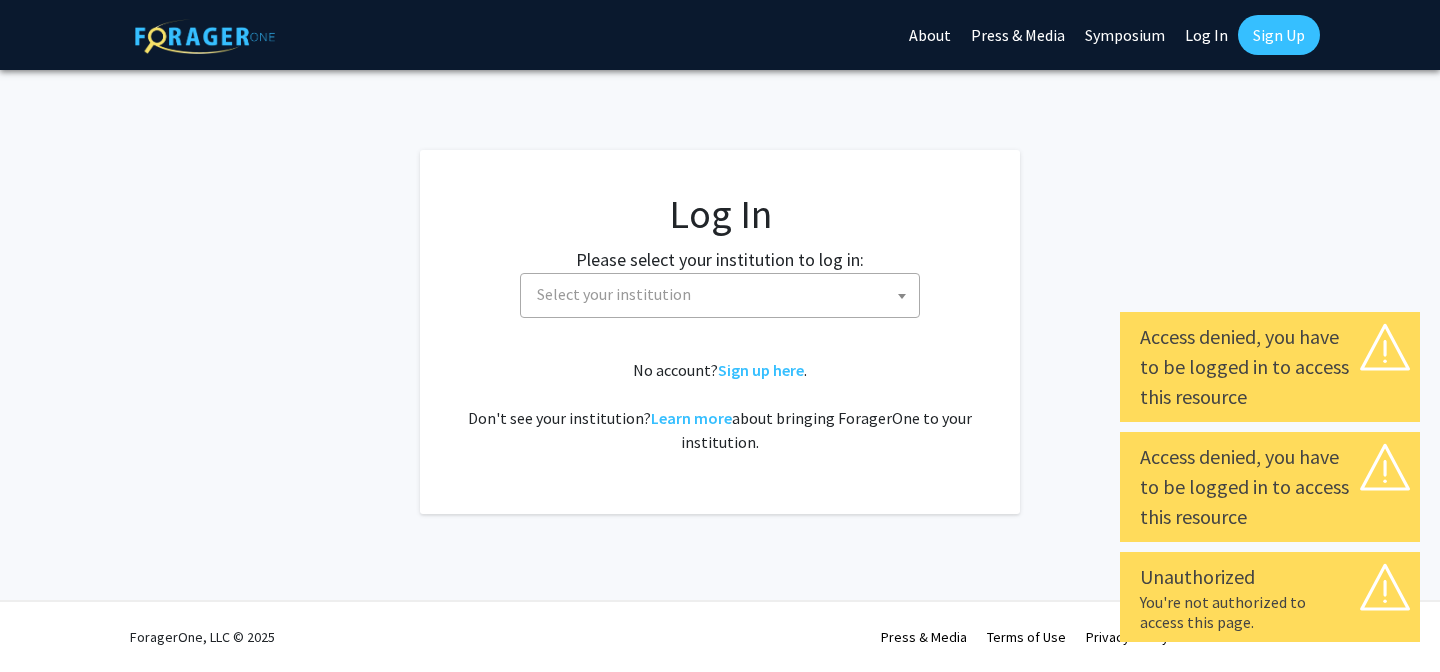 select 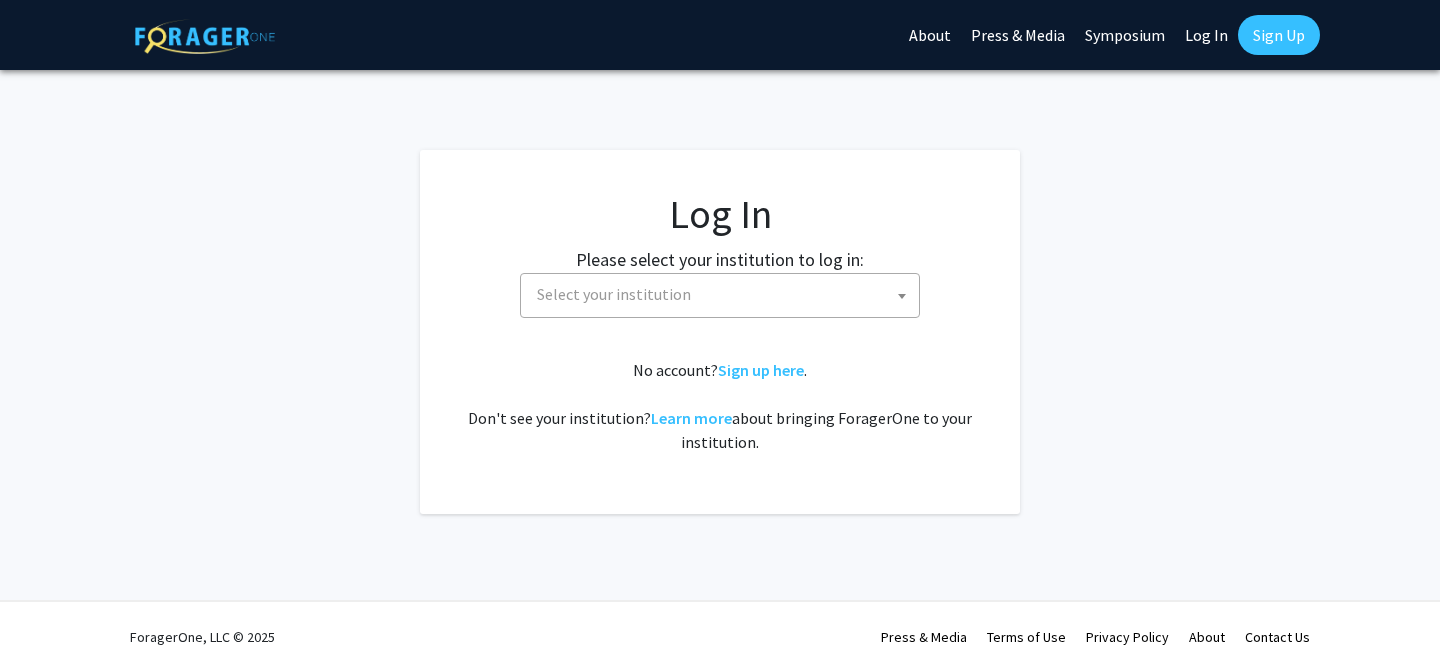 click on "Log In Please select your institution to log in: Baylor University Brandeis University Christopher Newport University Clark Atlanta University Drexel University East Carolina University Eastern Michigan University Emory University Grand Valley State University Harvard University and Affiliated Hospitals High Point University Johns Hopkins University Kansas State University Morehouse College Morehouse School of Medicine Morgan State University Northern Illinois University Spelman College Thomas Jefferson University University of Georgia University of Hawaiʻi at Mānoa University of Kentucky University of Maryland University of Missouri Wayne State University Select your institution  No account?  Sign up here .   Don't see your institution?  Learn more  about bringing ForagerOne to your institution." 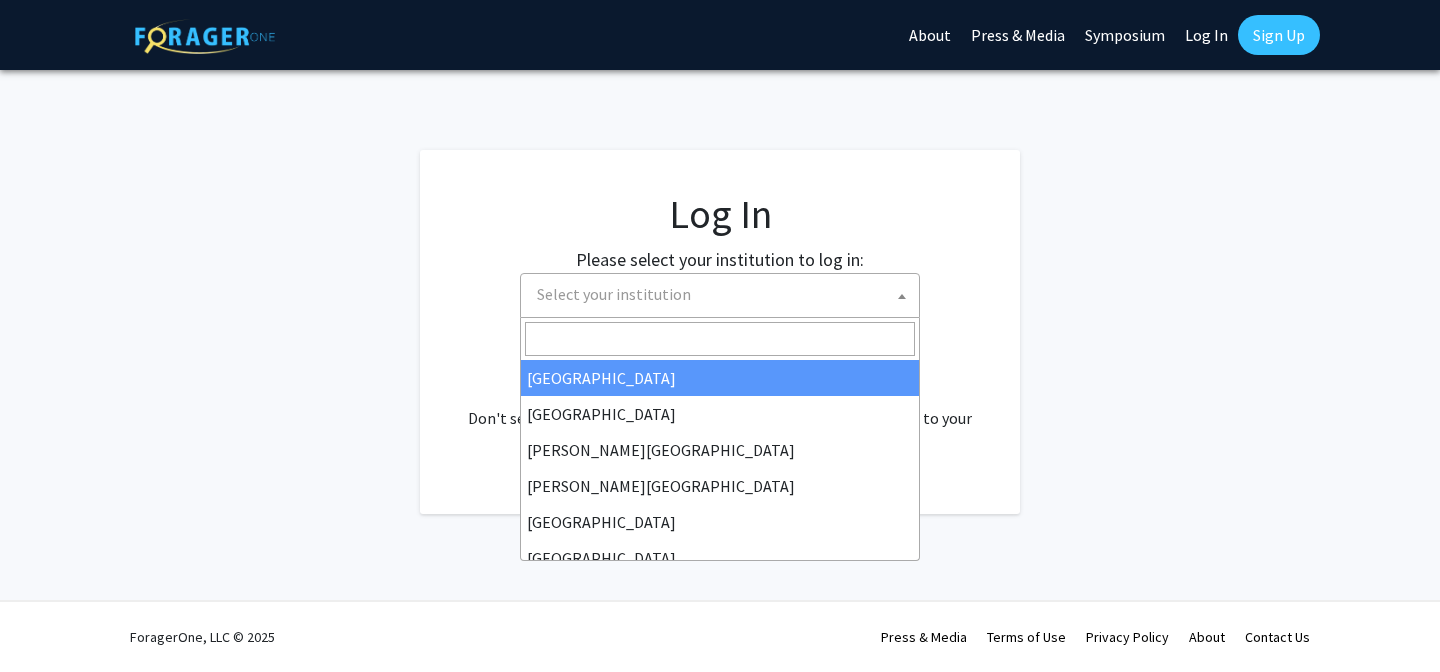 click on "Select your institution" at bounding box center [614, 294] 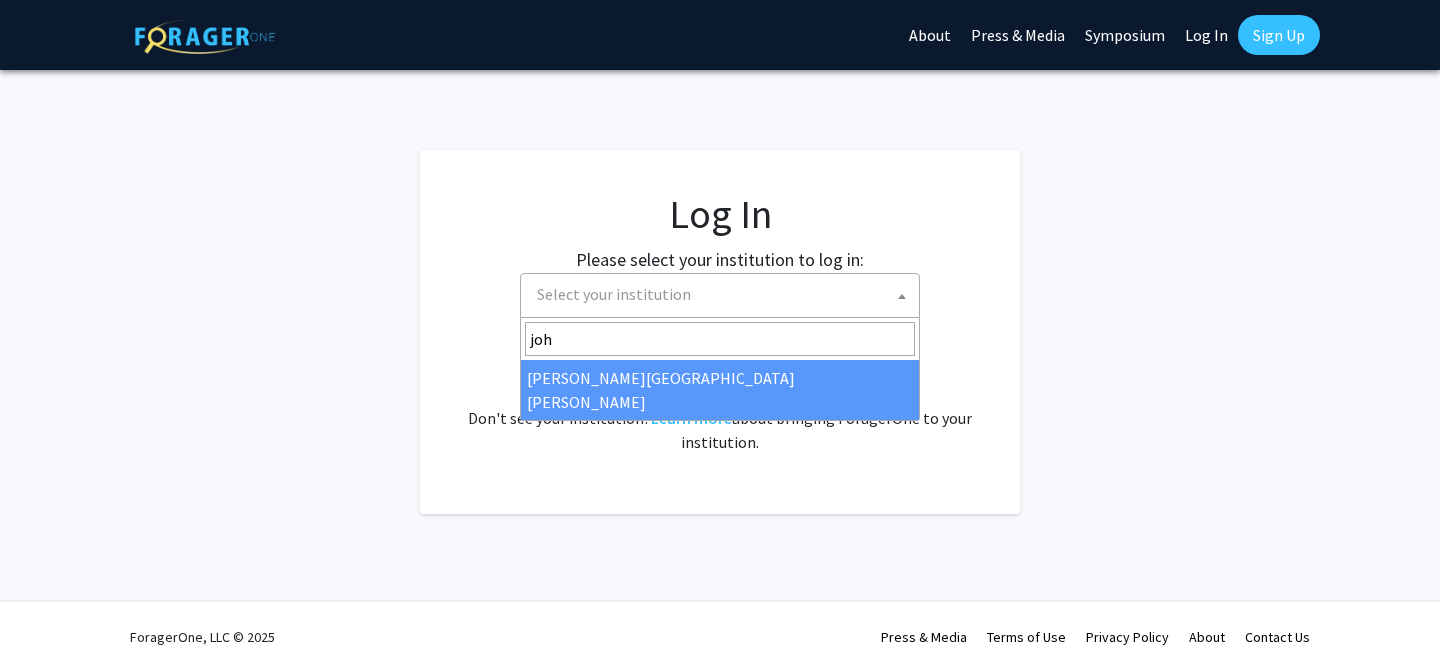 type on "john" 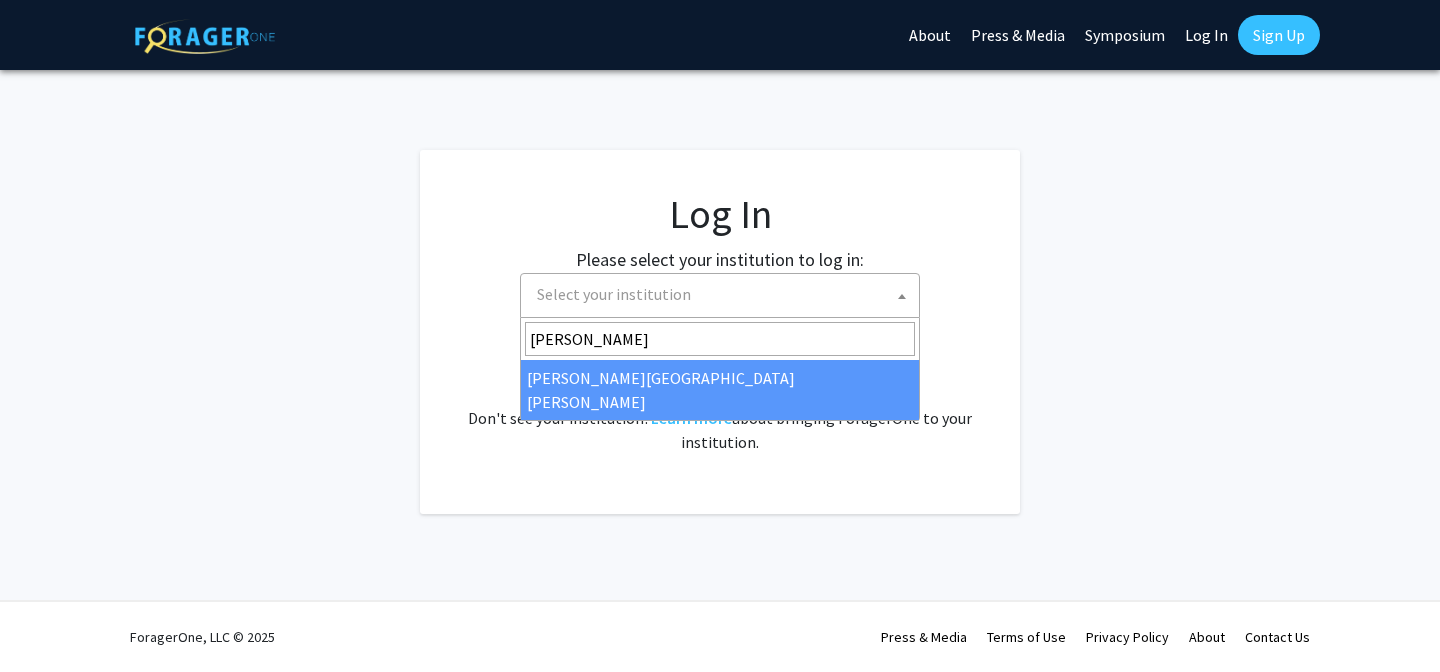 select on "1" 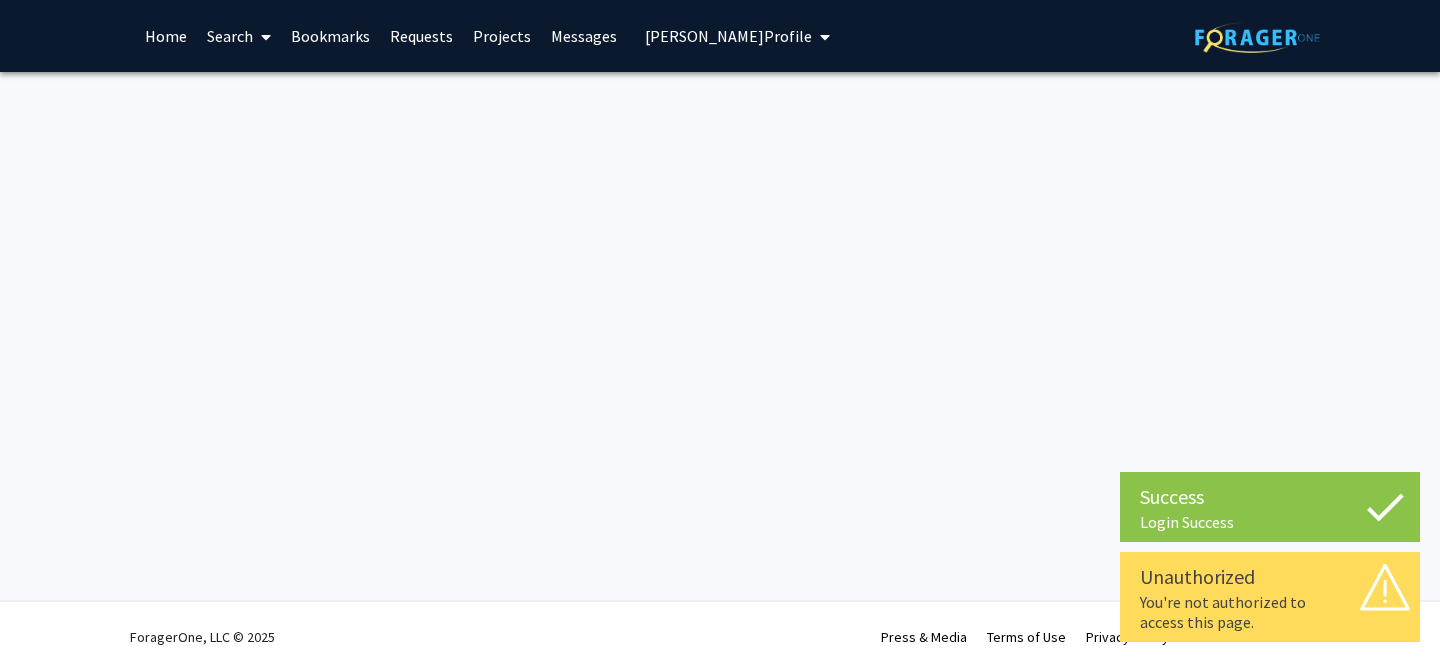 scroll, scrollTop: 0, scrollLeft: 0, axis: both 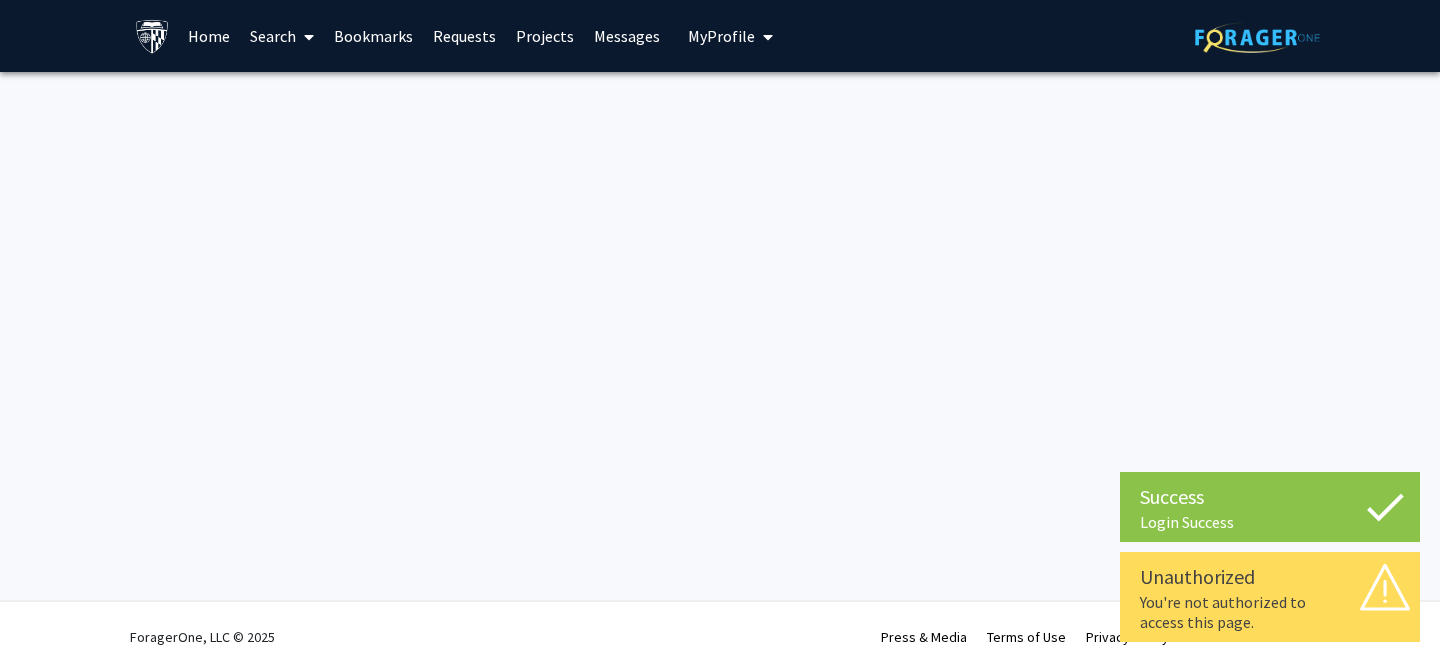 click on "Home" at bounding box center [209, 36] 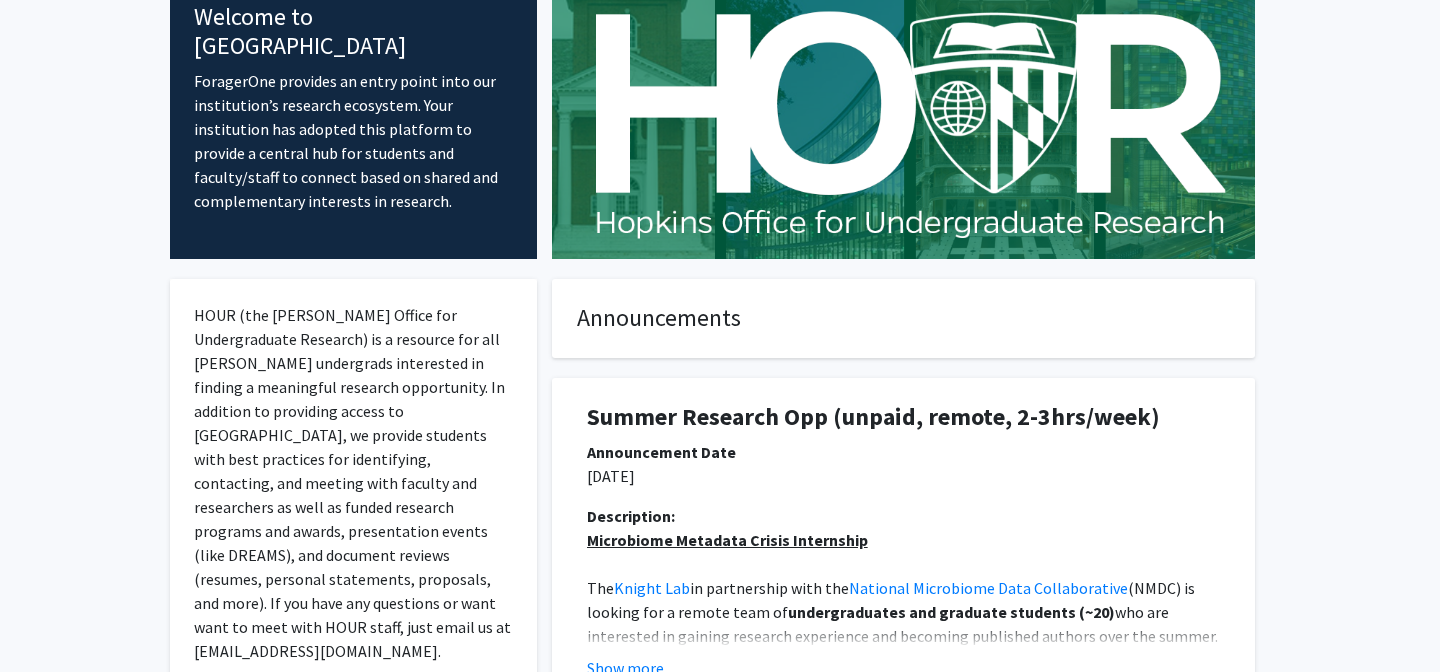 scroll, scrollTop: 0, scrollLeft: 0, axis: both 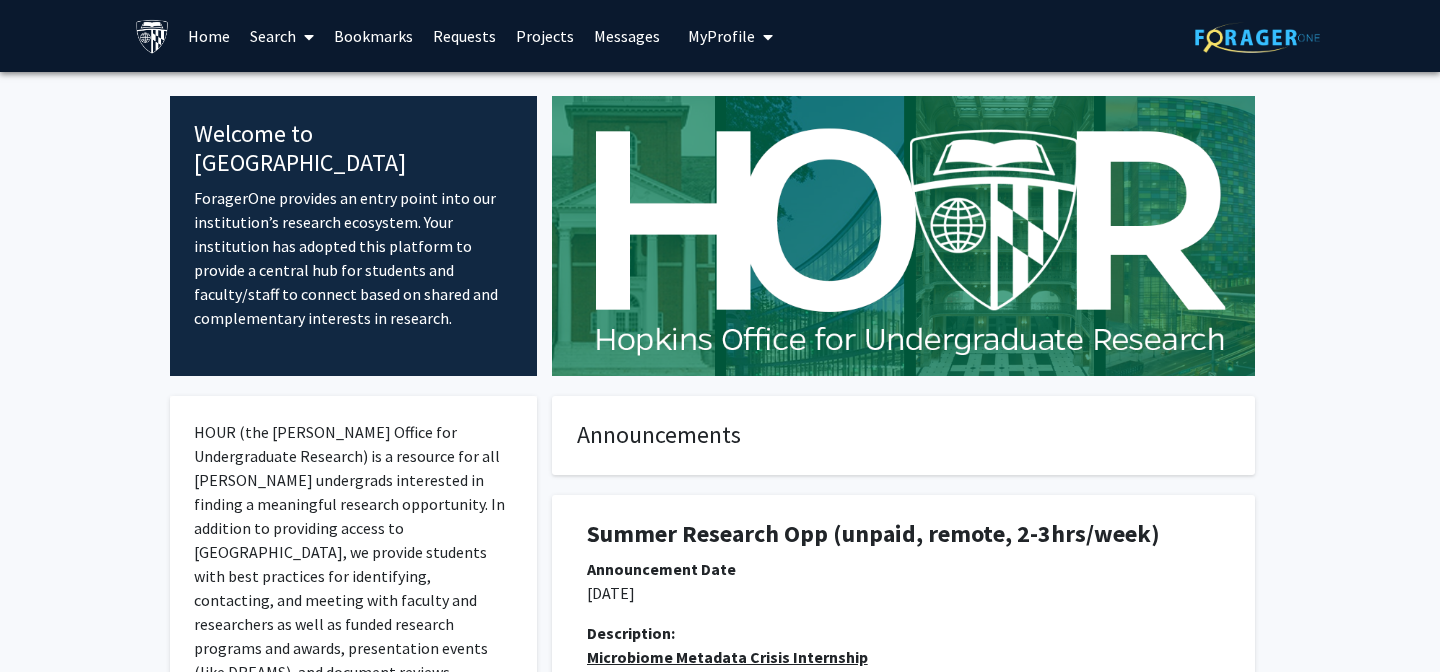 click at bounding box center [309, 37] 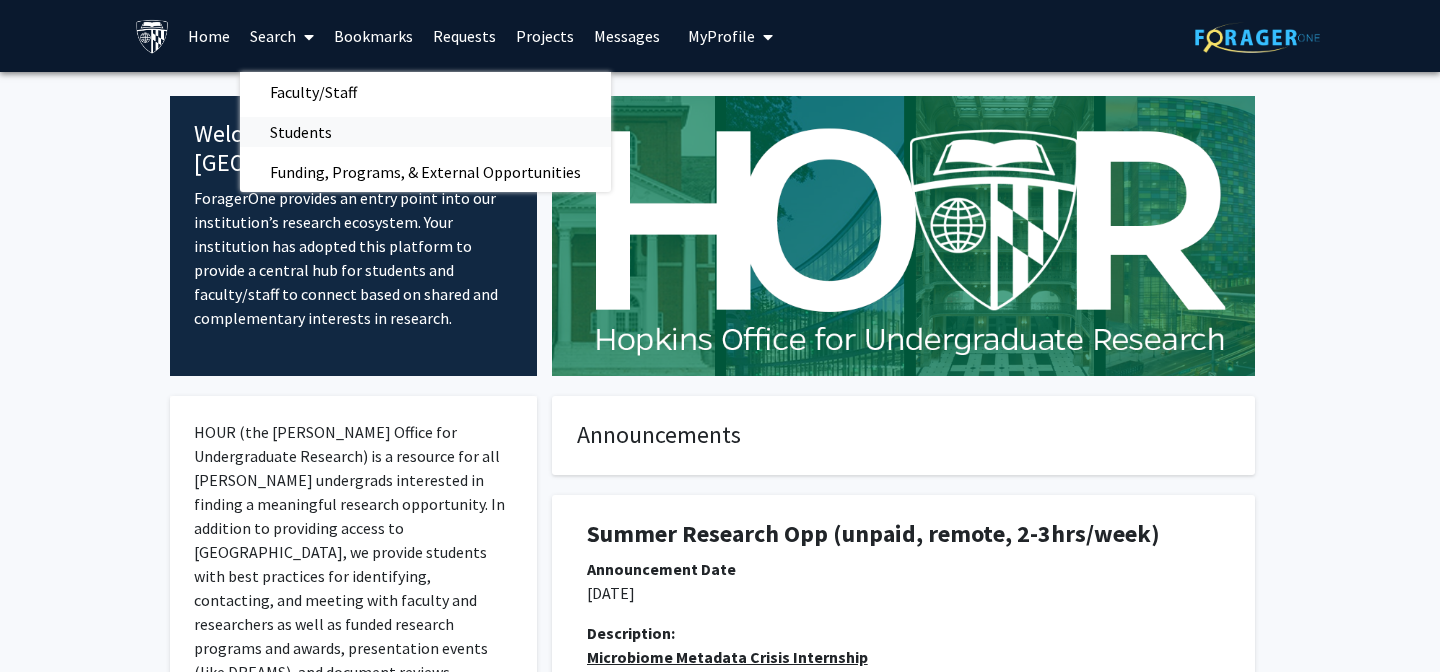 click on "Students" at bounding box center (301, 132) 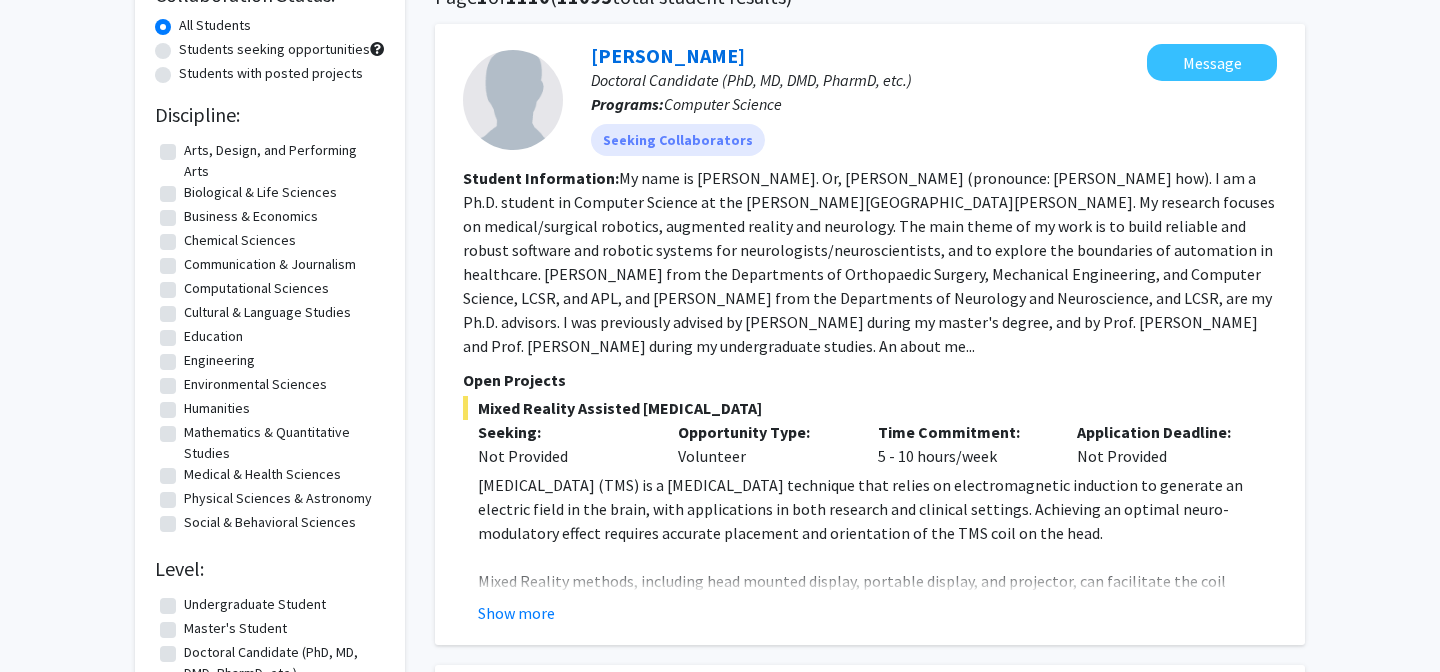 scroll, scrollTop: 190, scrollLeft: 0, axis: vertical 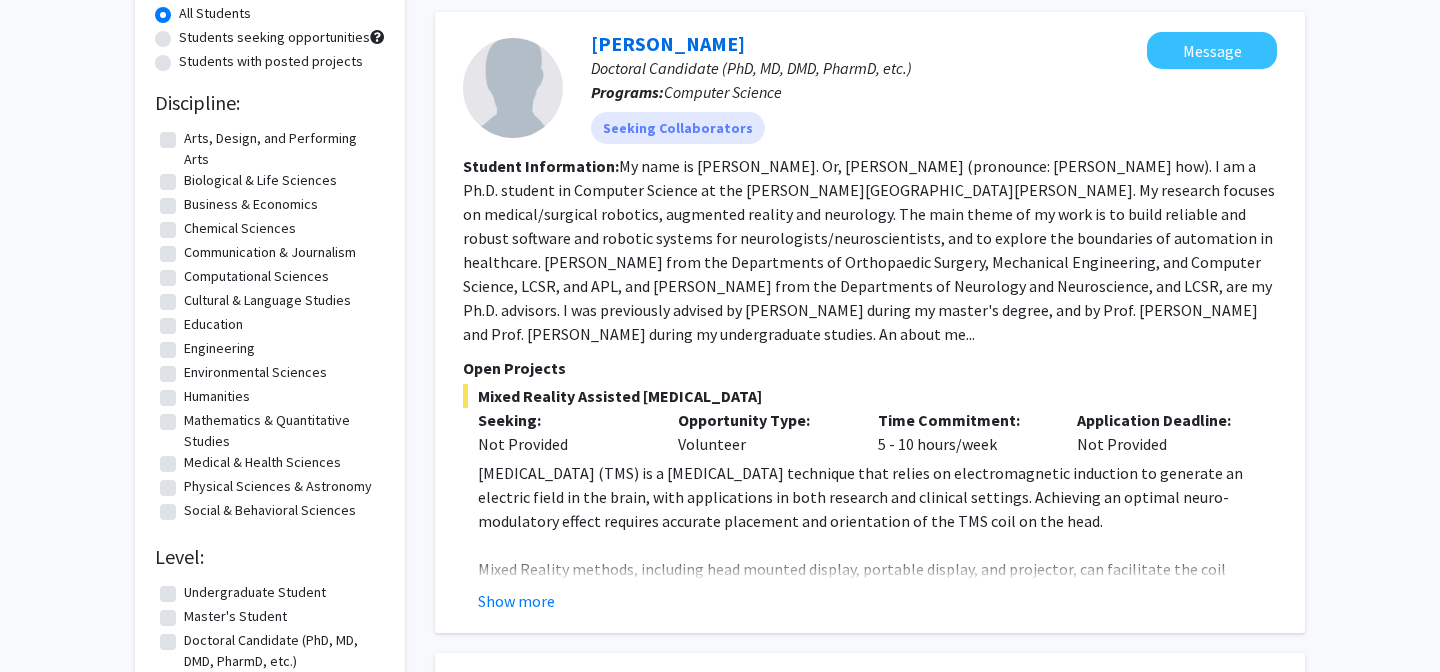click on "Medical & Health Sciences" 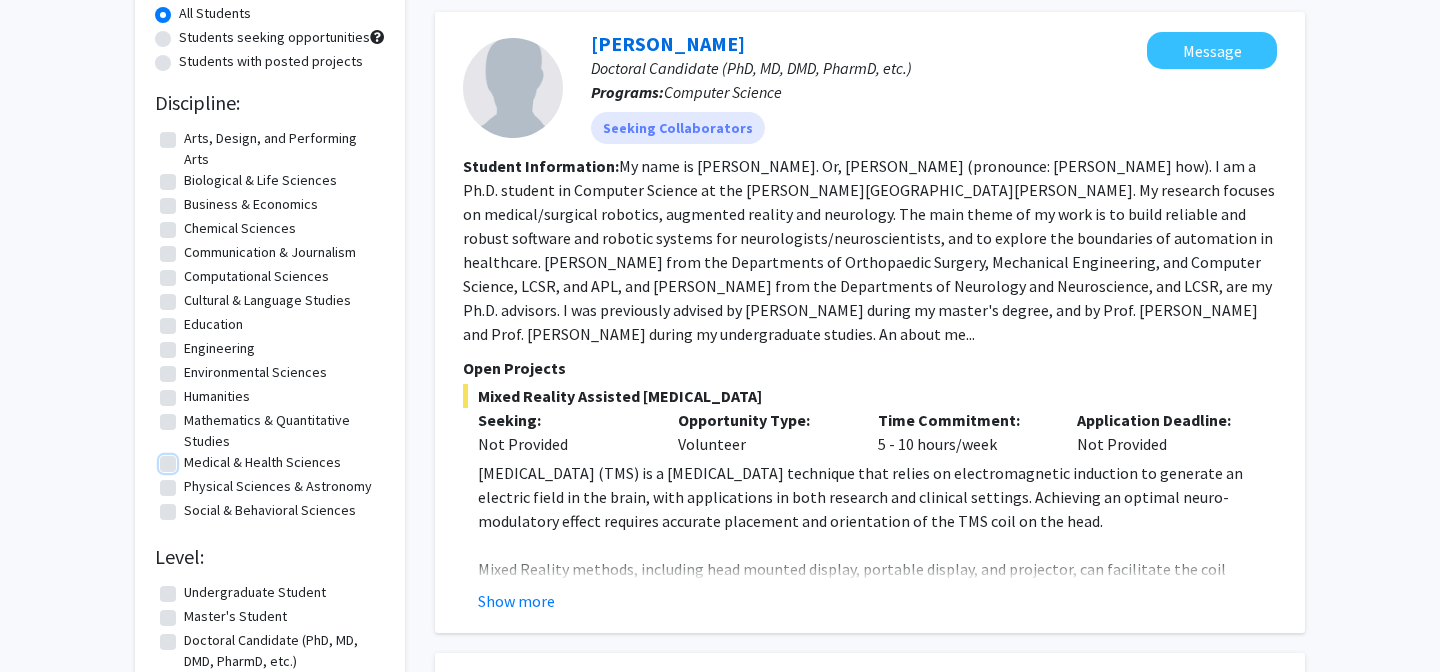 click on "Medical & Health Sciences" at bounding box center (190, 458) 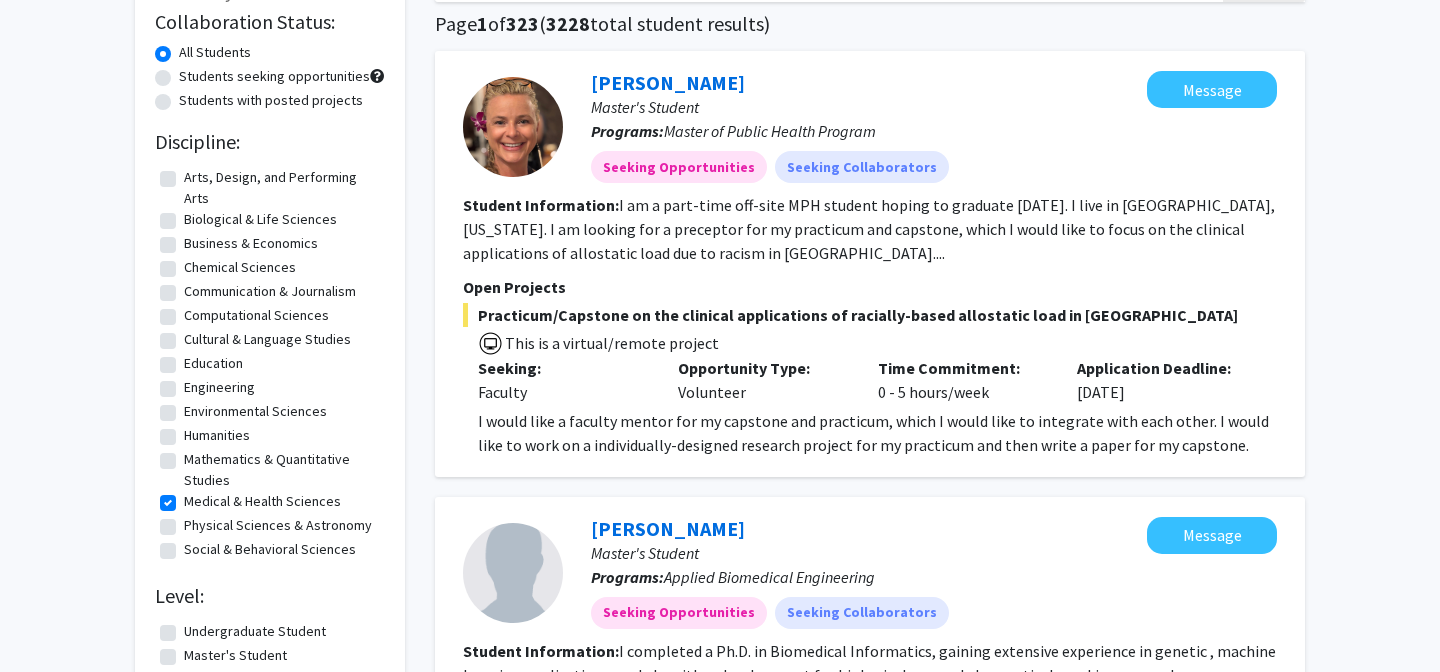 scroll, scrollTop: 143, scrollLeft: 0, axis: vertical 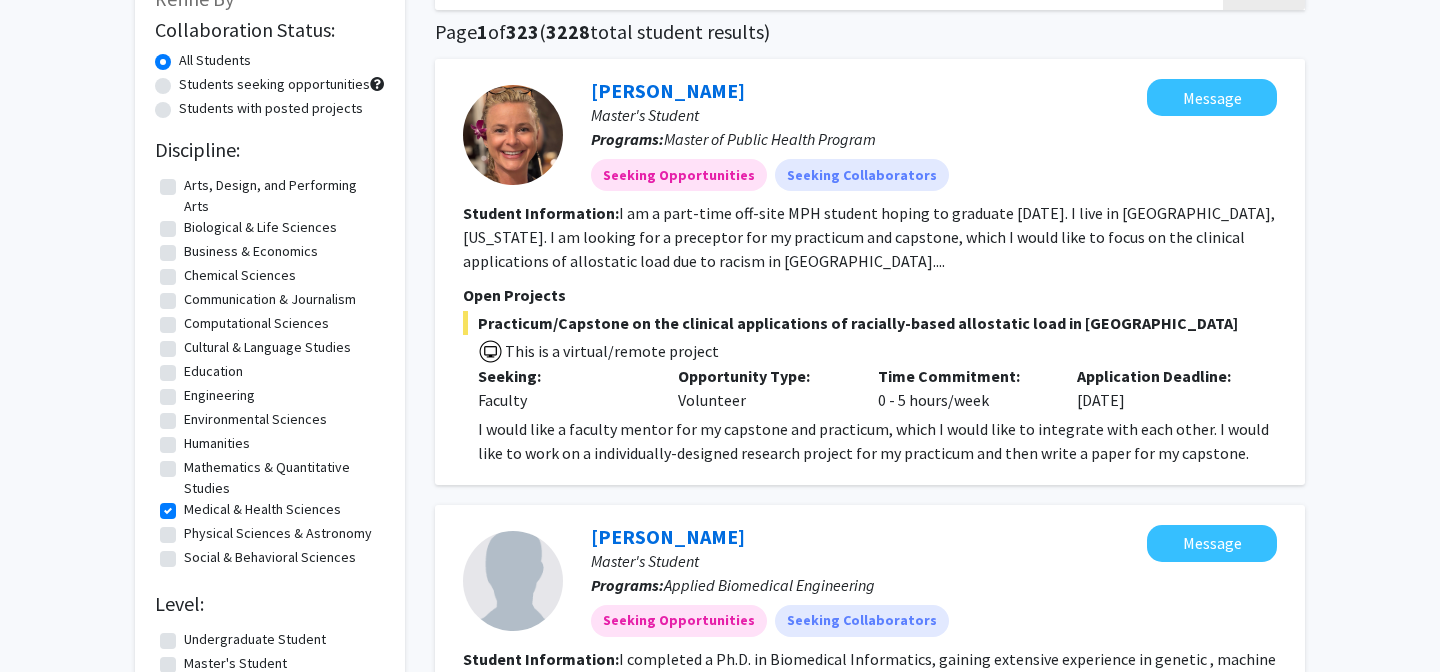 click on "I would like a faculty mentor for my capstone and practicum, which I would like to integrate with each other. I would like to work on a individually-designed research project for my practicum and then write a paper for my capstone." 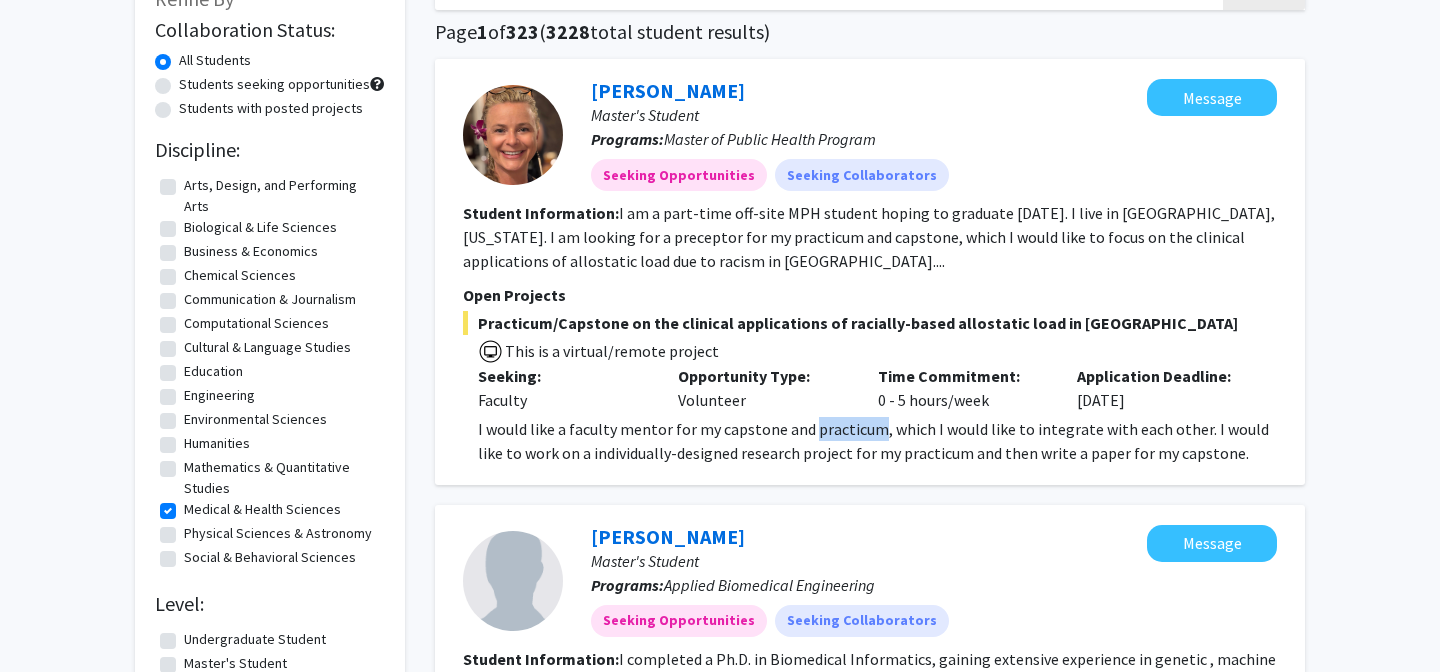 click on "I would like a faculty mentor for my capstone and practicum, which I would like to integrate with each other. I would like to work on a individually-designed research project for my practicum and then write a paper for my capstone." 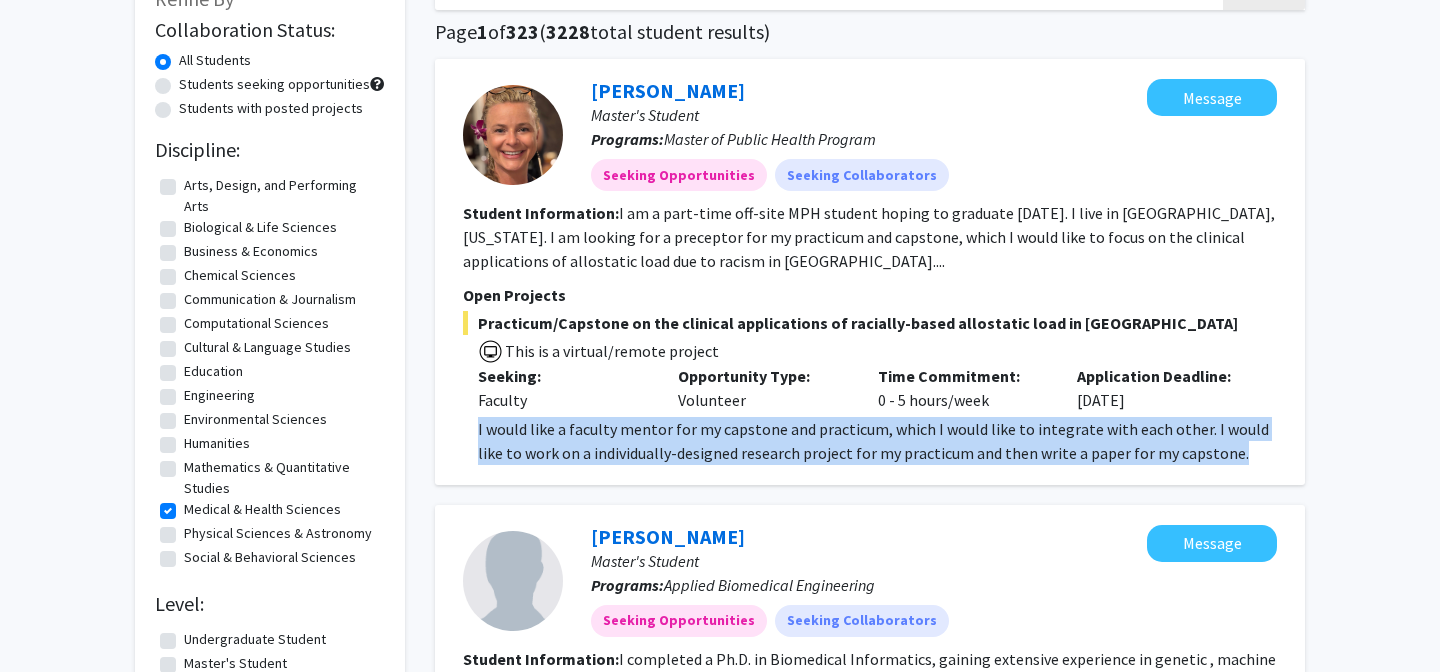 click on "I would like a faculty mentor for my capstone and practicum, which I would like to integrate with each other. I would like to work on a individually-designed research project for my practicum and then write a paper for my capstone." 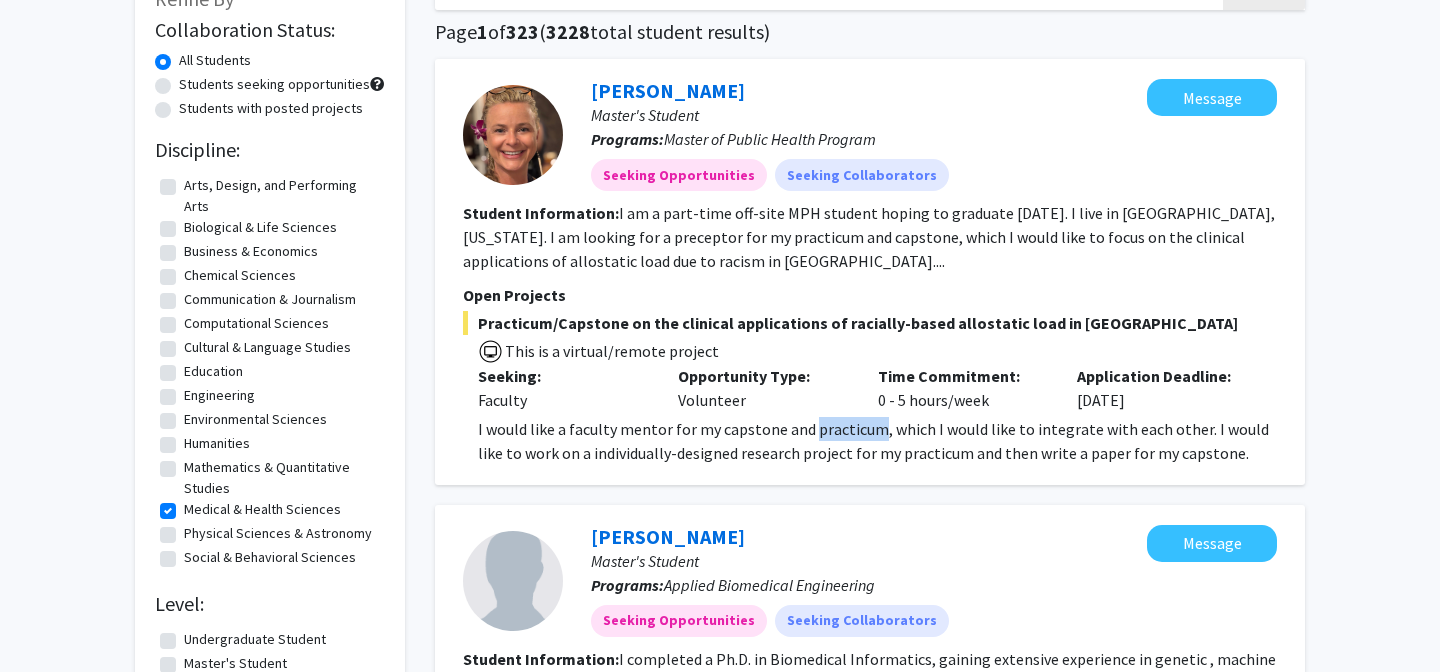 click on "I would like a faculty mentor for my capstone and practicum, which I would like to integrate with each other. I would like to work on a individually-designed research project for my practicum and then write a paper for my capstone." 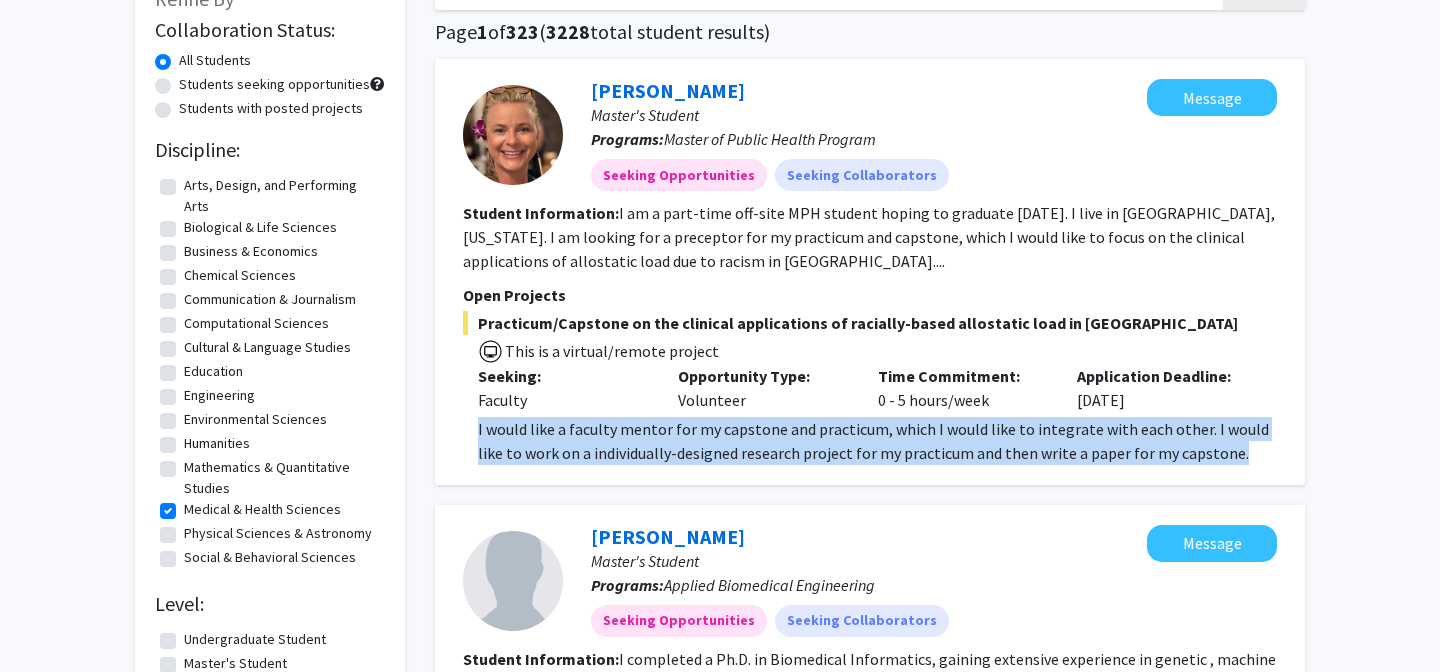 click on "I would like a faculty mentor for my capstone and practicum, which I would like to integrate with each other. I would like to work on a individually-designed research project for my practicum and then write a paper for my capstone." 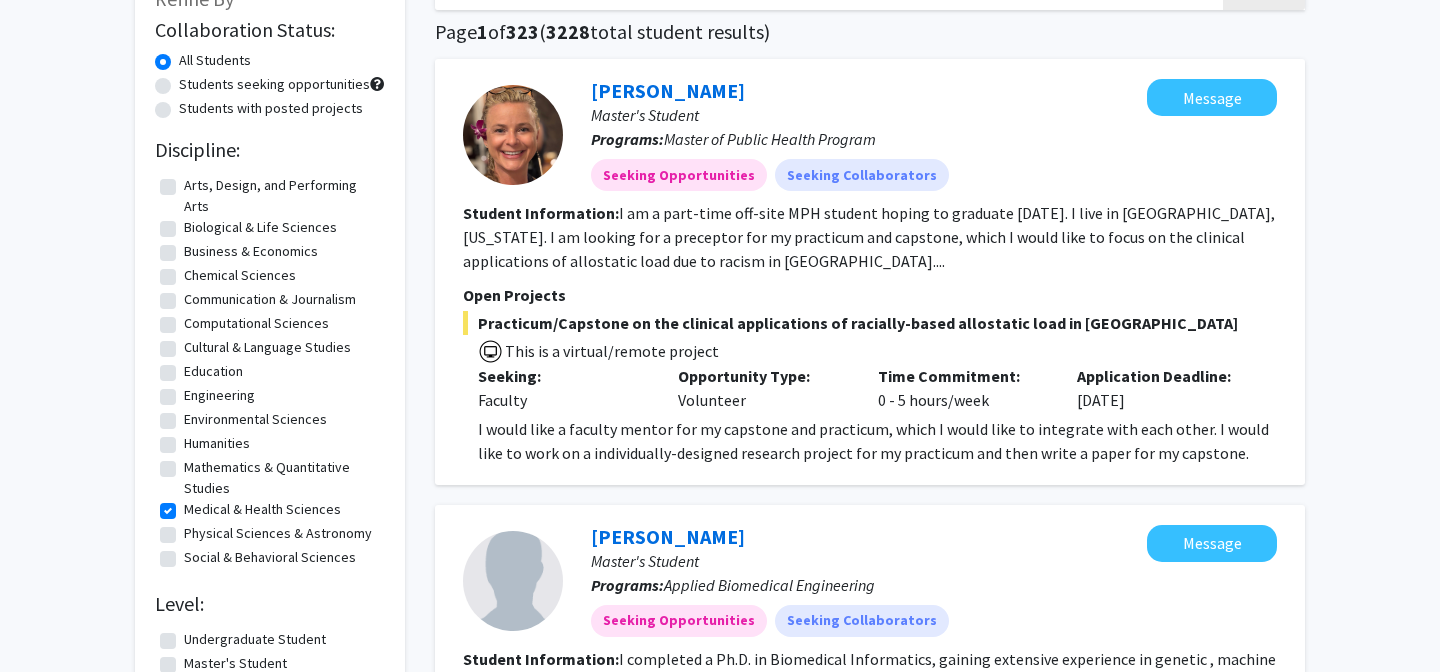 click on "I would like a faculty mentor for my capstone and practicum, which I would like to integrate with each other. I would like to work on a individually-designed research project for my practicum and then write a paper for my capstone." 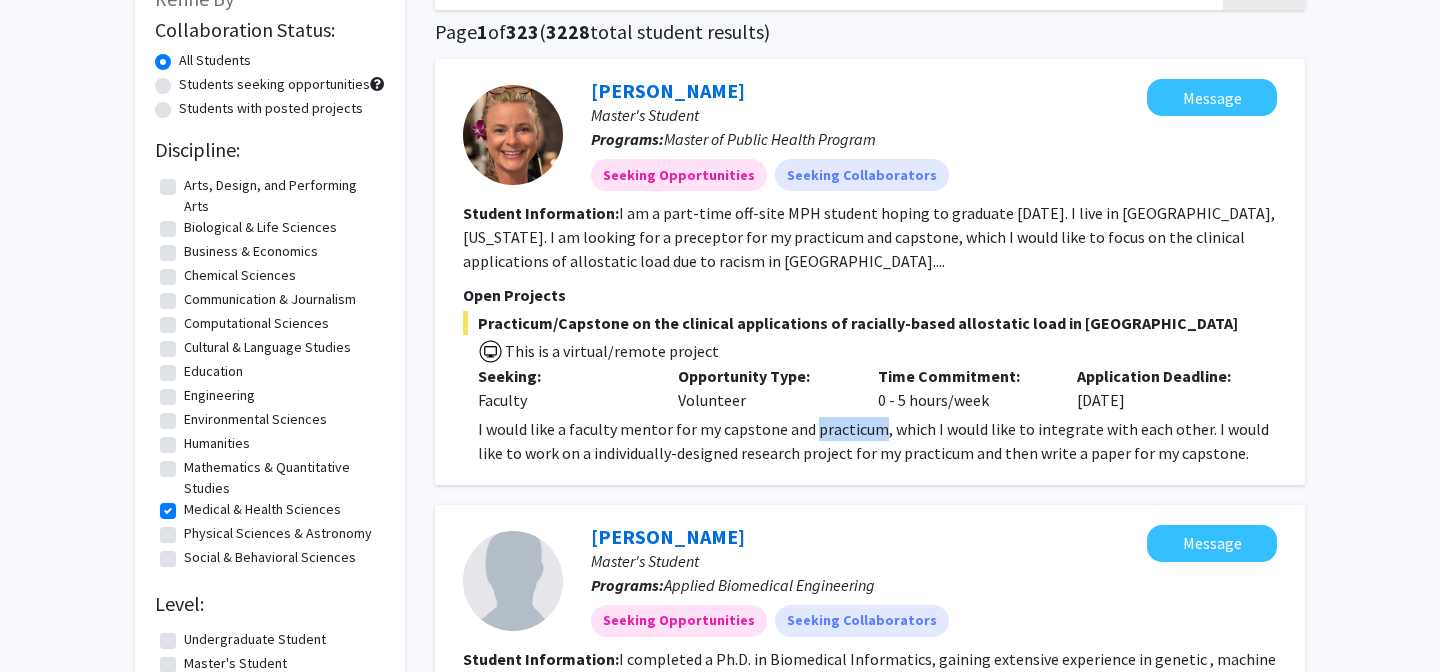 click on "I would like a faculty mentor for my capstone and practicum, which I would like to integrate with each other. I would like to work on a individually-designed research project for my practicum and then write a paper for my capstone." 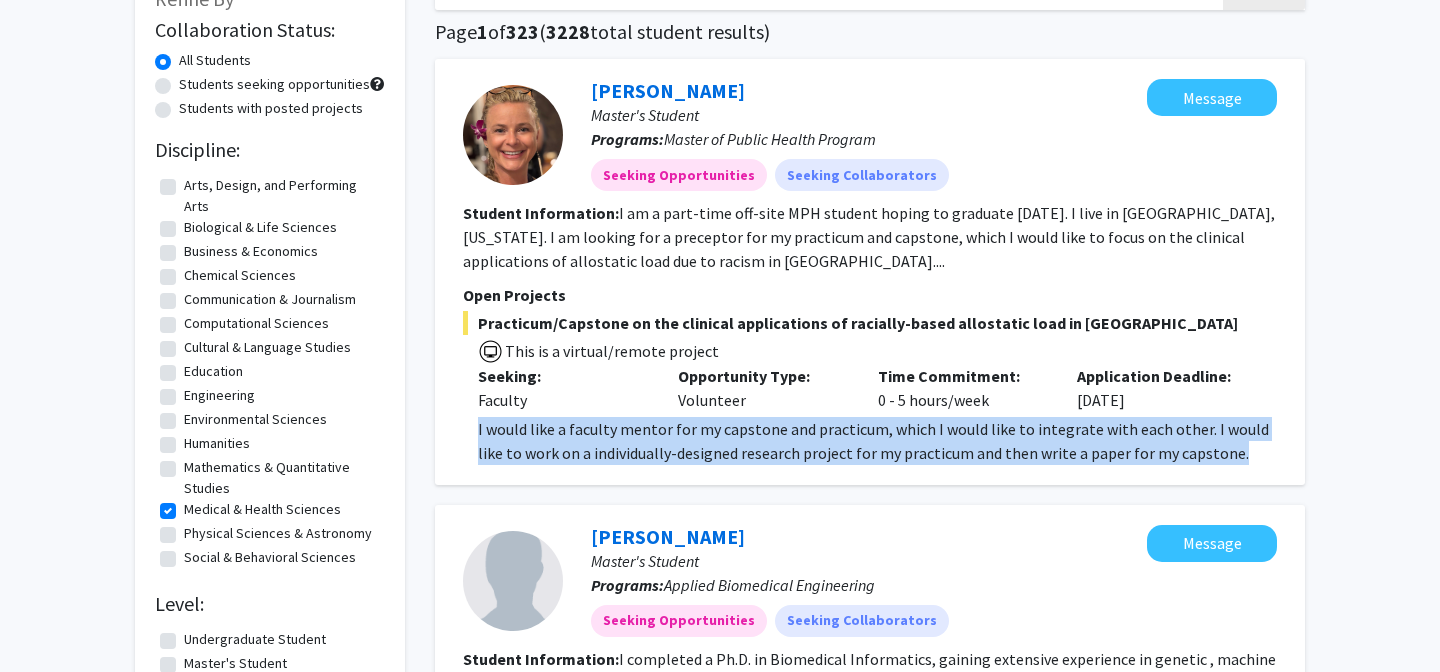 click on "I would like a faculty mentor for my capstone and practicum, which I would like to integrate with each other. I would like to work on a individually-designed research project for my practicum and then write a paper for my capstone." 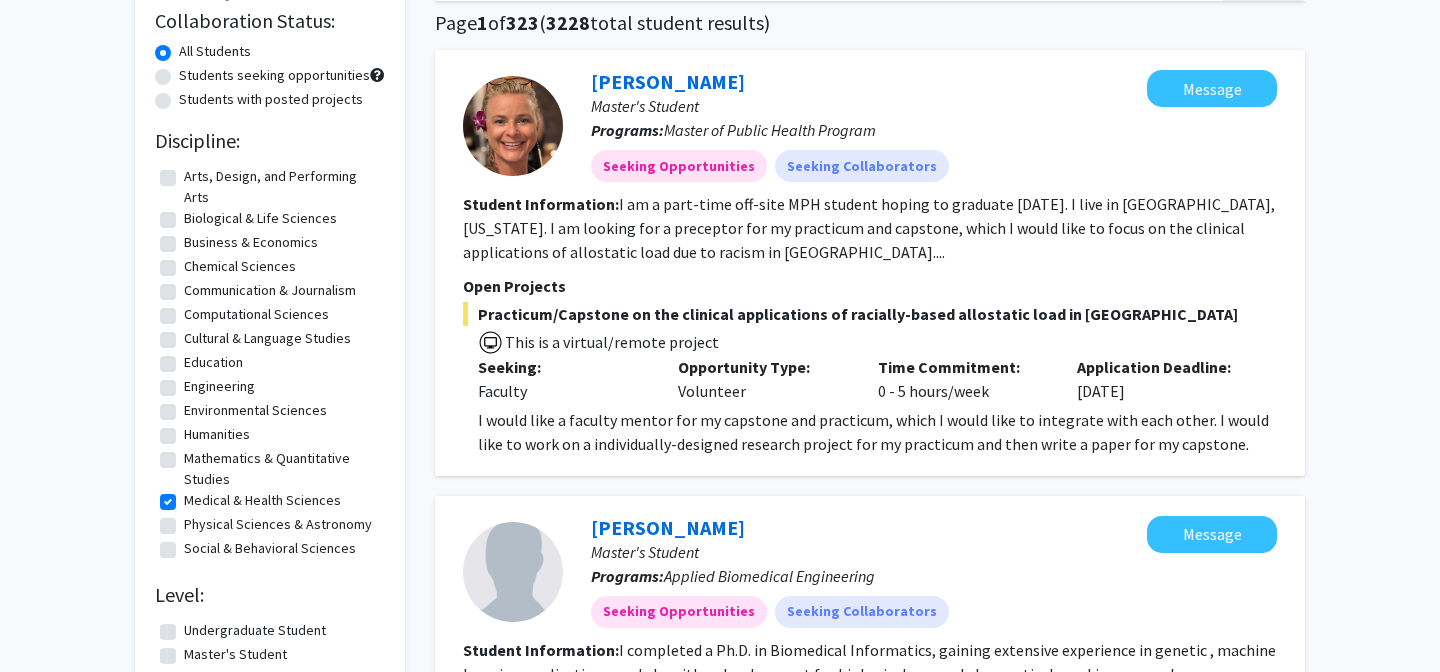 scroll, scrollTop: 170, scrollLeft: 0, axis: vertical 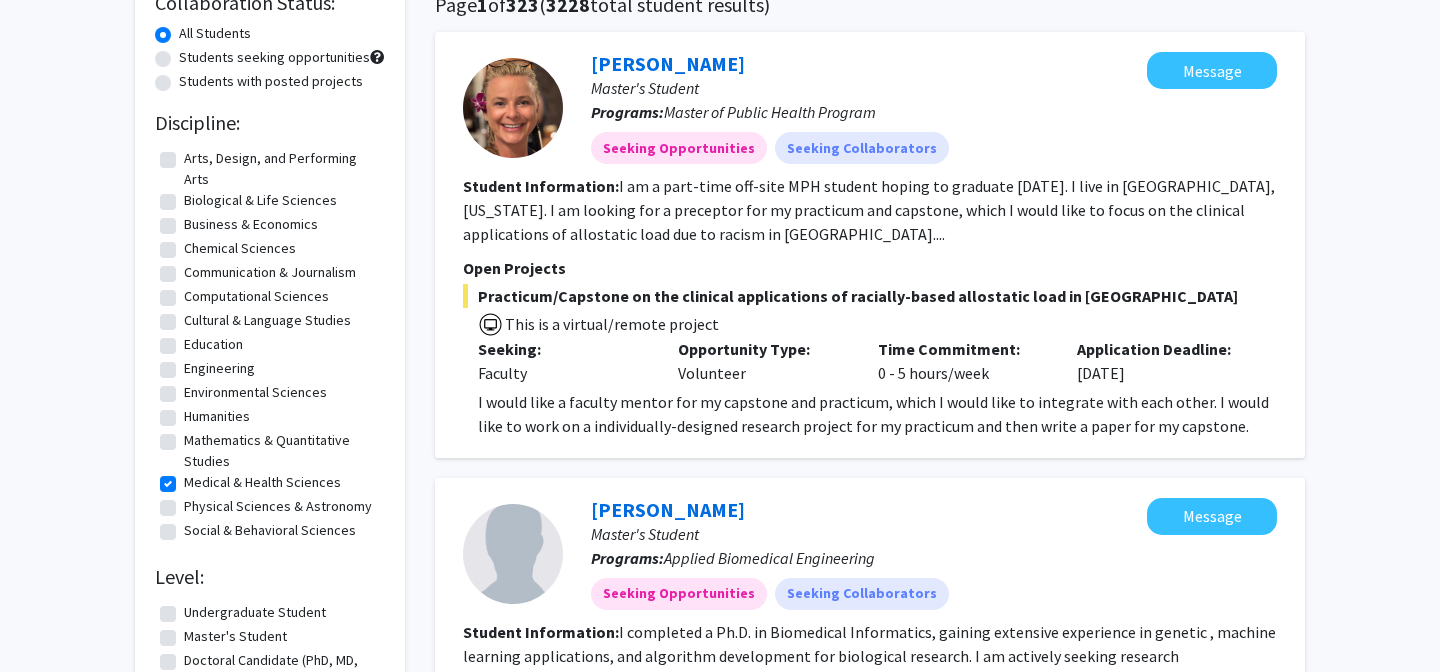 click on "Students seeking opportunities" 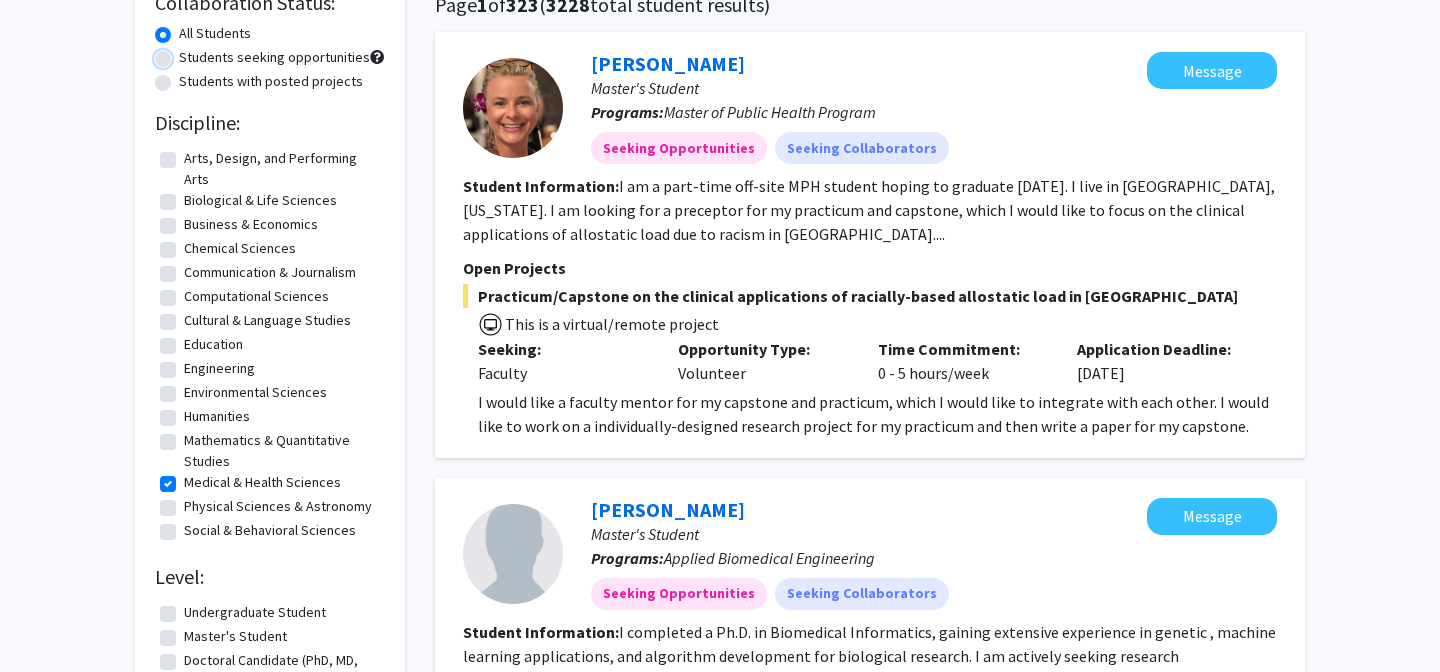 click on "Students seeking opportunities" at bounding box center [185, 53] 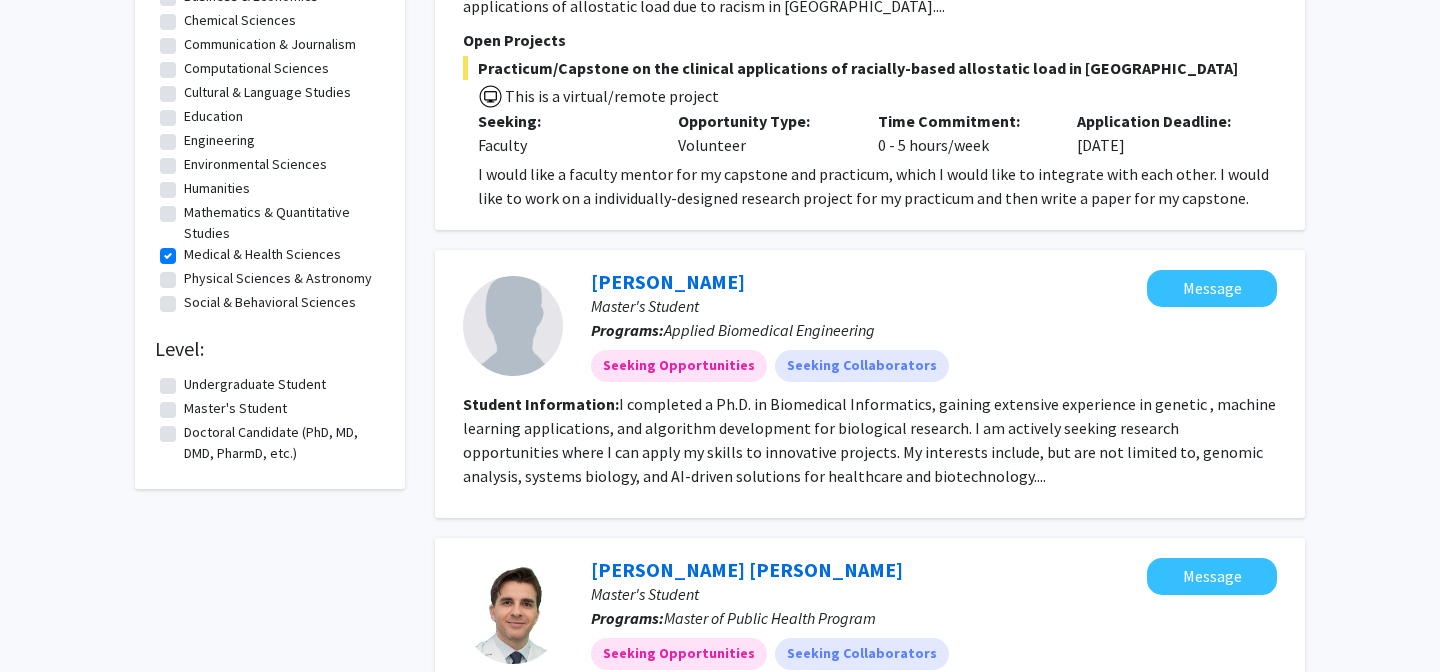 scroll, scrollTop: 401, scrollLeft: 0, axis: vertical 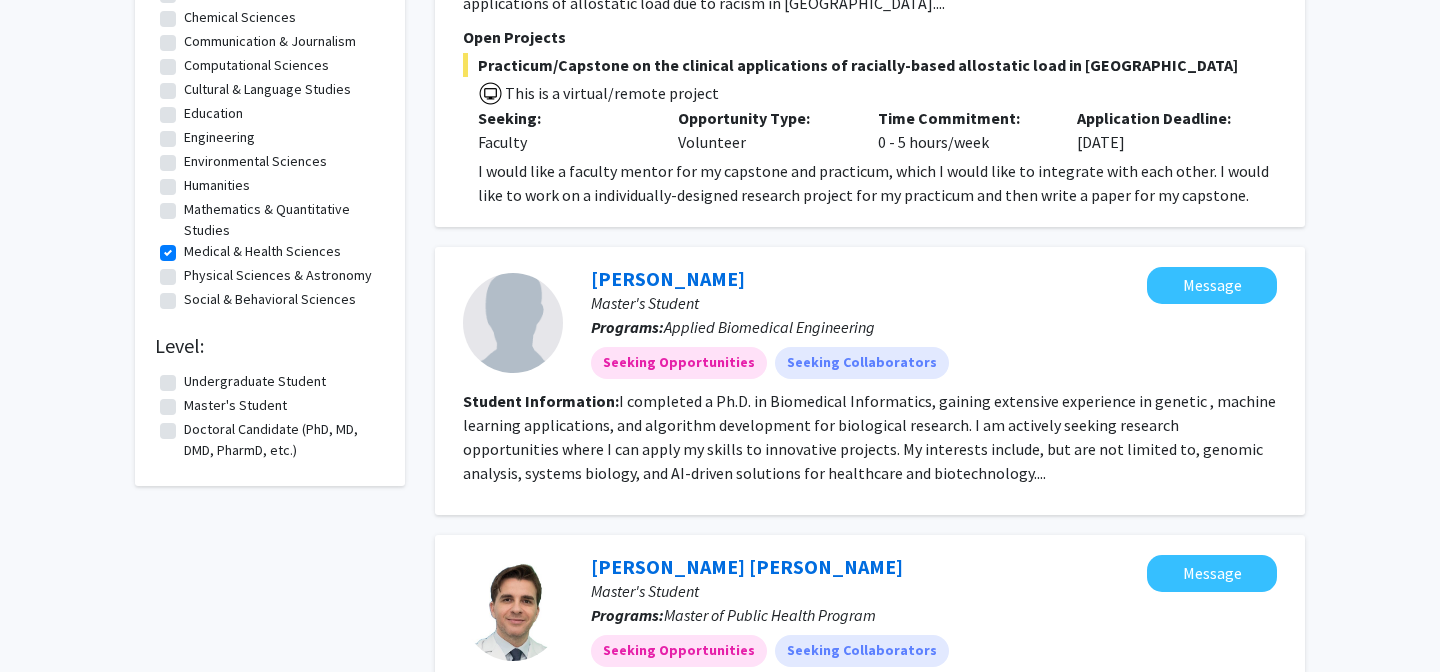 click on "I completed a Ph.D. in Biomedical Informatics, gaining extensive experience in genetic , machine learning applications, and algorithm development for biological research. I am actively seeking research opportunities where I can apply my skills to innovative projects. My interests include, but are not limited to, genomic analysis, systems biology, and AI-driven solutions for healthcare and biotechnology...." 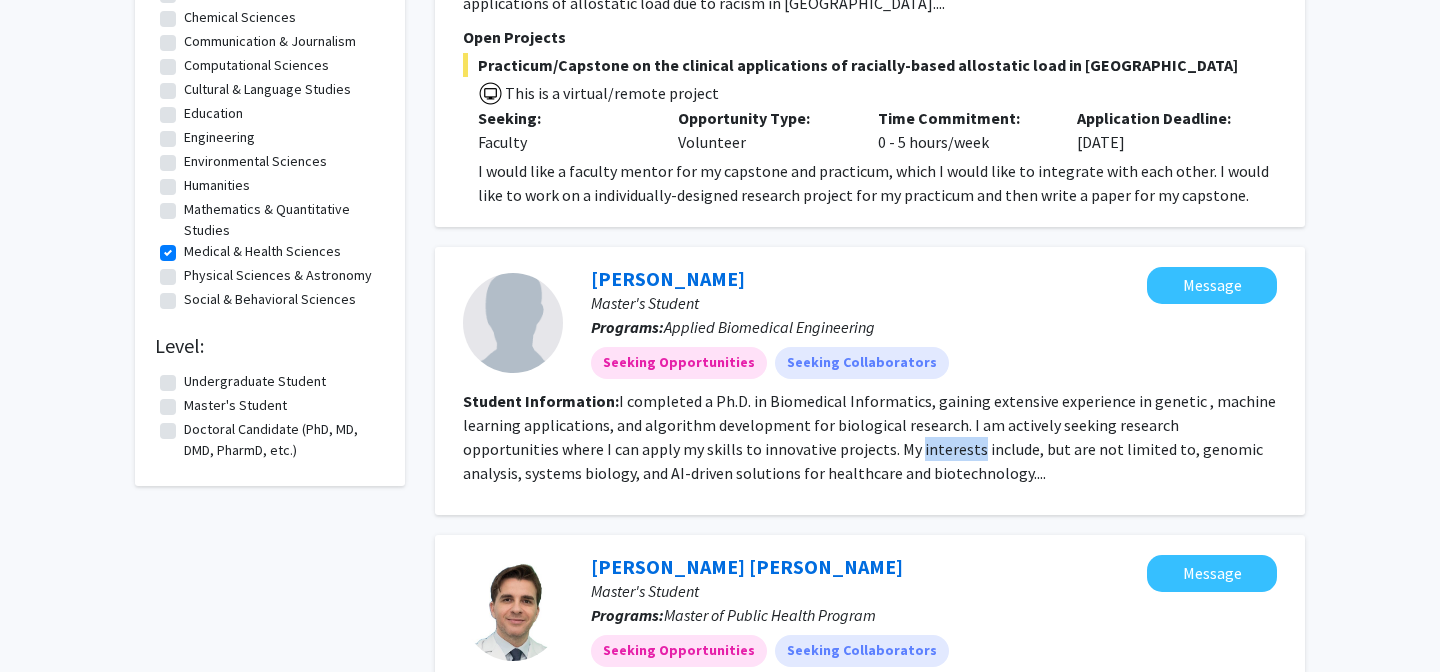 click on "I completed a Ph.D. in Biomedical Informatics, gaining extensive experience in genetic , machine learning applications, and algorithm development for biological research. I am actively seeking research opportunities where I can apply my skills to innovative projects. My interests include, but are not limited to, genomic analysis, systems biology, and AI-driven solutions for healthcare and biotechnology...." 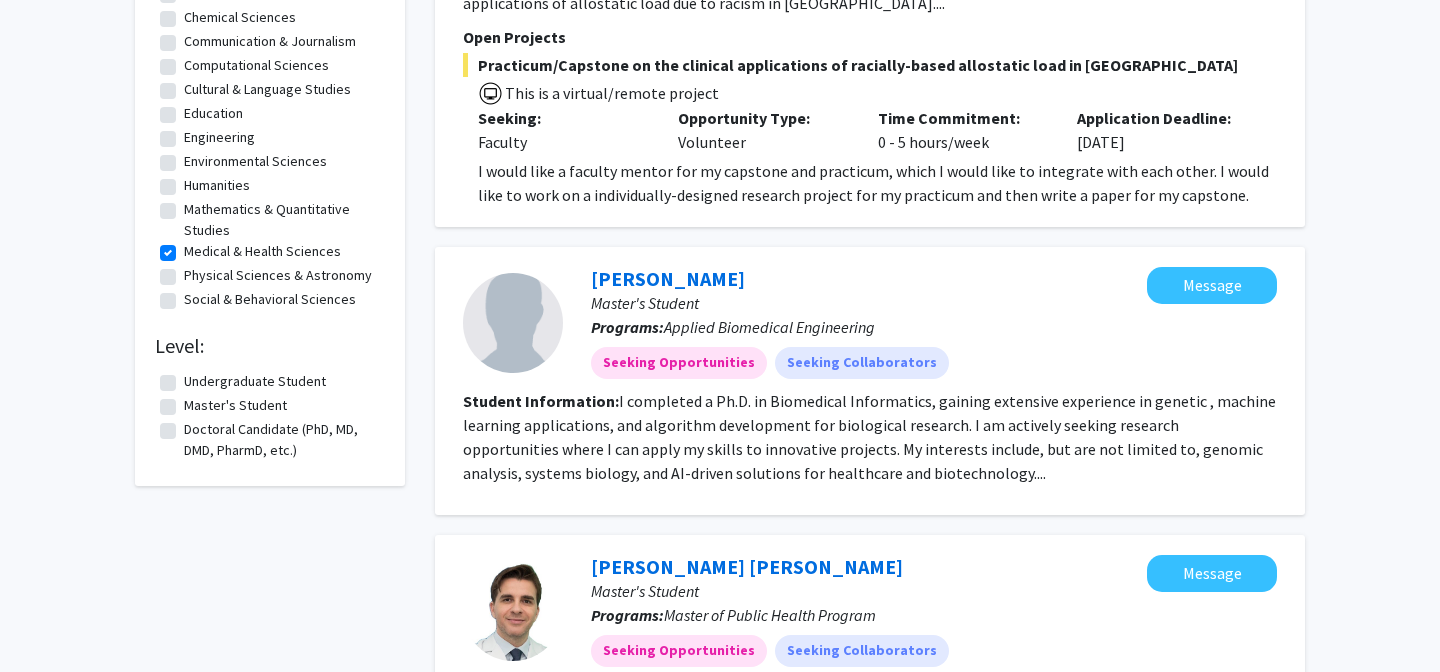 click on "I completed a Ph.D. in Biomedical Informatics, gaining extensive experience in genetic , machine learning applications, and algorithm development for biological research. I am actively seeking research opportunities where I can apply my skills to innovative projects. My interests include, but are not limited to, genomic analysis, systems biology, and AI-driven solutions for healthcare and biotechnology...." 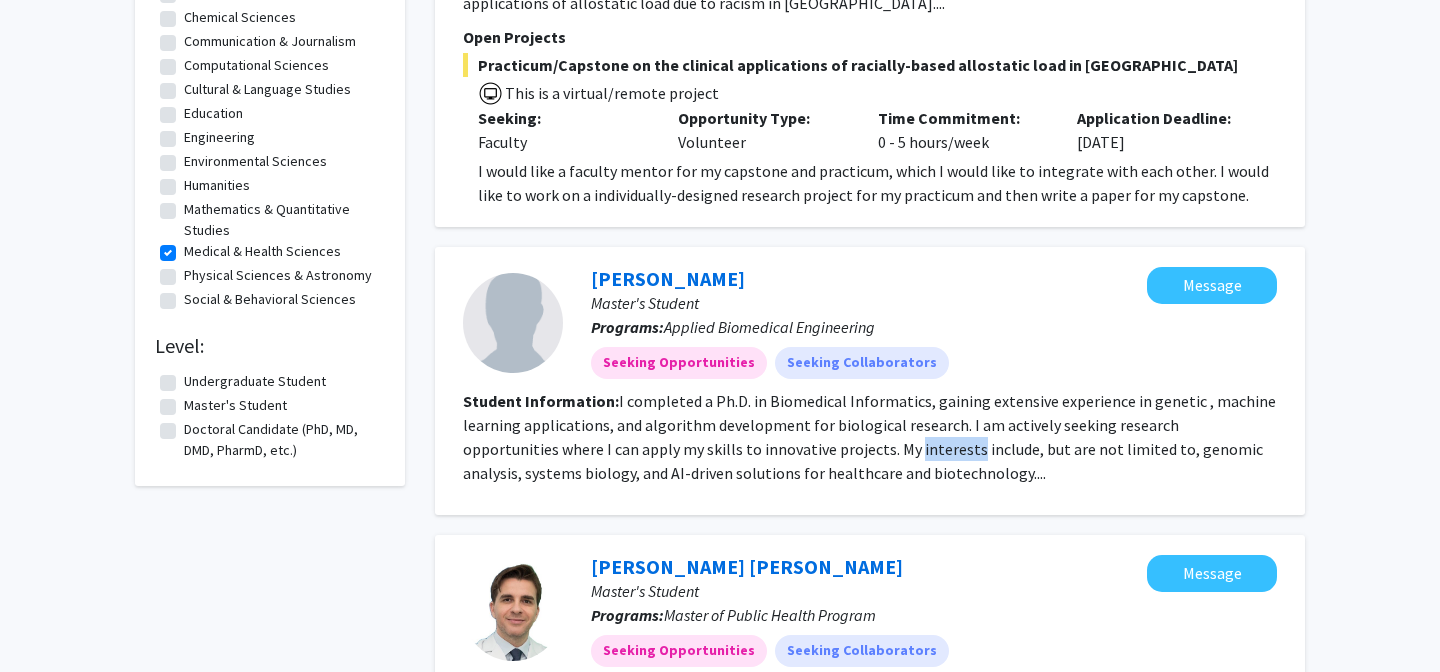click on "I completed a Ph.D. in Biomedical Informatics, gaining extensive experience in genetic , machine learning applications, and algorithm development for biological research. I am actively seeking research opportunities where I can apply my skills to innovative projects. My interests include, but are not limited to, genomic analysis, systems biology, and AI-driven solutions for healthcare and biotechnology...." 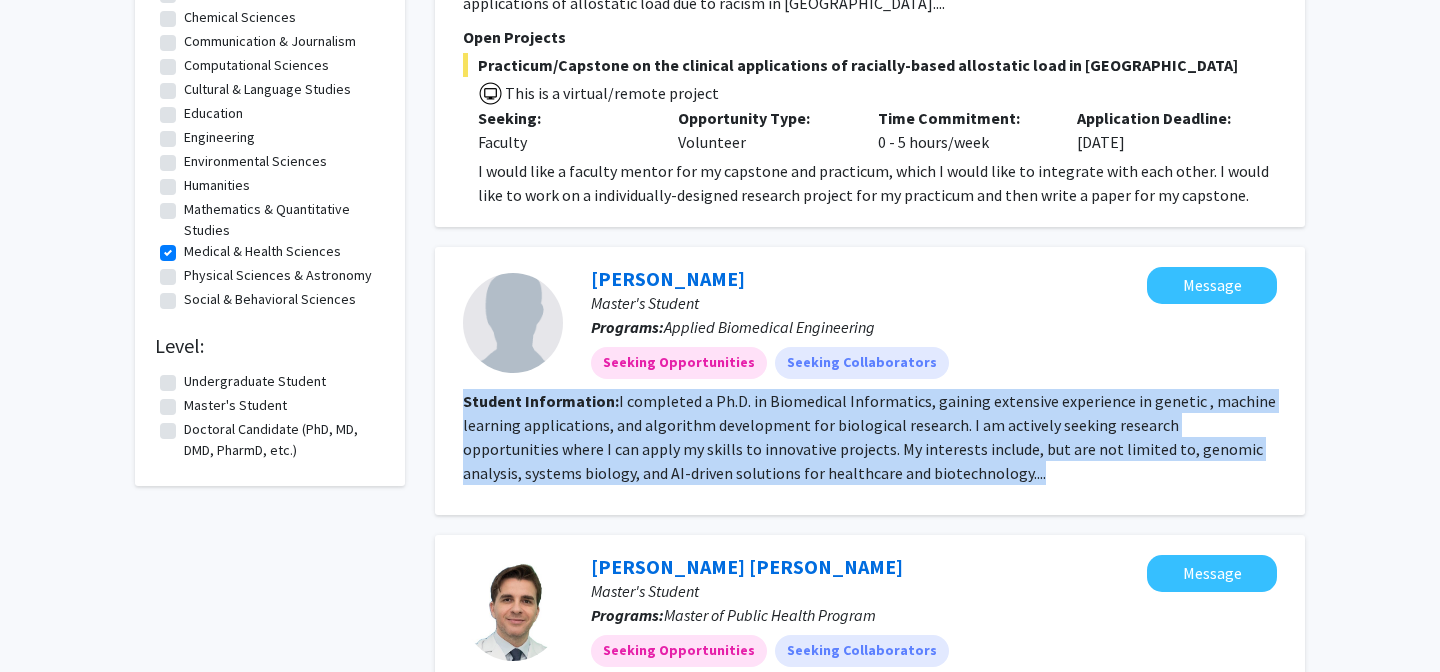 click on "I completed a Ph.D. in Biomedical Informatics, gaining extensive experience in genetic , machine learning applications, and algorithm development for biological research. I am actively seeking research opportunities where I can apply my skills to innovative projects. My interests include, but are not limited to, genomic analysis, systems biology, and AI-driven solutions for healthcare and biotechnology...." 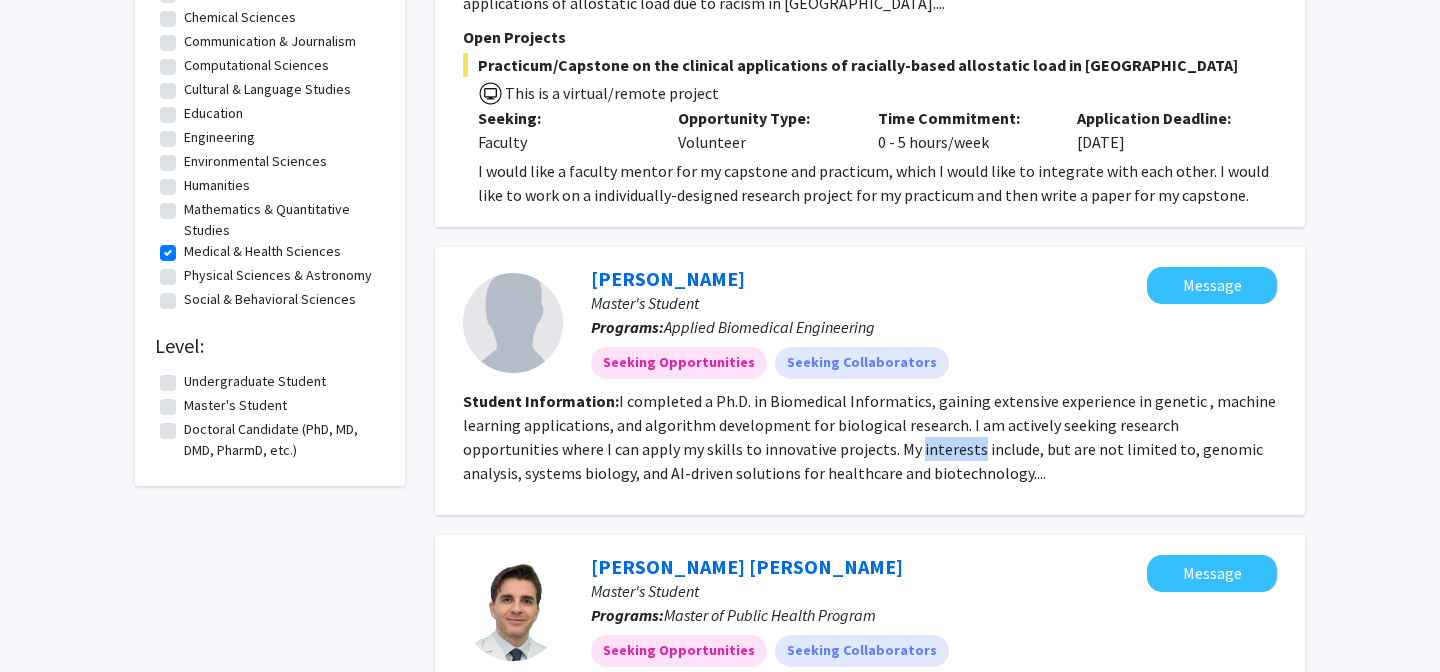 click on "I completed a Ph.D. in Biomedical Informatics, gaining extensive experience in genetic , machine learning applications, and algorithm development for biological research. I am actively seeking research opportunities where I can apply my skills to innovative projects. My interests include, but are not limited to, genomic analysis, systems biology, and AI-driven solutions for healthcare and biotechnology...." 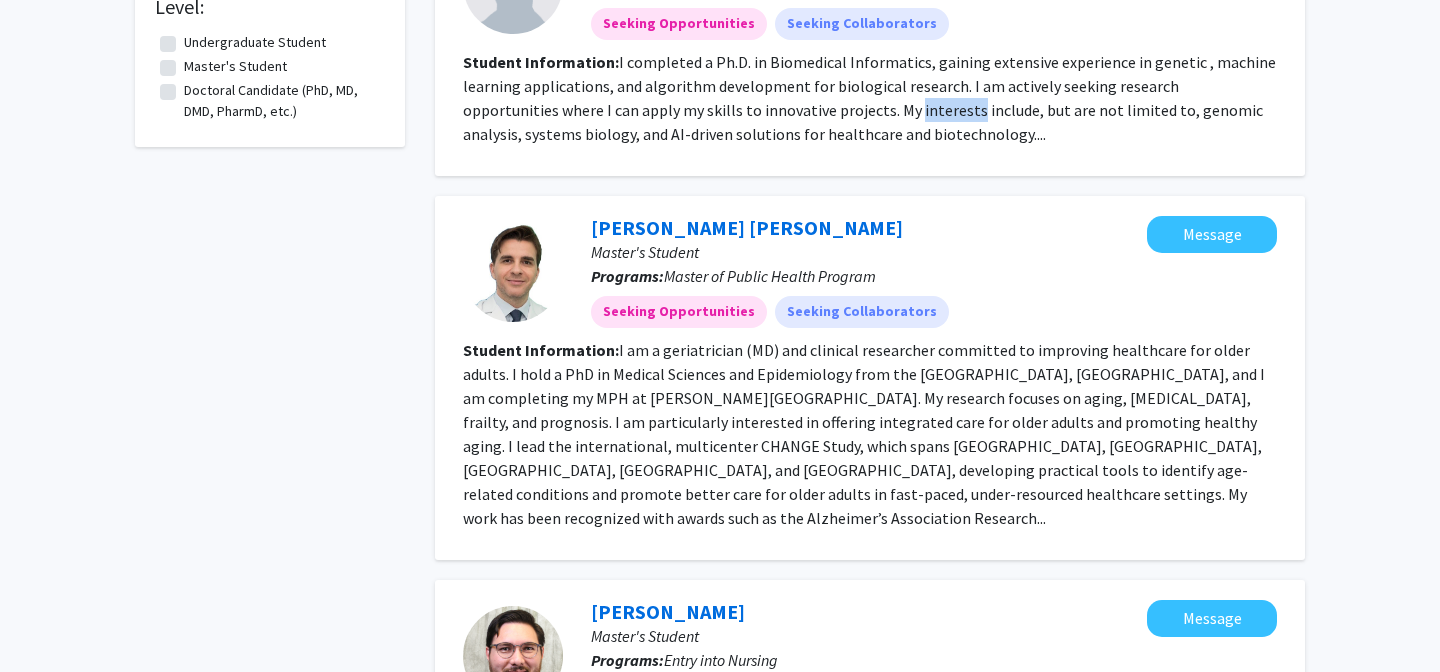 scroll, scrollTop: 745, scrollLeft: 0, axis: vertical 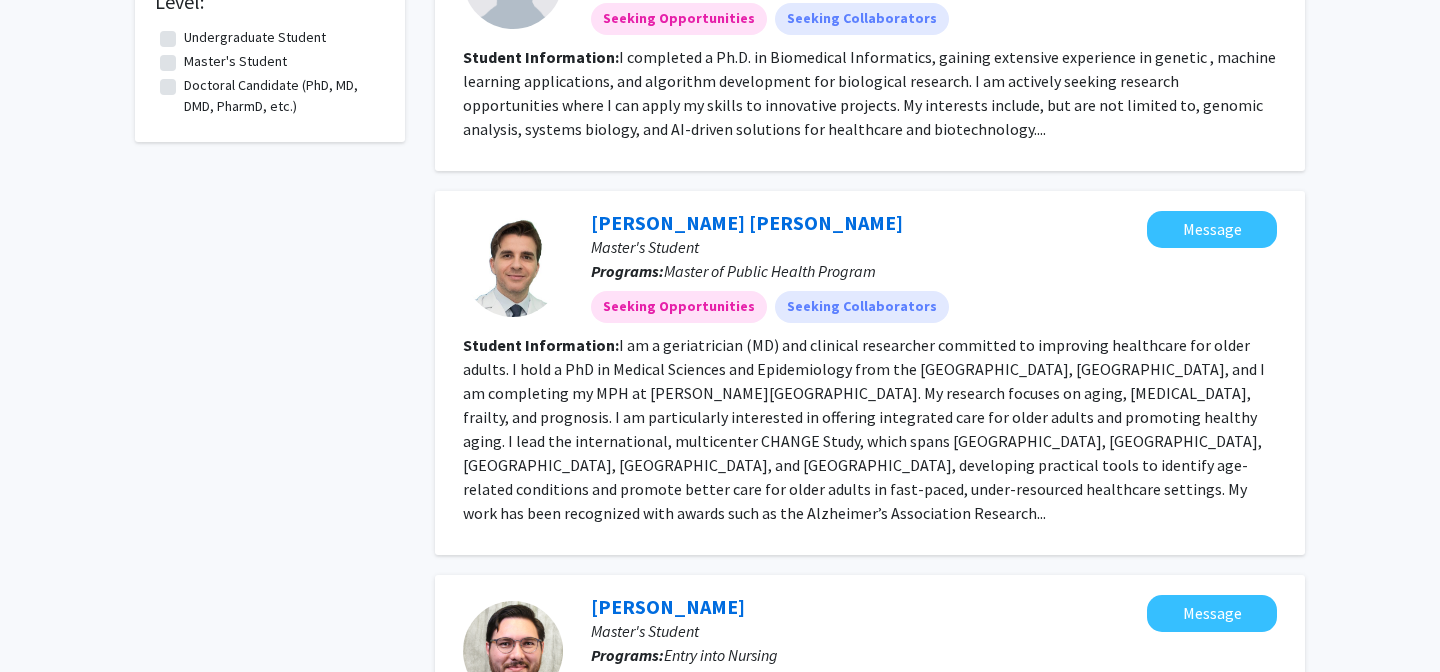 click on "I am a geriatrician (MD) and clinical researcher committed to improving healthcare for older adults. I hold a PhD in Medical Sciences and Epidemiology from the University of São Paulo, Brazil, and I am completing my MPH at Johns Hopkins Bloomberg School of Public Health. My research focuses on aging, cognitive impairment, frailty, and prognosis. I am particularly interested in offering integrated care for older adults and promoting healthy aging.  I lead the international, multicenter CHANGE Study, which spans Brazil, Angola, Portugal, Chile, and Colombia, developing practical tools to identify age-related conditions and promote better care for older adults in fast-paced, under-resourced healthcare settings. My work has been recognized with awards such as the Alzheimer’s Association Research..." 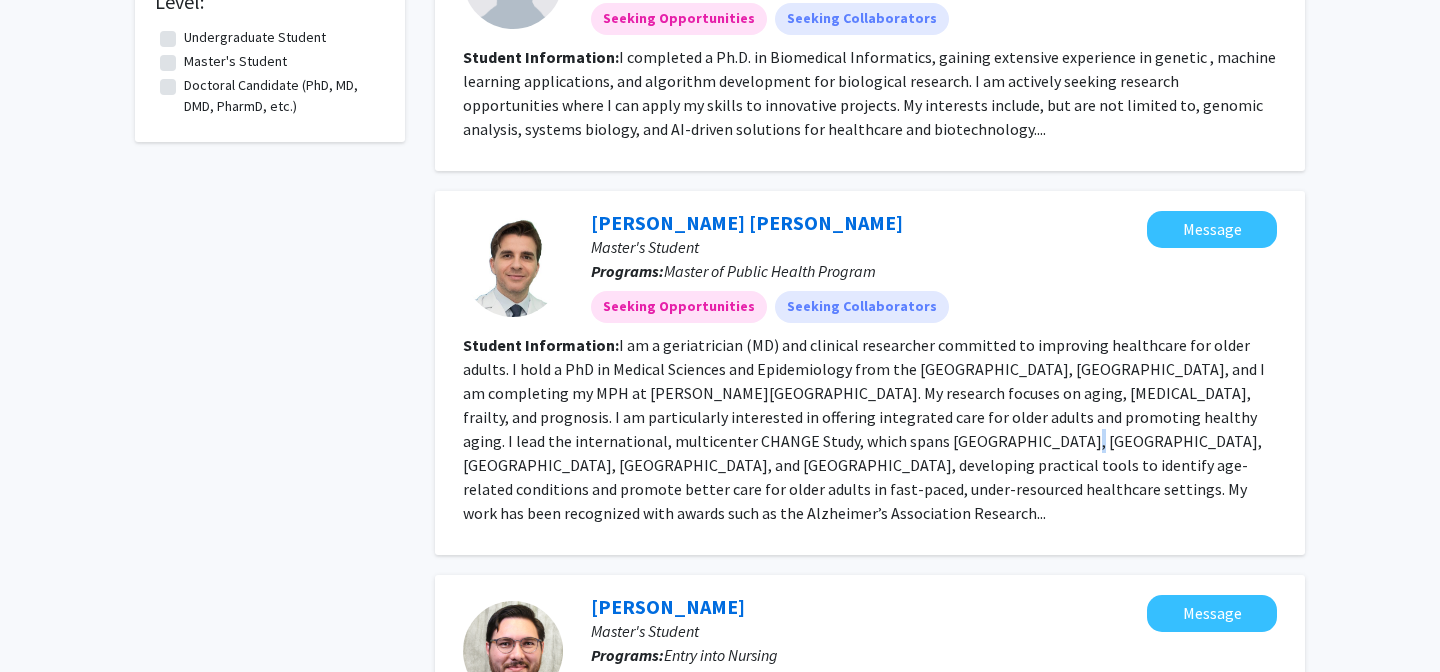 click on "I am a geriatrician (MD) and clinical researcher committed to improving healthcare for older adults. I hold a PhD in Medical Sciences and Epidemiology from the University of São Paulo, Brazil, and I am completing my MPH at Johns Hopkins Bloomberg School of Public Health. My research focuses on aging, cognitive impairment, frailty, and prognosis. I am particularly interested in offering integrated care for older adults and promoting healthy aging.  I lead the international, multicenter CHANGE Study, which spans Brazil, Angola, Portugal, Chile, and Colombia, developing practical tools to identify age-related conditions and promote better care for older adults in fast-paced, under-resourced healthcare settings. My work has been recognized with awards such as the Alzheimer’s Association Research..." 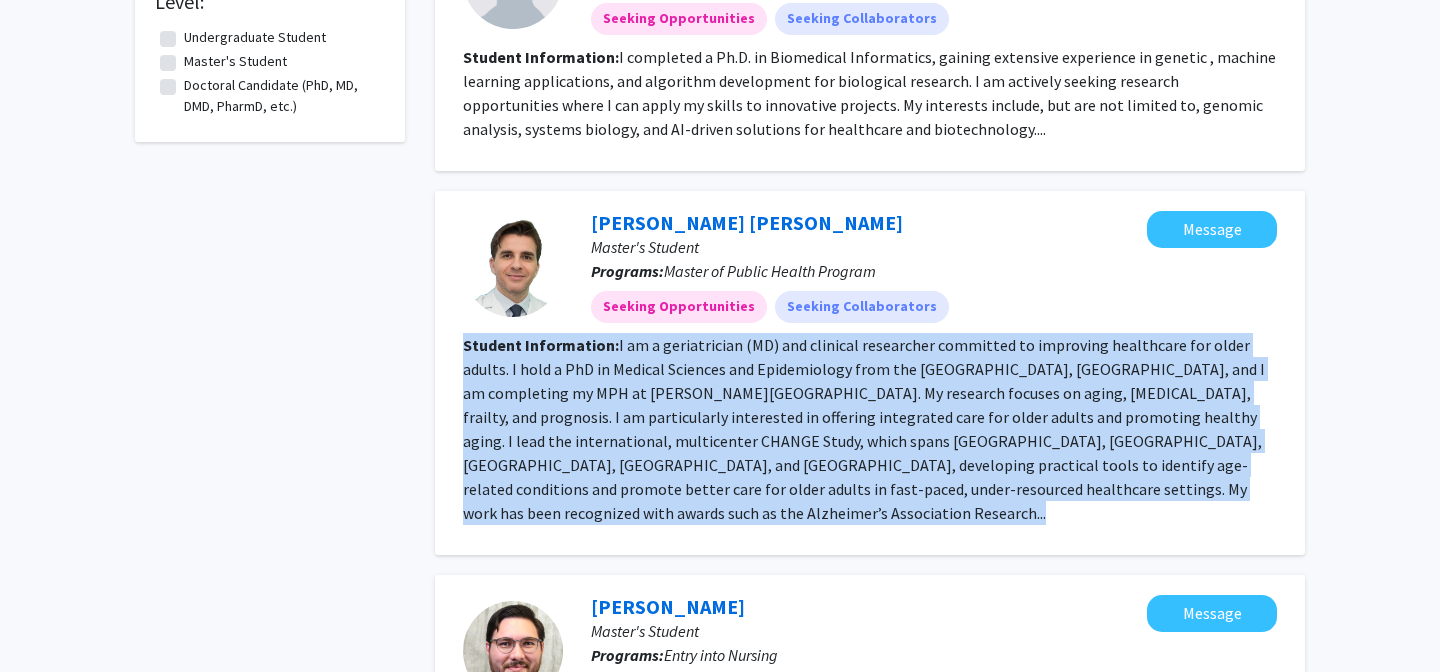click on "I am a geriatrician (MD) and clinical researcher committed to improving healthcare for older adults. I hold a PhD in Medical Sciences and Epidemiology from the University of São Paulo, Brazil, and I am completing my MPH at Johns Hopkins Bloomberg School of Public Health. My research focuses on aging, cognitive impairment, frailty, and prognosis. I am particularly interested in offering integrated care for older adults and promoting healthy aging.  I lead the international, multicenter CHANGE Study, which spans Brazil, Angola, Portugal, Chile, and Colombia, developing practical tools to identify age-related conditions and promote better care for older adults in fast-paced, under-resourced healthcare settings. My work has been recognized with awards such as the Alzheimer’s Association Research..." 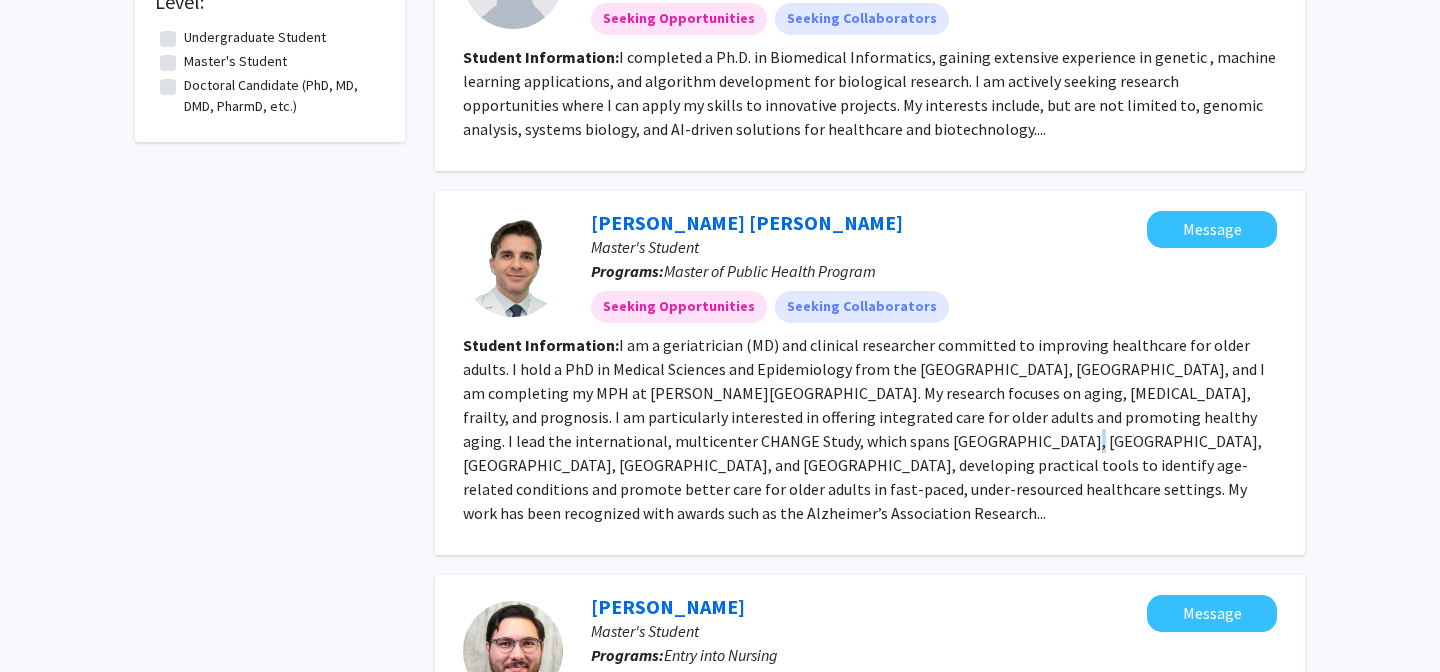 click on "I am a geriatrician (MD) and clinical researcher committed to improving healthcare for older adults. I hold a PhD in Medical Sciences and Epidemiology from the University of São Paulo, Brazil, and I am completing my MPH at Johns Hopkins Bloomberg School of Public Health. My research focuses on aging, cognitive impairment, frailty, and prognosis. I am particularly interested in offering integrated care for older adults and promoting healthy aging.  I lead the international, multicenter CHANGE Study, which spans Brazil, Angola, Portugal, Chile, and Colombia, developing practical tools to identify age-related conditions and promote better care for older adults in fast-paced, under-resourced healthcare settings. My work has been recognized with awards such as the Alzheimer’s Association Research..." 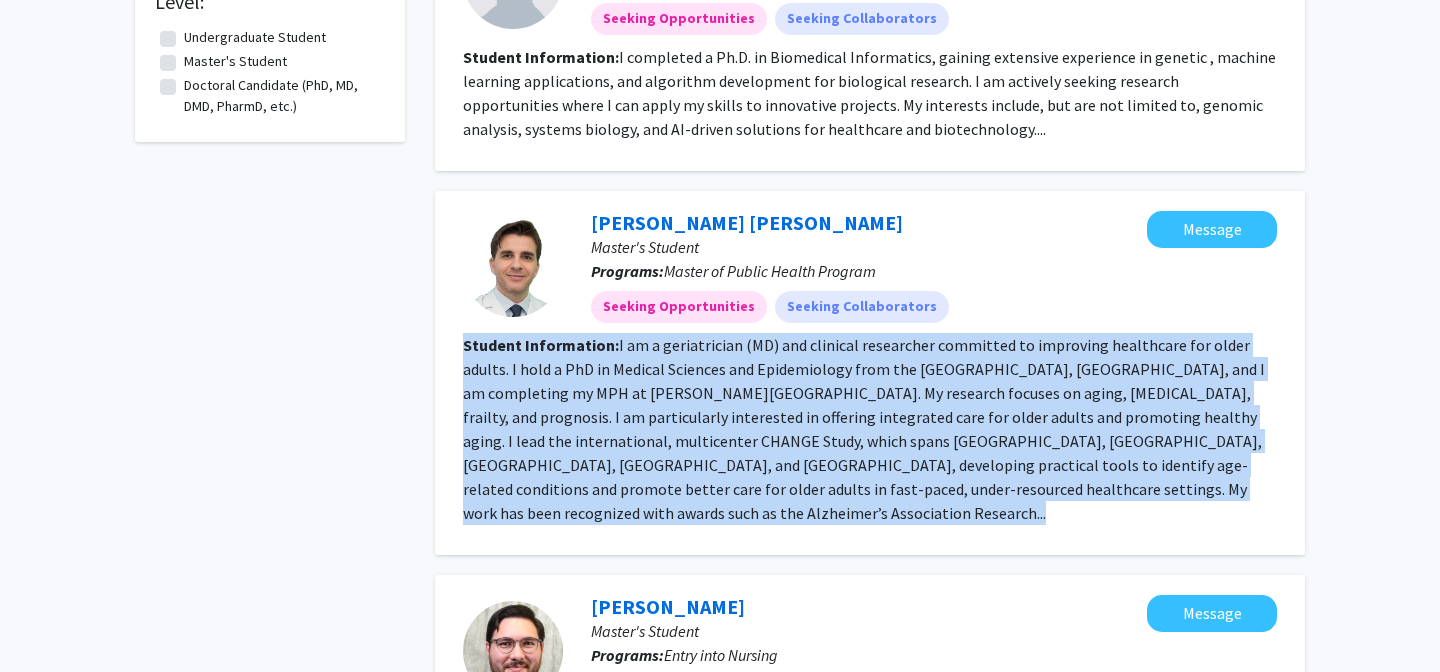 click on "I am a geriatrician (MD) and clinical researcher committed to improving healthcare for older adults. I hold a PhD in Medical Sciences and Epidemiology from the University of São Paulo, Brazil, and I am completing my MPH at Johns Hopkins Bloomberg School of Public Health. My research focuses on aging, cognitive impairment, frailty, and prognosis. I am particularly interested in offering integrated care for older adults and promoting healthy aging.  I lead the international, multicenter CHANGE Study, which spans Brazil, Angola, Portugal, Chile, and Colombia, developing practical tools to identify age-related conditions and promote better care for older adults in fast-paced, under-resourced healthcare settings. My work has been recognized with awards such as the Alzheimer’s Association Research..." 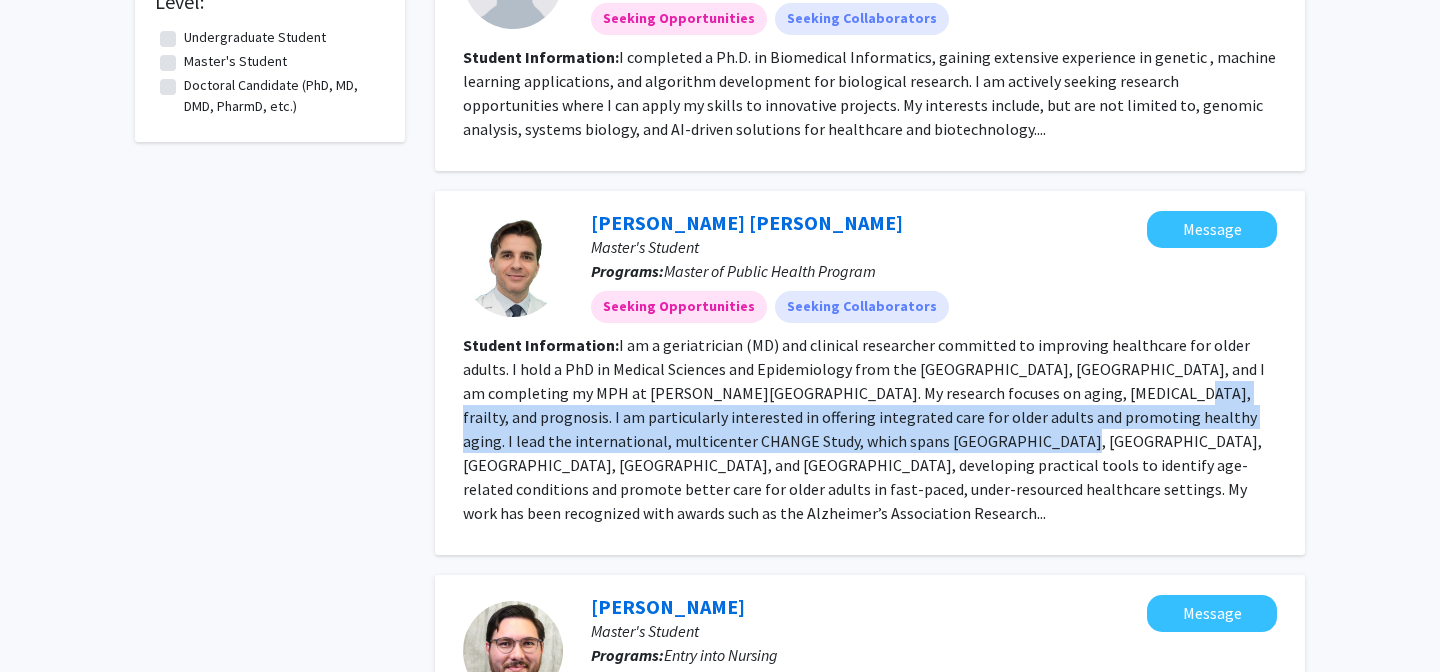 drag, startPoint x: 823, startPoint y: 438, endPoint x: 1012, endPoint y: 381, distance: 197.4082 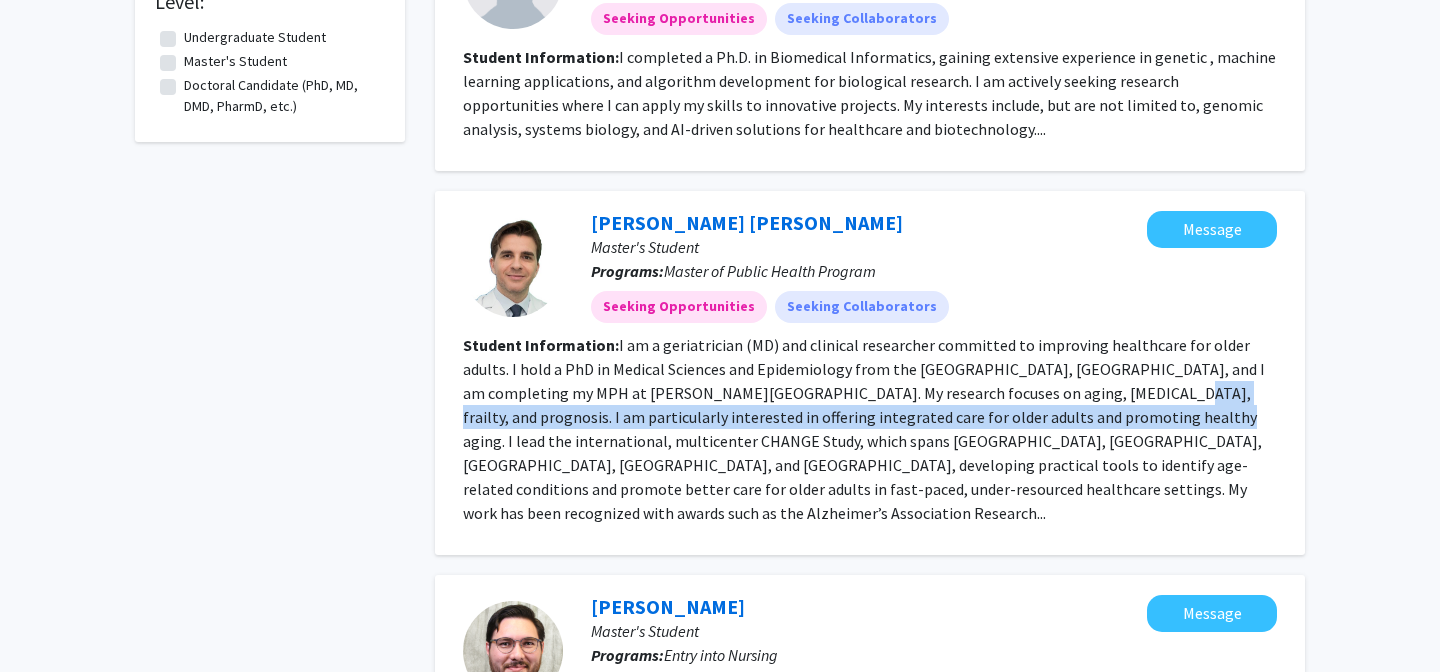 drag, startPoint x: 1012, startPoint y: 381, endPoint x: 1009, endPoint y: 423, distance: 42.107006 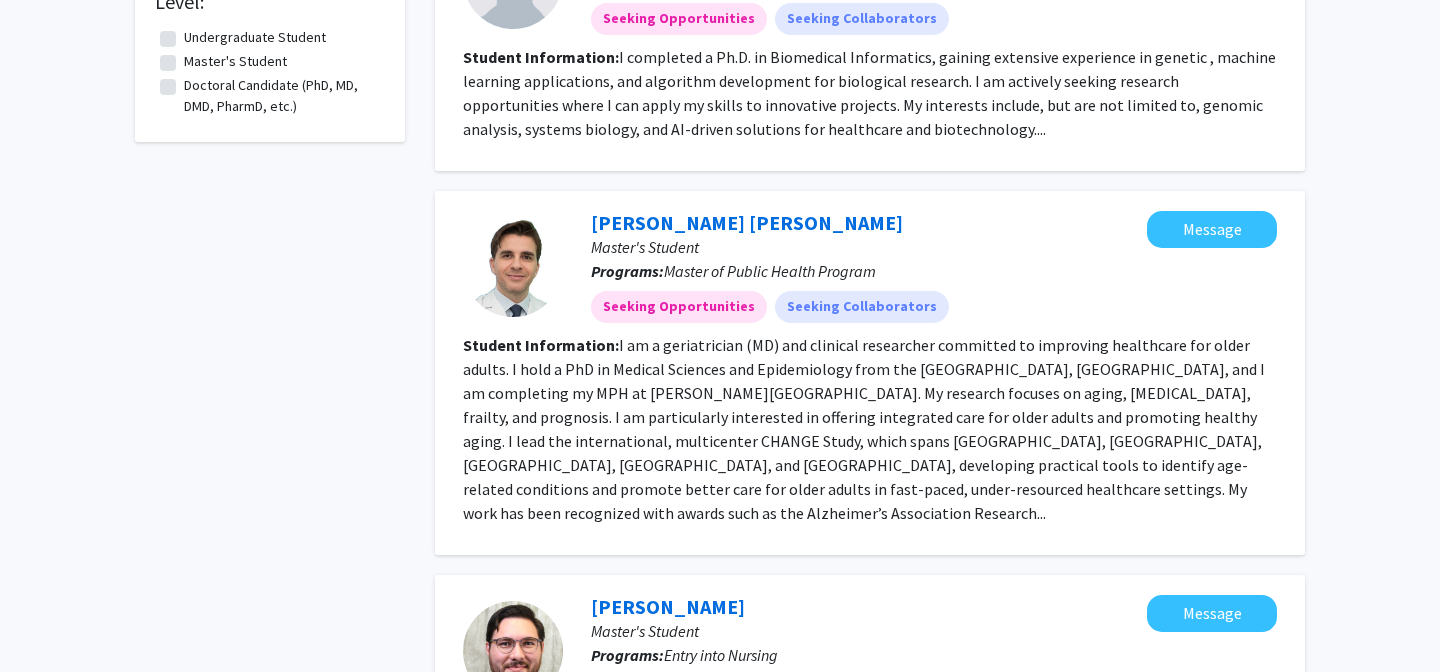 click on "Student Information:  I am a geriatrician (MD) and clinical researcher committed to improving healthcare for older adults. I hold a PhD in Medical Sciences and Epidemiology from the University of São Paulo, Brazil, and I am completing my MPH at Johns Hopkins Bloomberg School of Public Health. My research focuses on aging, cognitive impairment, frailty, and prognosis. I am particularly interested in offering integrated care for older adults and promoting healthy aging.  I lead the international, multicenter CHANGE Study, which spans Brazil, Angola, Portugal, Chile, and Colombia, developing practical tools to identify age-related conditions and promote better care for older adults in fast-paced, under-resourced healthcare settings. My work has been recognized with awards such as the Alzheimer’s Association Research..." 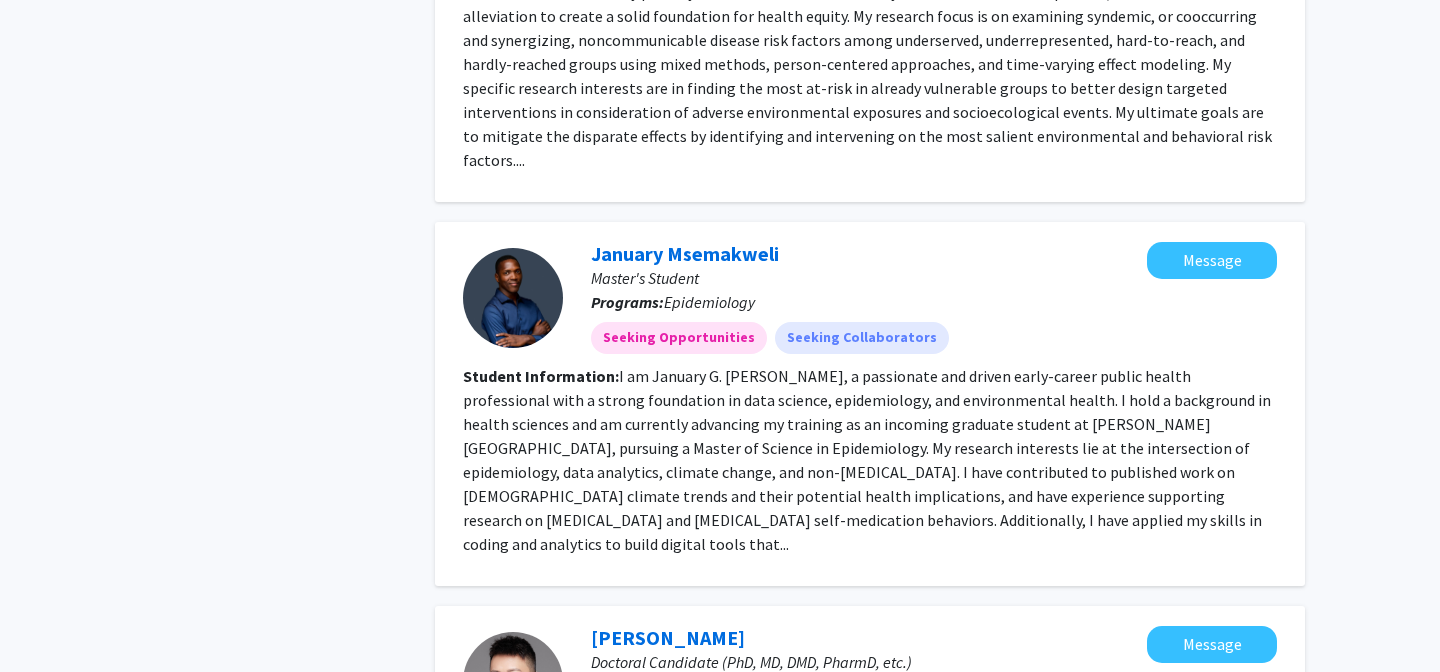 scroll, scrollTop: 1490, scrollLeft: 0, axis: vertical 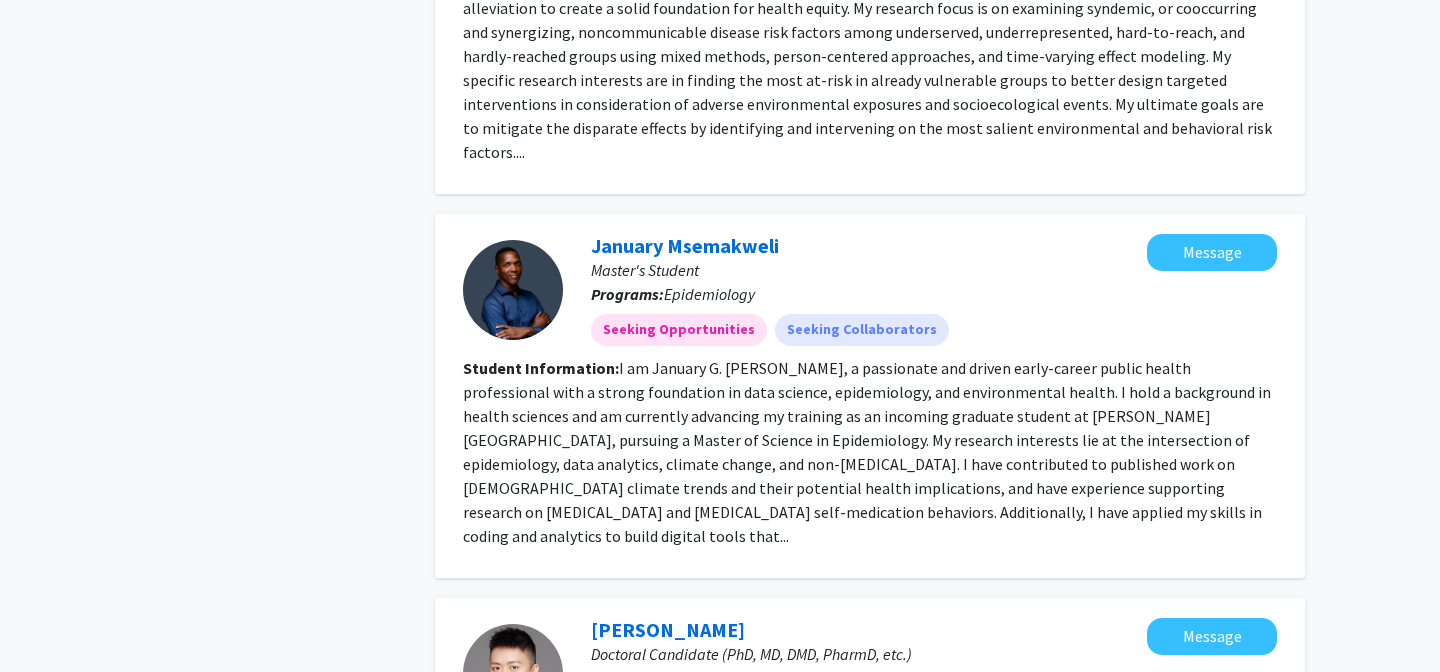 click on "Student Information:  I am January G. Msemakweli, a passionate and driven early-career public health professional with a strong foundation in data science, epidemiology, and environmental health. I hold a background in health sciences and am currently advancing my training as an incoming graduate student at Johns Hopkins Bloomberg School of Public Health, pursuing a Master of Science in Epidemiology.  My research interests lie at the intersection of epidemiology, data analytics, climate change, and non-communicable diseases. I have contributed to published work on seasonal climate trends and their potential health implications, and have experience supporting research on malaria and gastrointestinal self-medication behaviors. Additionally, I have applied my skills in coding and analytics to build digital tools that..." 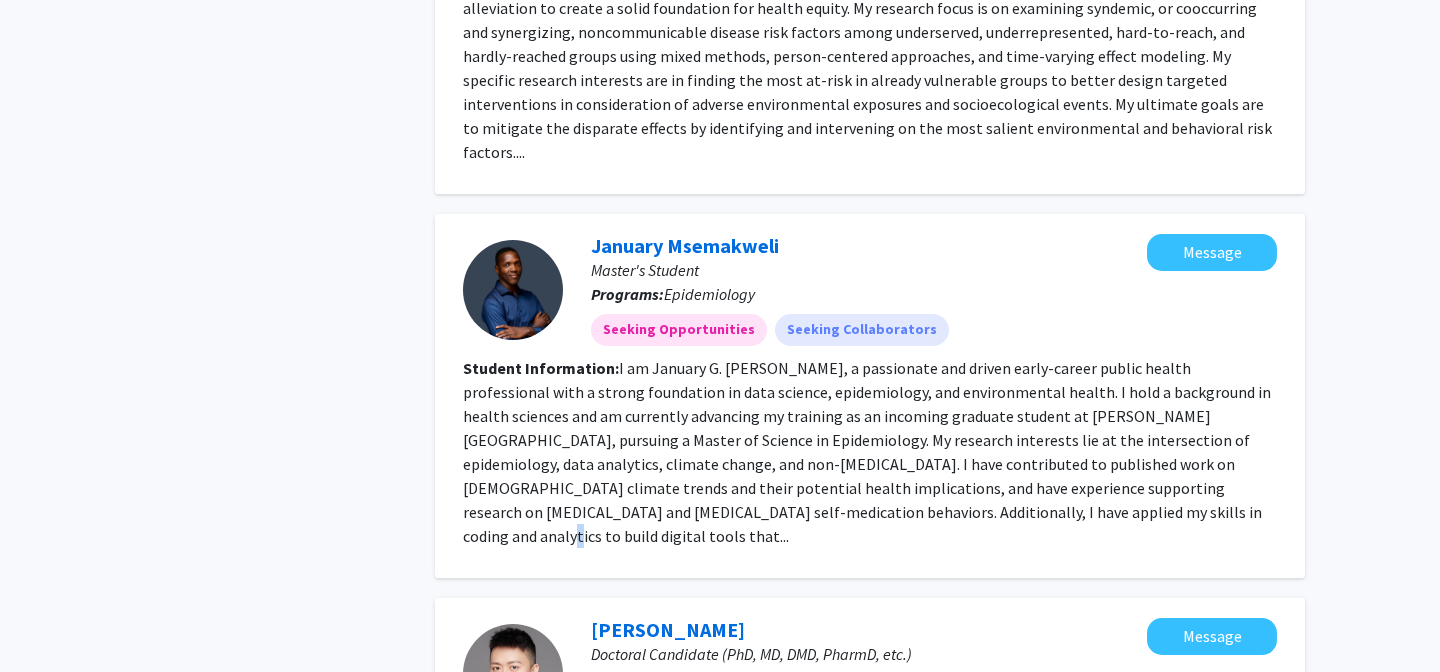 click on "Student Information:  I am January G. Msemakweli, a passionate and driven early-career public health professional with a strong foundation in data science, epidemiology, and environmental health. I hold a background in health sciences and am currently advancing my training as an incoming graduate student at Johns Hopkins Bloomberg School of Public Health, pursuing a Master of Science in Epidemiology.  My research interests lie at the intersection of epidemiology, data analytics, climate change, and non-communicable diseases. I have contributed to published work on seasonal climate trends and their potential health implications, and have experience supporting research on malaria and gastrointestinal self-medication behaviors. Additionally, I have applied my skills in coding and analytics to build digital tools that..." 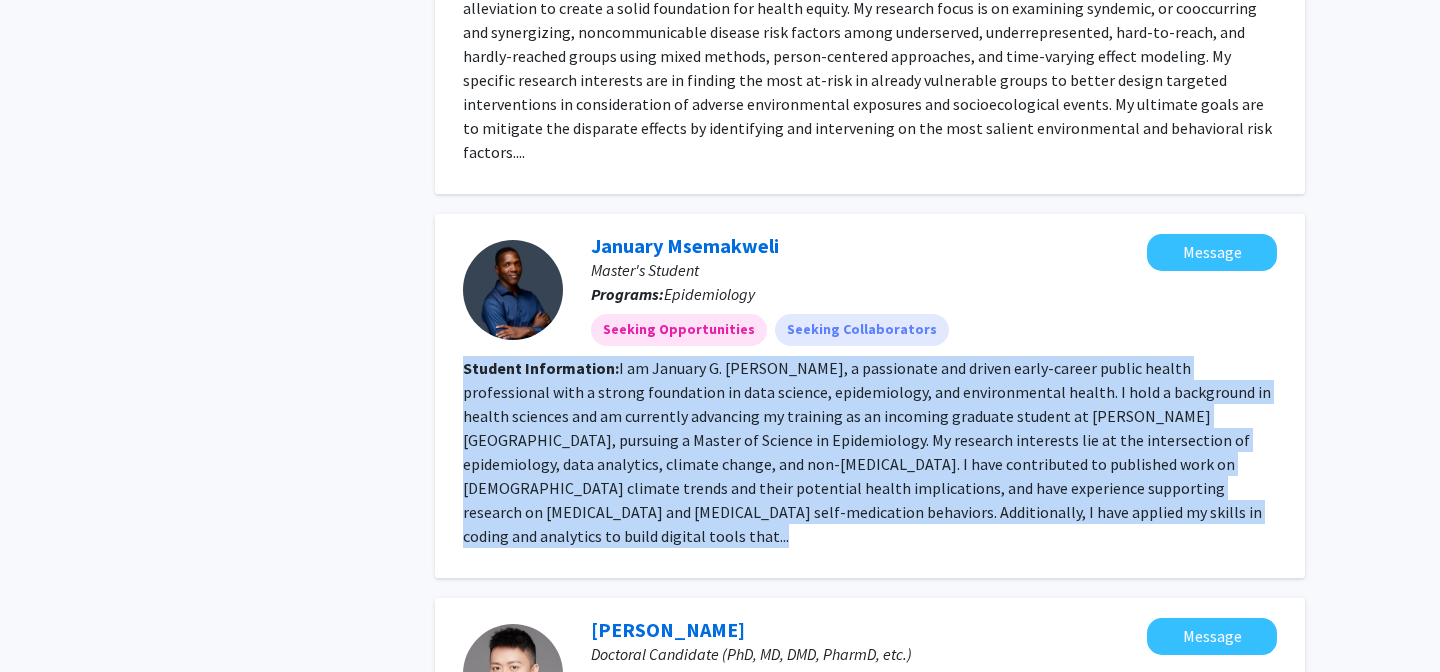 click on "Student Information:  I am January G. Msemakweli, a passionate and driven early-career public health professional with a strong foundation in data science, epidemiology, and environmental health. I hold a background in health sciences and am currently advancing my training as an incoming graduate student at Johns Hopkins Bloomberg School of Public Health, pursuing a Master of Science in Epidemiology.  My research interests lie at the intersection of epidemiology, data analytics, climate change, and non-communicable diseases. I have contributed to published work on seasonal climate trends and their potential health implications, and have experience supporting research on malaria and gastrointestinal self-medication behaviors. Additionally, I have applied my skills in coding and analytics to build digital tools that..." 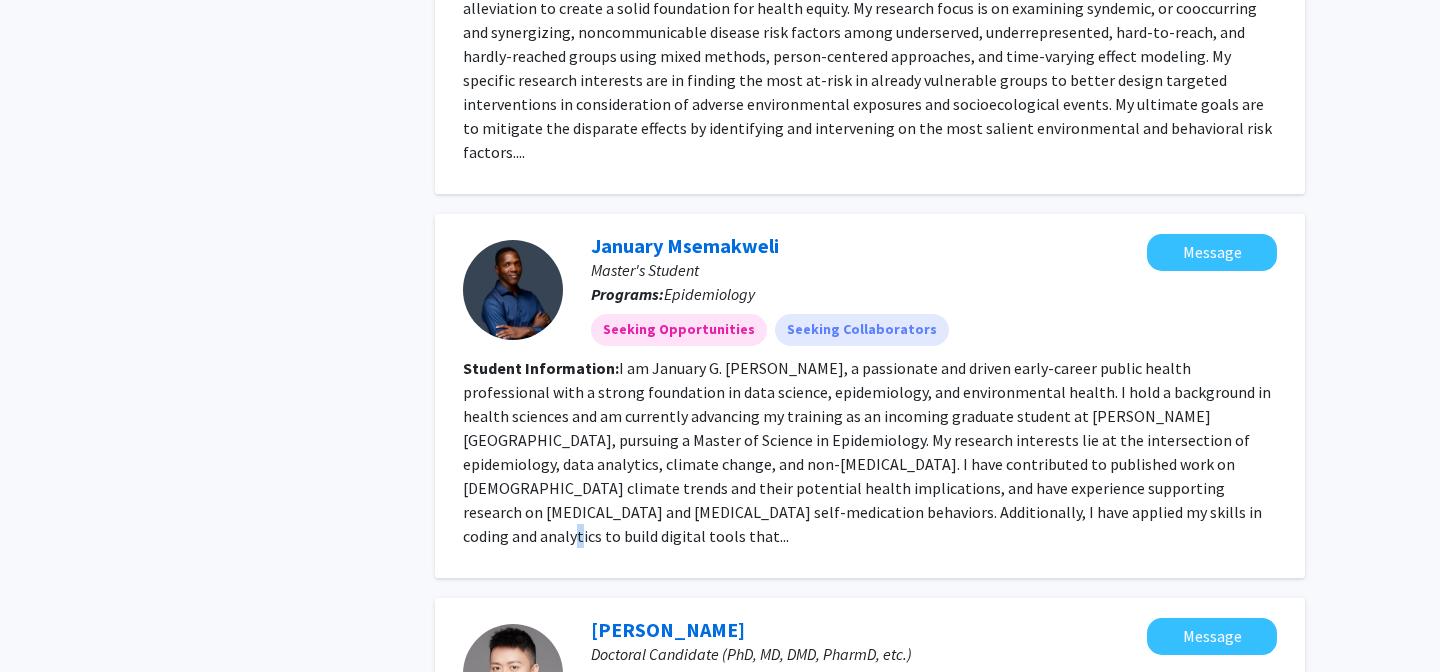 click on "Student Information:  I am January G. Msemakweli, a passionate and driven early-career public health professional with a strong foundation in data science, epidemiology, and environmental health. I hold a background in health sciences and am currently advancing my training as an incoming graduate student at Johns Hopkins Bloomberg School of Public Health, pursuing a Master of Science in Epidemiology.  My research interests lie at the intersection of epidemiology, data analytics, climate change, and non-communicable diseases. I have contributed to published work on seasonal climate trends and their potential health implications, and have experience supporting research on malaria and gastrointestinal self-medication behaviors. Additionally, I have applied my skills in coding and analytics to build digital tools that..." 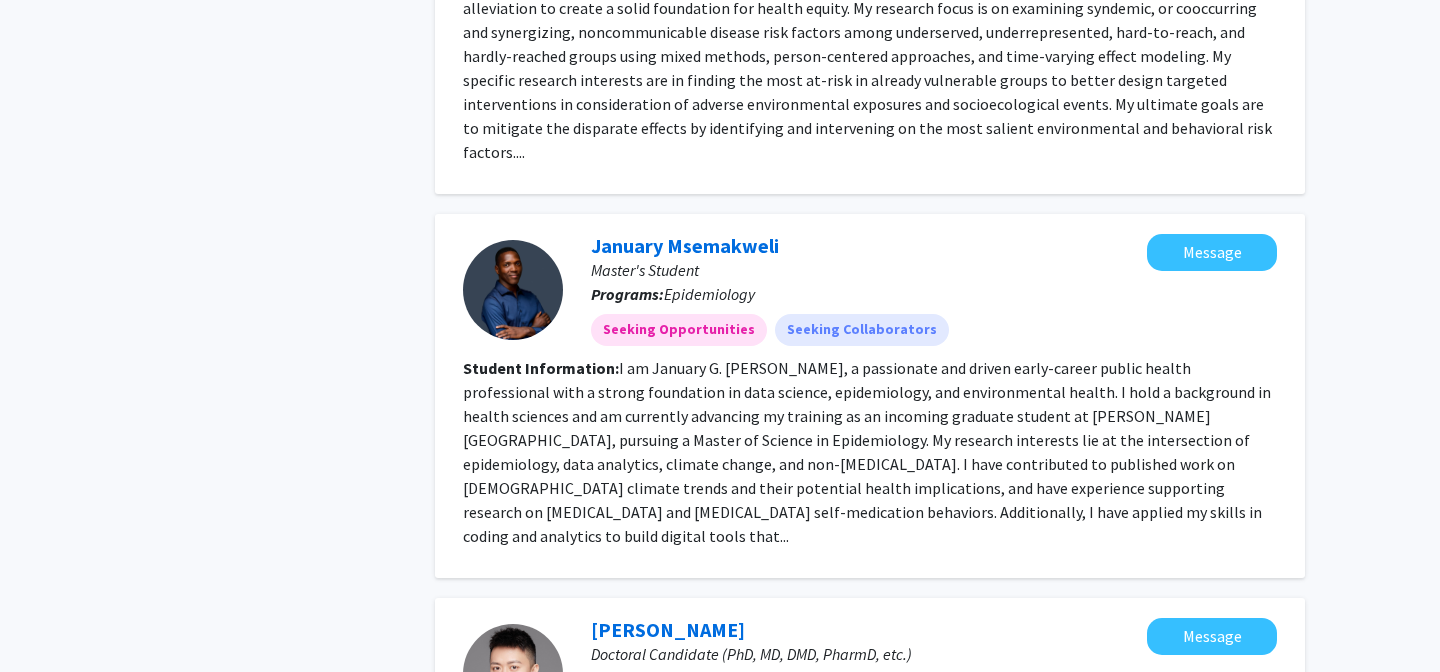 click on "Student Information:  I am January G. Msemakweli, a passionate and driven early-career public health professional with a strong foundation in data science, epidemiology, and environmental health. I hold a background in health sciences and am currently advancing my training as an incoming graduate student at Johns Hopkins Bloomberg School of Public Health, pursuing a Master of Science in Epidemiology.  My research interests lie at the intersection of epidemiology, data analytics, climate change, and non-communicable diseases. I have contributed to published work on seasonal climate trends and their potential health implications, and have experience supporting research on malaria and gastrointestinal self-medication behaviors. Additionally, I have applied my skills in coding and analytics to build digital tools that..." 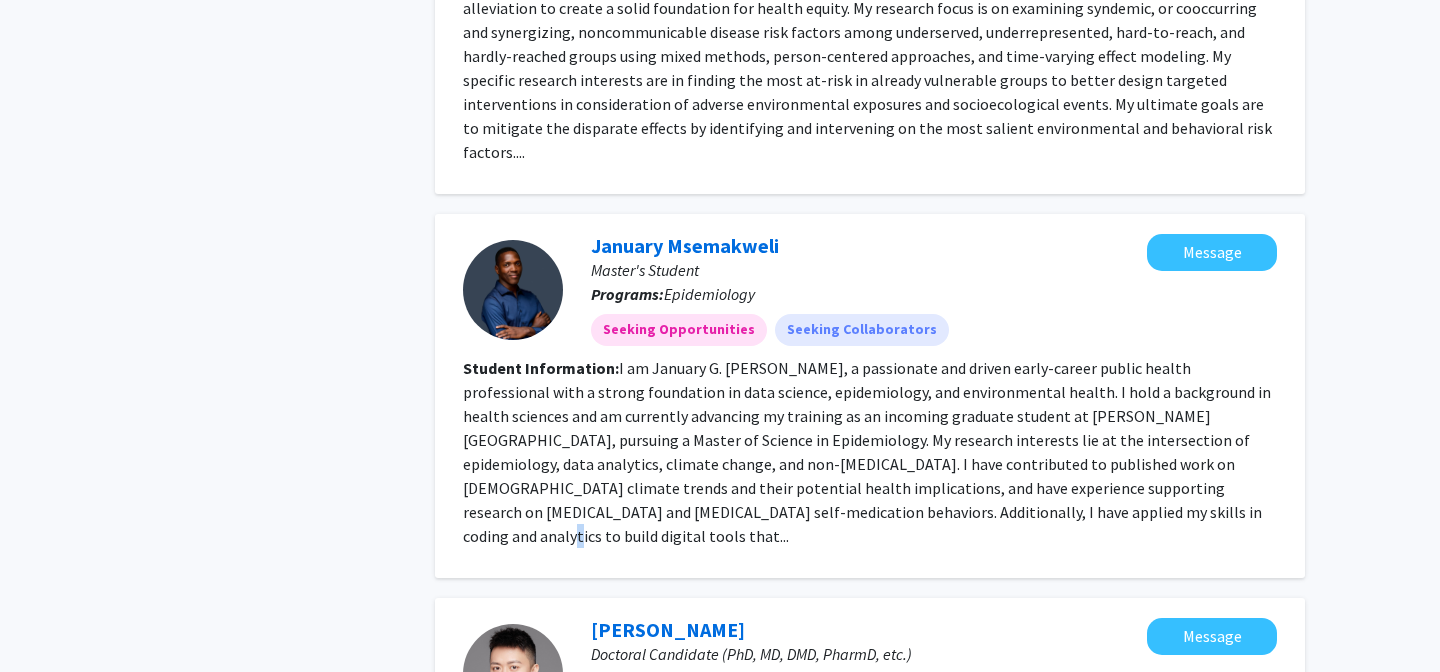 click on "Student Information:  I am January G. Msemakweli, a passionate and driven early-career public health professional with a strong foundation in data science, epidemiology, and environmental health. I hold a background in health sciences and am currently advancing my training as an incoming graduate student at Johns Hopkins Bloomberg School of Public Health, pursuing a Master of Science in Epidemiology.  My research interests lie at the intersection of epidemiology, data analytics, climate change, and non-communicable diseases. I have contributed to published work on seasonal climate trends and their potential health implications, and have experience supporting research on malaria and gastrointestinal self-medication behaviors. Additionally, I have applied my skills in coding and analytics to build digital tools that..." 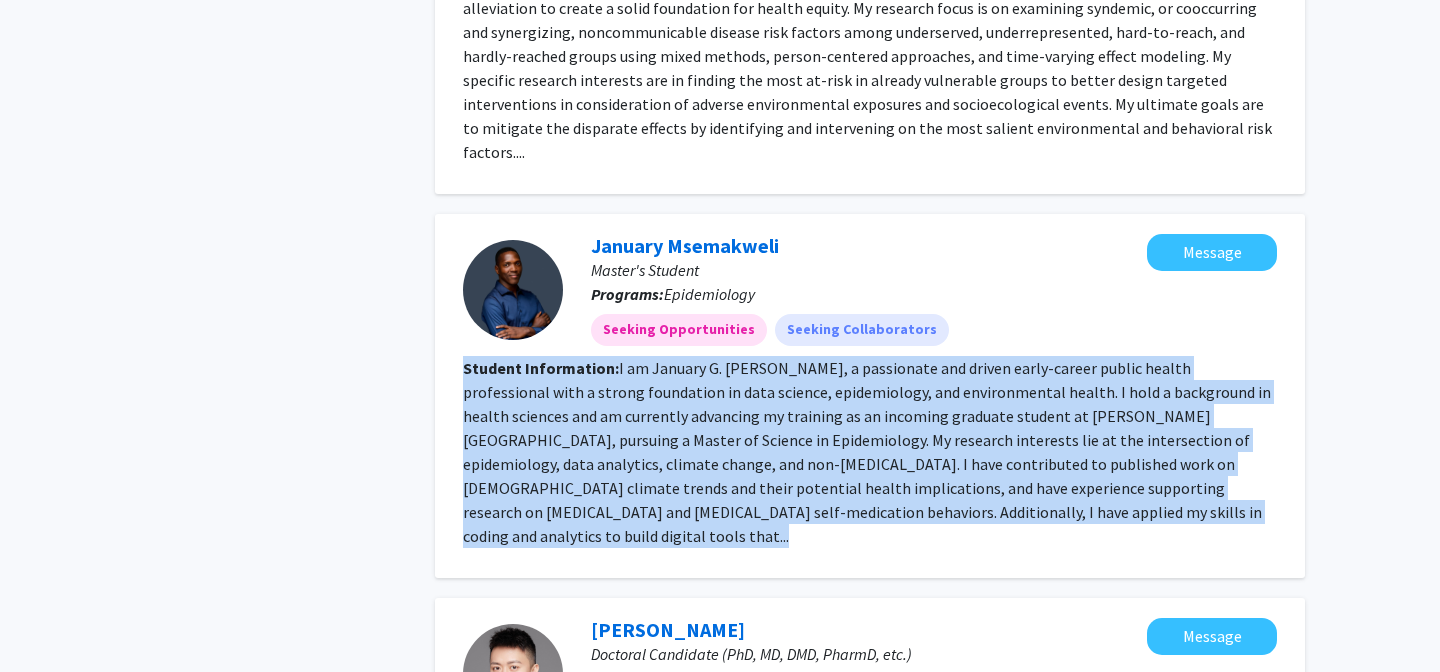 click on "Student Information:  I am January G. Msemakweli, a passionate and driven early-career public health professional with a strong foundation in data science, epidemiology, and environmental health. I hold a background in health sciences and am currently advancing my training as an incoming graduate student at Johns Hopkins Bloomberg School of Public Health, pursuing a Master of Science in Epidemiology.  My research interests lie at the intersection of epidemiology, data analytics, climate change, and non-communicable diseases. I have contributed to published work on seasonal climate trends and their potential health implications, and have experience supporting research on malaria and gastrointestinal self-medication behaviors. Additionally, I have applied my skills in coding and analytics to build digital tools that..." 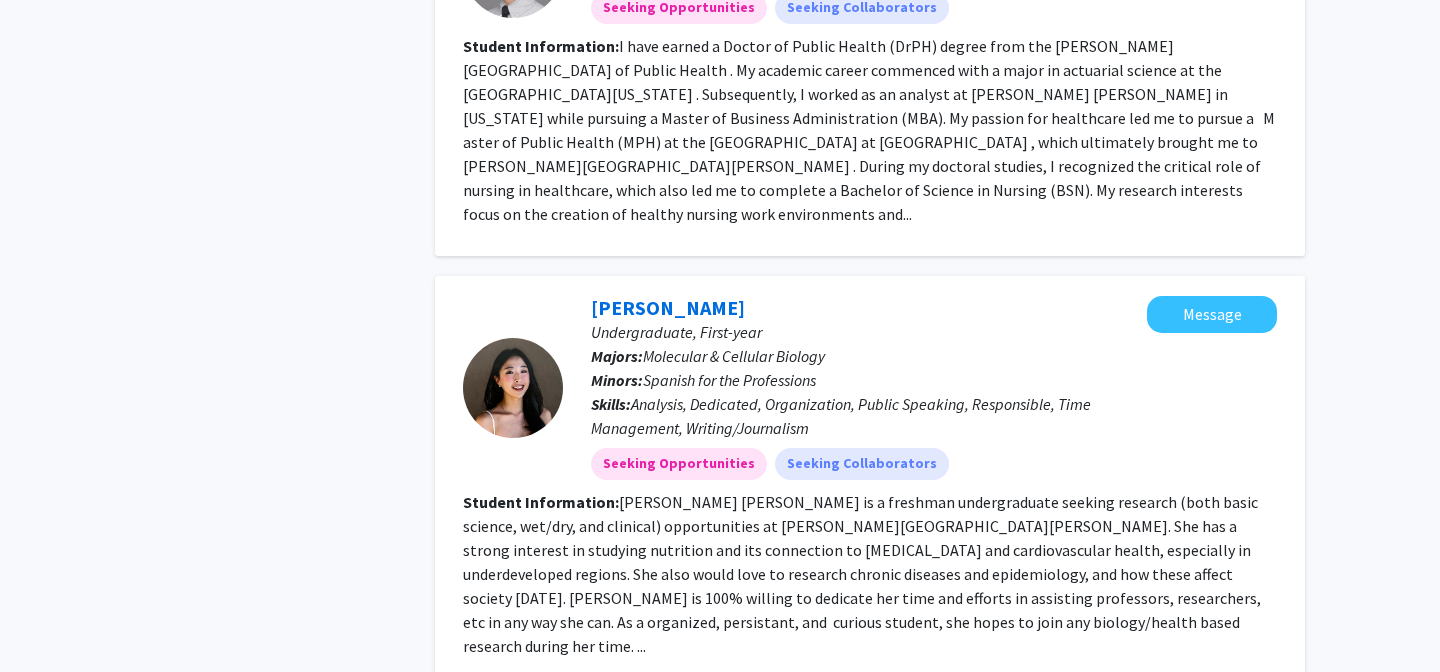 scroll, scrollTop: 2204, scrollLeft: 0, axis: vertical 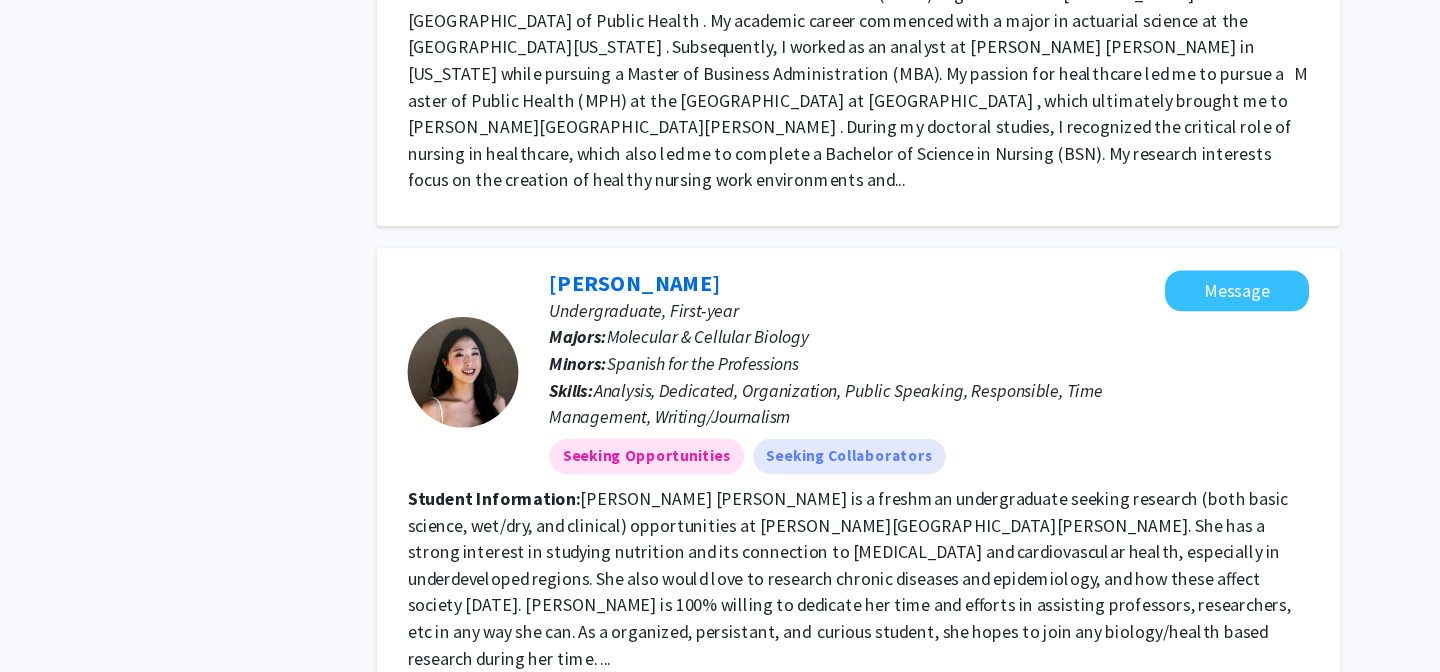 click on "Yoonseo Linda Lee is a freshman undergraduate seeking research (both basic science, wet/dry, and clinical) opportunities at Johns Hopkins. She has a strong interest in studying nutrition and its connection to bone density and cardiovascular health, especially in underdeveloped regions. She also would love to research chronic diseases and epidemiology, and how these affect society today. Yoonseo is 100% willing to dedicate her time and efforts in assisting professors, researchers, etc in any way she can. As a organized, persistant, and  curious student, she hopes to join any biology/health based research during her time. ..." 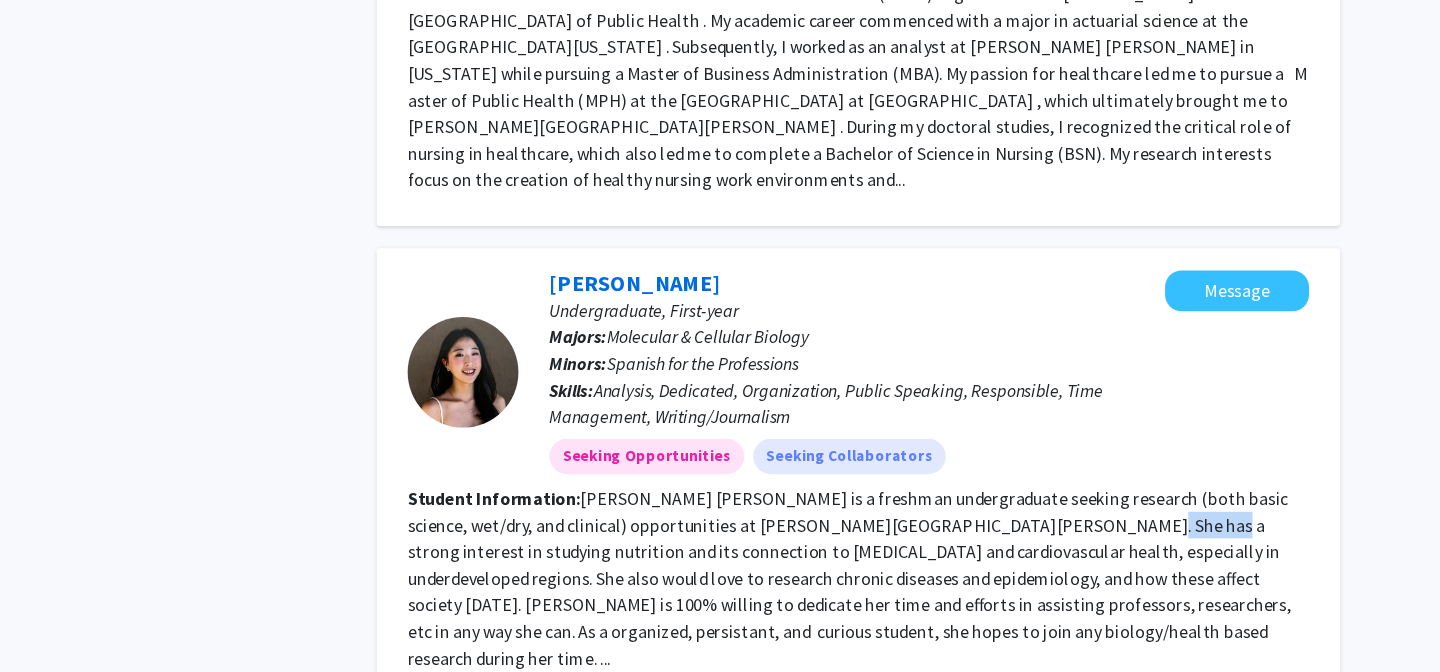 click on "Yoonseo Linda Lee is a freshman undergraduate seeking research (both basic science, wet/dry, and clinical) opportunities at Johns Hopkins. She has a strong interest in studying nutrition and its connection to bone density and cardiovascular health, especially in underdeveloped regions. She also would love to research chronic diseases and epidemiology, and how these affect society today. Yoonseo is 100% willing to dedicate her time and efforts in assisting professors, researchers, etc in any way she can. As a organized, persistant, and  curious student, she hopes to join any biology/health based research during her time. ..." 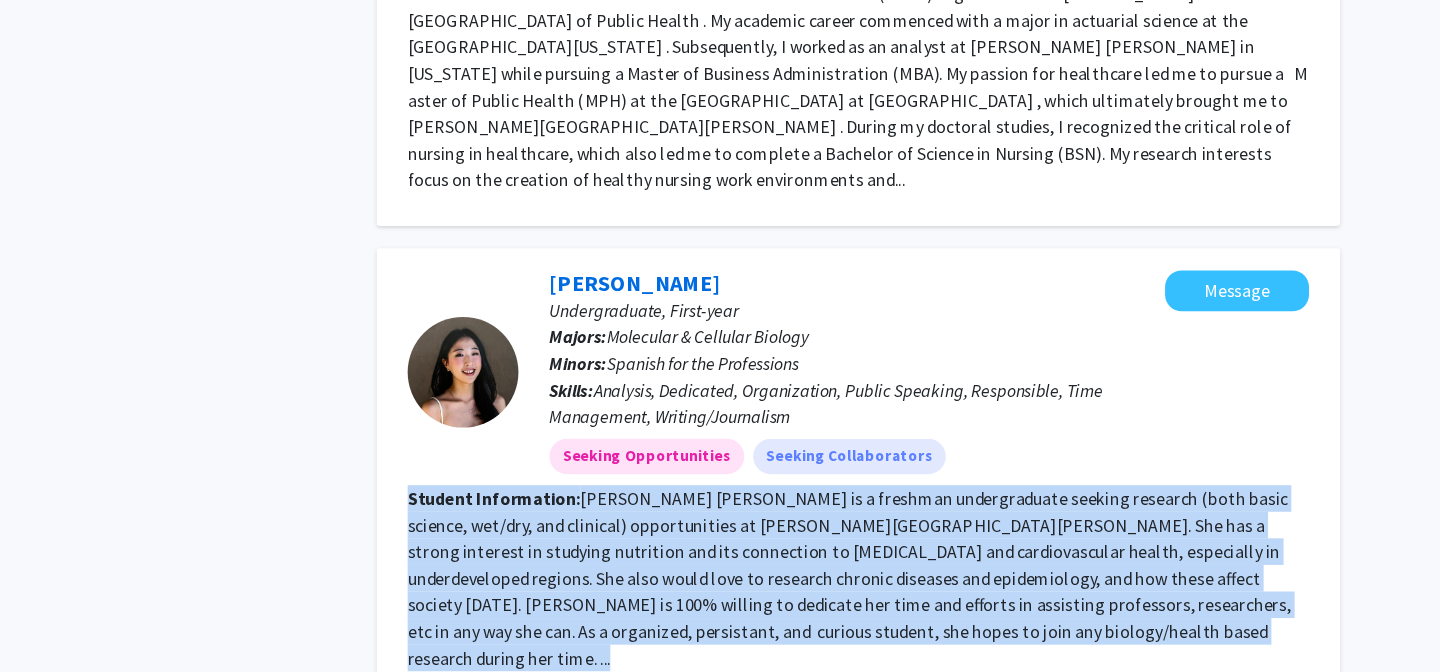 click on "Yoonseo Linda Lee is a freshman undergraduate seeking research (both basic science, wet/dry, and clinical) opportunities at Johns Hopkins. She has a strong interest in studying nutrition and its connection to bone density and cardiovascular health, especially in underdeveloped regions. She also would love to research chronic diseases and epidemiology, and how these affect society today. Yoonseo is 100% willing to dedicate her time and efforts in assisting professors, researchers, etc in any way she can. As a organized, persistant, and  curious student, she hopes to join any biology/health based research during her time. ..." 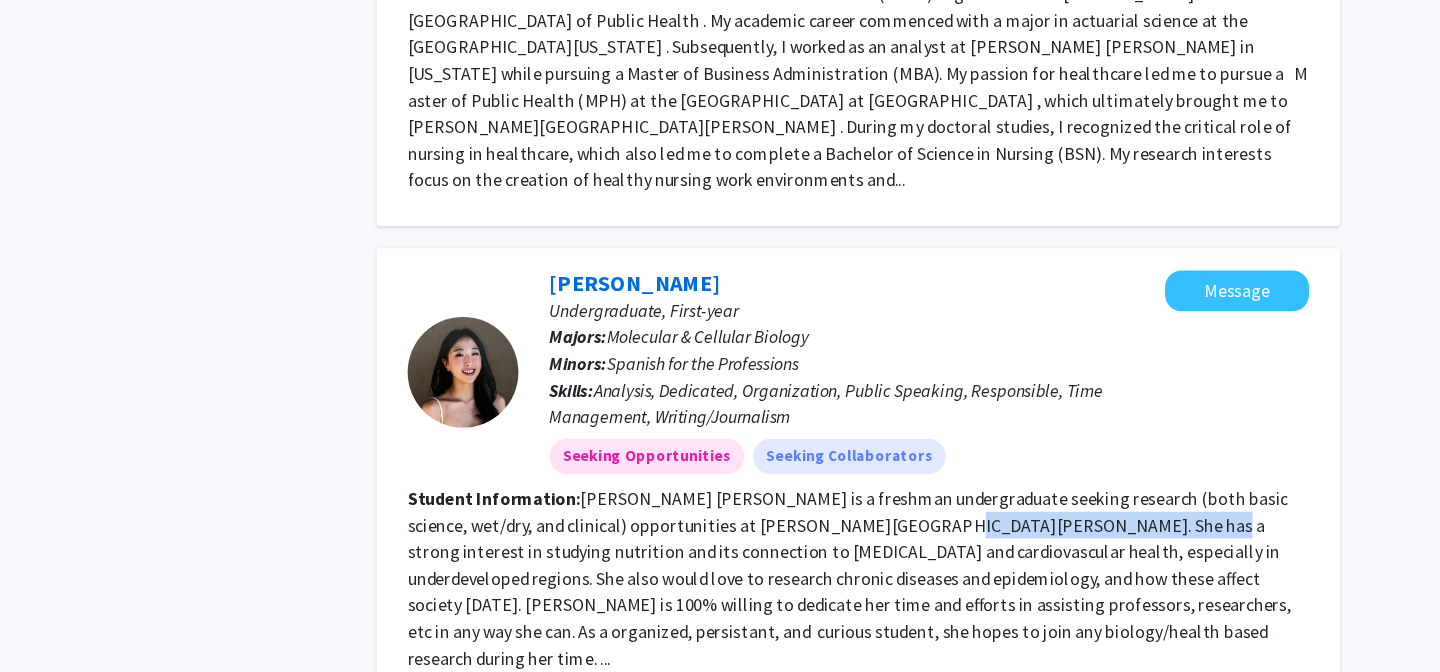 drag, startPoint x: 977, startPoint y: 427, endPoint x: 880, endPoint y: 425, distance: 97.020615 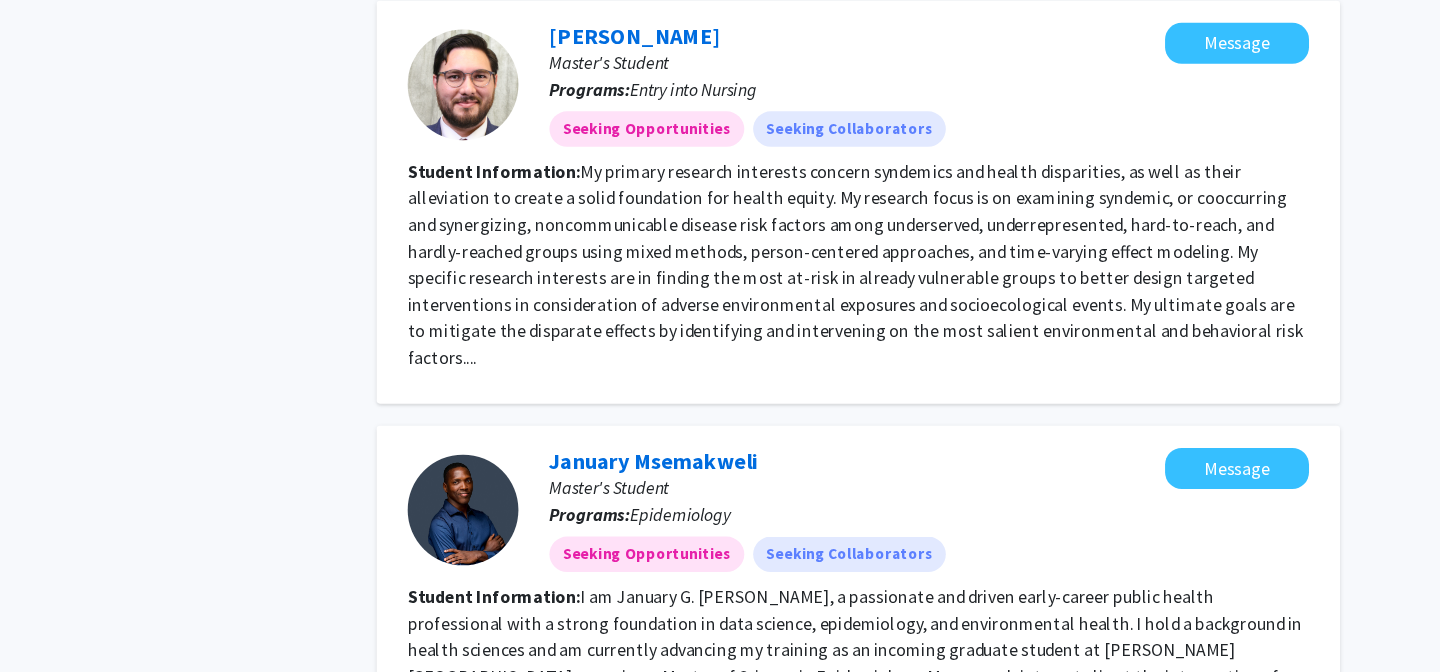 scroll, scrollTop: 1309, scrollLeft: 0, axis: vertical 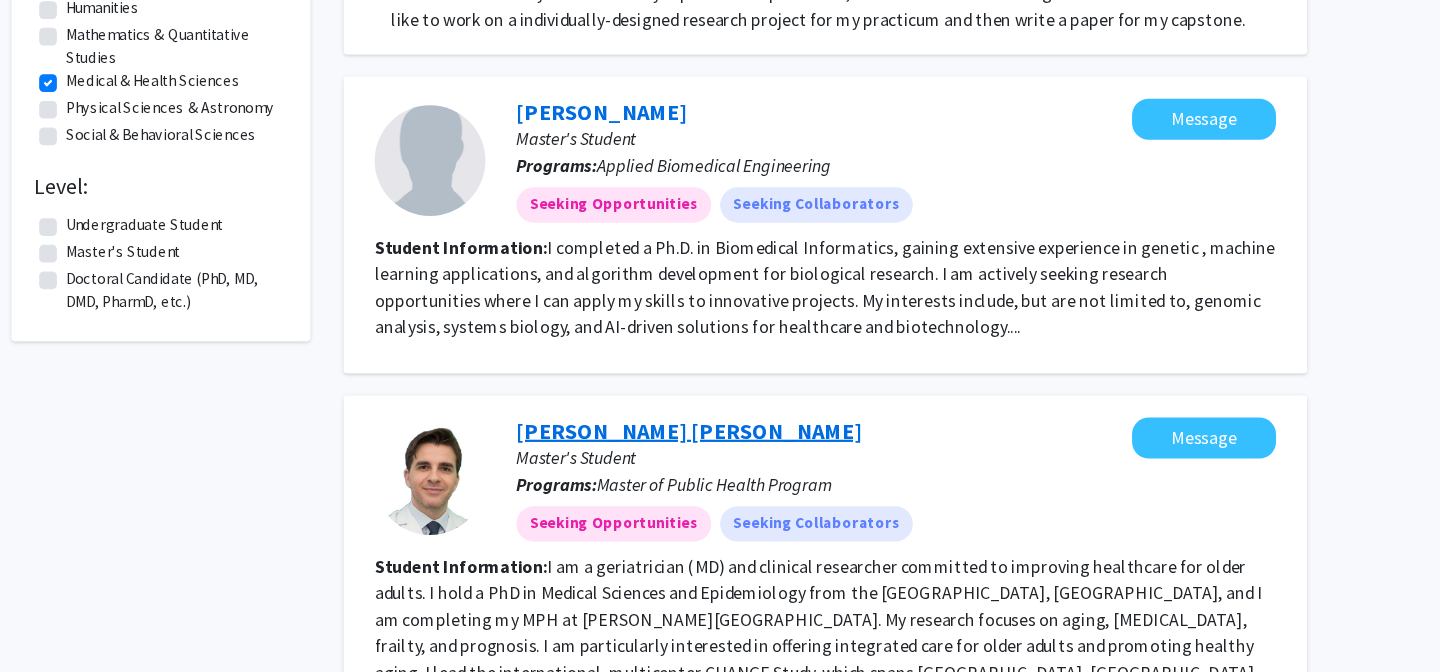 click on "I completed a Ph.D. in Biomedical Informatics, gaining extensive experience in genetic , machine learning applications, and algorithm development for biological research. I am actively seeking research opportunities where I can apply my skills to innovative projects. My interests include, but are not limited to, genomic analysis, systems biology, and AI-driven solutions for healthcare and biotechnology...." 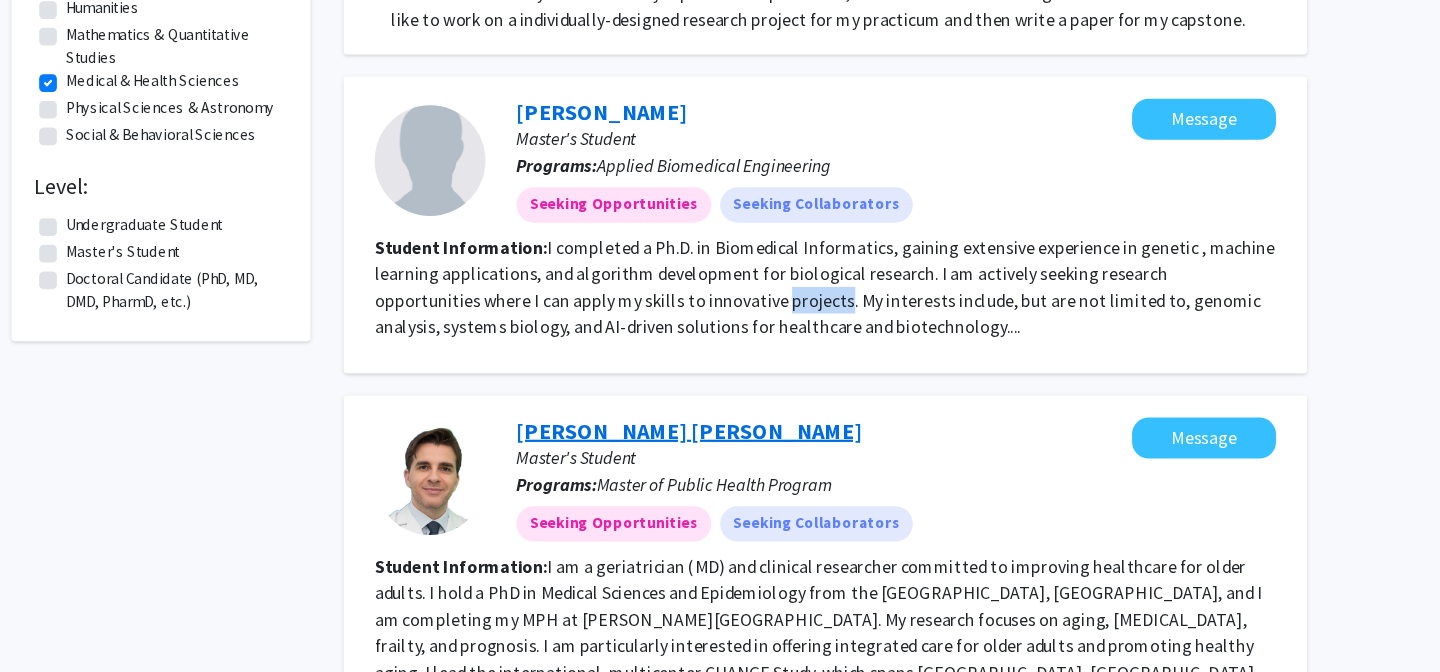 click on "I completed a Ph.D. in Biomedical Informatics, gaining extensive experience in genetic , machine learning applications, and algorithm development for biological research. I am actively seeking research opportunities where I can apply my skills to innovative projects. My interests include, but are not limited to, genomic analysis, systems biology, and AI-driven solutions for healthcare and biotechnology...." 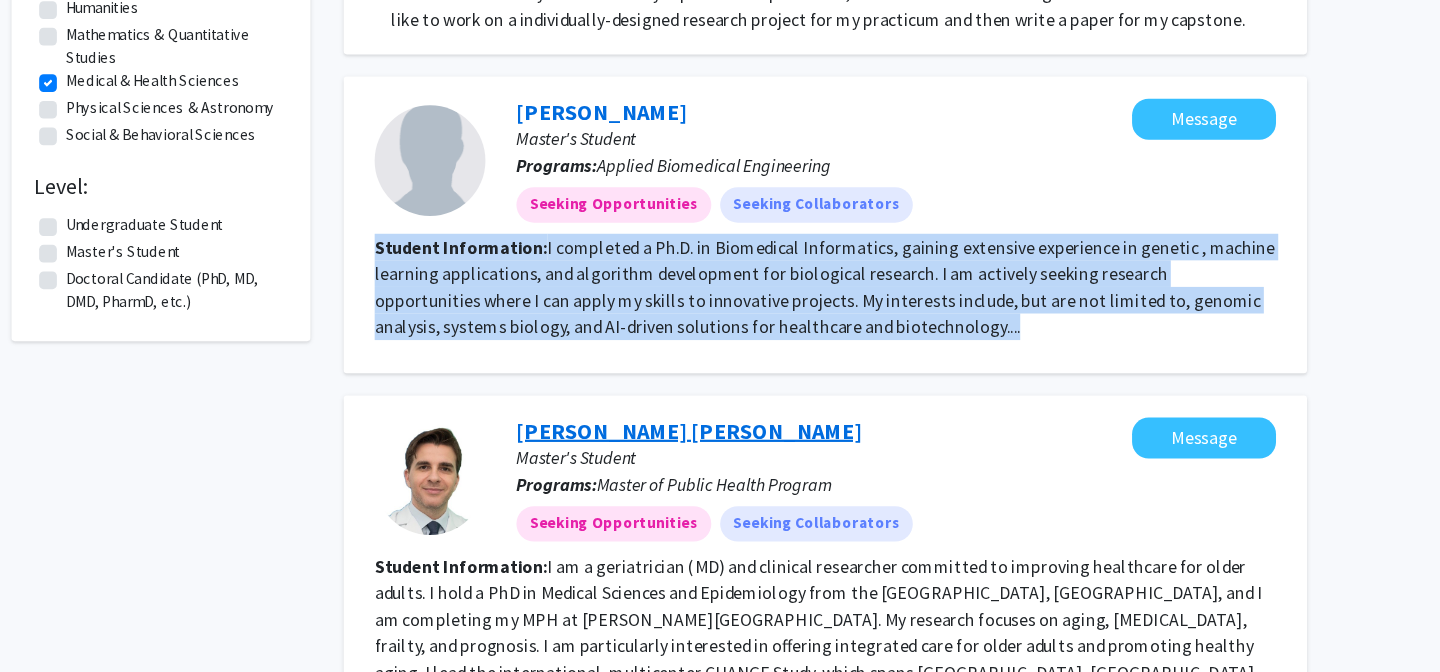click on "I completed a Ph.D. in Biomedical Informatics, gaining extensive experience in genetic , machine learning applications, and algorithm development for biological research. I am actively seeking research opportunities where I can apply my skills to innovative projects. My interests include, but are not limited to, genomic analysis, systems biology, and AI-driven solutions for healthcare and biotechnology...." 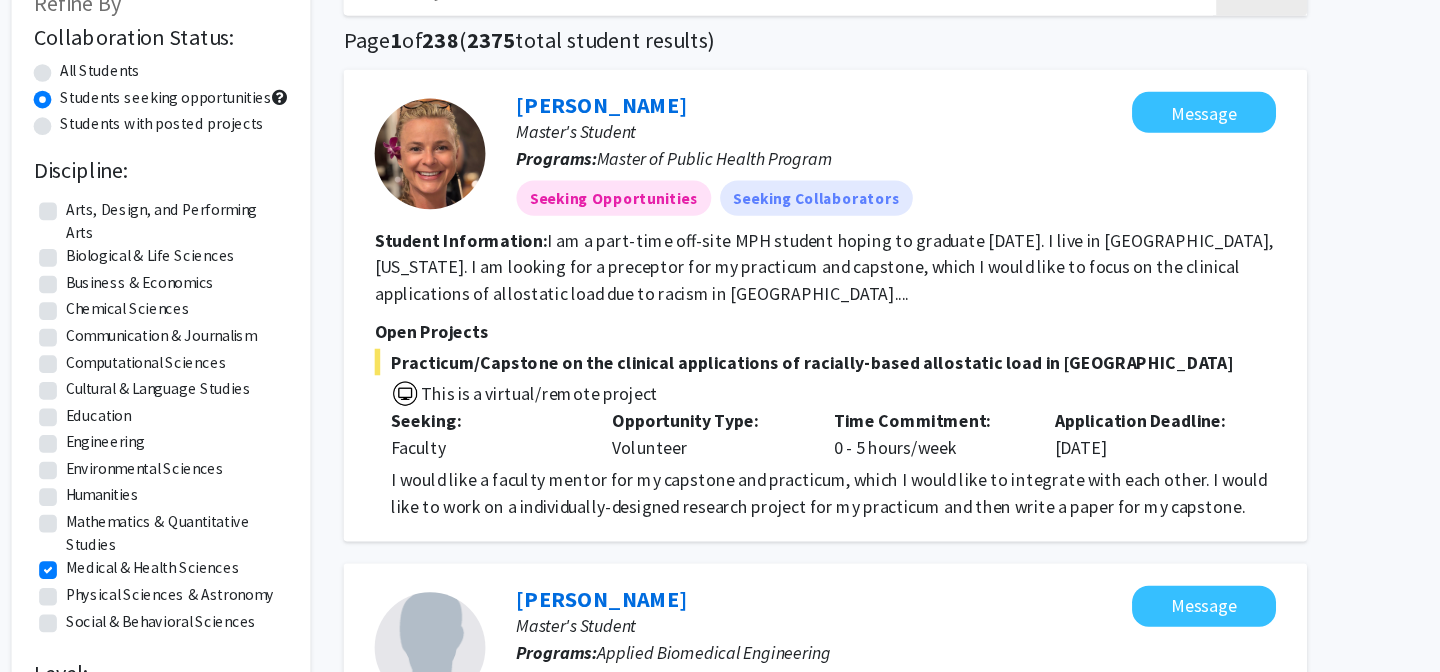 scroll, scrollTop: 134, scrollLeft: 0, axis: vertical 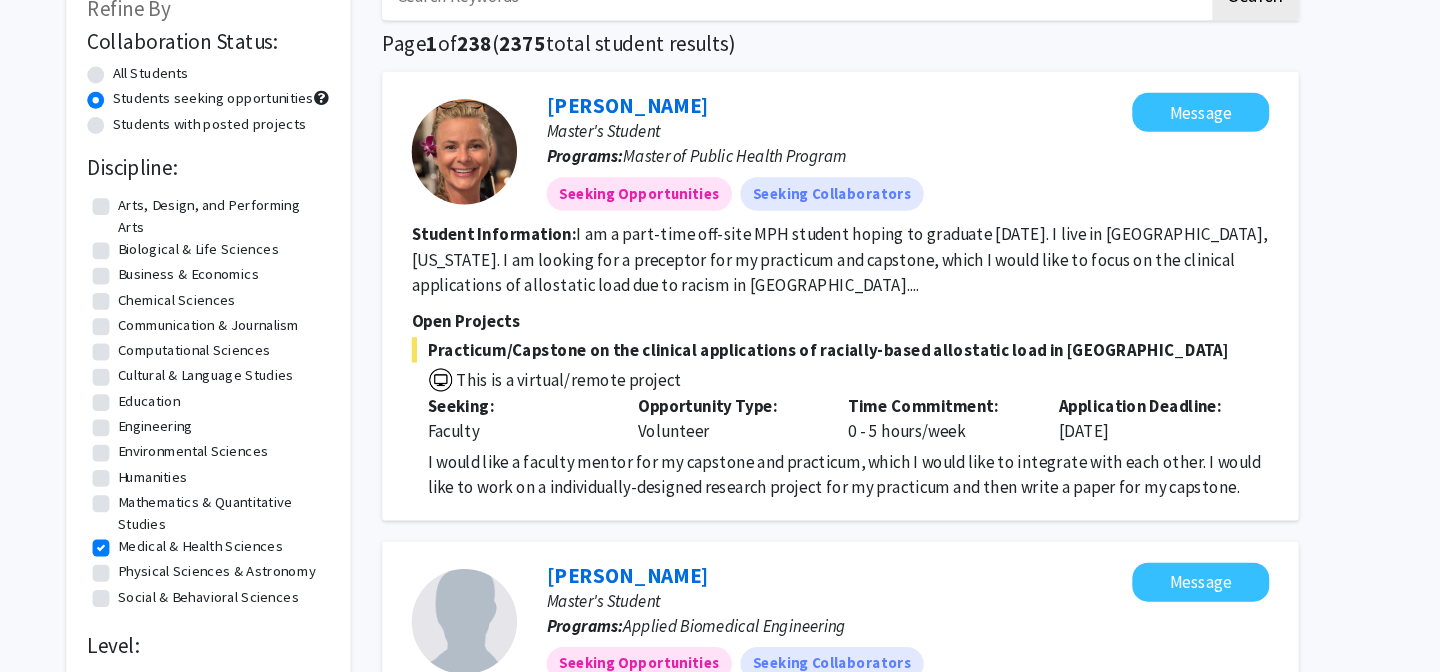 click on "Students with posted projects" 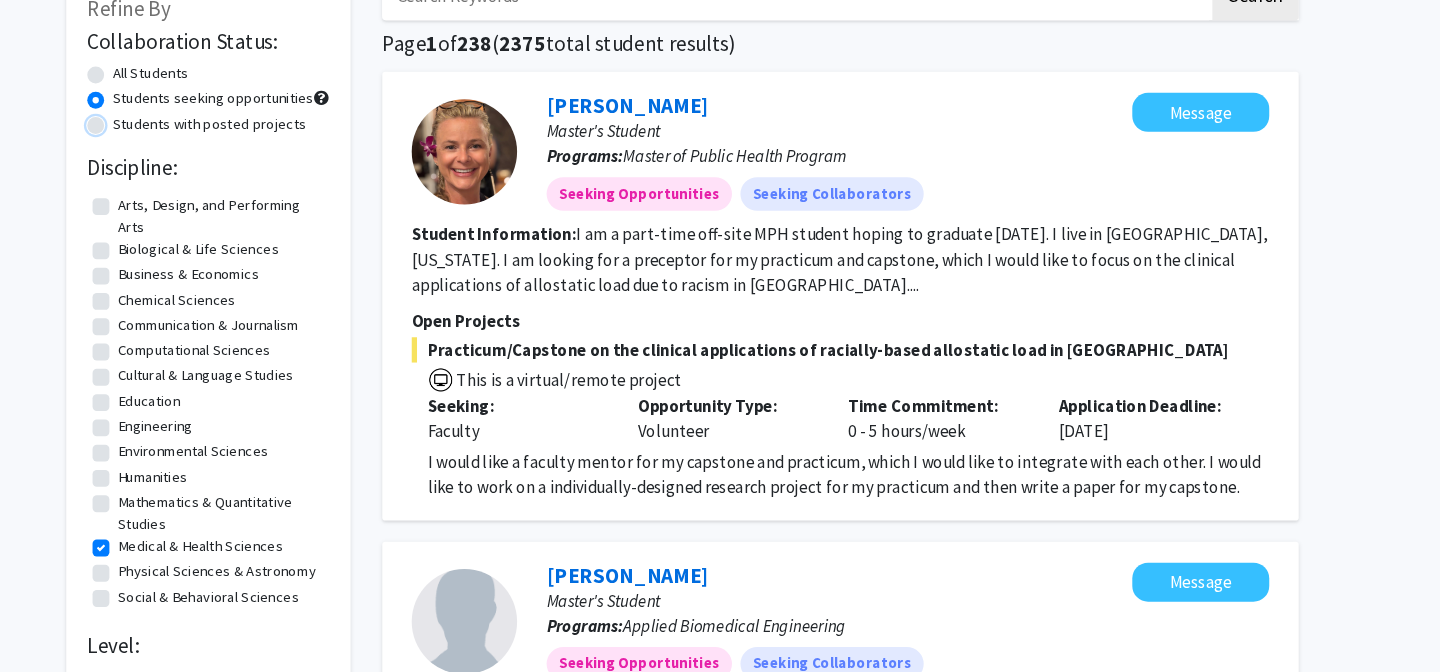 click on "Students with posted projects" at bounding box center [185, 113] 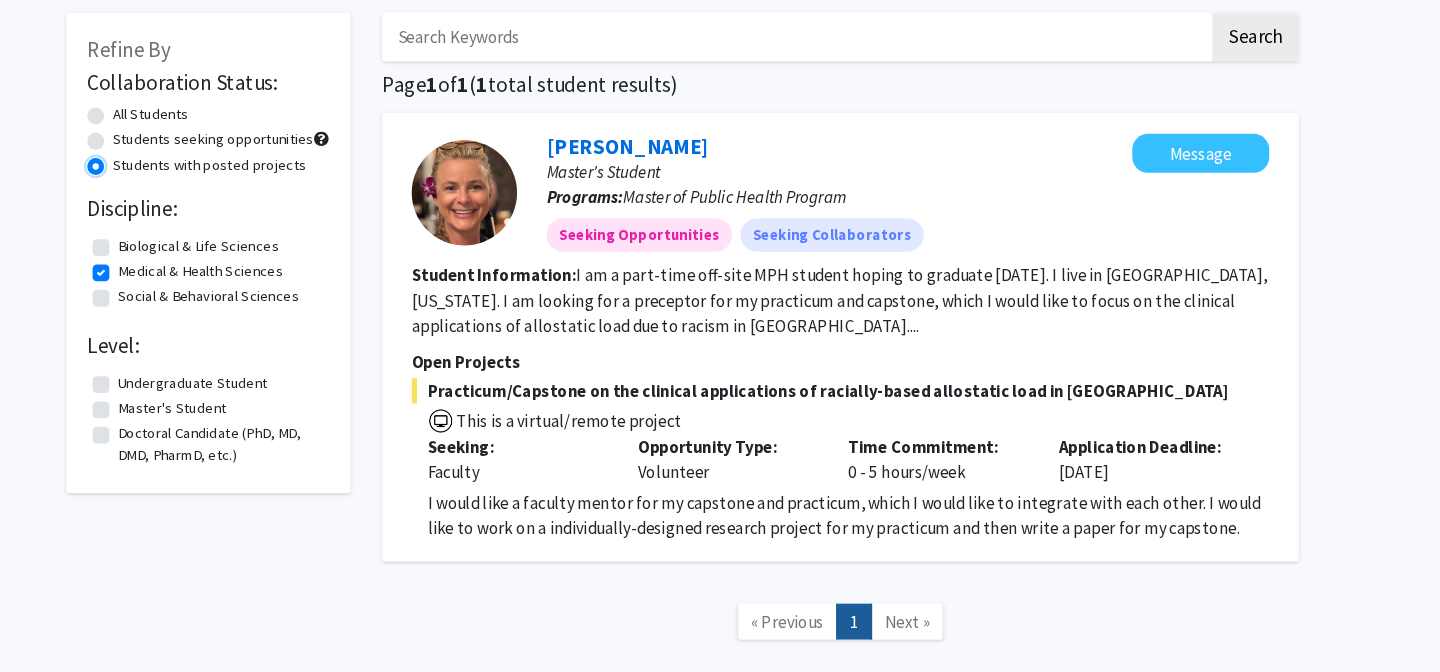 scroll, scrollTop: 90, scrollLeft: 0, axis: vertical 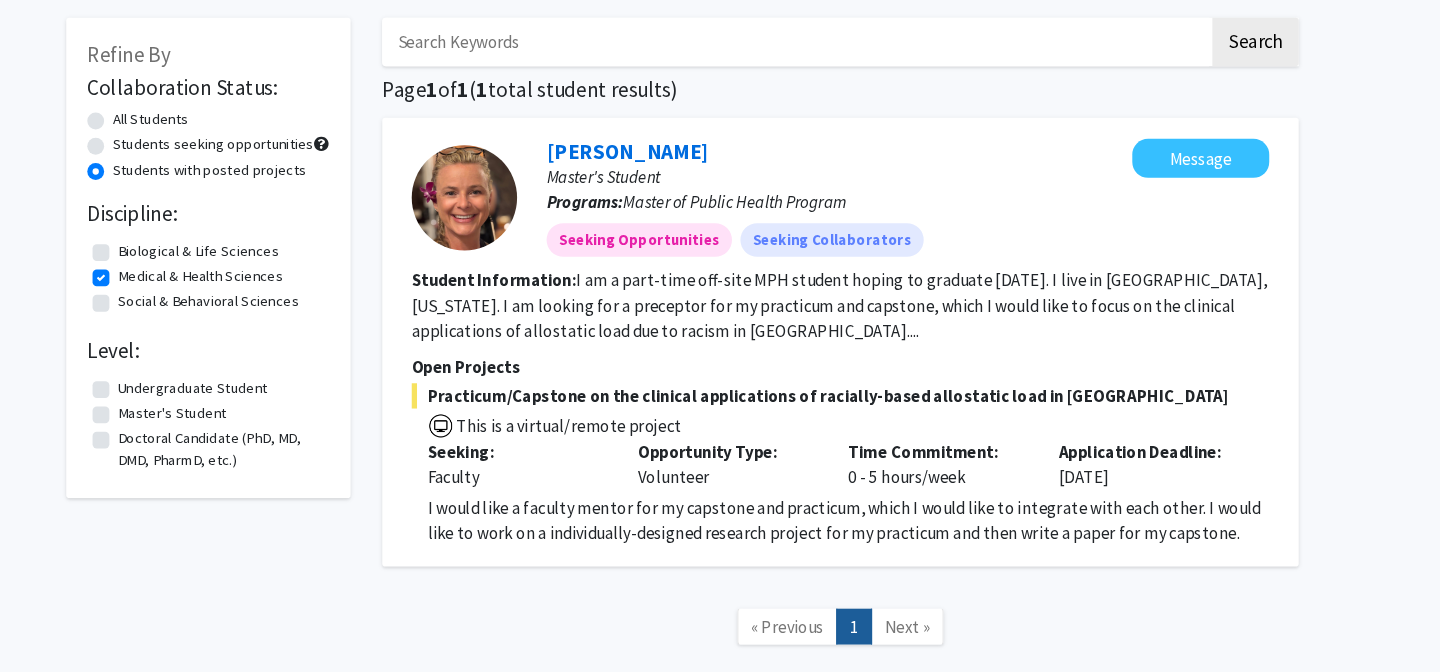 click on "Students with posted projects" 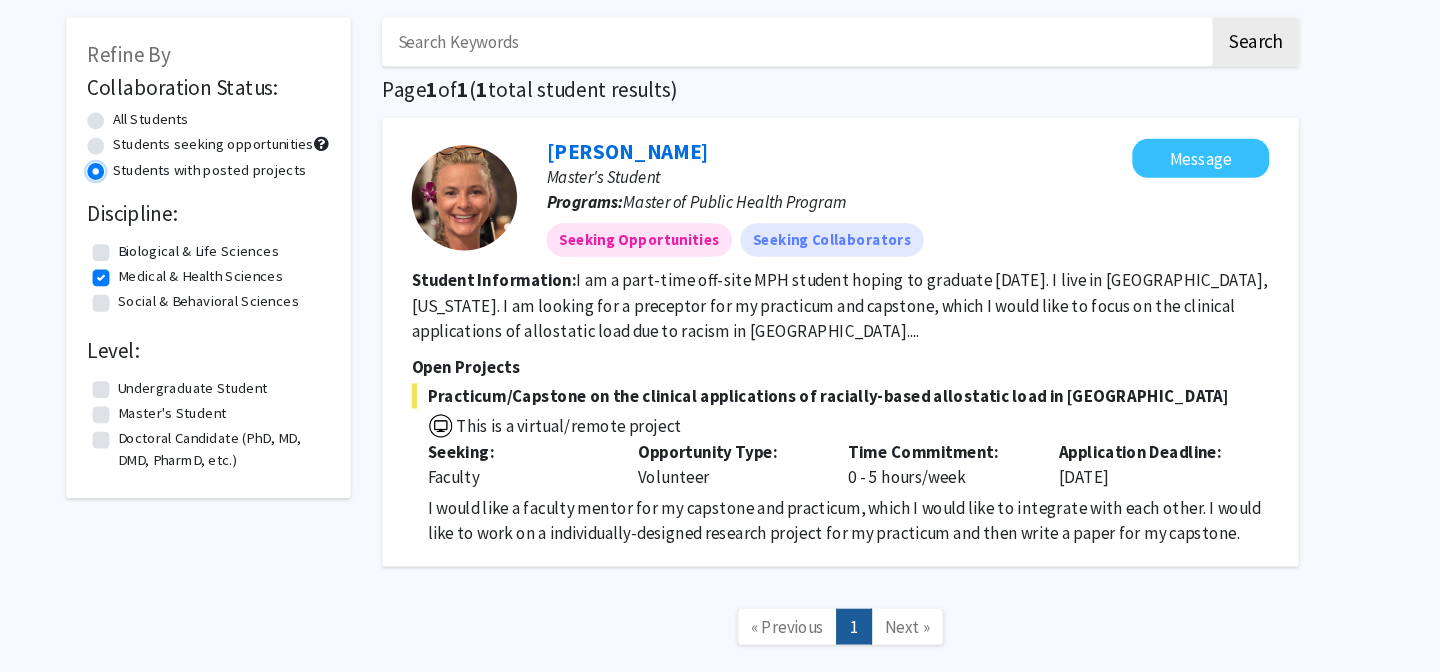 click on "Students with posted projects" at bounding box center (185, 157) 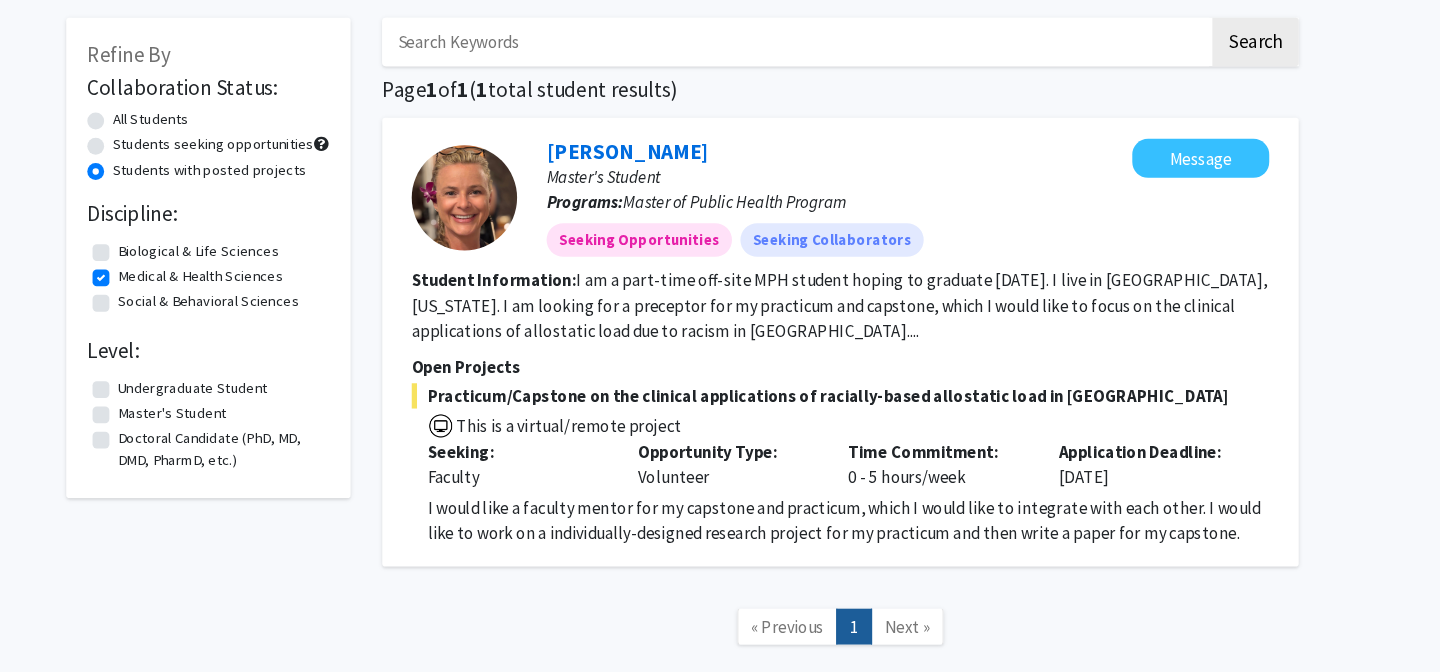 click on "Undergraduate Student" 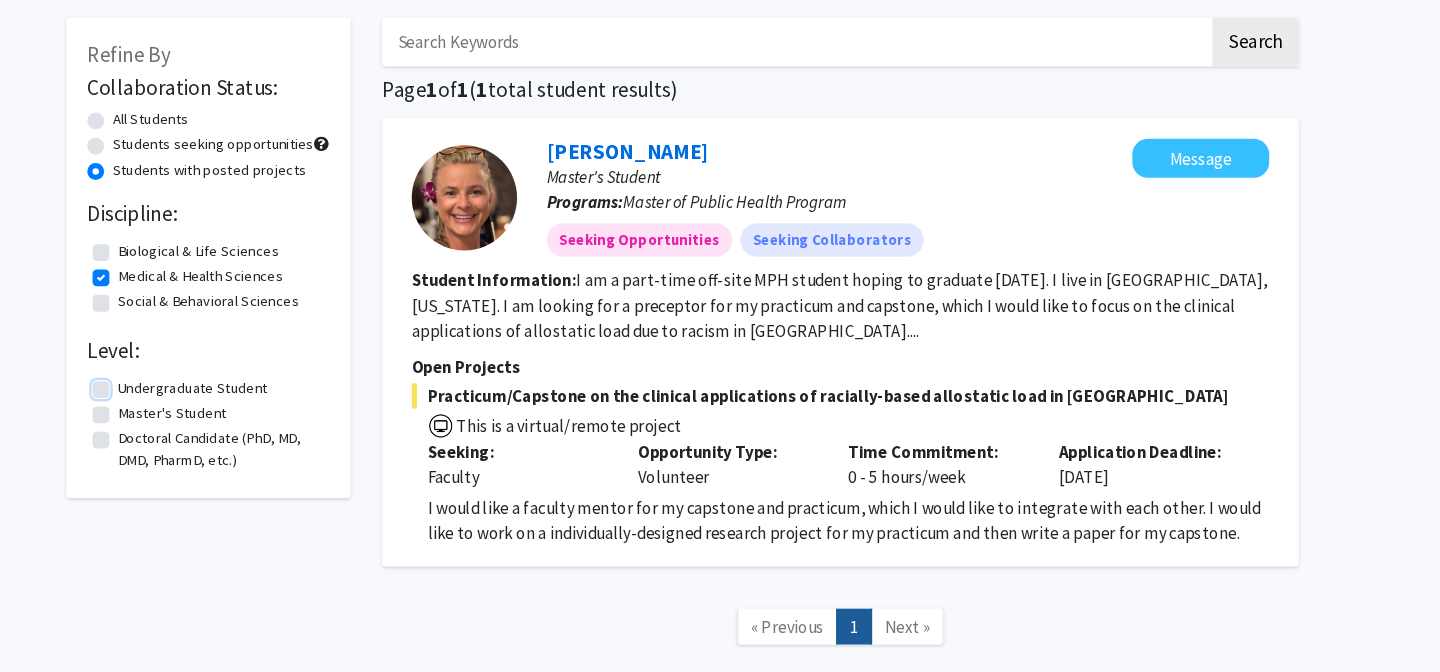 click on "Undergraduate Student" at bounding box center [190, 364] 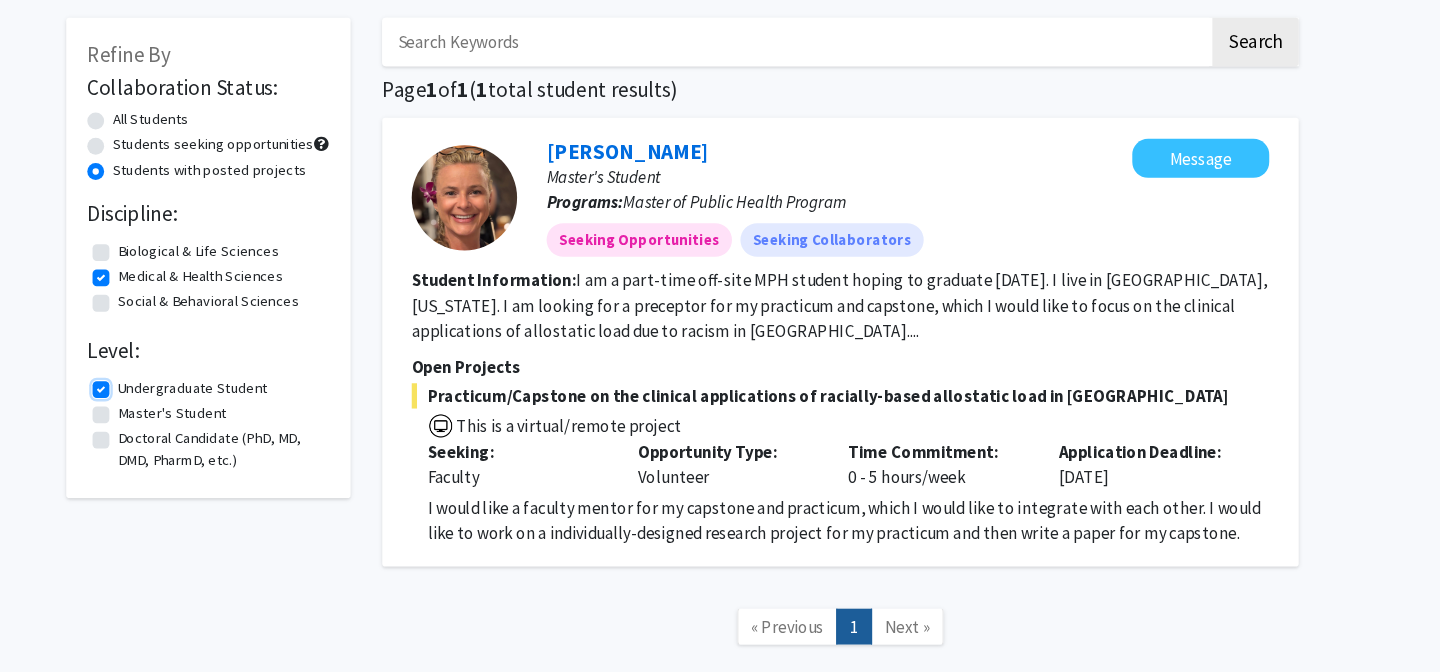 scroll, scrollTop: 0, scrollLeft: 0, axis: both 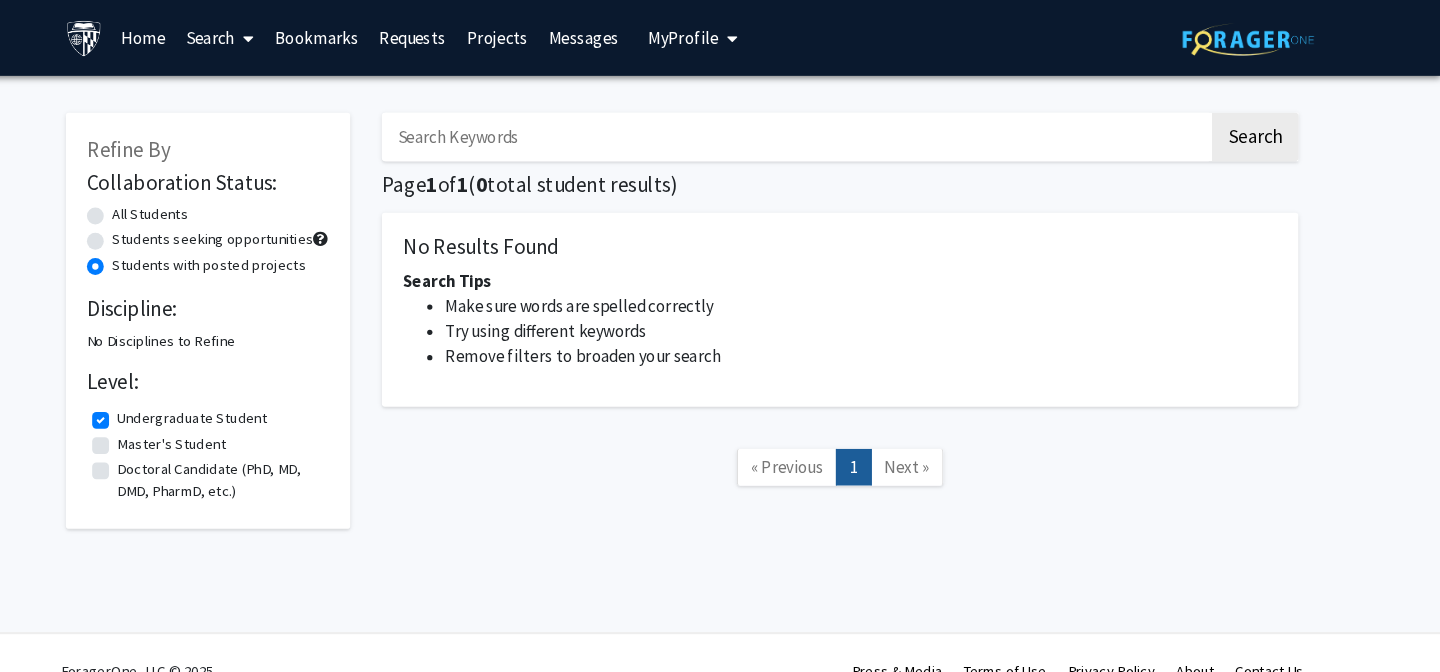 click on "Students seeking opportunities" 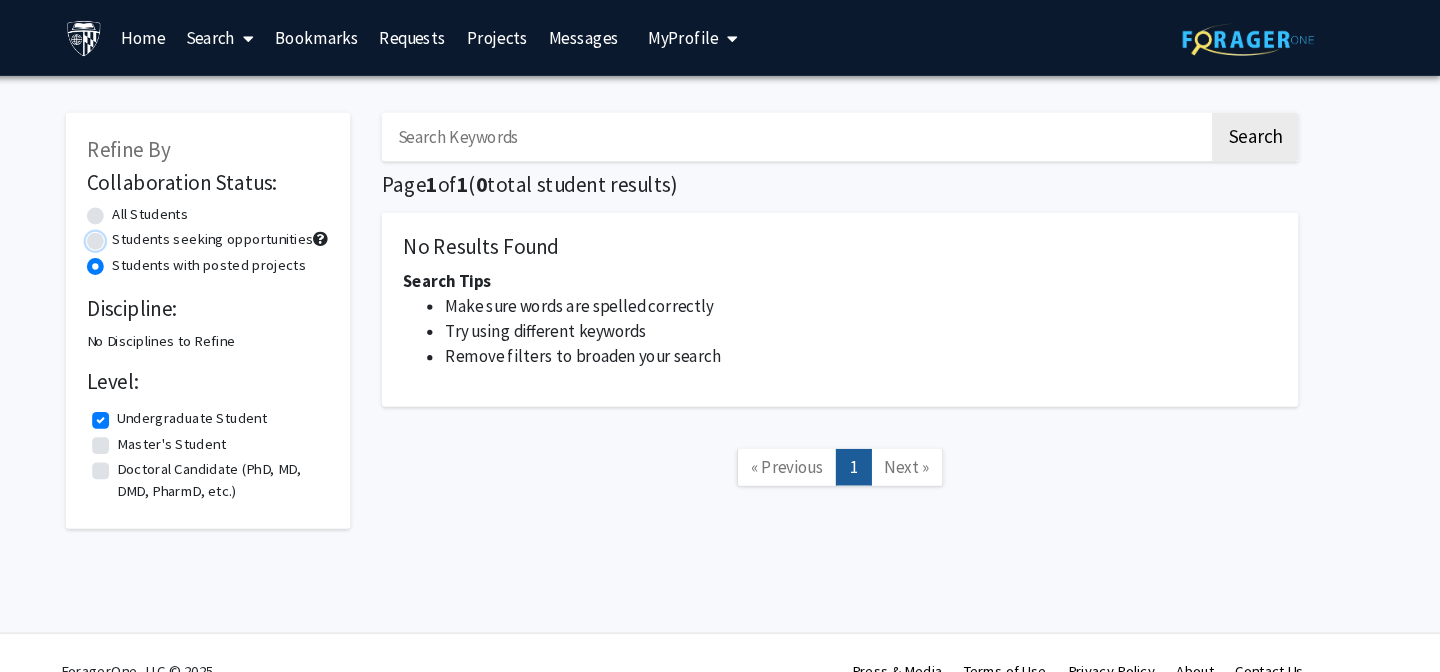 click on "Students seeking opportunities" at bounding box center [185, 223] 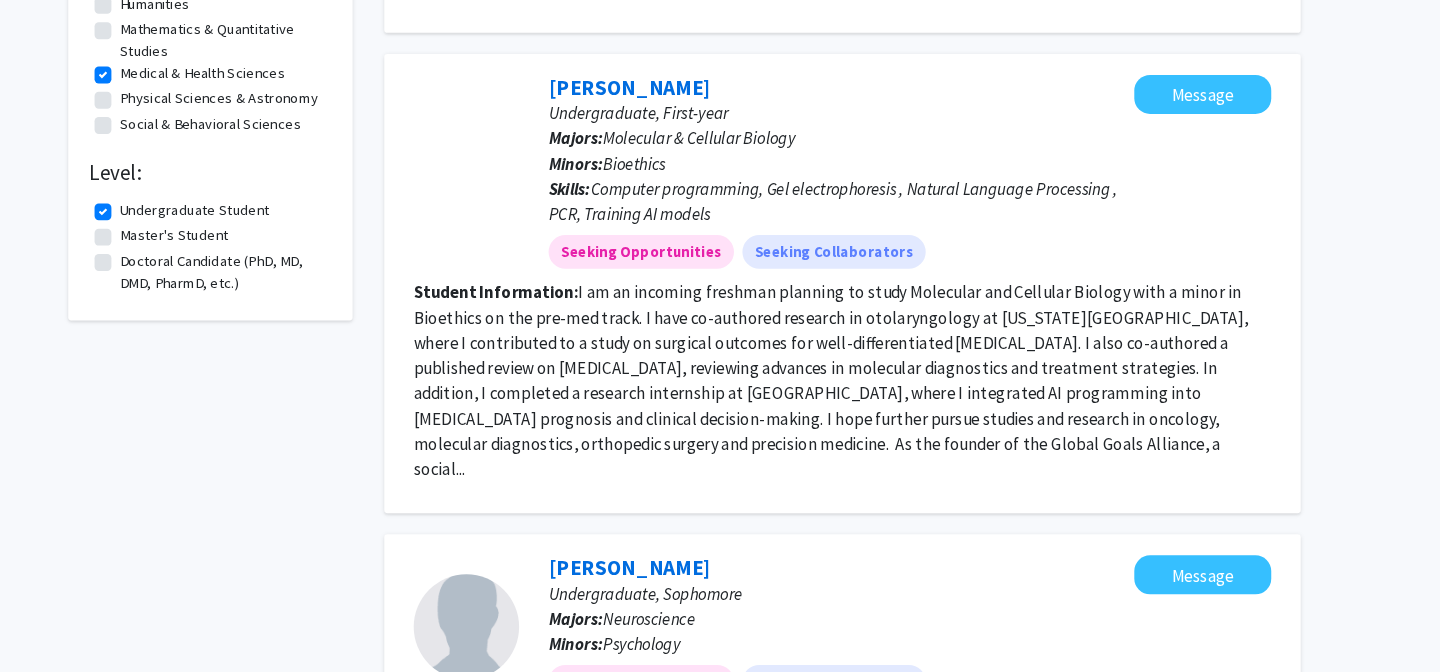 scroll, scrollTop: 582, scrollLeft: 0, axis: vertical 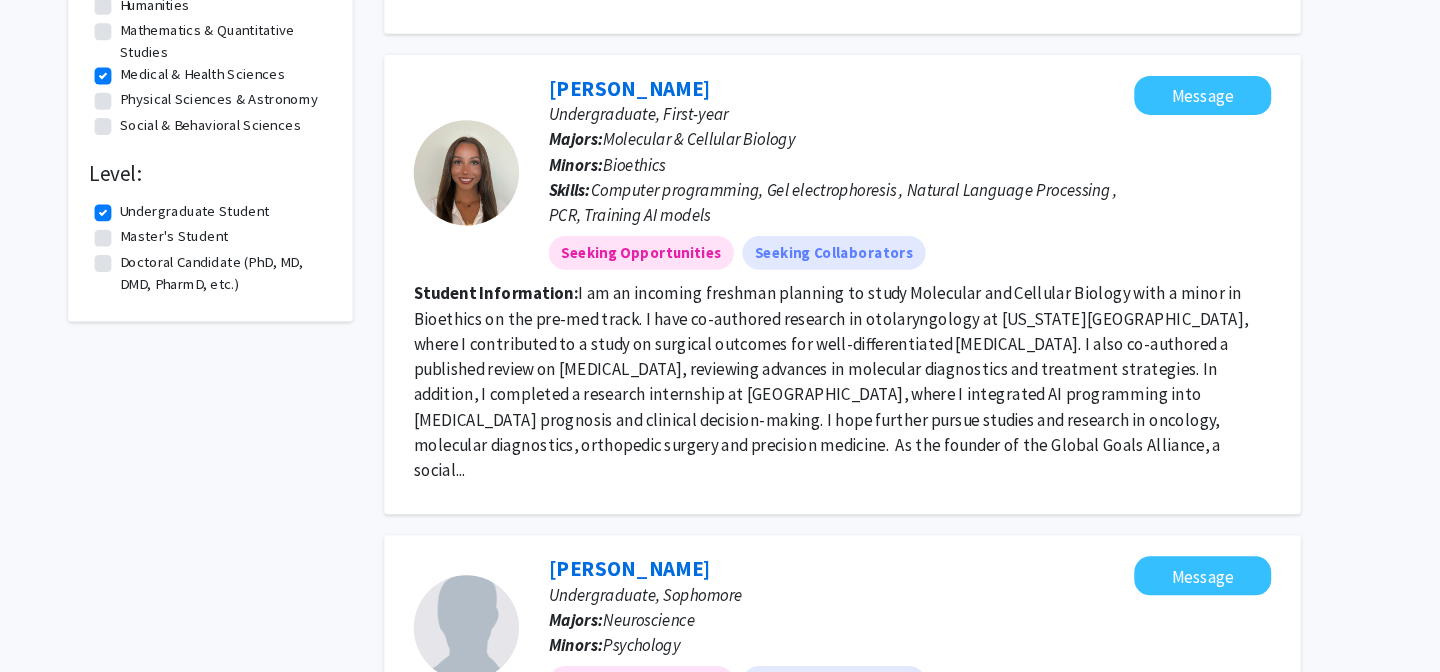 click on "I am an incoming freshman planning to study Molecular and Cellular Biology with a minor in Bioethics on the pre-med track. I have co-authored research in otolaryngology at Massachusetts General Hospital, where I contributed to a study on surgical outcomes for well-differentiated thyroid carcinoma. I also co-authored a published review on anaplastic thyroid cancer, reviewing advances in molecular diagnostics and treatment strategies.  In addition, I completed a research internship at Boston Children’s Hospital, where I integrated AI programming into musculoskeletal injury prognosis and clinical decision-making. I hope further pursue studies and research in oncology, molecular diagnostics, orthopedic surgery and precision medicine.   As the founder of the Global Goals Alliance, a social..." 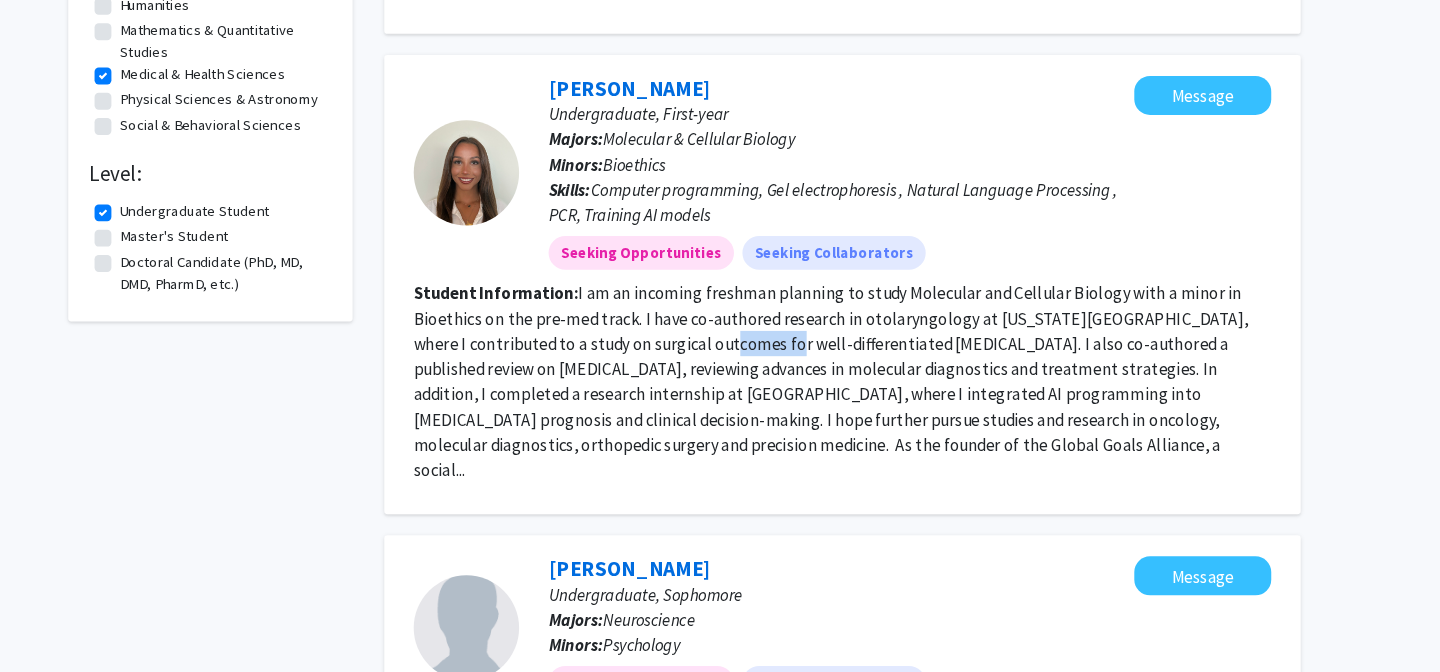 click on "I am an incoming freshman planning to study Molecular and Cellular Biology with a minor in Bioethics on the pre-med track. I have co-authored research in otolaryngology at Massachusetts General Hospital, where I contributed to a study on surgical outcomes for well-differentiated thyroid carcinoma. I also co-authored a published review on anaplastic thyroid cancer, reviewing advances in molecular diagnostics and treatment strategies.  In addition, I completed a research internship at Boston Children’s Hospital, where I integrated AI programming into musculoskeletal injury prognosis and clinical decision-making. I hope further pursue studies and research in oncology, molecular diagnostics, orthopedic surgery and precision medicine.   As the founder of the Global Goals Alliance, a social..." 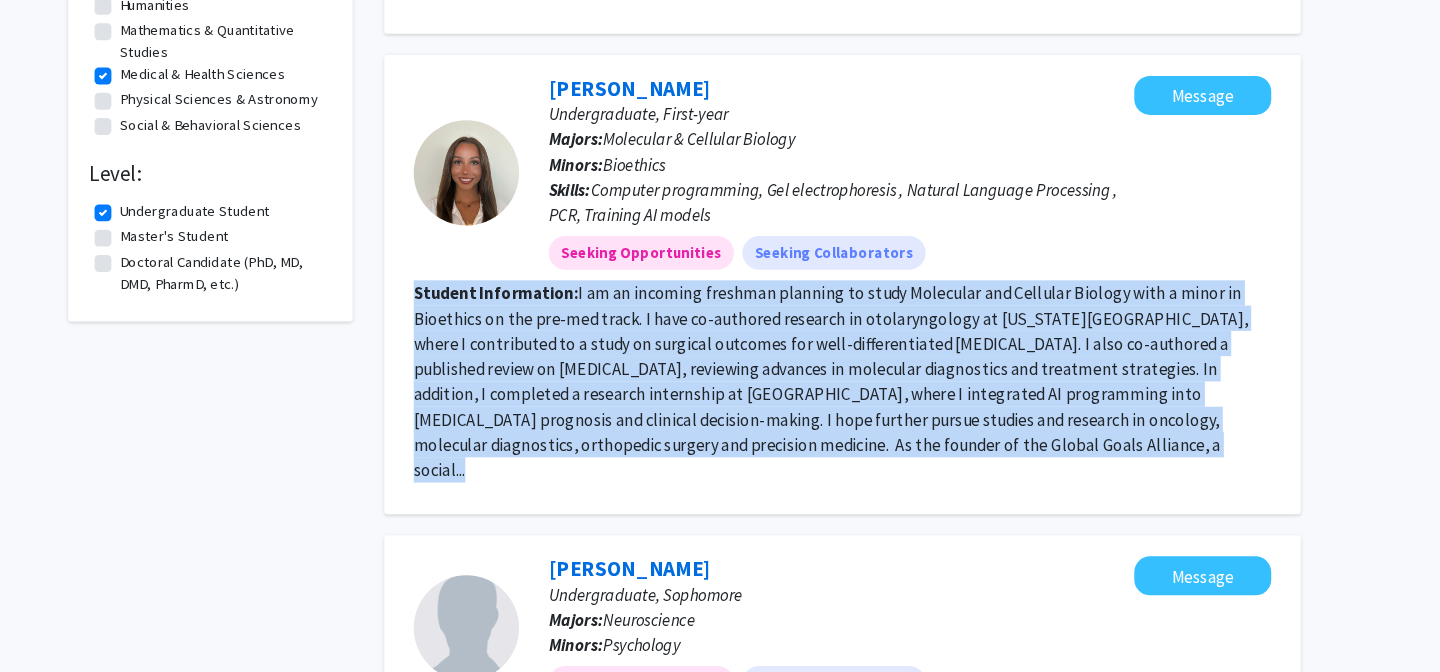 click on "I am an incoming freshman planning to study Molecular and Cellular Biology with a minor in Bioethics on the pre-med track. I have co-authored research in otolaryngology at Massachusetts General Hospital, where I contributed to a study on surgical outcomes for well-differentiated thyroid carcinoma. I also co-authored a published review on anaplastic thyroid cancer, reviewing advances in molecular diagnostics and treatment strategies.  In addition, I completed a research internship at Boston Children’s Hospital, where I integrated AI programming into musculoskeletal injury prognosis and clinical decision-making. I hope further pursue studies and research in oncology, molecular diagnostics, orthopedic surgery and precision medicine.   As the founder of the Global Goals Alliance, a social..." 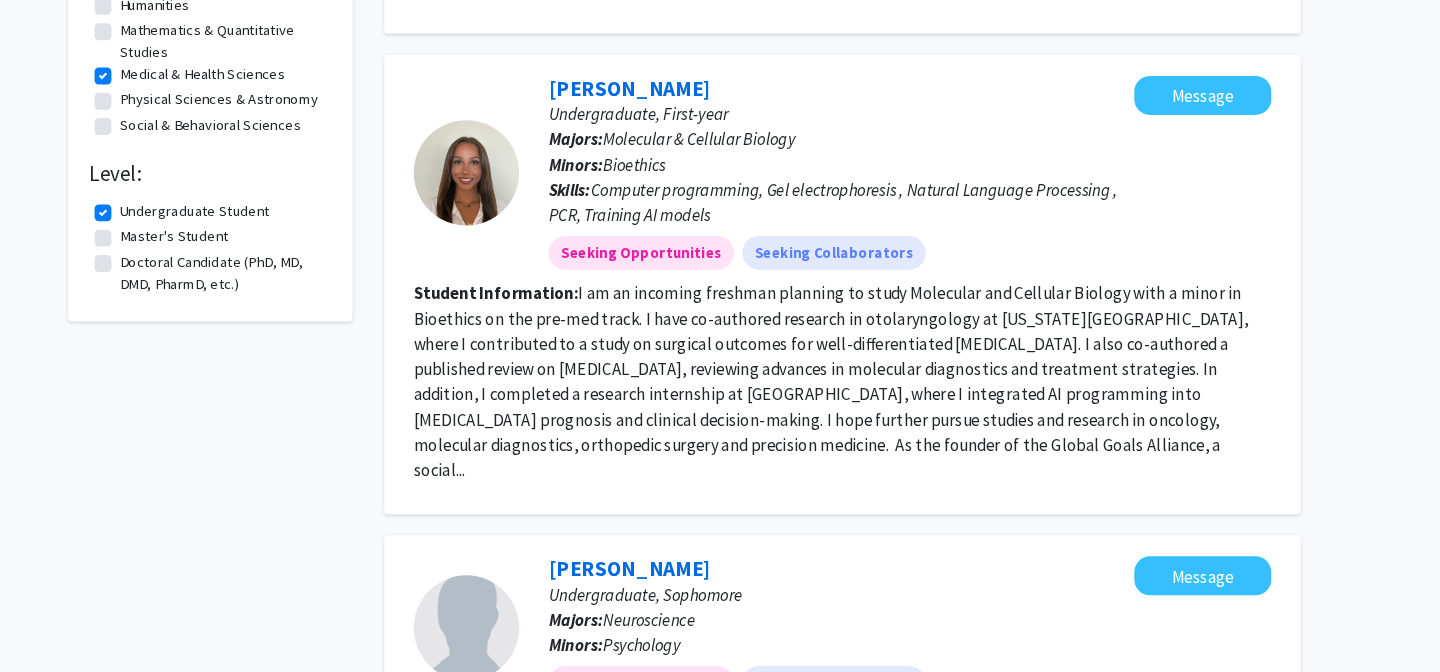 click on "I am an incoming freshman planning to study Molecular and Cellular Biology with a minor in Bioethics on the pre-med track. I have co-authored research in otolaryngology at Massachusetts General Hospital, where I contributed to a study on surgical outcomes for well-differentiated thyroid carcinoma. I also co-authored a published review on anaplastic thyroid cancer, reviewing advances in molecular diagnostics and treatment strategies.  In addition, I completed a research internship at Boston Children’s Hospital, where I integrated AI programming into musculoskeletal injury prognosis and clinical decision-making. I hope further pursue studies and research in oncology, molecular diagnostics, orthopedic surgery and precision medicine.   As the founder of the Global Goals Alliance, a social..." 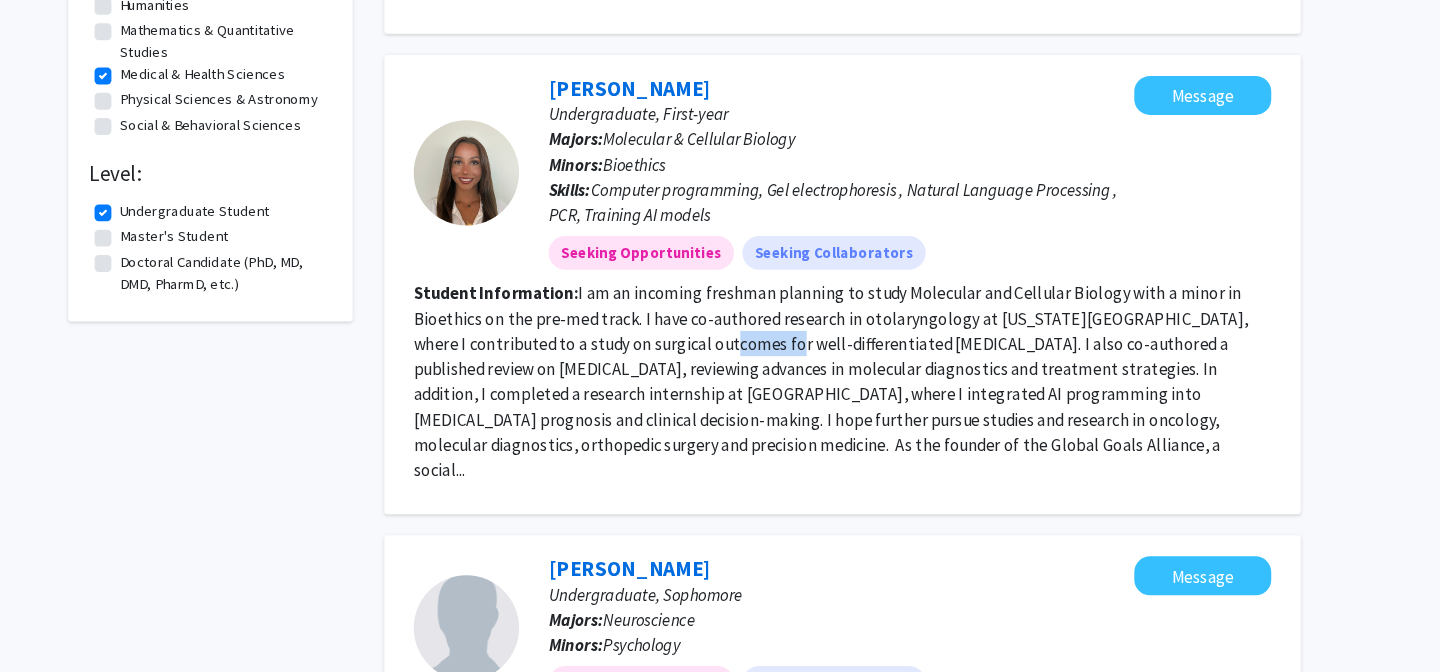 click on "I am an incoming freshman planning to study Molecular and Cellular Biology with a minor in Bioethics on the pre-med track. I have co-authored research in otolaryngology at Massachusetts General Hospital, where I contributed to a study on surgical outcomes for well-differentiated thyroid carcinoma. I also co-authored a published review on anaplastic thyroid cancer, reviewing advances in molecular diagnostics and treatment strategies.  In addition, I completed a research internship at Boston Children’s Hospital, where I integrated AI programming into musculoskeletal injury prognosis and clinical decision-making. I hope further pursue studies and research in oncology, molecular diagnostics, orthopedic surgery and precision medicine.   As the founder of the Global Goals Alliance, a social..." 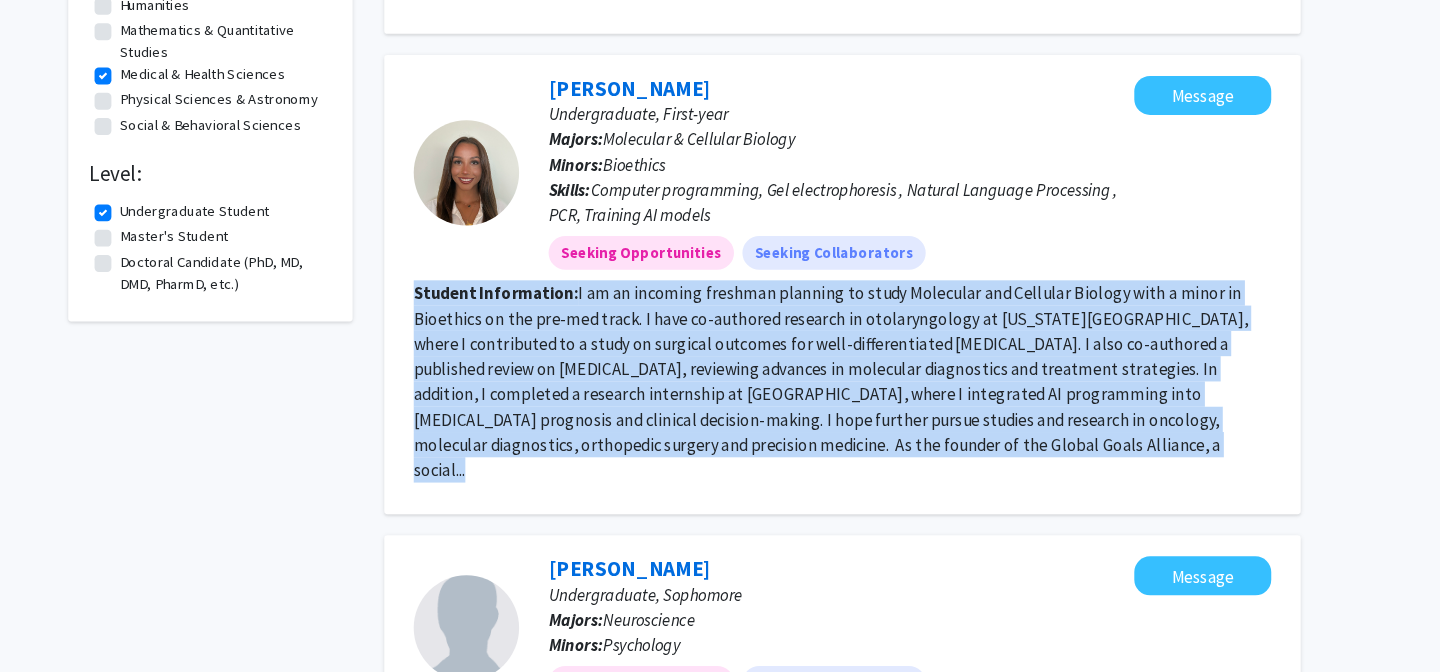 click on "I am an incoming freshman planning to study Molecular and Cellular Biology with a minor in Bioethics on the pre-med track. I have co-authored research in otolaryngology at Massachusetts General Hospital, where I contributed to a study on surgical outcomes for well-differentiated thyroid carcinoma. I also co-authored a published review on anaplastic thyroid cancer, reviewing advances in molecular diagnostics and treatment strategies.  In addition, I completed a research internship at Boston Children’s Hospital, where I integrated AI programming into musculoskeletal injury prognosis and clinical decision-making. I hope further pursue studies and research in oncology, molecular diagnostics, orthopedic surgery and precision medicine.   As the founder of the Global Goals Alliance, a social..." 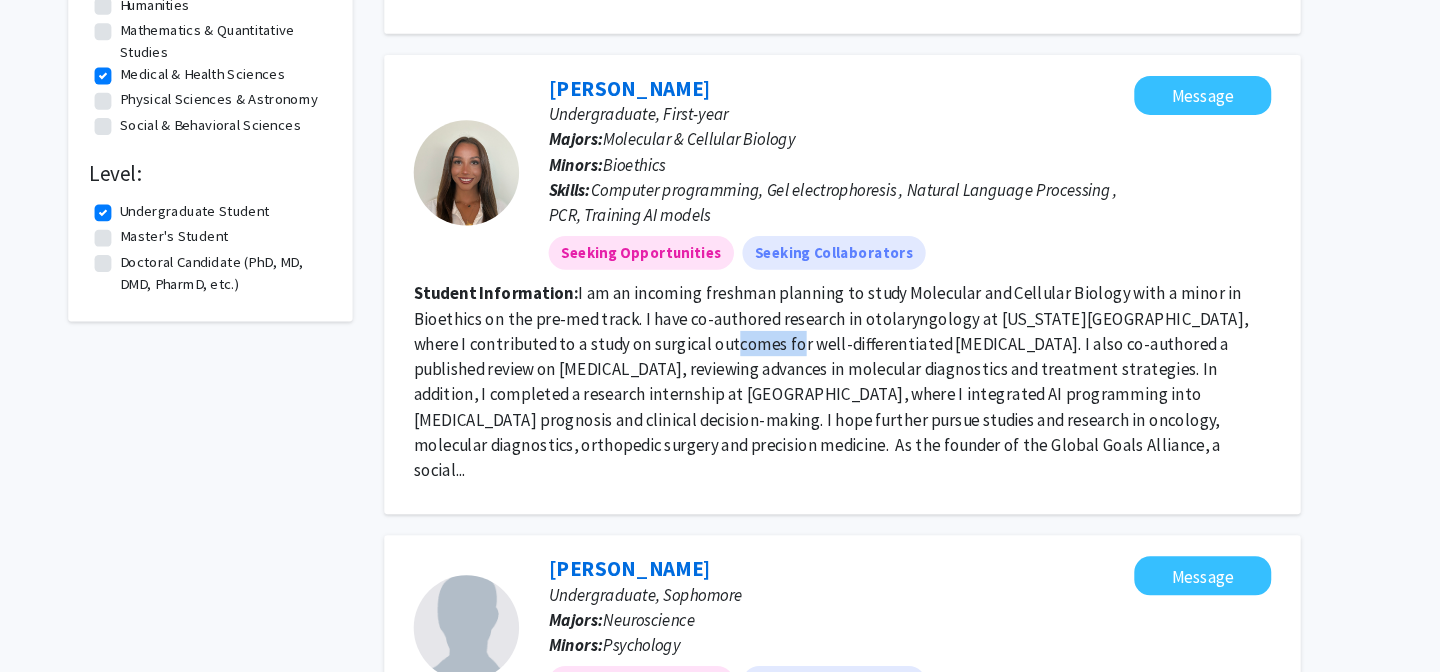 click on "I am an incoming freshman planning to study Molecular and Cellular Biology with a minor in Bioethics on the pre-med track. I have co-authored research in otolaryngology at Massachusetts General Hospital, where I contributed to a study on surgical outcomes for well-differentiated thyroid carcinoma. I also co-authored a published review on anaplastic thyroid cancer, reviewing advances in molecular diagnostics and treatment strategies.  In addition, I completed a research internship at Boston Children’s Hospital, where I integrated AI programming into musculoskeletal injury prognosis and clinical decision-making. I hope further pursue studies and research in oncology, molecular diagnostics, orthopedic surgery and precision medicine.   As the founder of the Global Goals Alliance, a social..." 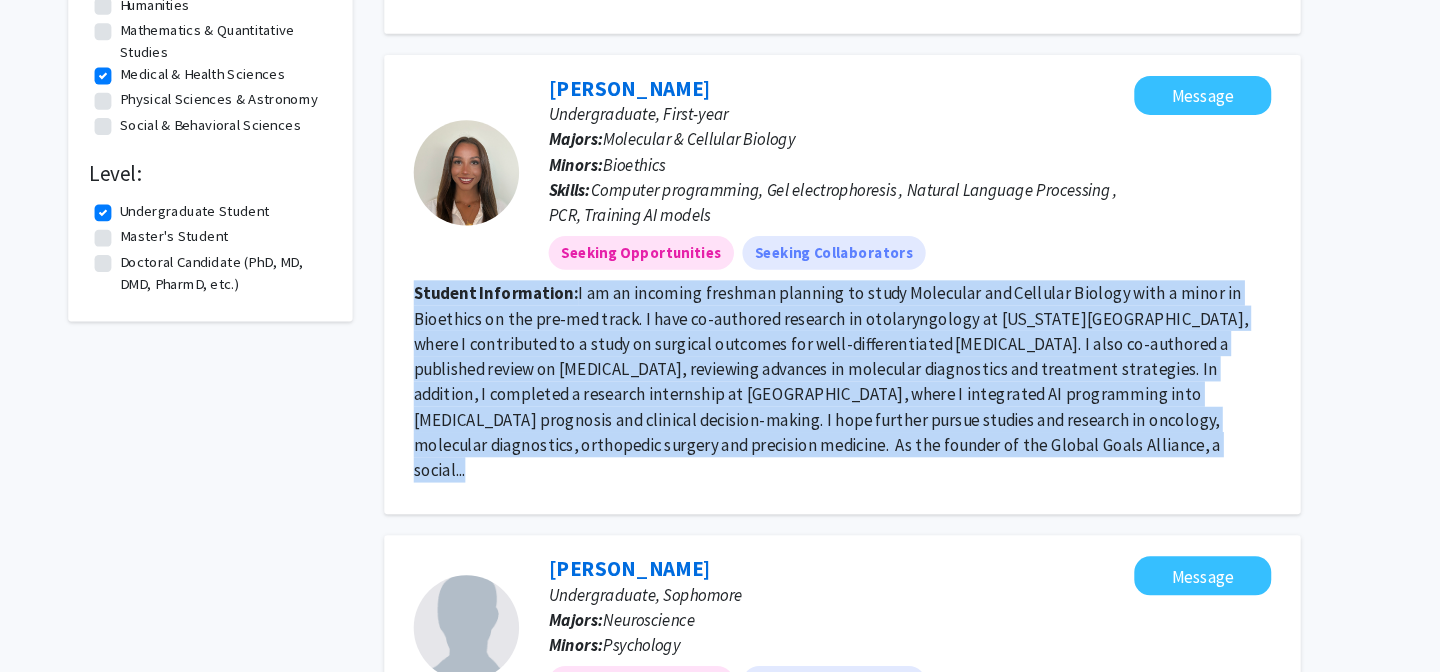 click on "I am an incoming freshman planning to study Molecular and Cellular Biology with a minor in Bioethics on the pre-med track. I have co-authored research in otolaryngology at Massachusetts General Hospital, where I contributed to a study on surgical outcomes for well-differentiated thyroid carcinoma. I also co-authored a published review on anaplastic thyroid cancer, reviewing advances in molecular diagnostics and treatment strategies.  In addition, I completed a research internship at Boston Children’s Hospital, where I integrated AI programming into musculoskeletal injury prognosis and clinical decision-making. I hope further pursue studies and research in oncology, molecular diagnostics, orthopedic surgery and precision medicine.   As the founder of the Global Goals Alliance, a social..." 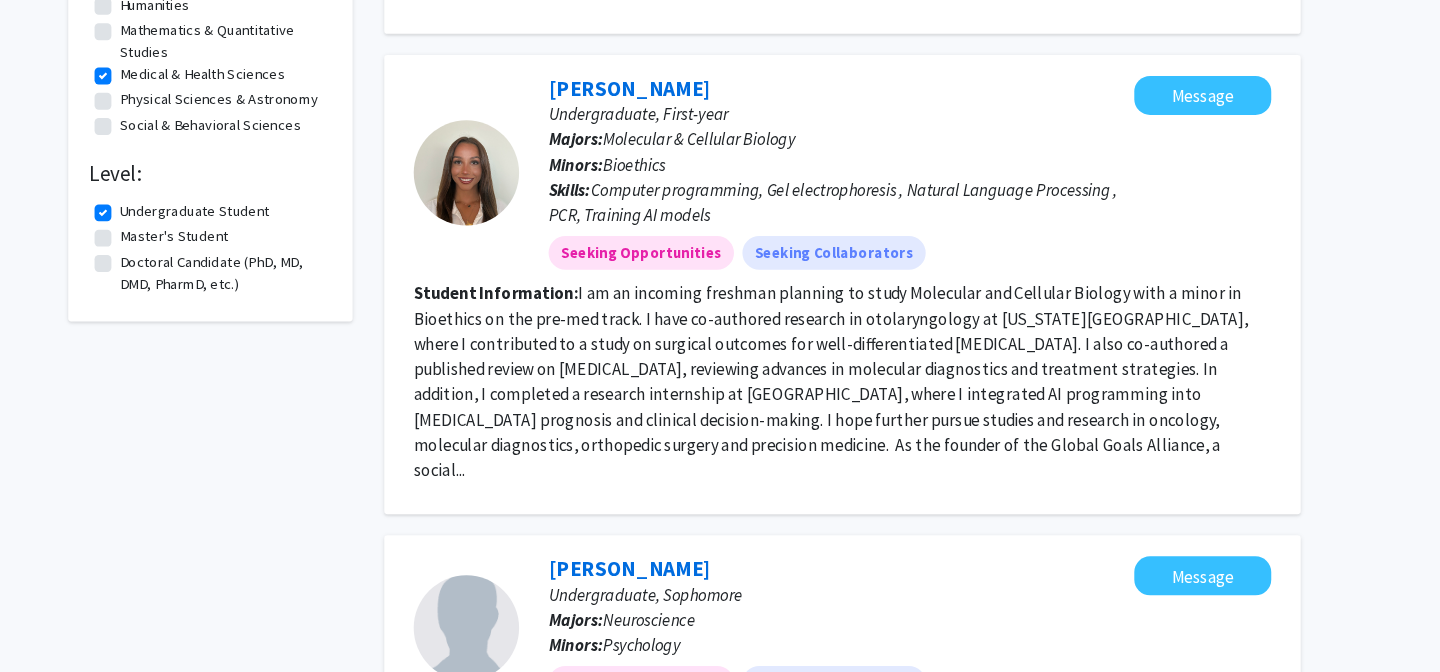 click on "I am an incoming freshman planning to study Molecular and Cellular Biology with a minor in Bioethics on the pre-med track. I have co-authored research in otolaryngology at Massachusetts General Hospital, where I contributed to a study on surgical outcomes for well-differentiated thyroid carcinoma. I also co-authored a published review on anaplastic thyroid cancer, reviewing advances in molecular diagnostics and treatment strategies.  In addition, I completed a research internship at Boston Children’s Hospital, where I integrated AI programming into musculoskeletal injury prognosis and clinical decision-making. I hope further pursue studies and research in oncology, molecular diagnostics, orthopedic surgery and precision medicine.   As the founder of the Global Goals Alliance, a social..." 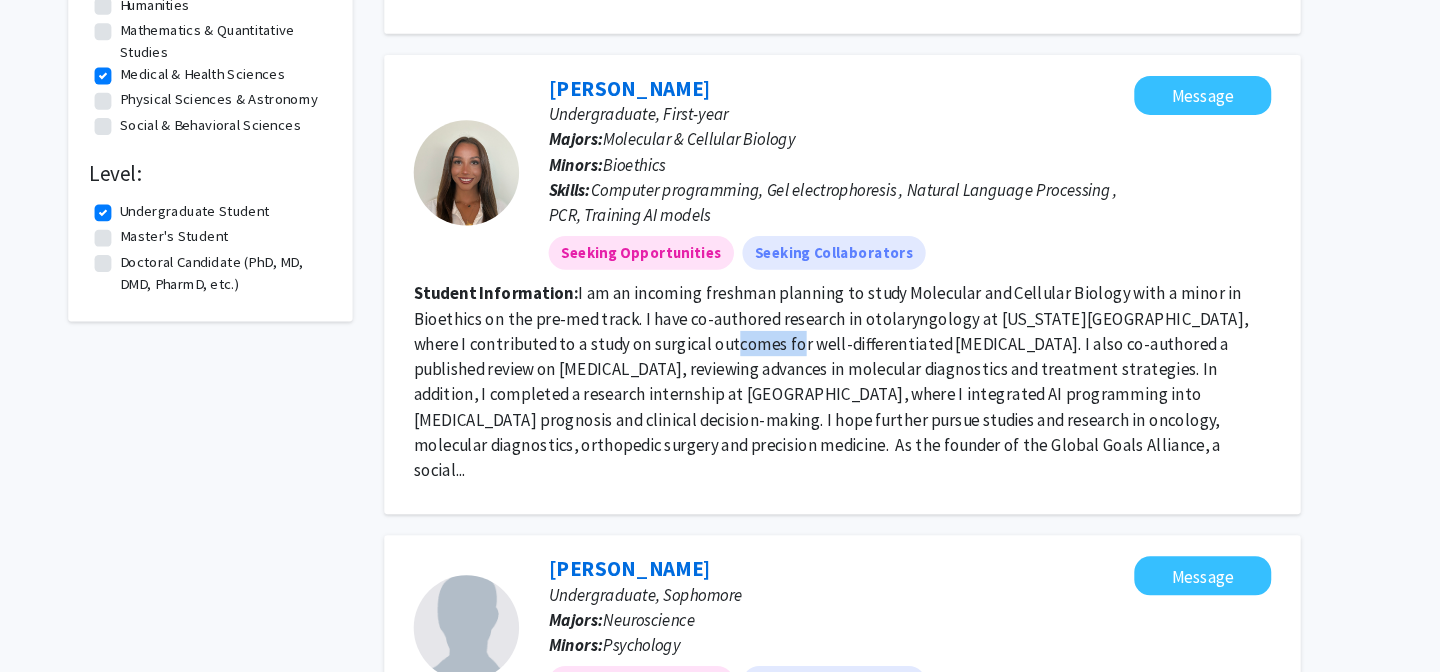 click on "I am an incoming freshman planning to study Molecular and Cellular Biology with a minor in Bioethics on the pre-med track. I have co-authored research in otolaryngology at Massachusetts General Hospital, where I contributed to a study on surgical outcomes for well-differentiated thyroid carcinoma. I also co-authored a published review on anaplastic thyroid cancer, reviewing advances in molecular diagnostics and treatment strategies.  In addition, I completed a research internship at Boston Children’s Hospital, where I integrated AI programming into musculoskeletal injury prognosis and clinical decision-making. I hope further pursue studies and research in oncology, molecular diagnostics, orthopedic surgery and precision medicine.   As the founder of the Global Goals Alliance, a social..." 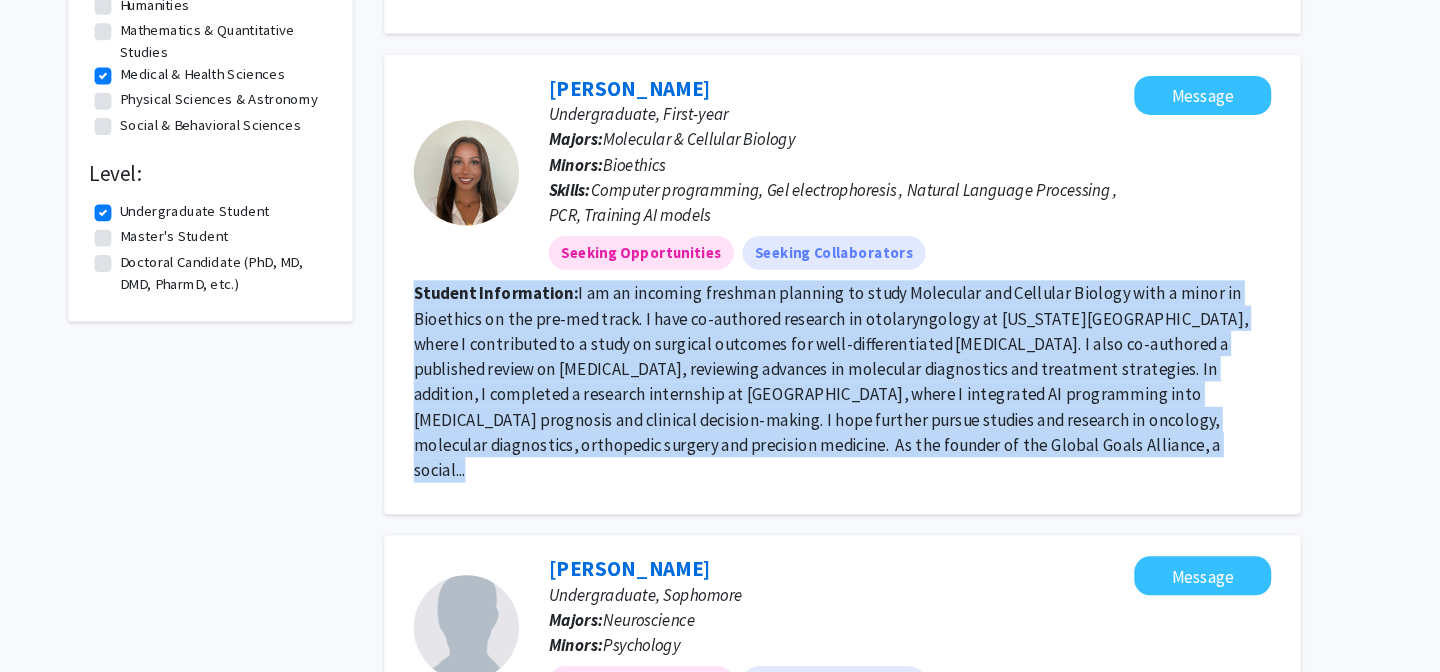 click on "I am an incoming freshman planning to study Molecular and Cellular Biology with a minor in Bioethics on the pre-med track. I have co-authored research in otolaryngology at Massachusetts General Hospital, where I contributed to a study on surgical outcomes for well-differentiated thyroid carcinoma. I also co-authored a published review on anaplastic thyroid cancer, reviewing advances in molecular diagnostics and treatment strategies.  In addition, I completed a research internship at Boston Children’s Hospital, where I integrated AI programming into musculoskeletal injury prognosis and clinical decision-making. I hope further pursue studies and research in oncology, molecular diagnostics, orthopedic surgery and precision medicine.   As the founder of the Global Goals Alliance, a social..." 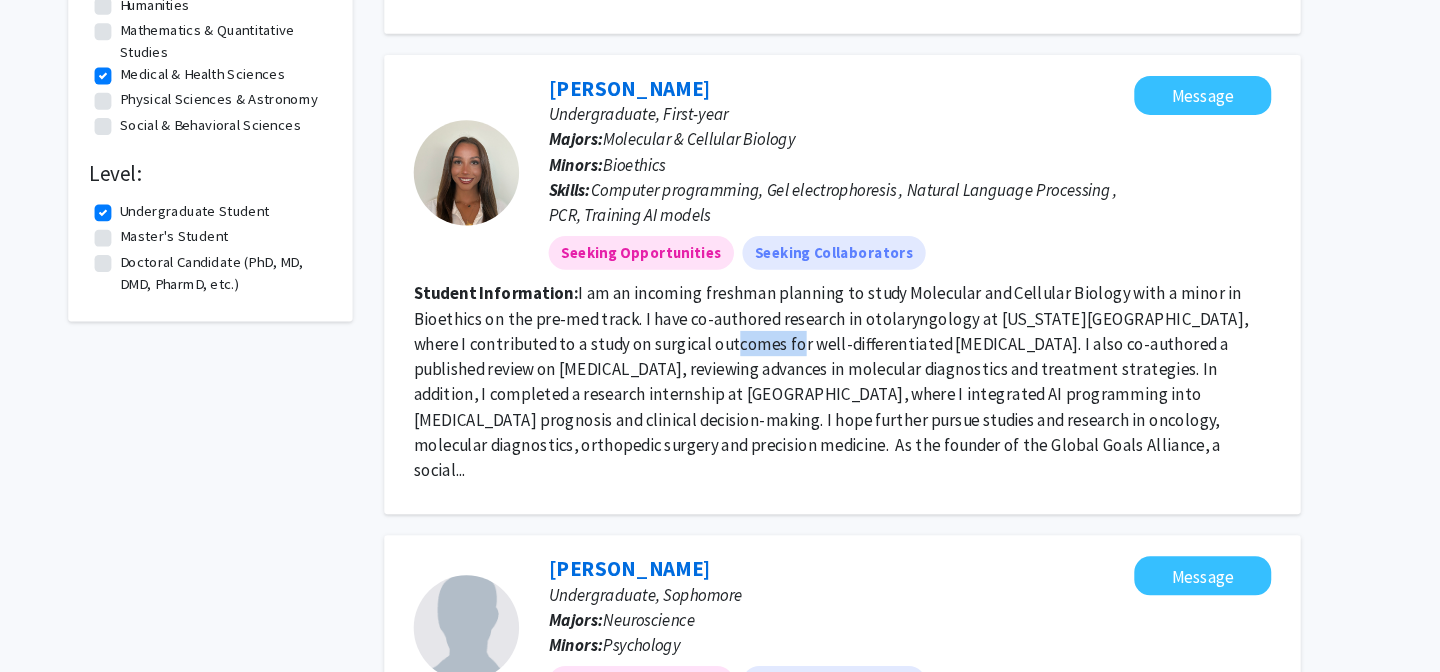 click on "I am an incoming freshman planning to study Molecular and Cellular Biology with a minor in Bioethics on the pre-med track. I have co-authored research in otolaryngology at Massachusetts General Hospital, where I contributed to a study on surgical outcomes for well-differentiated thyroid carcinoma. I also co-authored a published review on anaplastic thyroid cancer, reviewing advances in molecular diagnostics and treatment strategies.  In addition, I completed a research internship at Boston Children’s Hospital, where I integrated AI programming into musculoskeletal injury prognosis and clinical decision-making. I hope further pursue studies and research in oncology, molecular diagnostics, orthopedic surgery and precision medicine.   As the founder of the Global Goals Alliance, a social..." 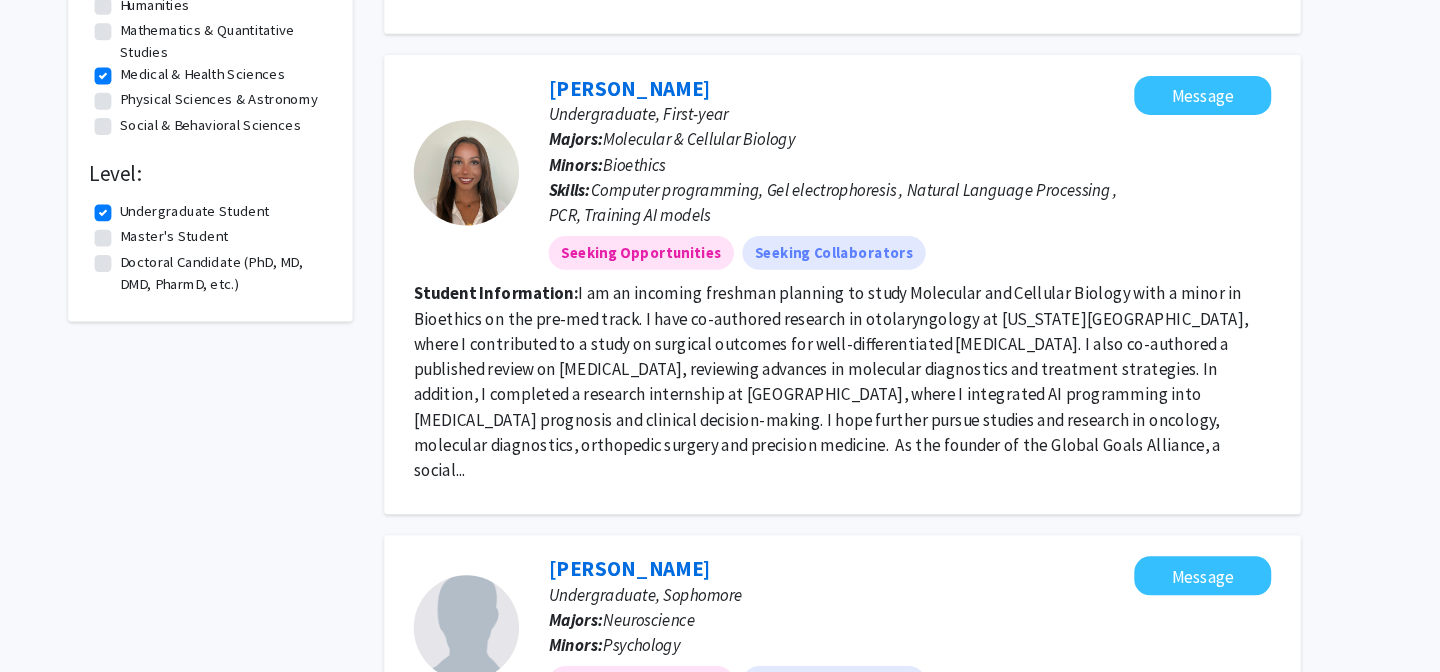 click on "I am an incoming freshman planning to study Molecular and Cellular Biology with a minor in Bioethics on the pre-med track. I have co-authored research in otolaryngology at Massachusetts General Hospital, where I contributed to a study on surgical outcomes for well-differentiated thyroid carcinoma. I also co-authored a published review on anaplastic thyroid cancer, reviewing advances in molecular diagnostics and treatment strategies.  In addition, I completed a research internship at Boston Children’s Hospital, where I integrated AI programming into musculoskeletal injury prognosis and clinical decision-making. I hope further pursue studies and research in oncology, molecular diagnostics, orthopedic surgery and precision medicine.   As the founder of the Global Goals Alliance, a social..." 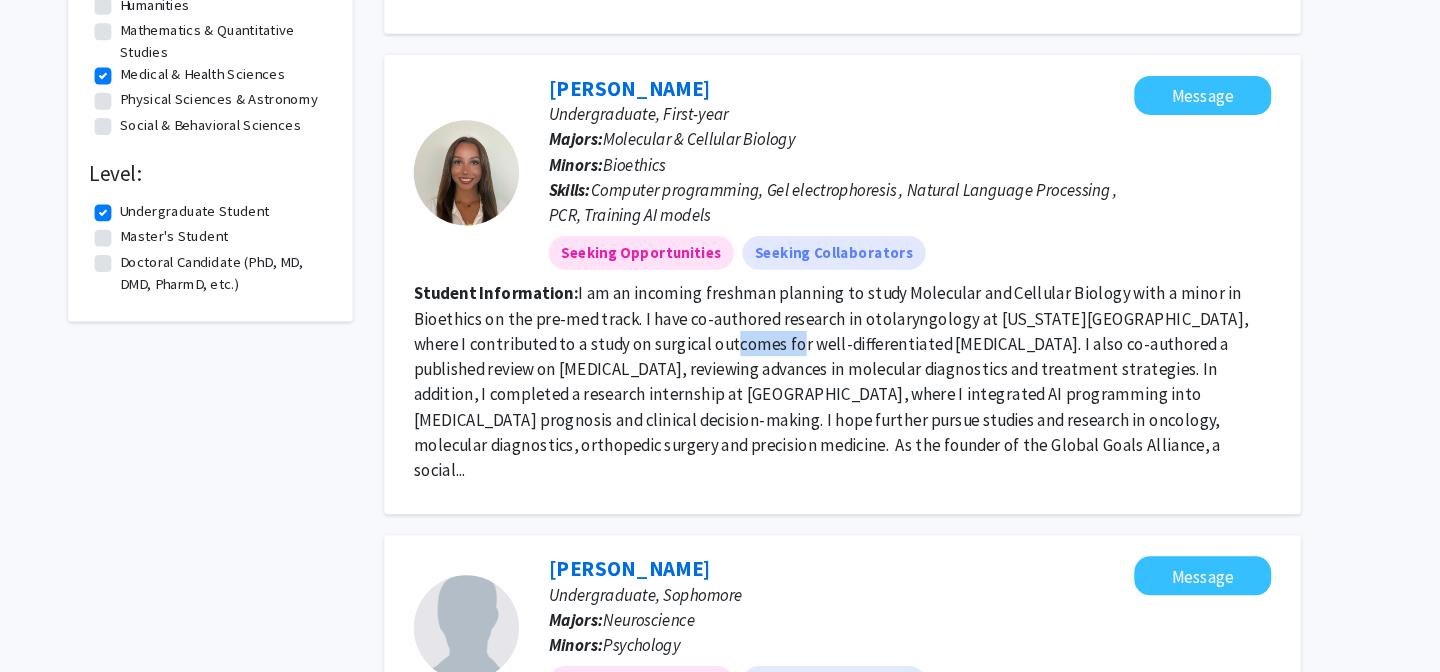click on "I am an incoming freshman planning to study Molecular and Cellular Biology with a minor in Bioethics on the pre-med track. I have co-authored research in otolaryngology at Massachusetts General Hospital, where I contributed to a study on surgical outcomes for well-differentiated thyroid carcinoma. I also co-authored a published review on anaplastic thyroid cancer, reviewing advances in molecular diagnostics and treatment strategies.  In addition, I completed a research internship at Boston Children’s Hospital, where I integrated AI programming into musculoskeletal injury prognosis and clinical decision-making. I hope further pursue studies and research in oncology, molecular diagnostics, orthopedic surgery and precision medicine.   As the founder of the Global Goals Alliance, a social..." 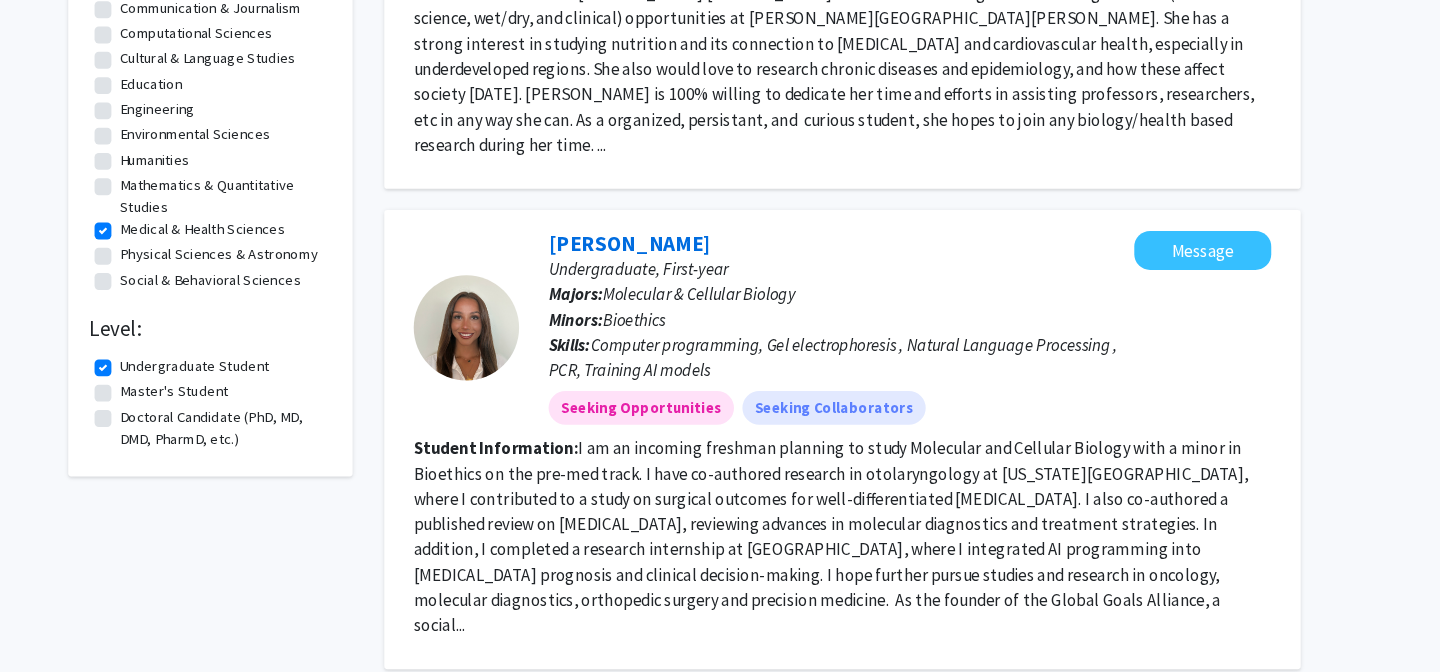 scroll, scrollTop: 0, scrollLeft: 0, axis: both 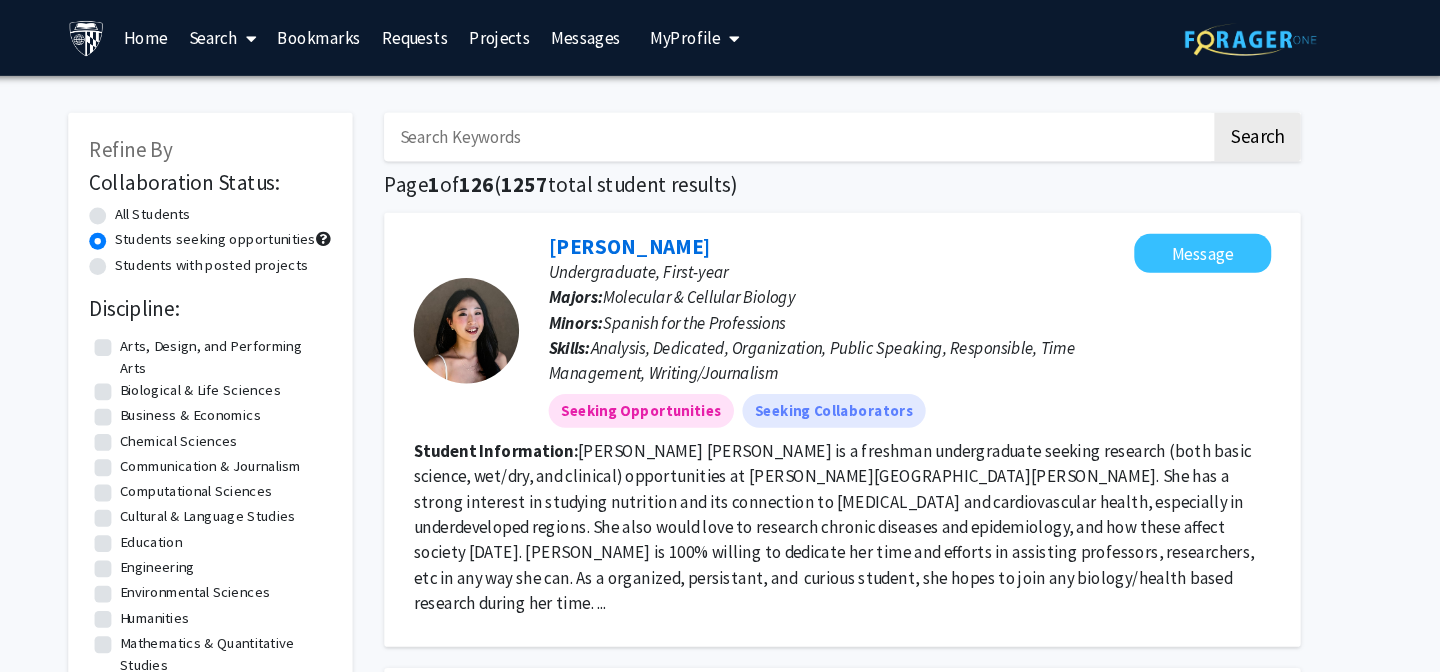 click on "All Students" 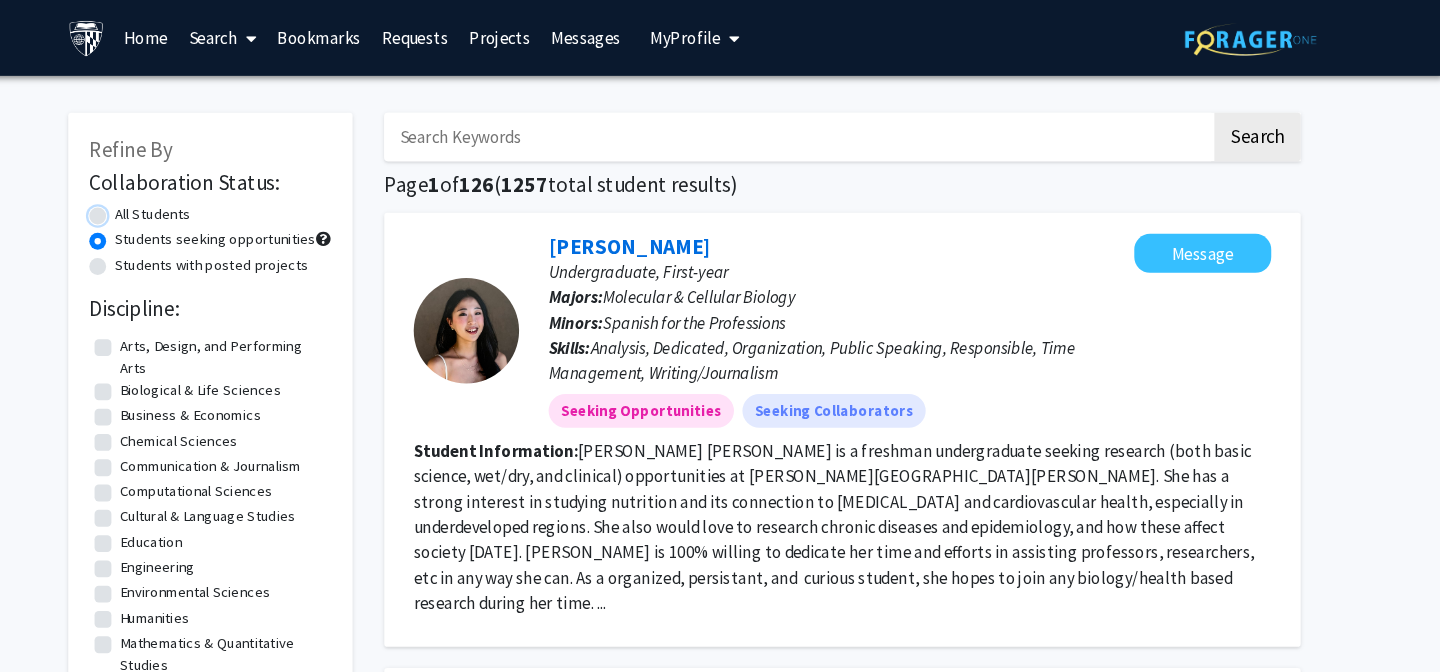 click on "All Students" at bounding box center [185, 199] 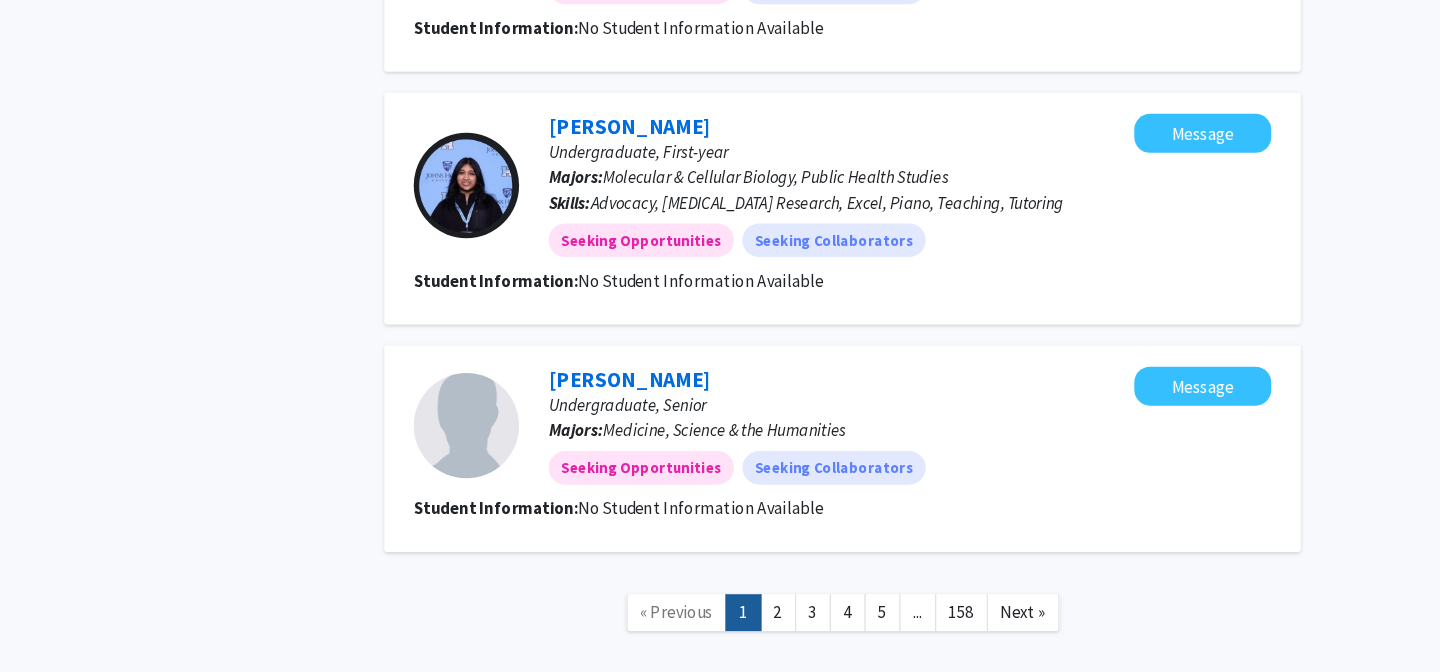 scroll, scrollTop: 2479, scrollLeft: 0, axis: vertical 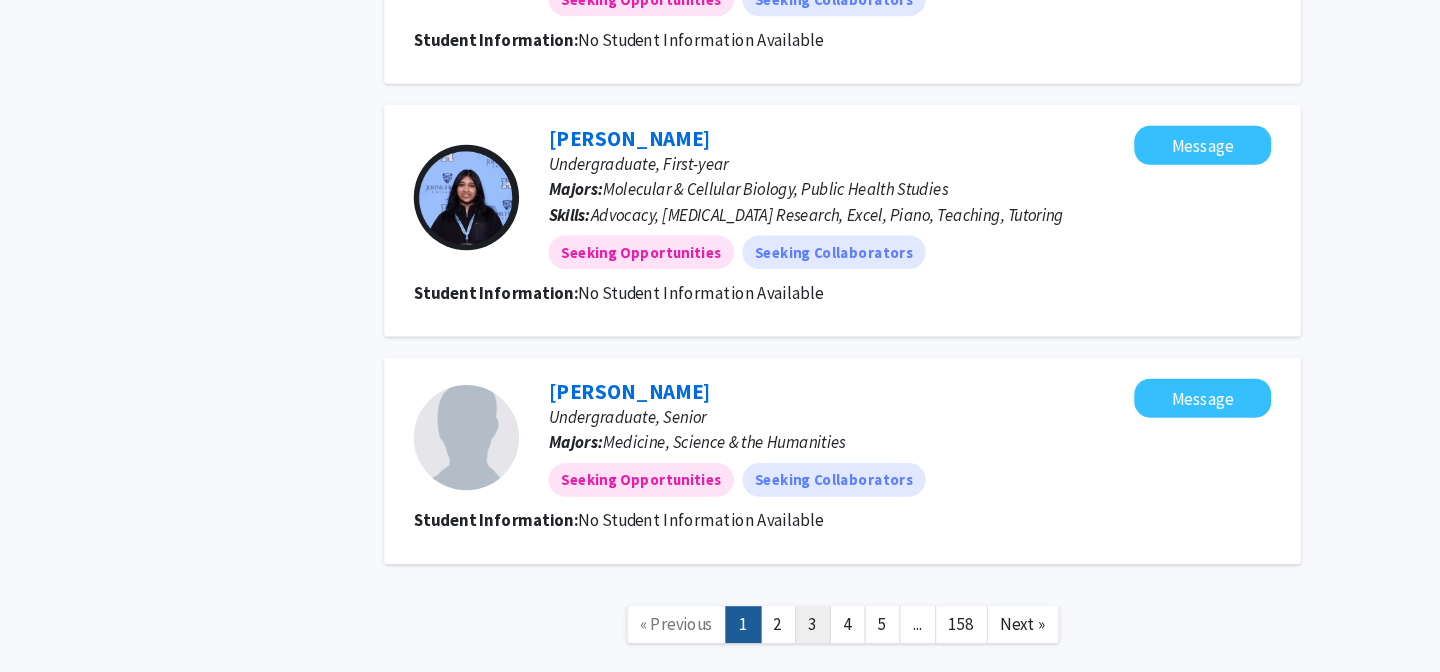 click on "3" 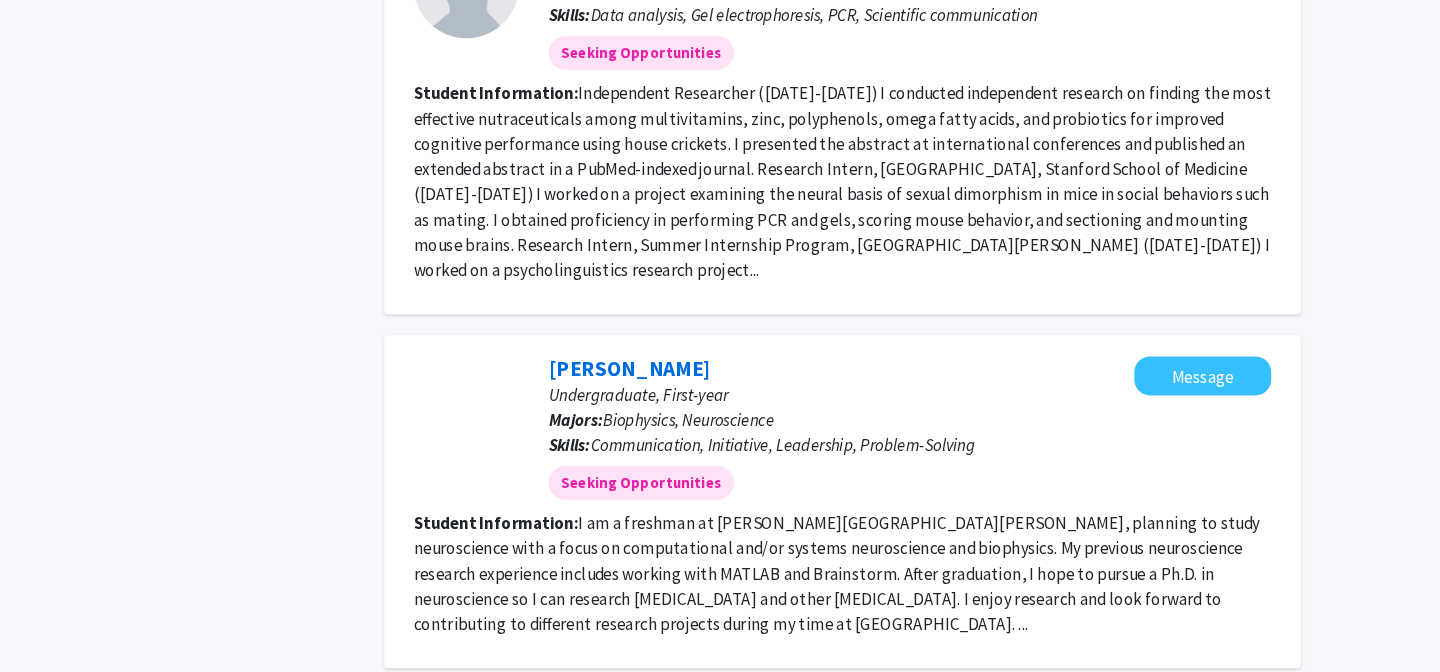 scroll, scrollTop: 1193, scrollLeft: 0, axis: vertical 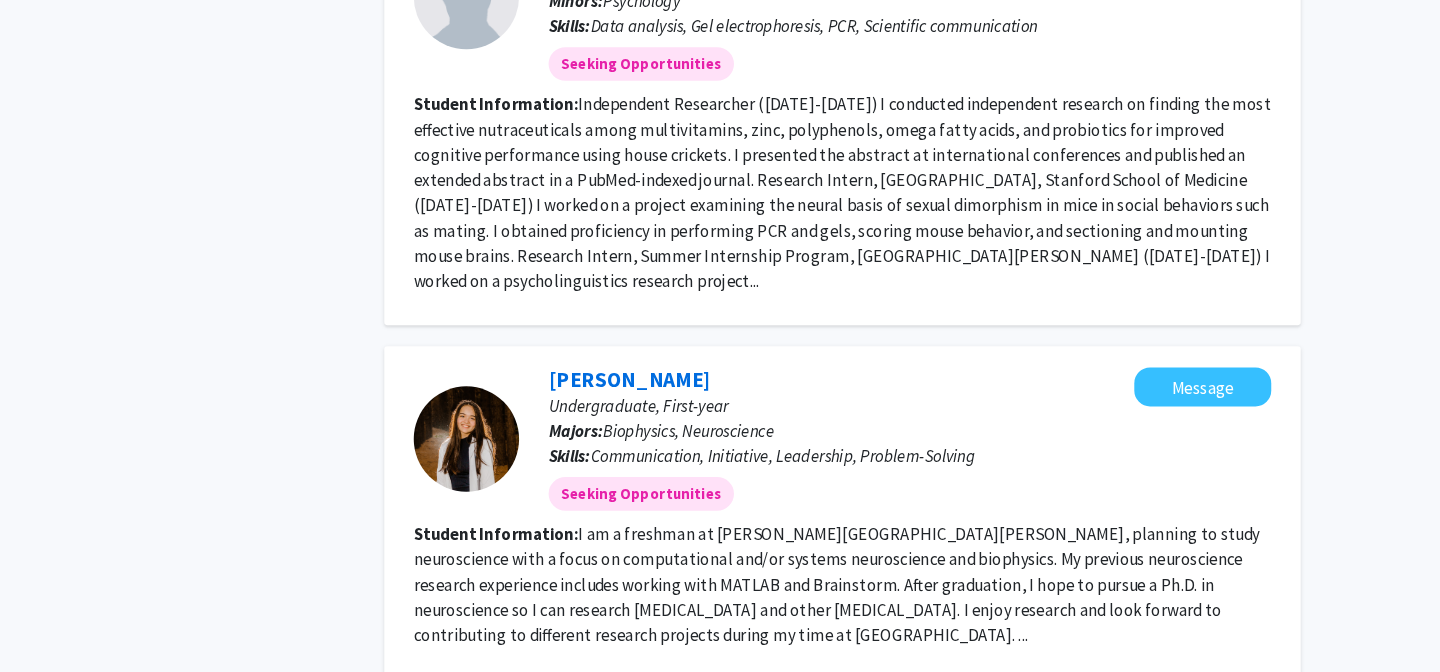 click on "Independent Researcher (Jan 2020-Jan 2021)
I conducted independent research on finding the most effective nutraceuticals among multivitamins, zinc, polyphenols, omega fatty acids, and probiotics for improved cognitive performance using house crickets. I presented the abstract at international conferences and published an extended abstract in a PubMed-indexed journal.
Research Intern, Shah Lab, Stanford School of Medicine (June-August 2019)
I worked on a project examining the neural basis of sexual dimorphism in mice in social behaviors such as mating. I obtained proficiency in performing PCR and gels, scoring mouse behavior, and sectioning and mounting mouse brains.
Research Intern, Summer Internship Program, UC Santa Cruz (June-August 2020)
I worked on a psycholinguistics research project..." 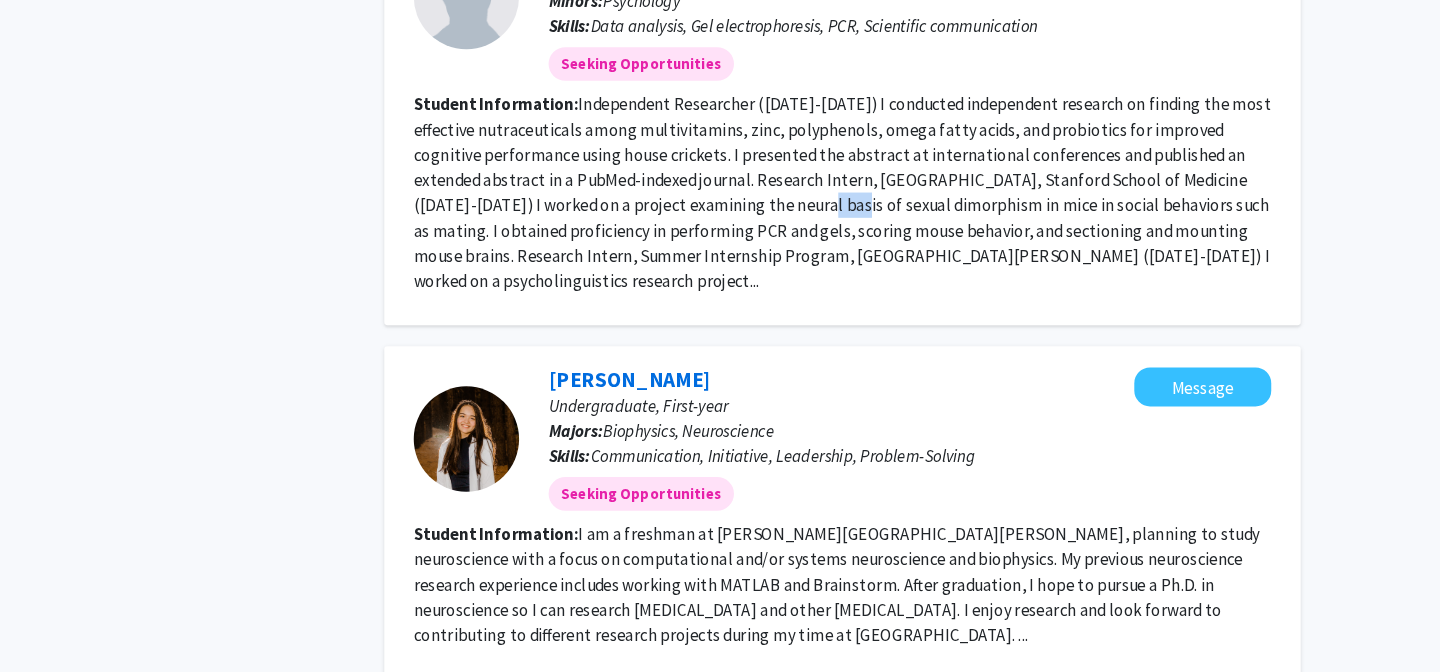 click on "Independent Researcher (Jan 2020-Jan 2021)
I conducted independent research on finding the most effective nutraceuticals among multivitamins, zinc, polyphenols, omega fatty acids, and probiotics for improved cognitive performance using house crickets. I presented the abstract at international conferences and published an extended abstract in a PubMed-indexed journal.
Research Intern, Shah Lab, Stanford School of Medicine (June-August 2019)
I worked on a project examining the neural basis of sexual dimorphism in mice in social behaviors such as mating. I obtained proficiency in performing PCR and gels, scoring mouse behavior, and sectioning and mounting mouse brains.
Research Intern, Summer Internship Program, UC Santa Cruz (June-August 2020)
I worked on a psycholinguistics research project..." 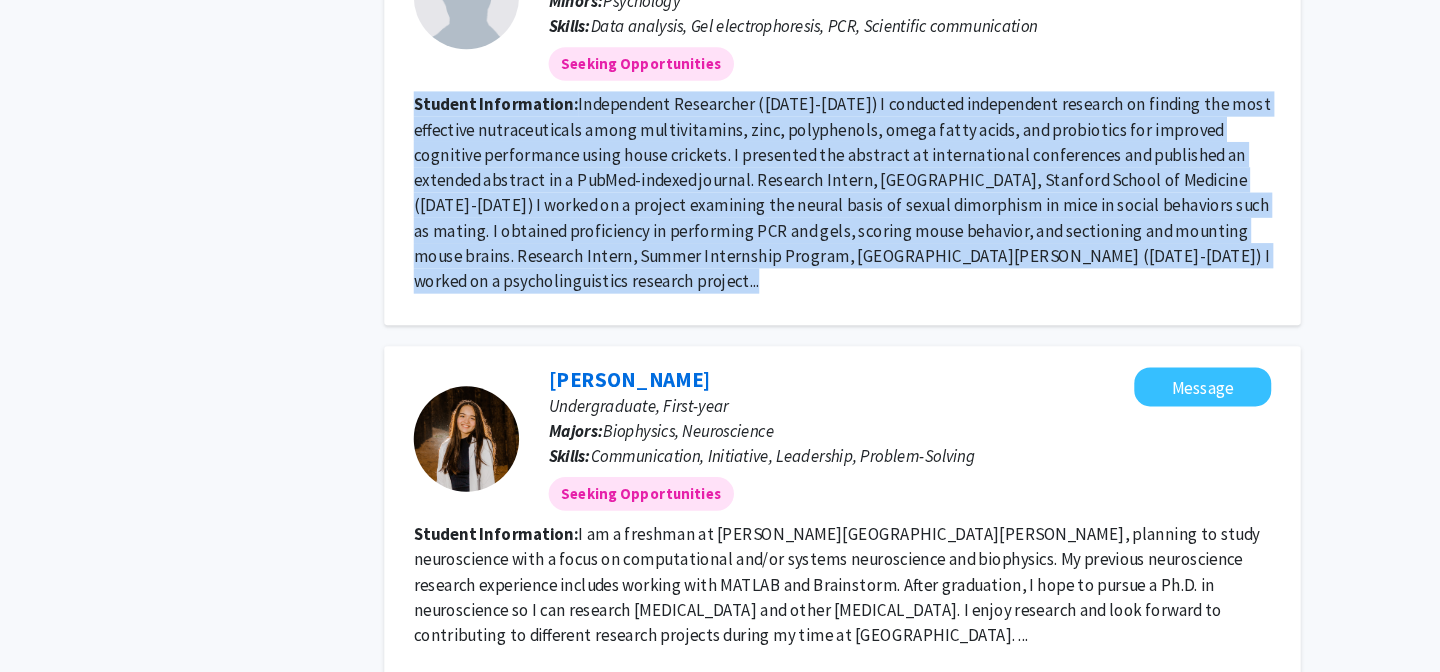 click on "Independent Researcher (Jan 2020-Jan 2021)
I conducted independent research on finding the most effective nutraceuticals among multivitamins, zinc, polyphenols, omega fatty acids, and probiotics for improved cognitive performance using house crickets. I presented the abstract at international conferences and published an extended abstract in a PubMed-indexed journal.
Research Intern, Shah Lab, Stanford School of Medicine (June-August 2019)
I worked on a project examining the neural basis of sexual dimorphism in mice in social behaviors such as mating. I obtained proficiency in performing PCR and gels, scoring mouse behavior, and sectioning and mounting mouse brains.
Research Intern, Summer Internship Program, UC Santa Cruz (June-August 2020)
I worked on a psycholinguistics research project..." 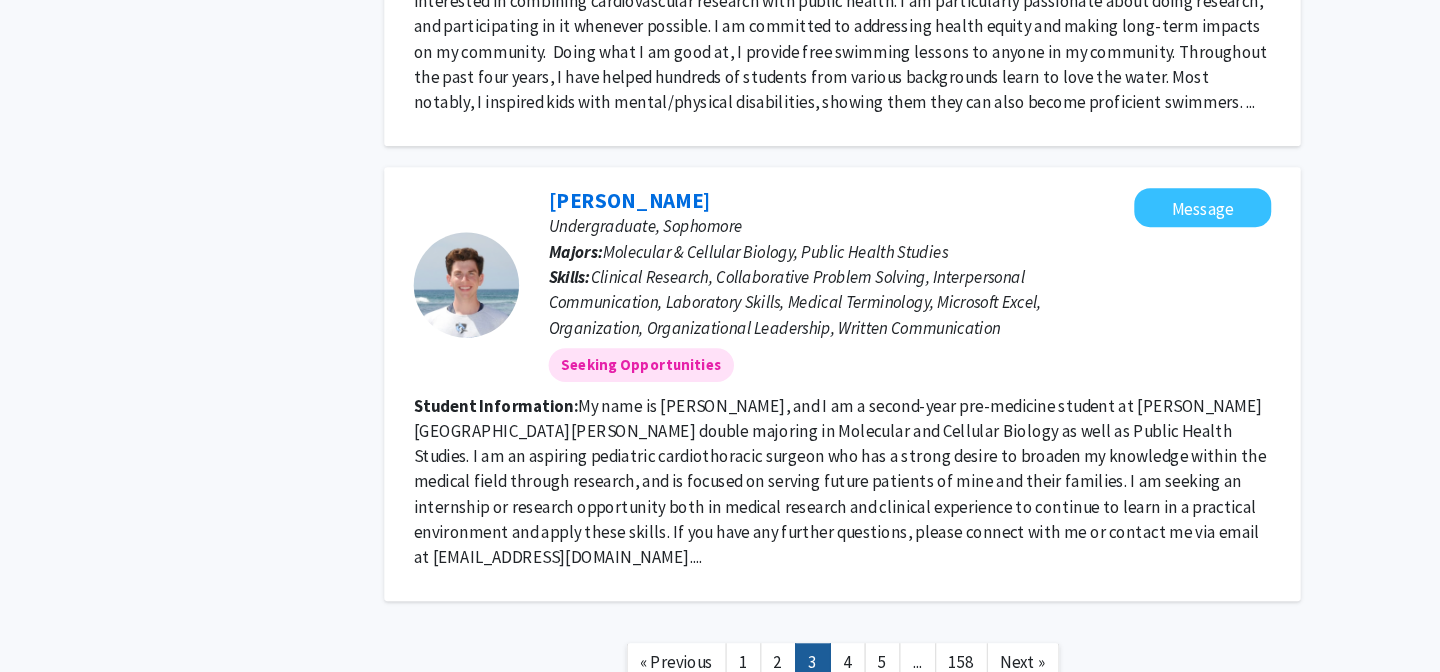 scroll, scrollTop: 2873, scrollLeft: 0, axis: vertical 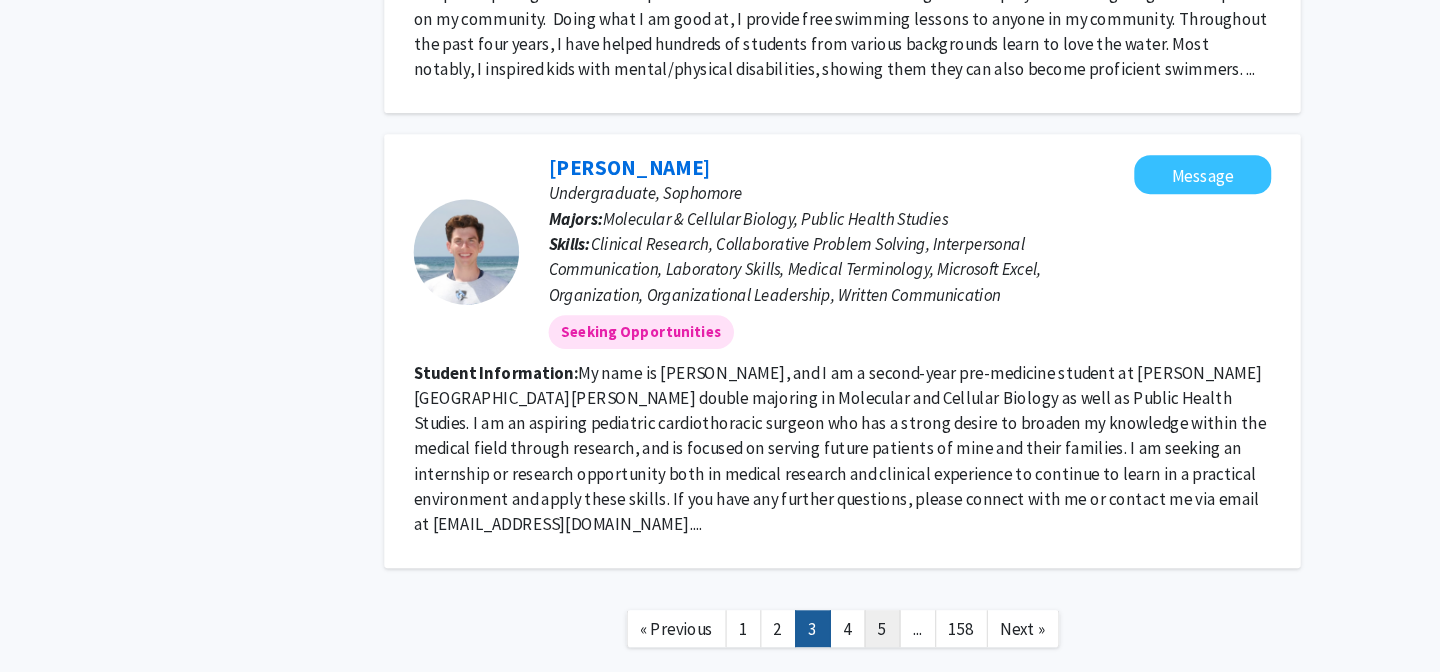 click on "5" 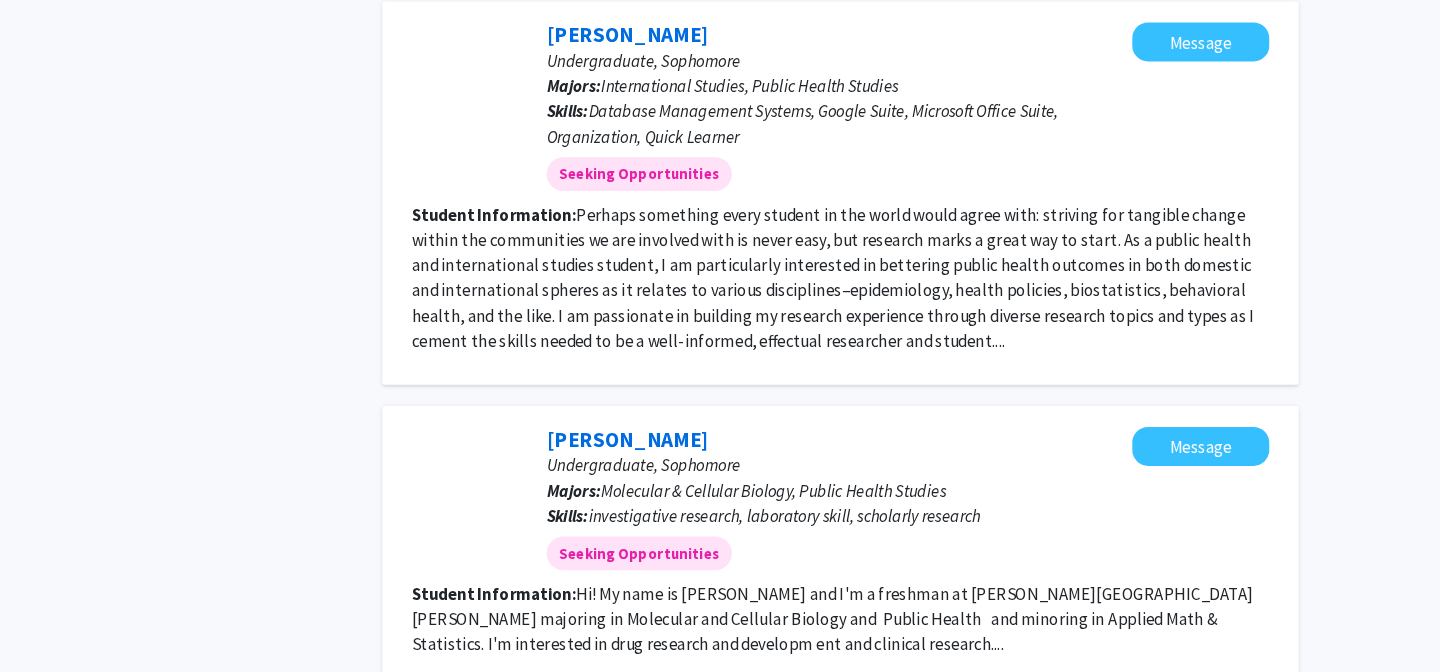 scroll, scrollTop: 1298, scrollLeft: 0, axis: vertical 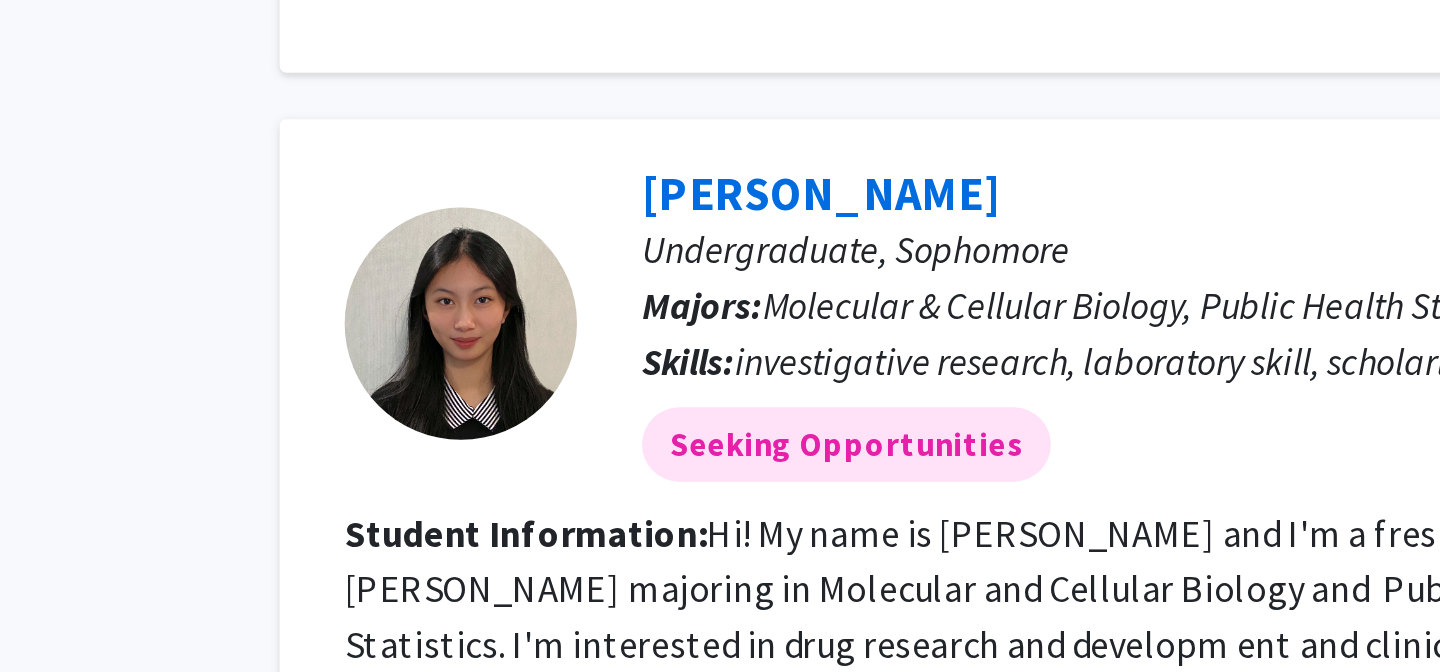 click on "Hi! My name is Chujun Liu and I'm a freshman at Johns Hopkins University majoring in Molecular and Cellular Biology and  Public Health     and minoring in Applied Math & Statistics. I'm interested in drug research and developm  ent and clinical research...." 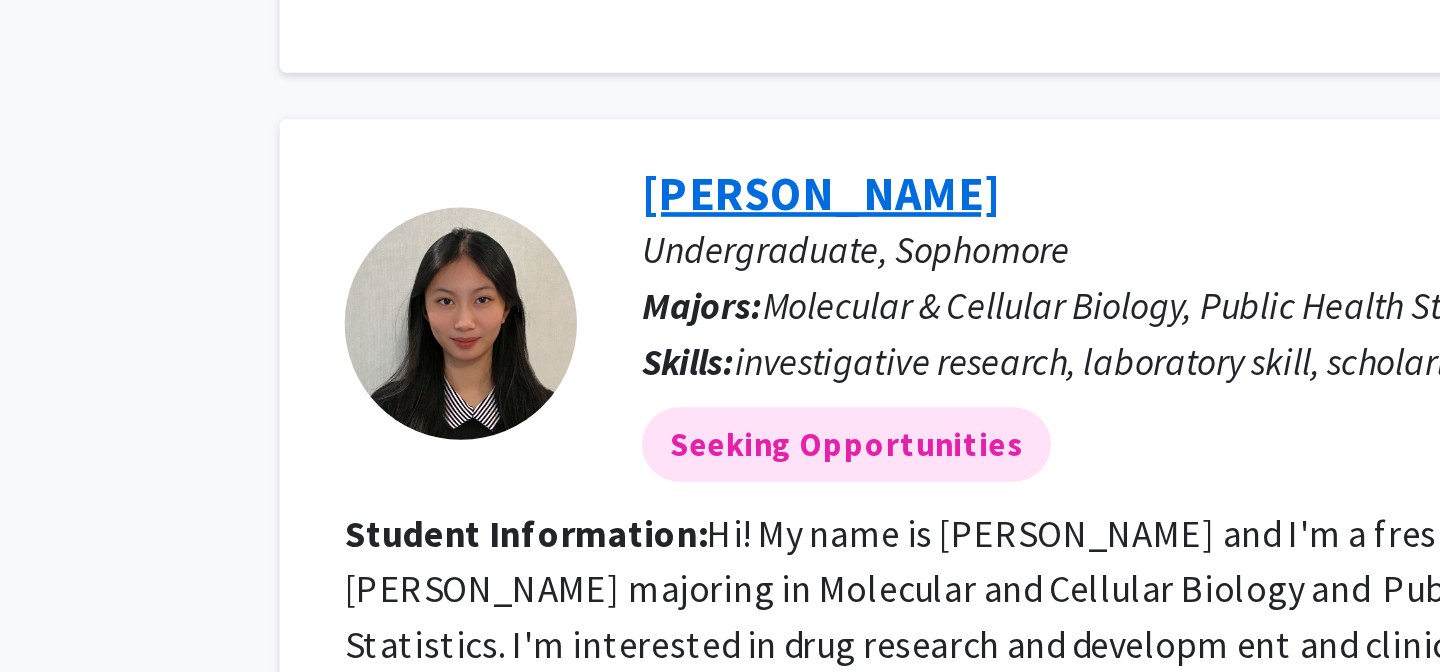 click on "Chujun Liu" 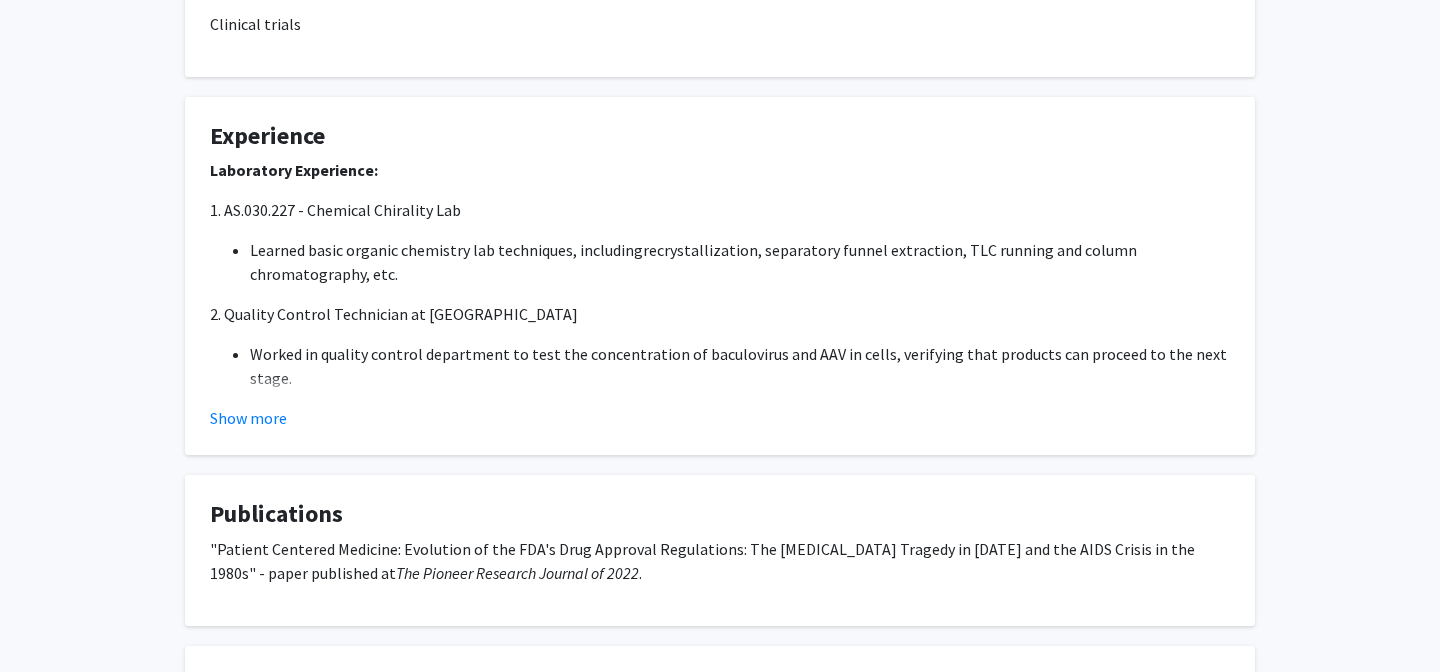 scroll, scrollTop: 627, scrollLeft: 0, axis: vertical 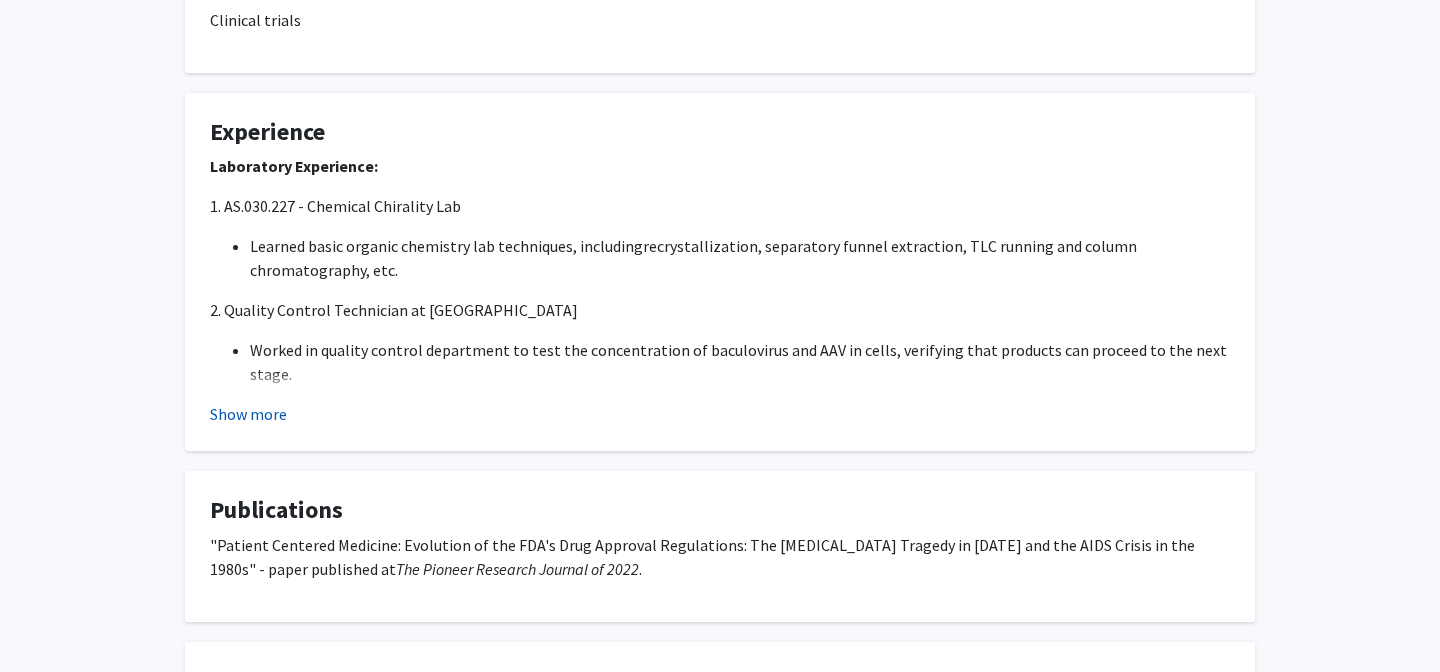 click on "Show more" 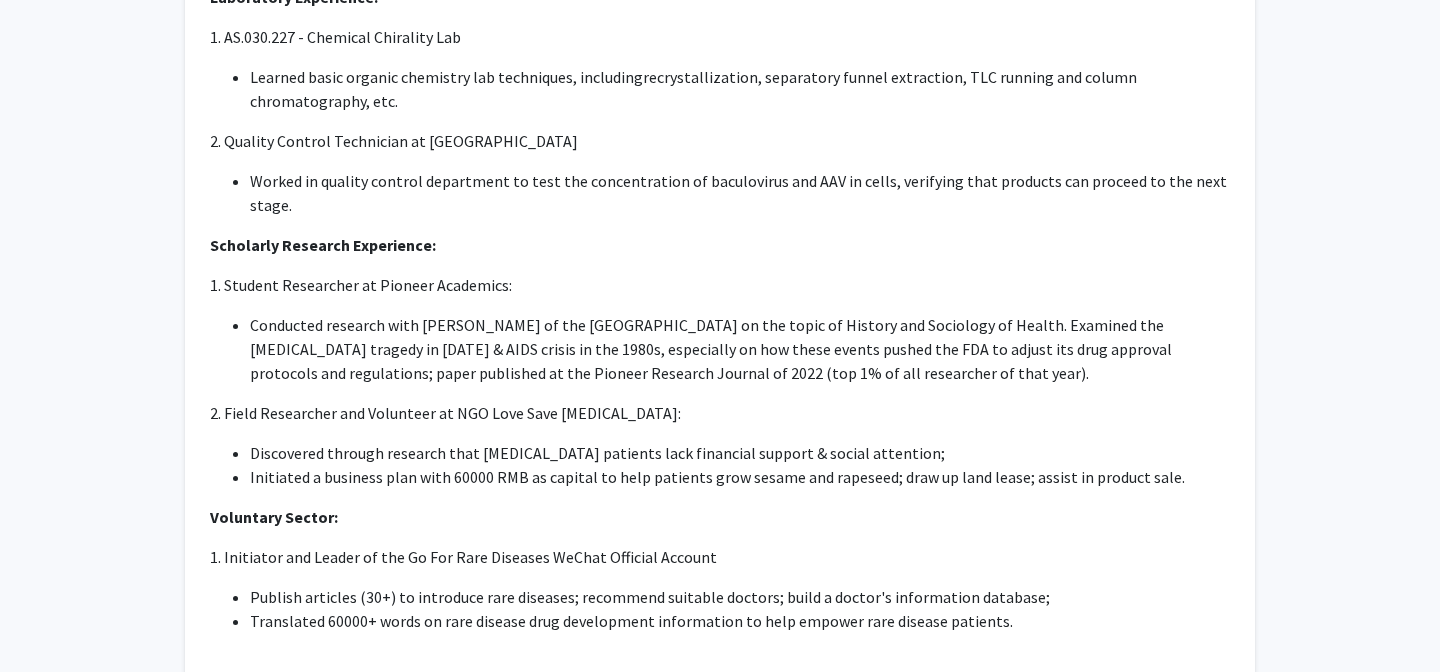 scroll, scrollTop: 0, scrollLeft: 0, axis: both 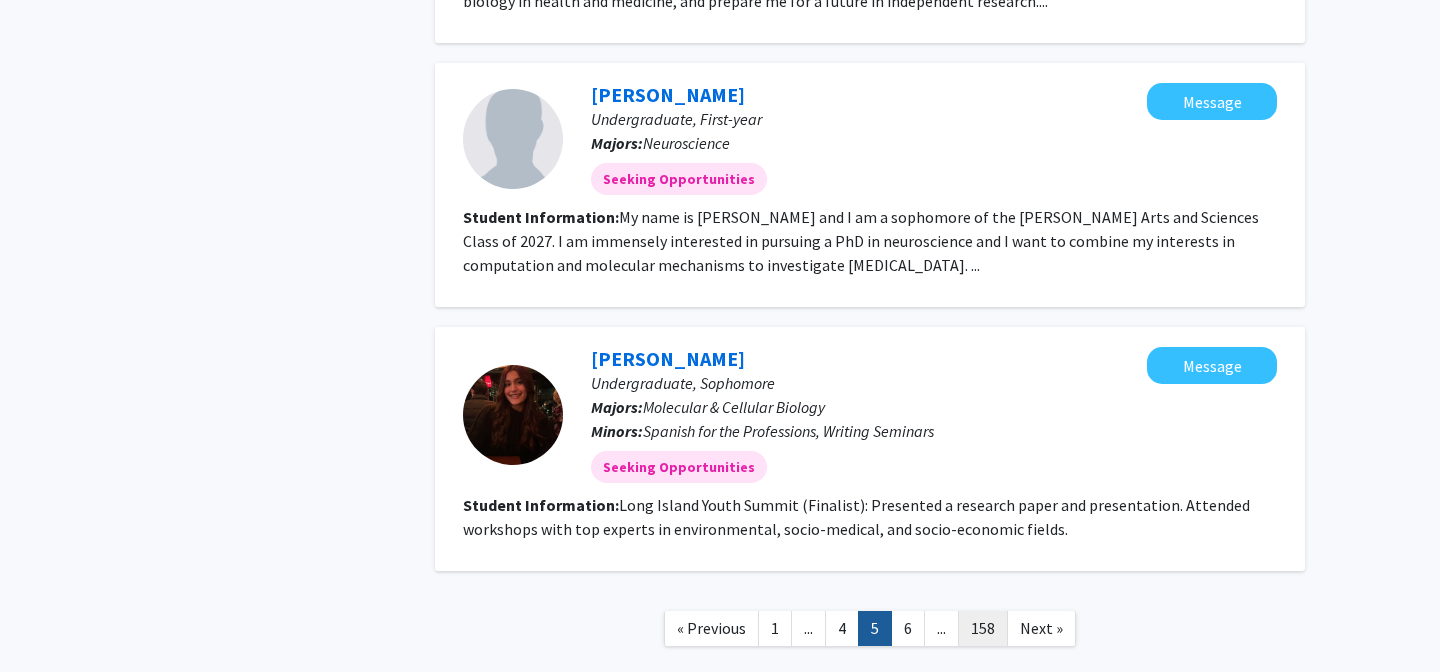 click on "158" 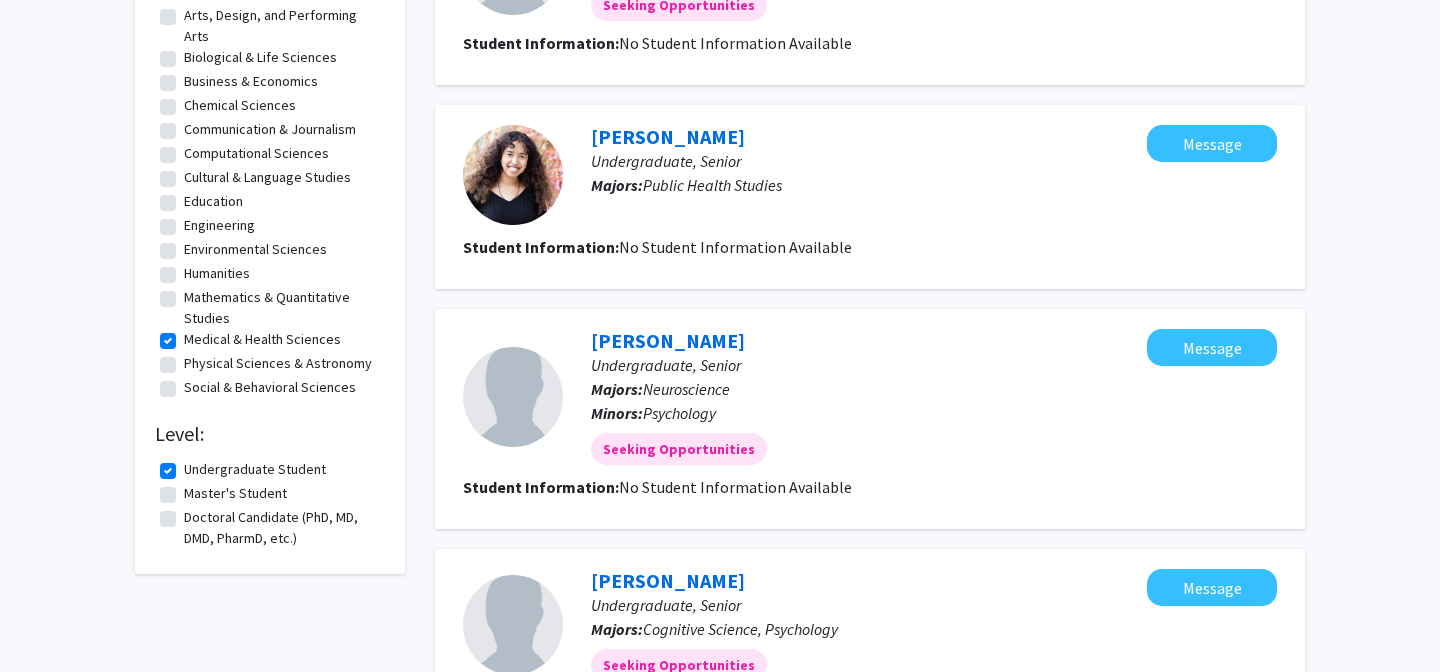 scroll, scrollTop: 811, scrollLeft: 0, axis: vertical 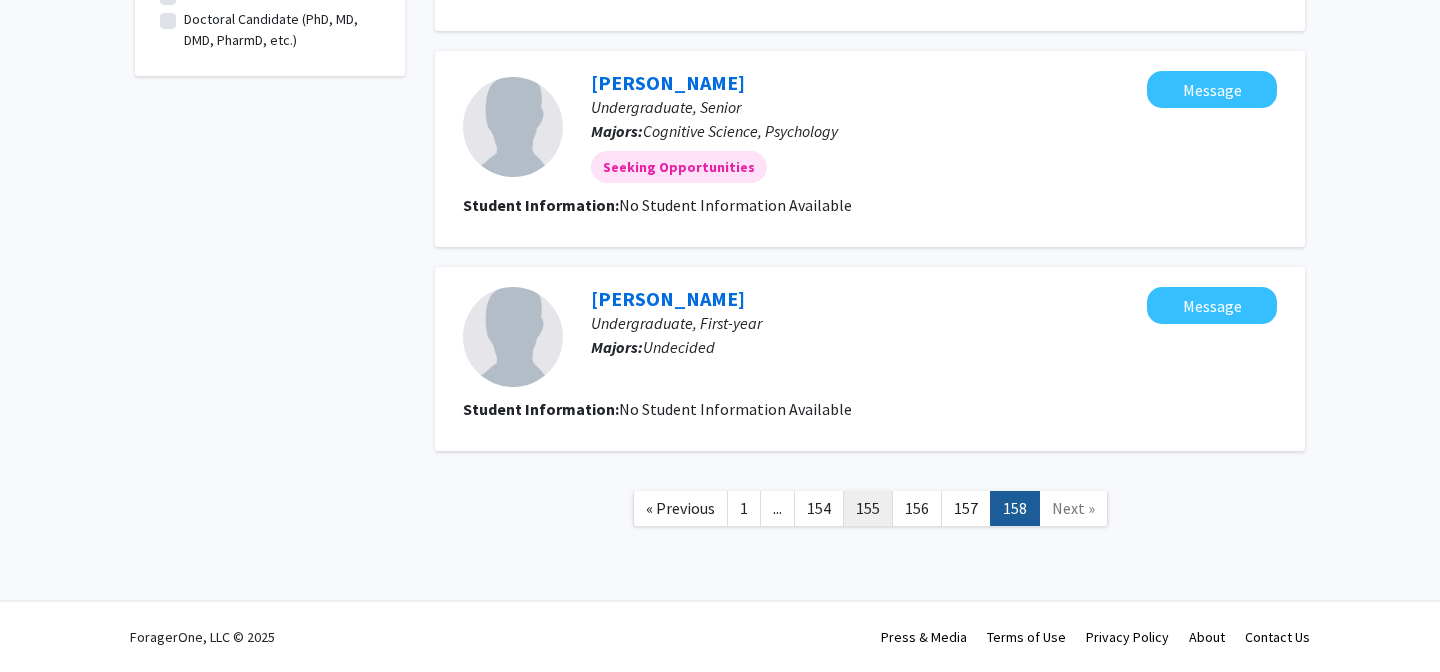 click on "155" 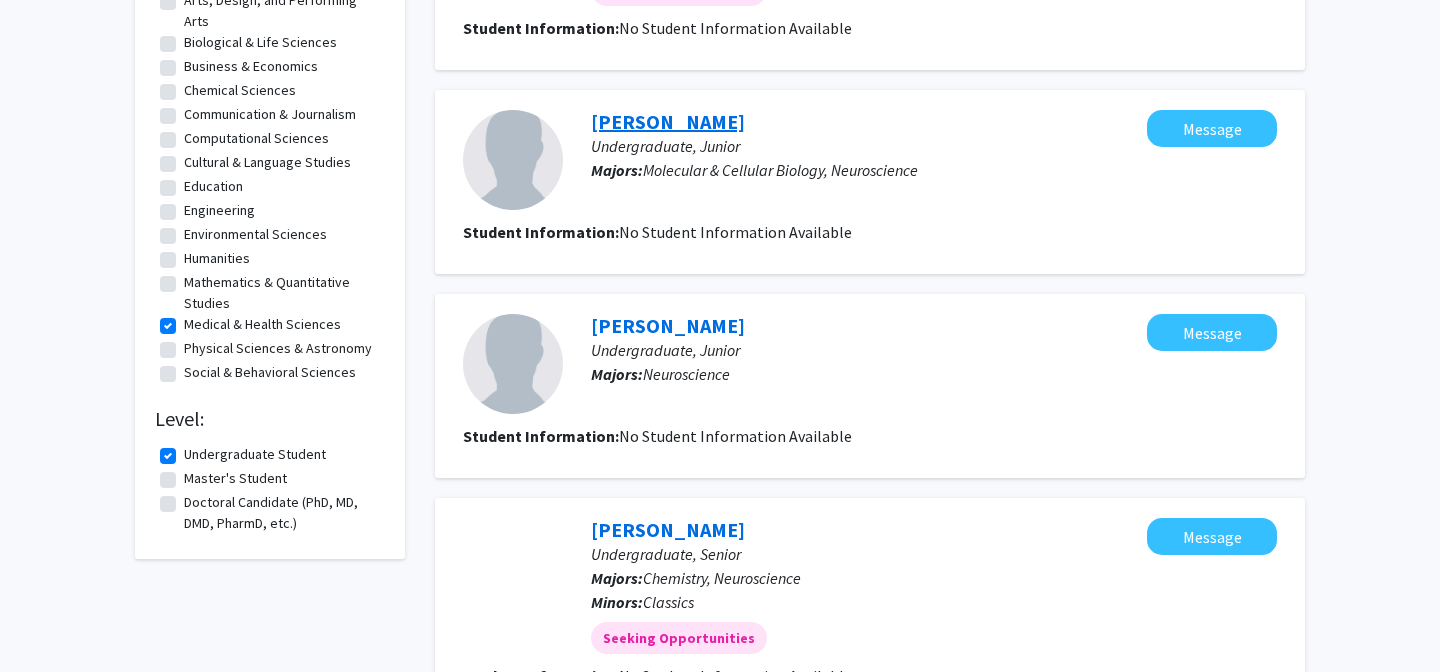 scroll, scrollTop: 348, scrollLeft: 0, axis: vertical 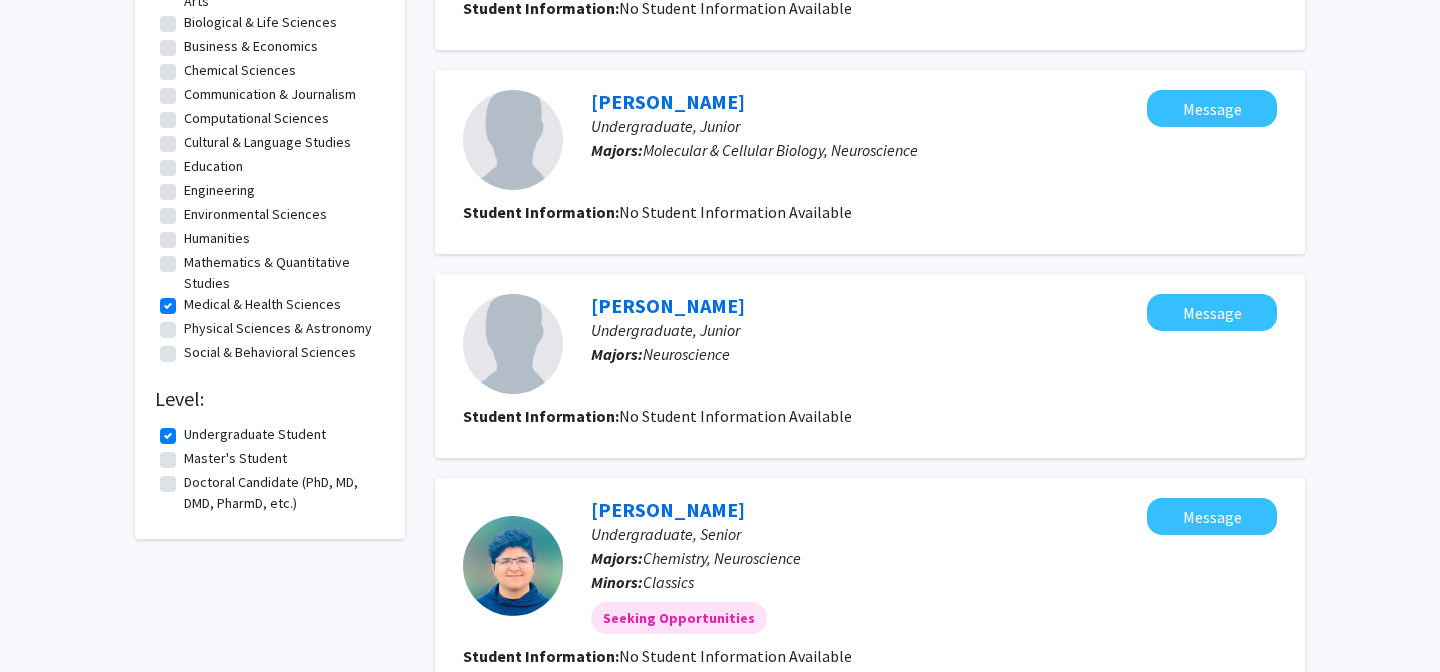 click on "Master's Student" 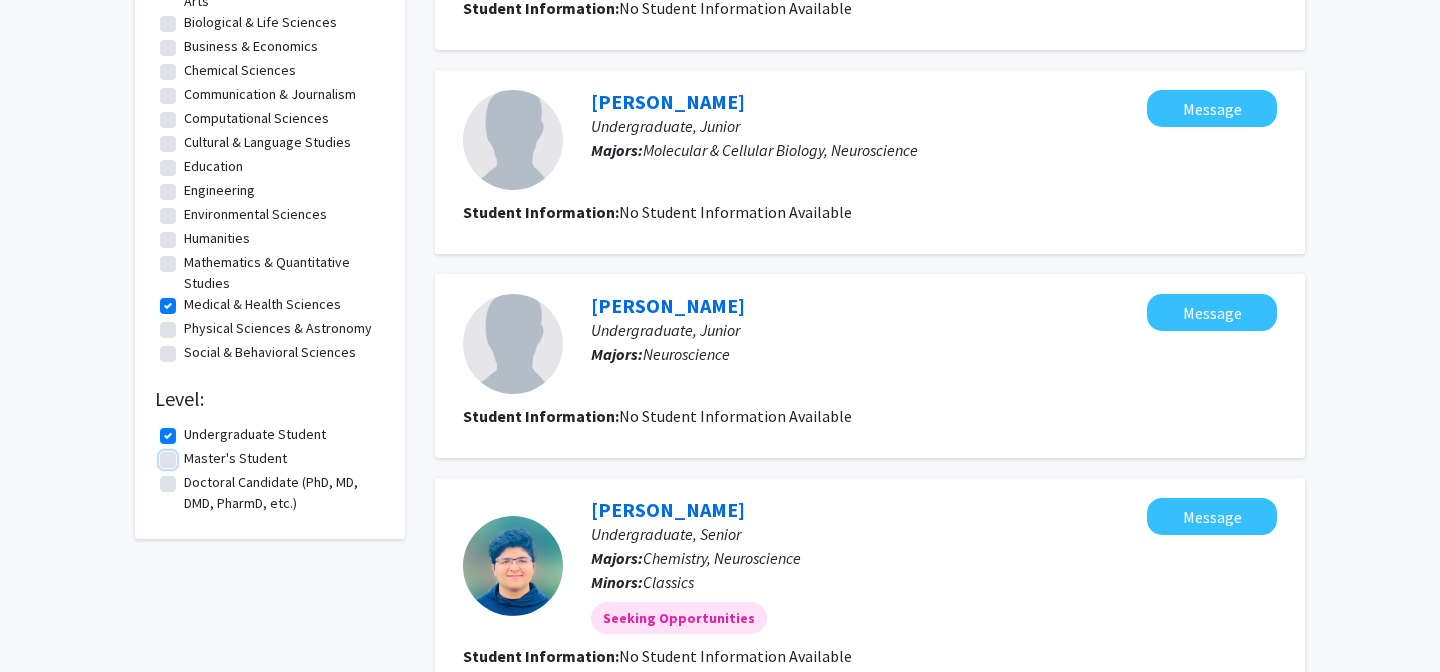 click on "Master's Student" at bounding box center [190, 454] 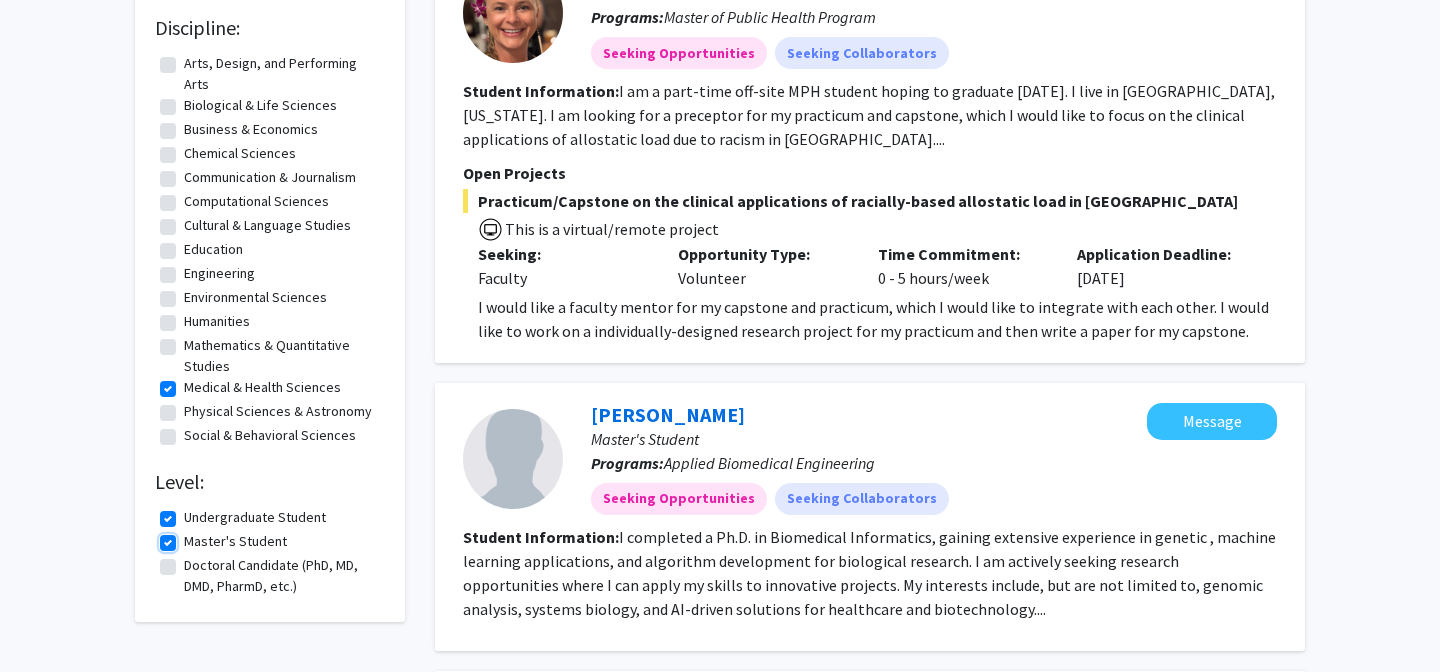 scroll, scrollTop: 342, scrollLeft: 0, axis: vertical 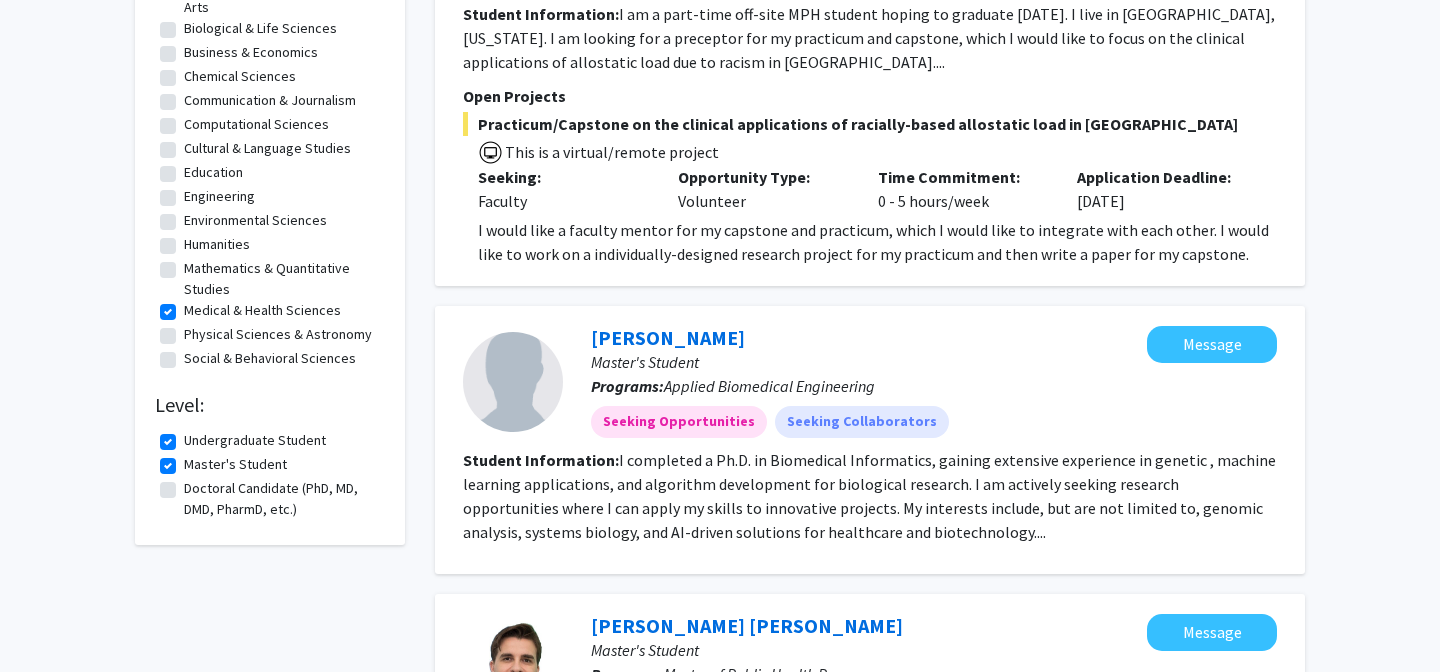 click on "Undergraduate Student" 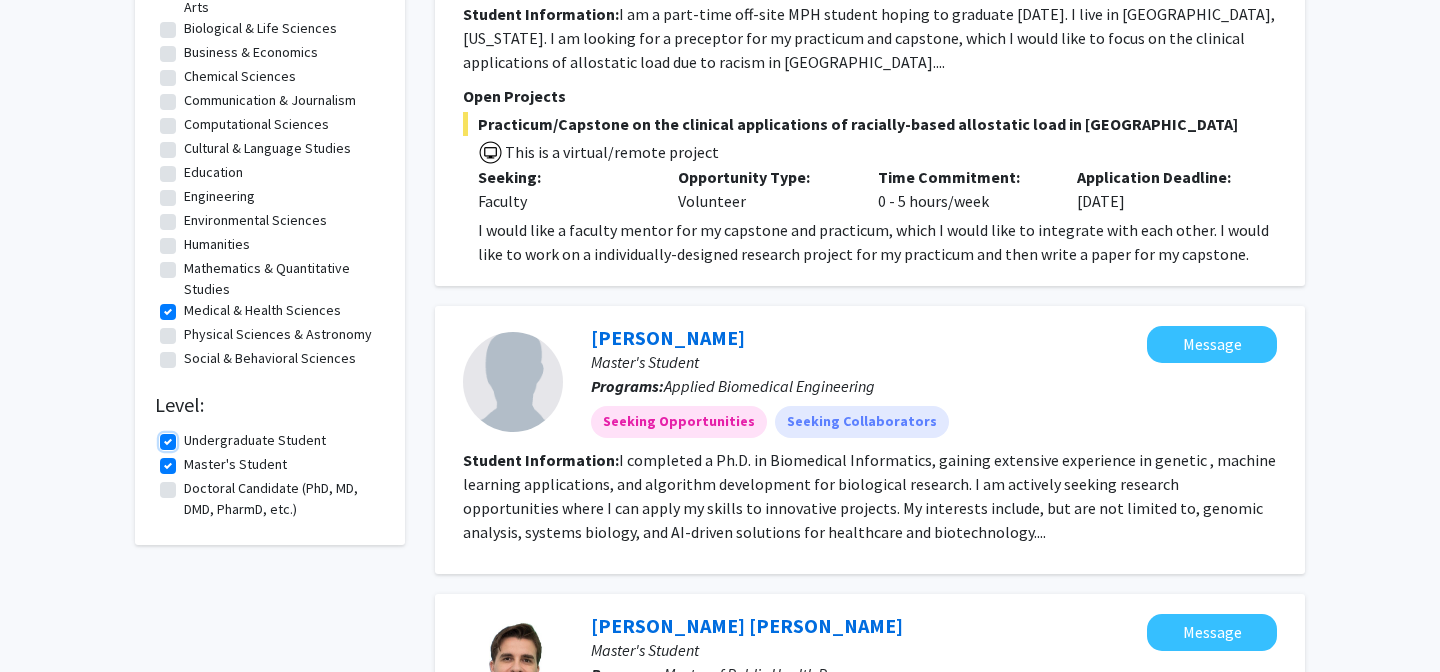 click on "Undergraduate Student" at bounding box center [190, 436] 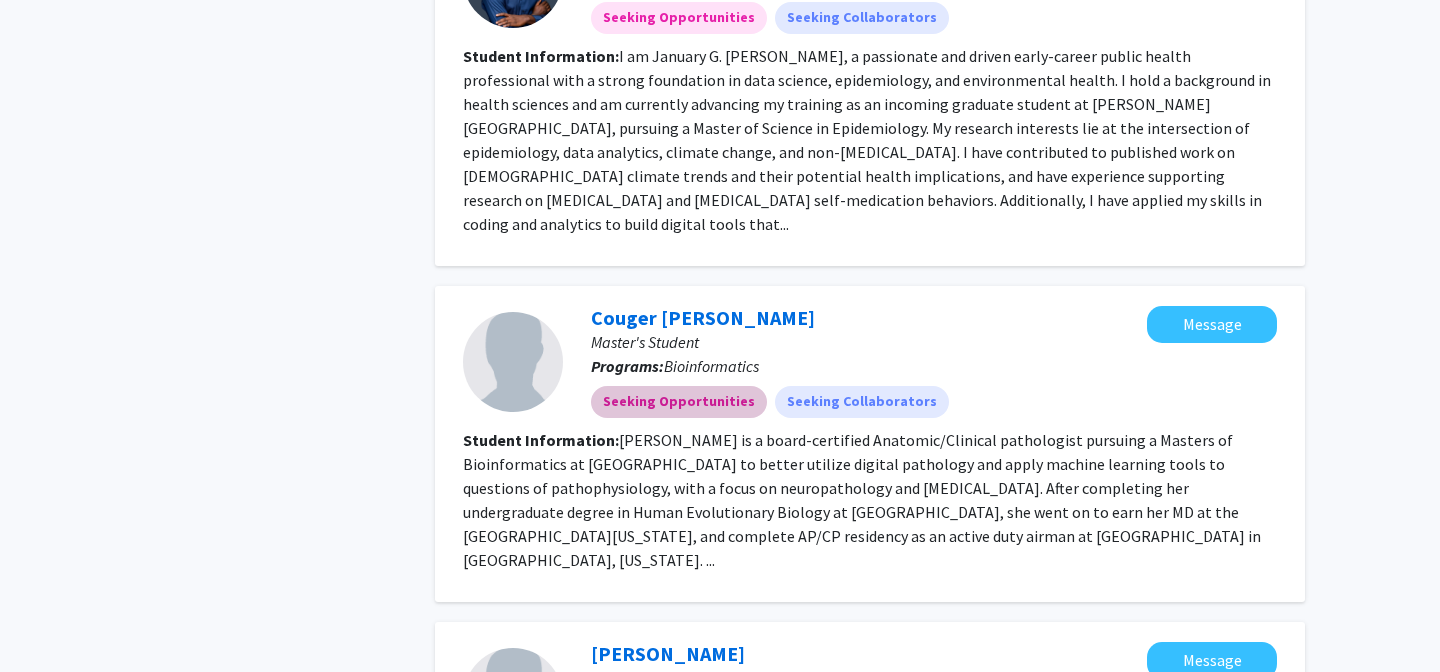 scroll, scrollTop: 1805, scrollLeft: 0, axis: vertical 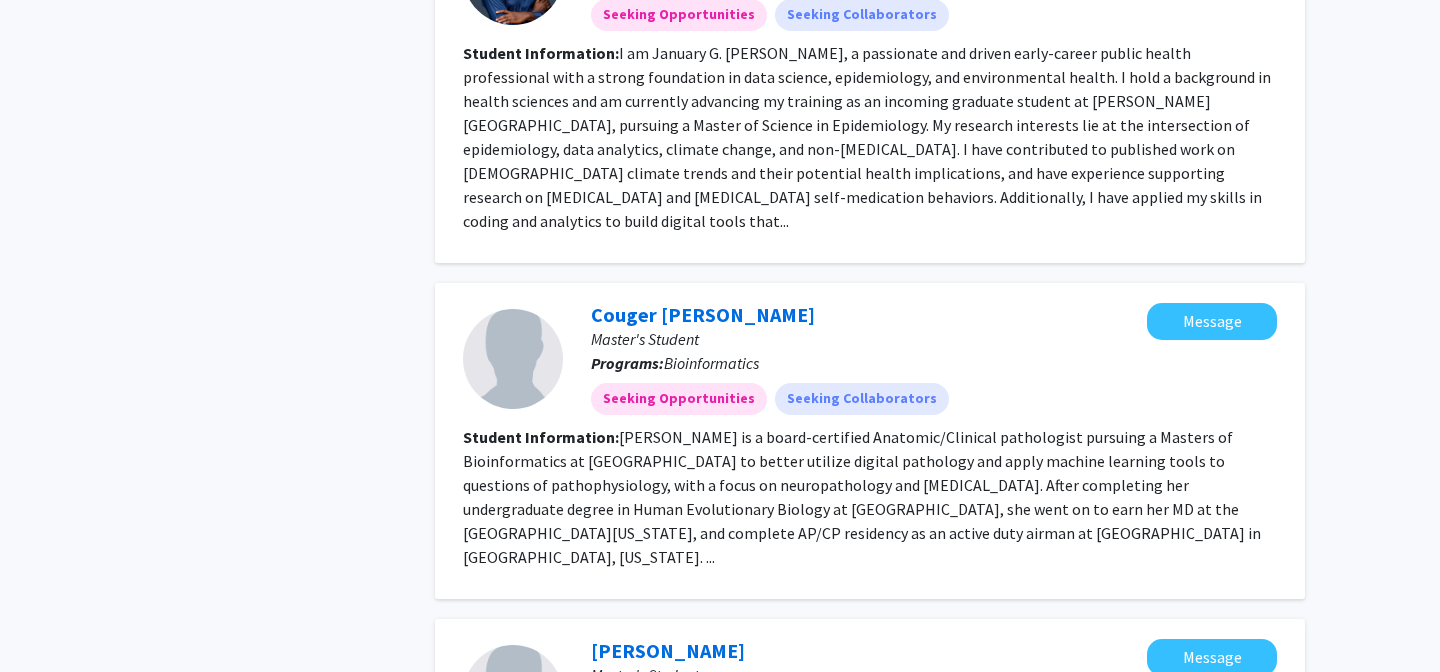 click on "Dr. Jaramillo is a board-certified Anatomic/Clinical pathologist pursuing a Masters of Bioinformatics at Hopkins to better utilize digital pathology and apply machine learning tools to questions of pathophysiology, with a focus on neuropathology and chronic traumatic encephalopathy. After completing her undergraduate degree in Human Evolutionary Biology at Harvard, she went on to earn her MD at the University of Pennsylvania, and complete AP/CP residency as an active duty airman at Brooke Army Medical Center in San Antonio, Texas. ..." 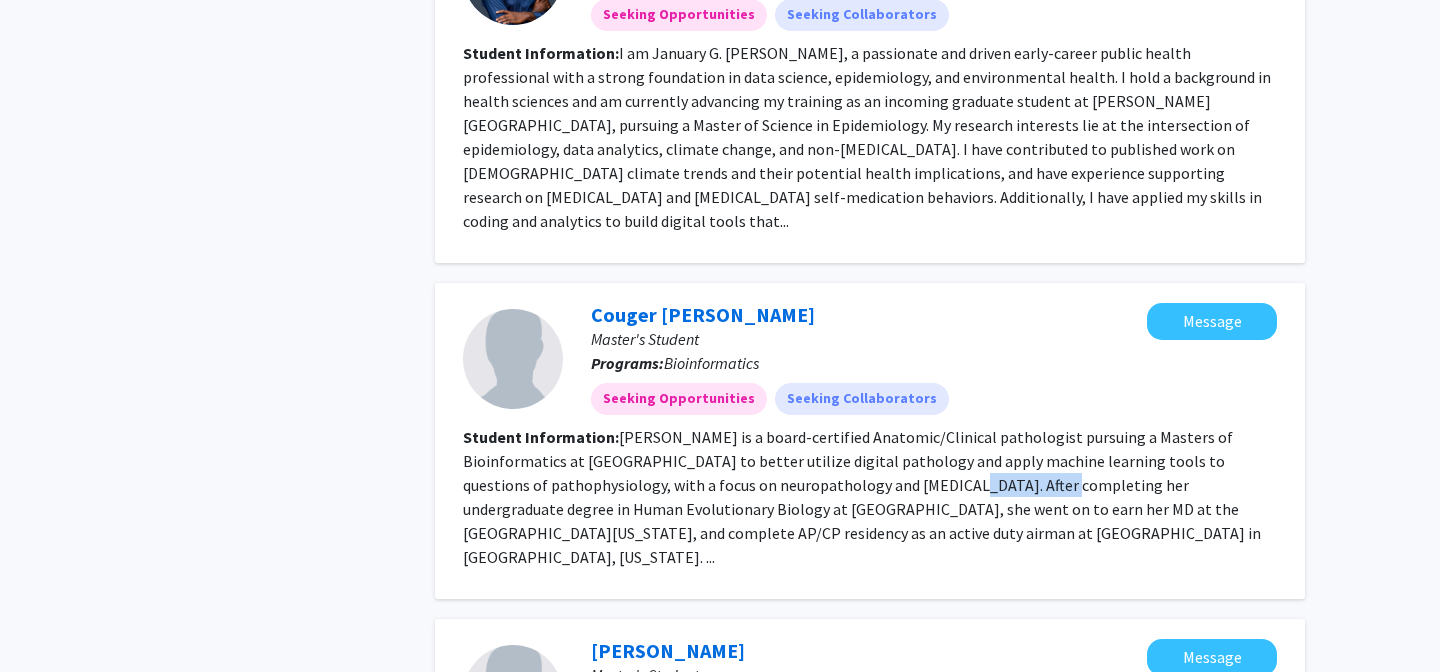 click on "Dr. Jaramillo is a board-certified Anatomic/Clinical pathologist pursuing a Masters of Bioinformatics at Hopkins to better utilize digital pathology and apply machine learning tools to questions of pathophysiology, with a focus on neuropathology and chronic traumatic encephalopathy. After completing her undergraduate degree in Human Evolutionary Biology at Harvard, she went on to earn her MD at the University of Pennsylvania, and complete AP/CP residency as an active duty airman at Brooke Army Medical Center in San Antonio, Texas. ..." 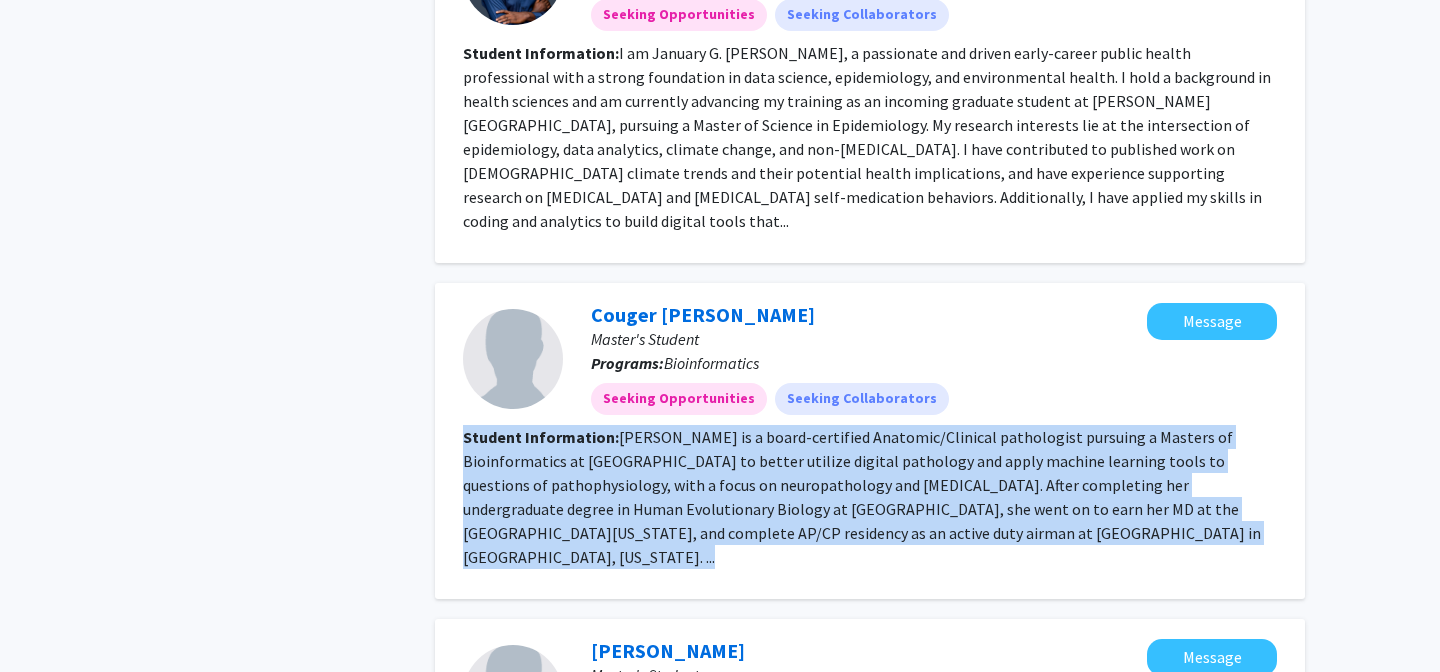 click on "Dr. Jaramillo is a board-certified Anatomic/Clinical pathologist pursuing a Masters of Bioinformatics at Hopkins to better utilize digital pathology and apply machine learning tools to questions of pathophysiology, with a focus on neuropathology and chronic traumatic encephalopathy. After completing her undergraduate degree in Human Evolutionary Biology at Harvard, she went on to earn her MD at the University of Pennsylvania, and complete AP/CP residency as an active duty airman at Brooke Army Medical Center in San Antonio, Texas. ..." 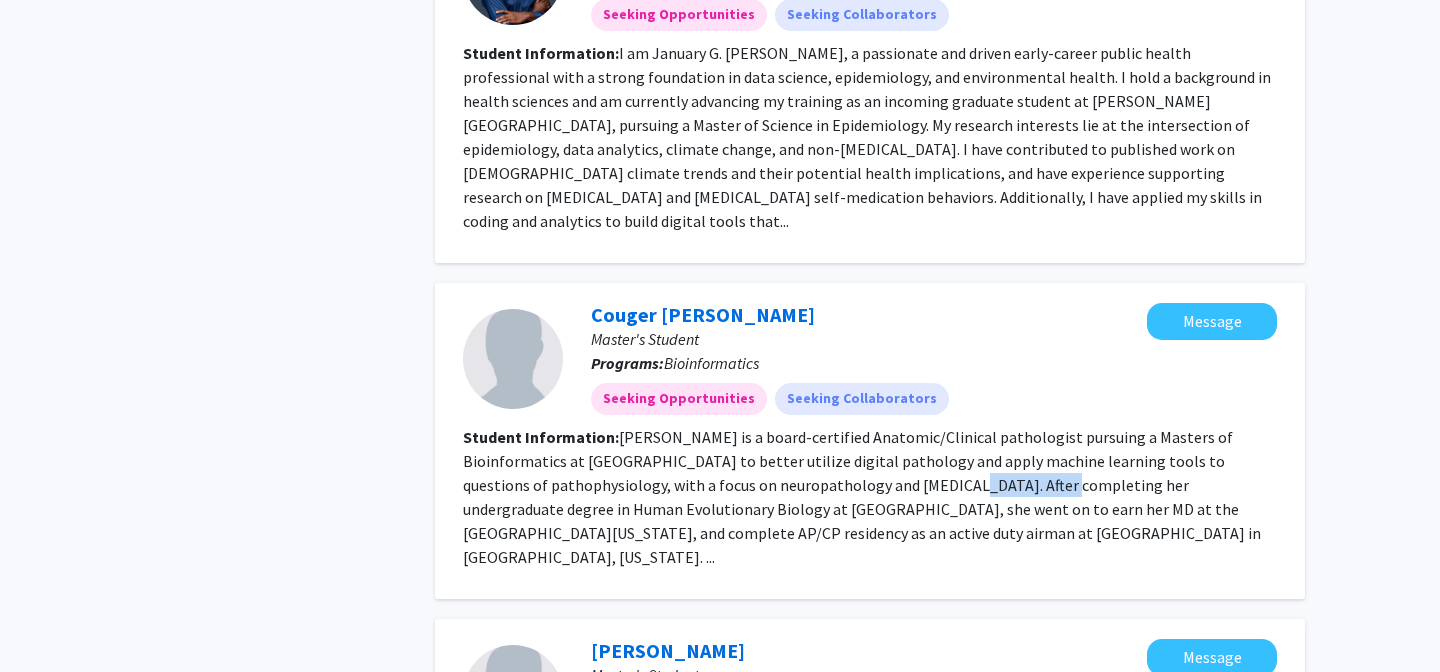 click on "Dr. Jaramillo is a board-certified Anatomic/Clinical pathologist pursuing a Masters of Bioinformatics at Hopkins to better utilize digital pathology and apply machine learning tools to questions of pathophysiology, with a focus on neuropathology and chronic traumatic encephalopathy. After completing her undergraduate degree in Human Evolutionary Biology at Harvard, she went on to earn her MD at the University of Pennsylvania, and complete AP/CP residency as an active duty airman at Brooke Army Medical Center in San Antonio, Texas. ..." 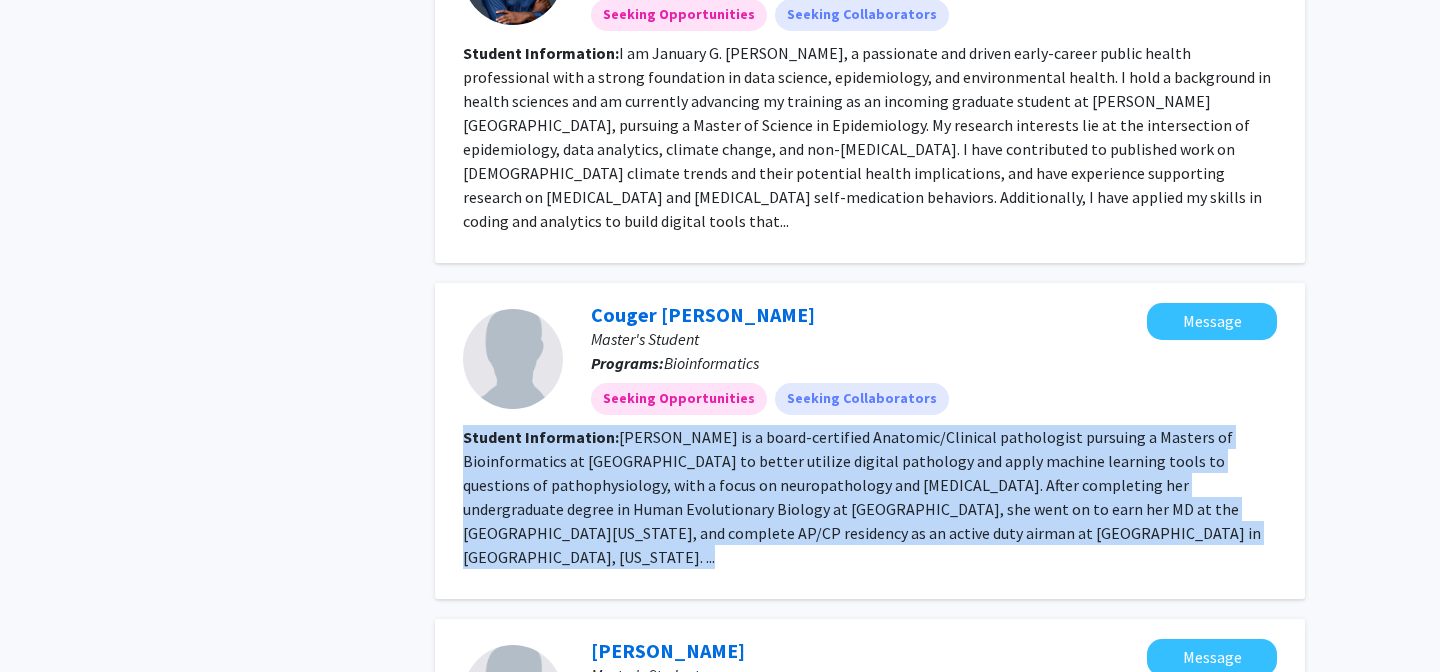 click on "Dr. Jaramillo is a board-certified Anatomic/Clinical pathologist pursuing a Masters of Bioinformatics at Hopkins to better utilize digital pathology and apply machine learning tools to questions of pathophysiology, with a focus on neuropathology and chronic traumatic encephalopathy. After completing her undergraduate degree in Human Evolutionary Biology at Harvard, she went on to earn her MD at the University of Pennsylvania, and complete AP/CP residency as an active duty airman at Brooke Army Medical Center in San Antonio, Texas. ..." 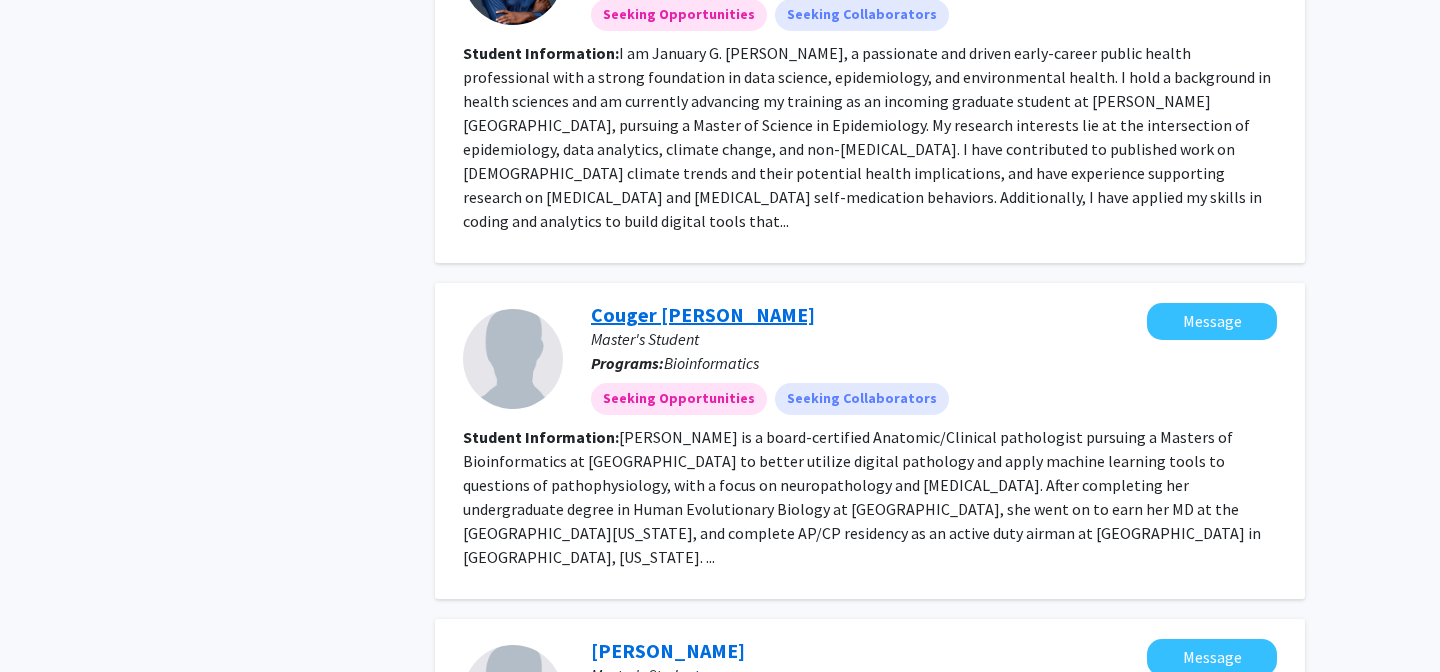 click on "Couger Jaramillo" 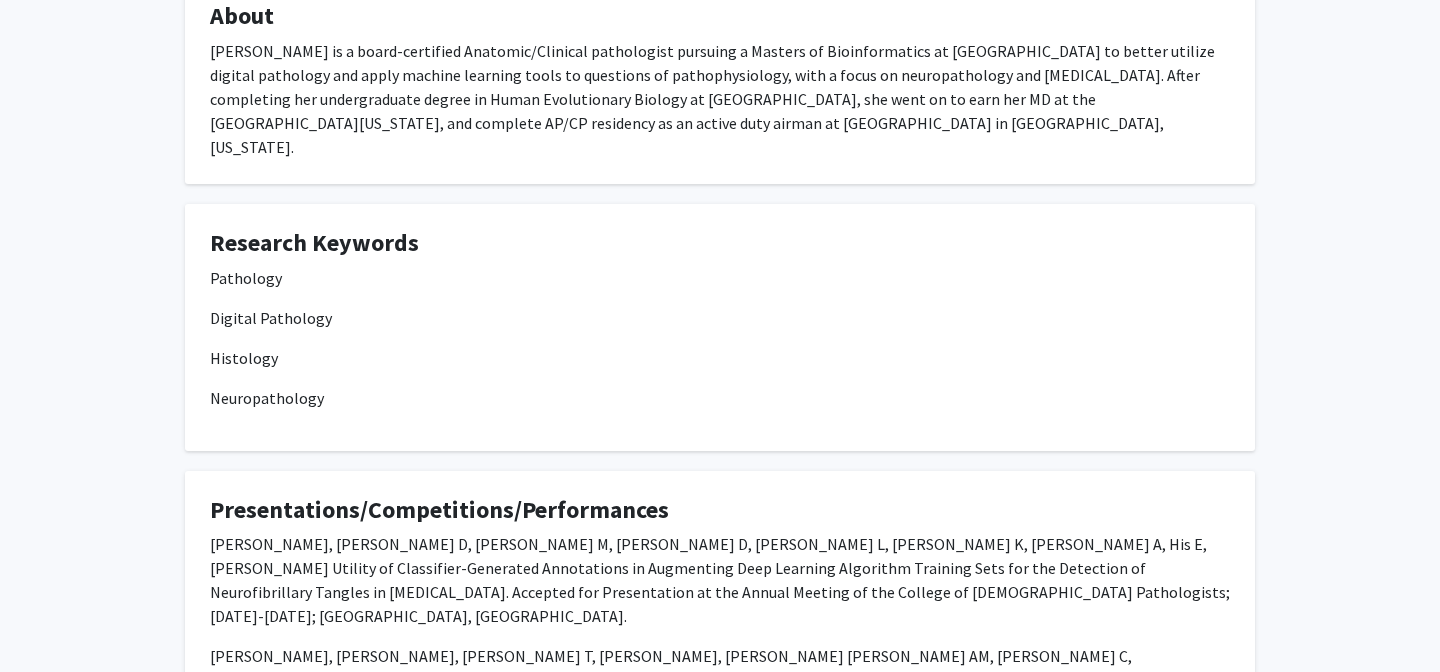 scroll, scrollTop: 0, scrollLeft: 0, axis: both 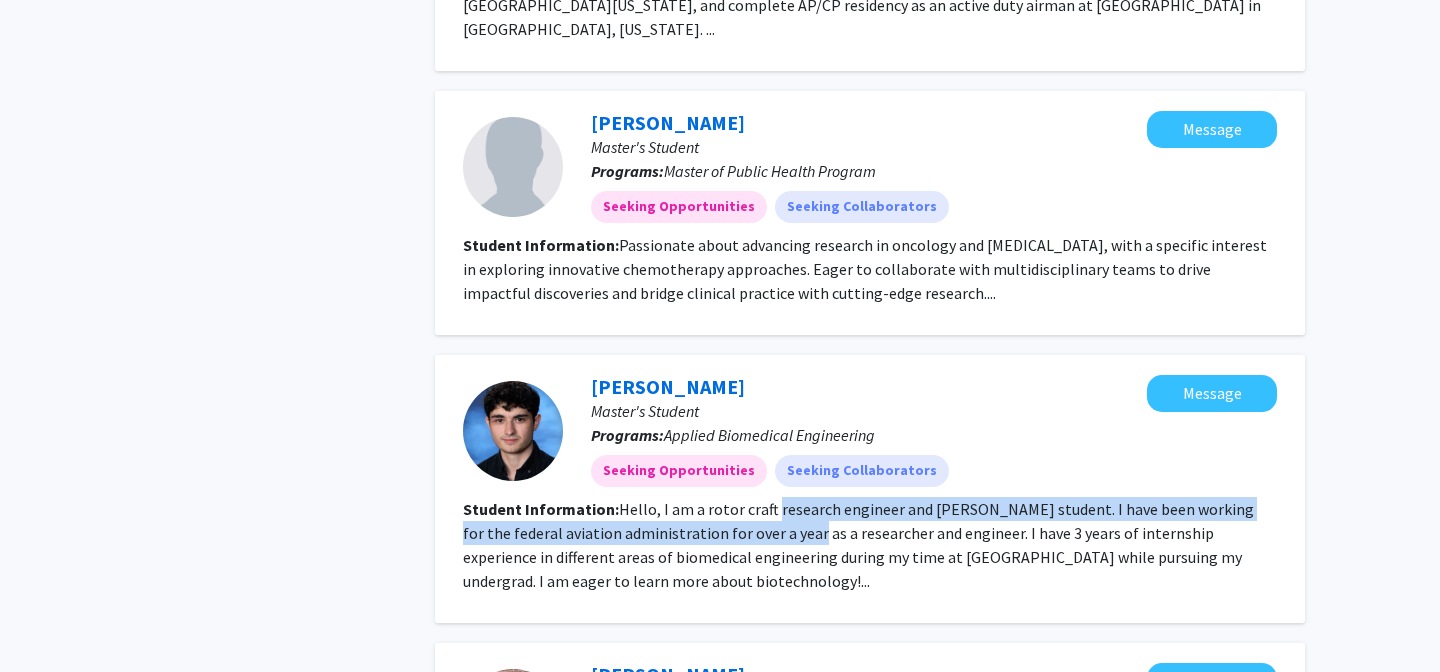 drag, startPoint x: 771, startPoint y: 417, endPoint x: 777, endPoint y: 437, distance: 20.880613 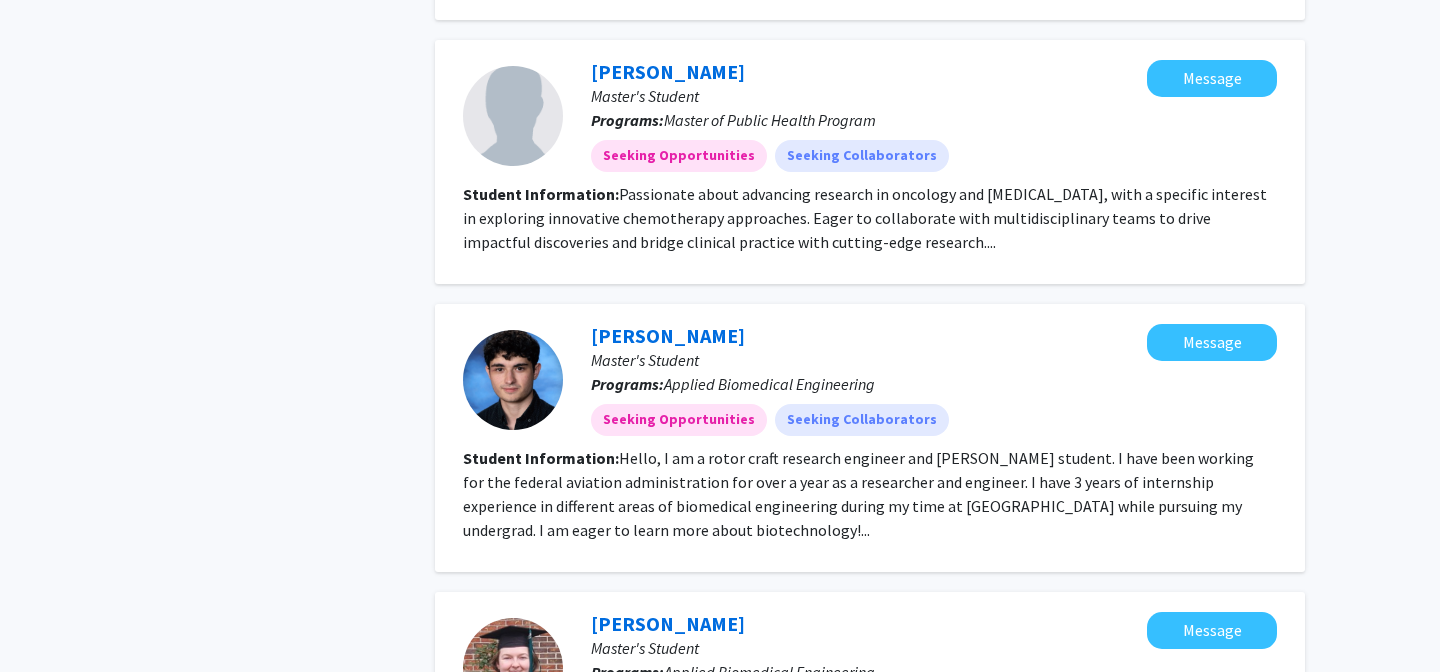 scroll, scrollTop: 2390, scrollLeft: 0, axis: vertical 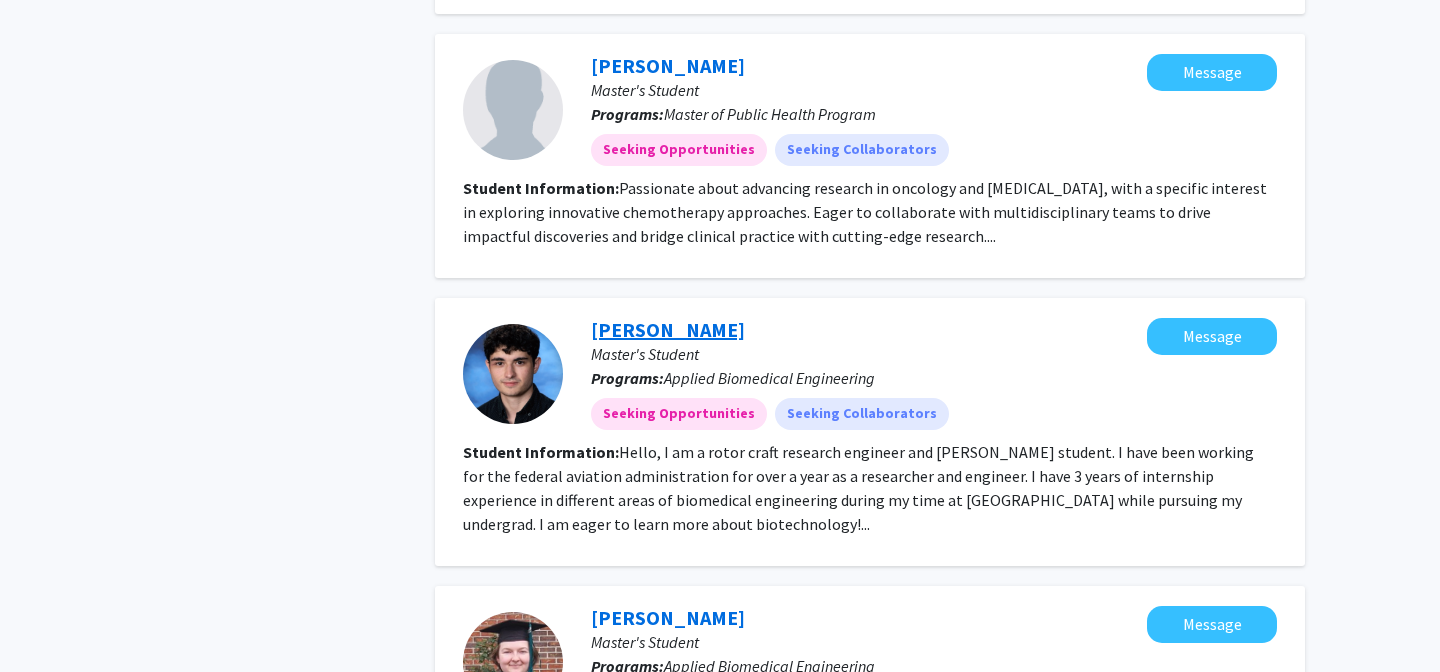 click on "Andres Geffard" 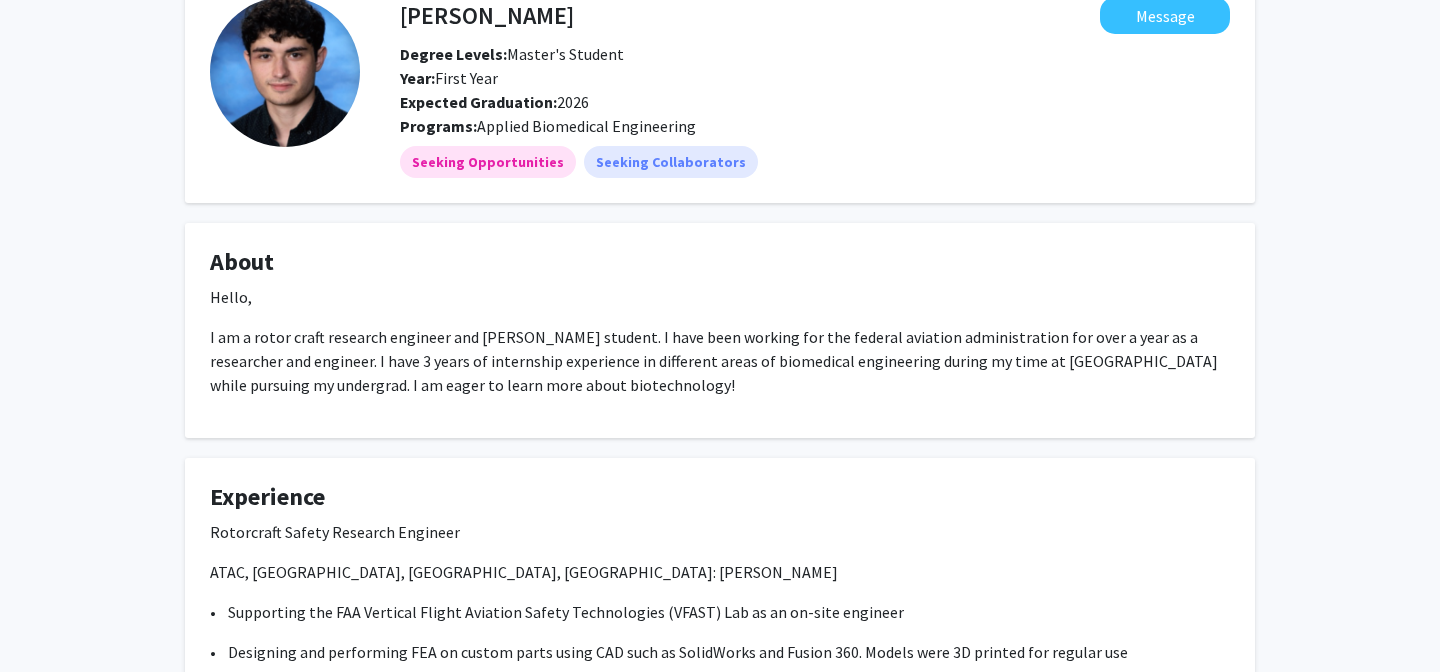 scroll, scrollTop: 125, scrollLeft: 0, axis: vertical 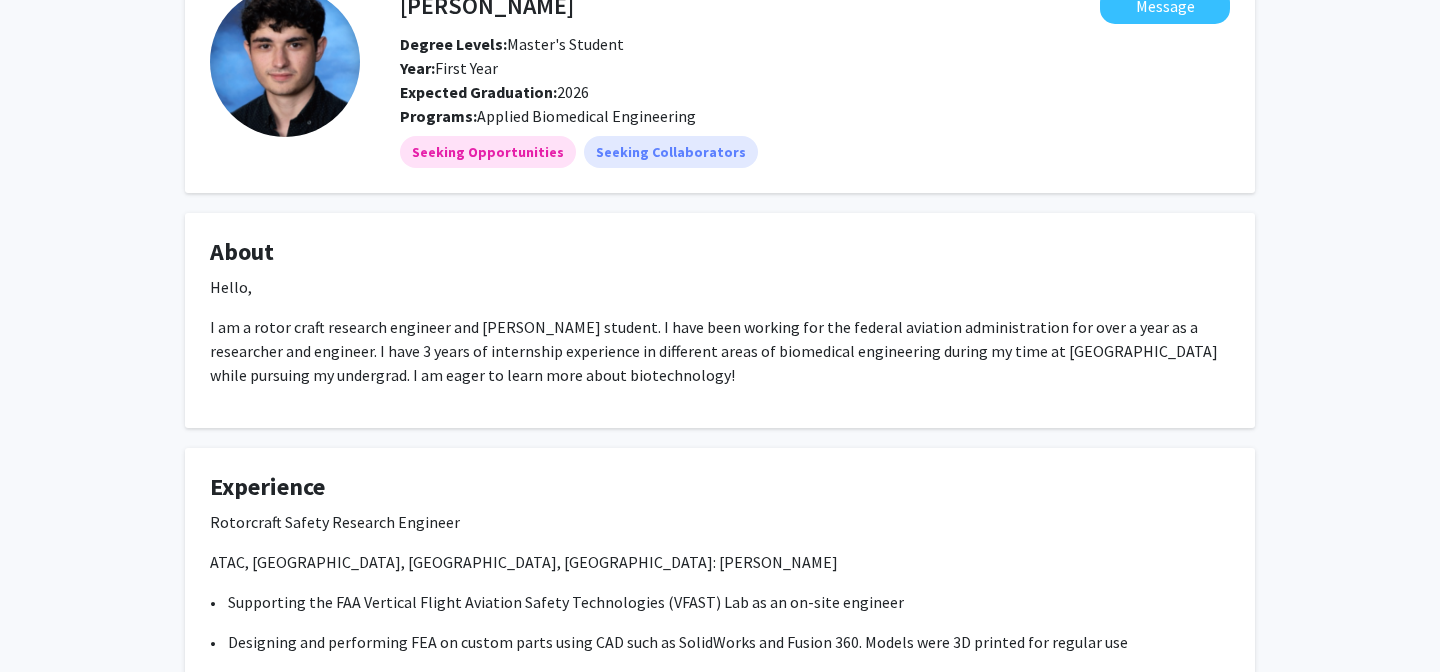 click on "Hello, I am a rotor craft research engineer and ABE masters student. I have been working for the federal aviation administration for over a year as a researcher and engineer. I have 3 years of internship experience in different areas of biomedical engineering during my time at Rowan University while pursuing my undergrad. I am eager to learn more about biotechnology!" 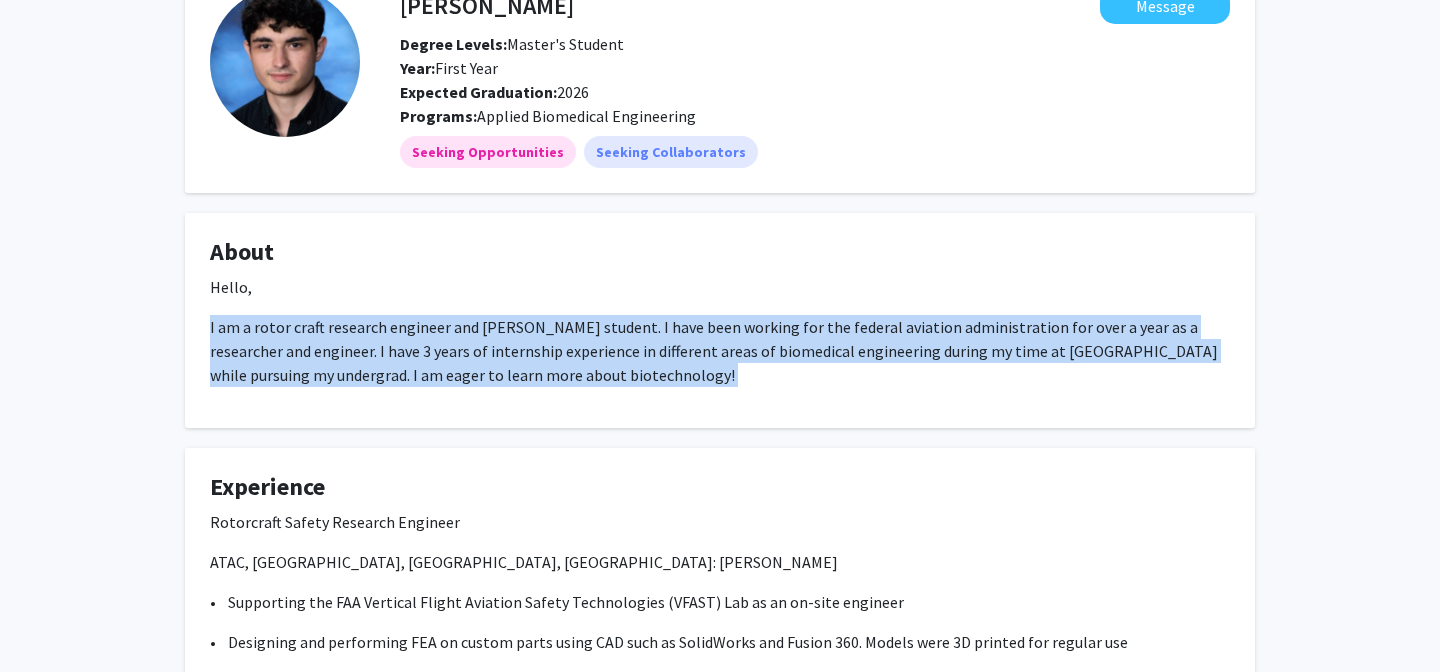 click on "Hello, I am a rotor craft research engineer and ABE masters student. I have been working for the federal aviation administration for over a year as a researcher and engineer. I have 3 years of internship experience in different areas of biomedical engineering during my time at Rowan University while pursuing my undergrad. I am eager to learn more about biotechnology!" 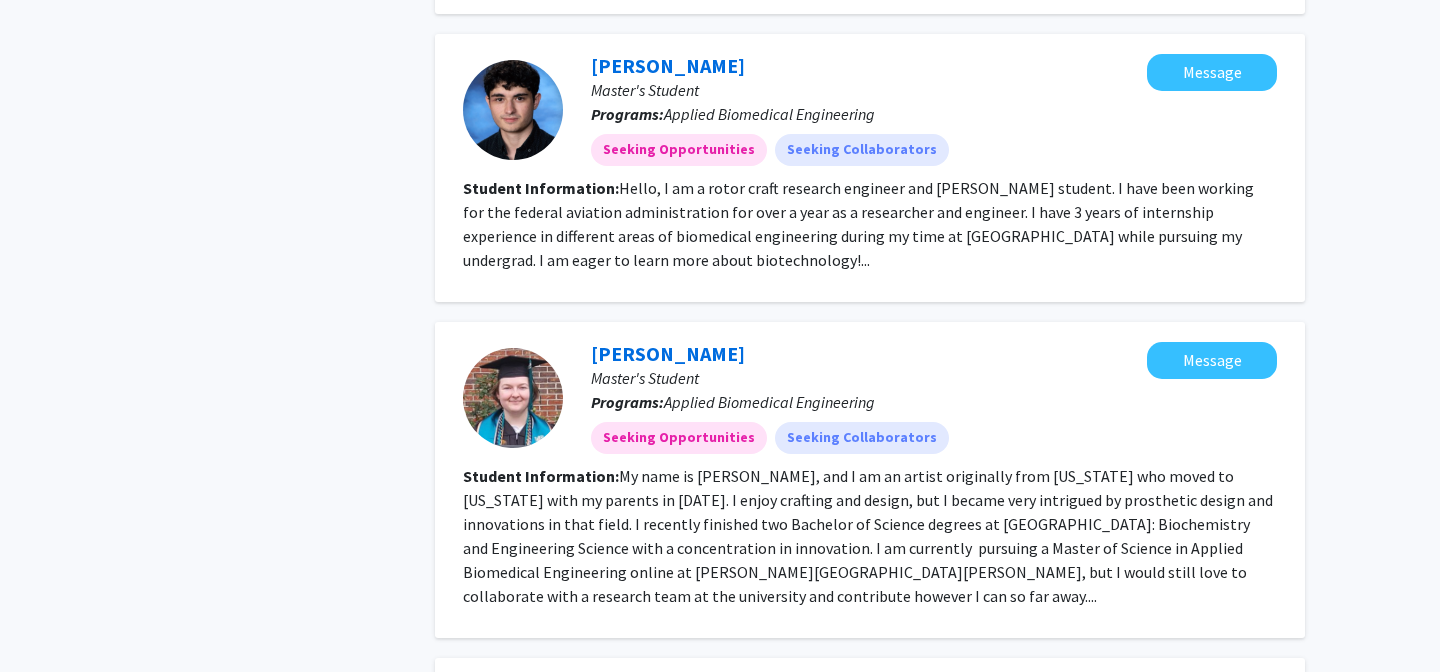 scroll, scrollTop: 2658, scrollLeft: 0, axis: vertical 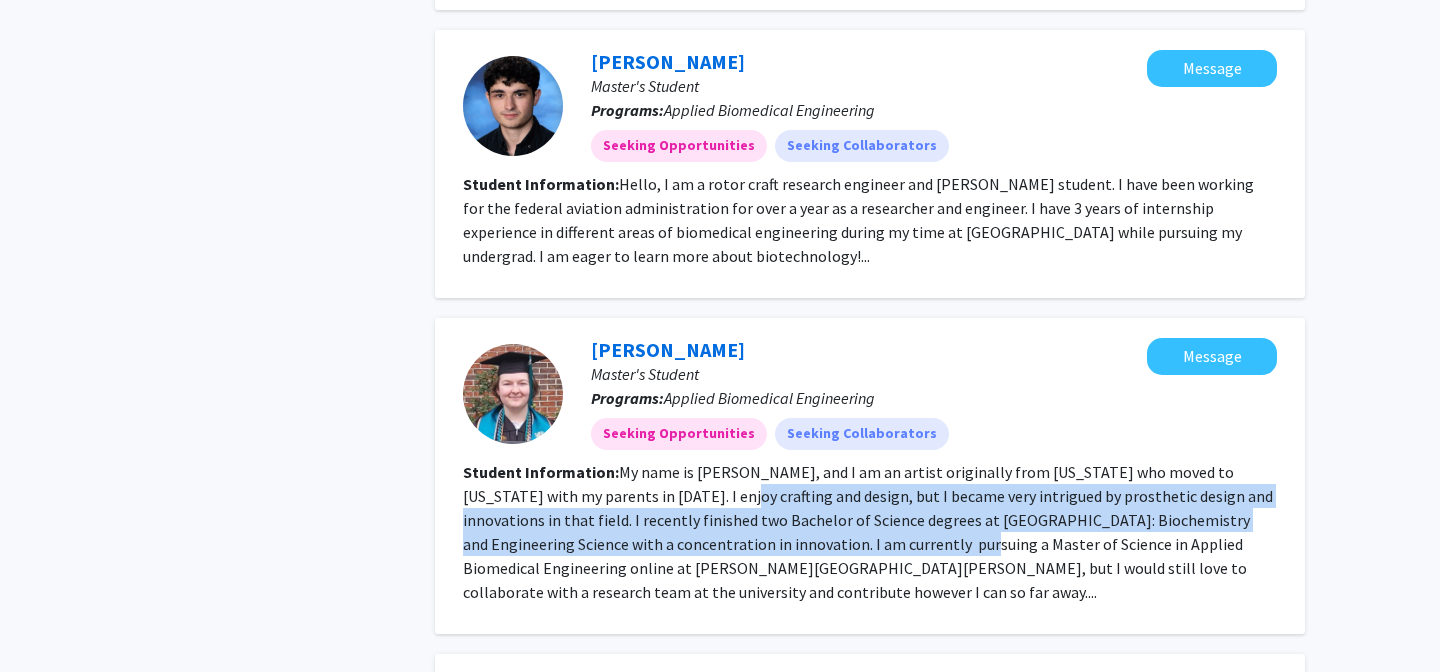 drag, startPoint x: 659, startPoint y: 389, endPoint x: 843, endPoint y: 453, distance: 194.81273 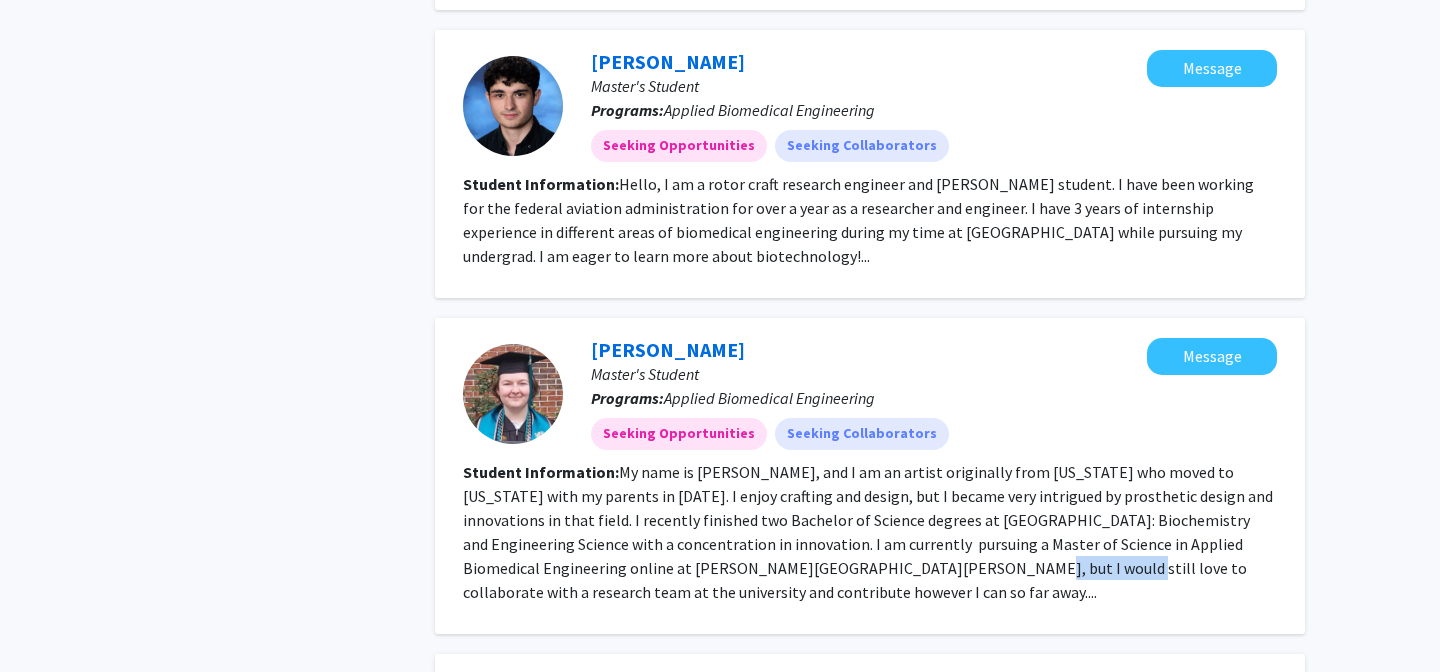 drag, startPoint x: 772, startPoint y: 467, endPoint x: 855, endPoint y: 468, distance: 83.00603 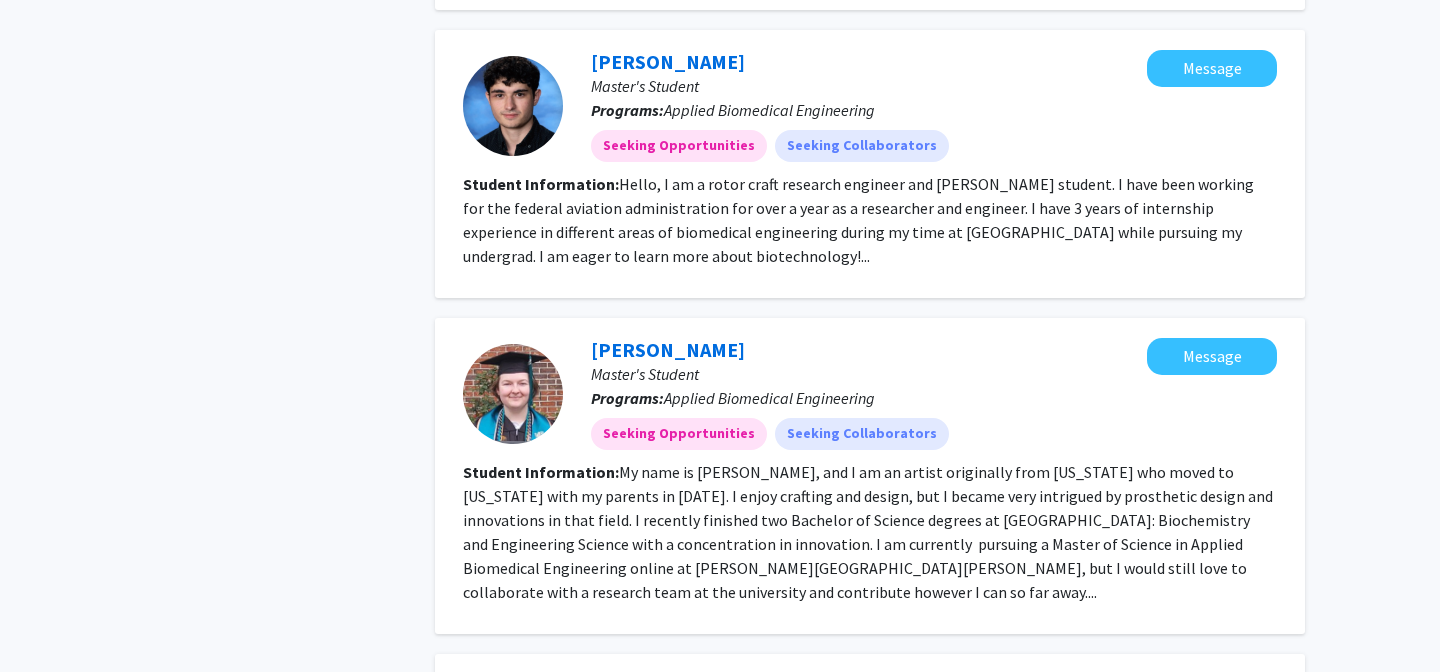 click on "My name is Victoria, and I am an artist originally from Delaware who moved to South Carolina with my parents in 2016. I enjoy crafting and design, but I became very intrigued by prosthetic design and innovations in that field. I recently finished two Bachelor of Science degrees at Coastal Carolina University: Biochemistry and Engineering Science with a concentration in innovation. I am currently  pursuing a Master of Science in Applied Biomedical Engineering online at Johns Hopkins University, but I would still love to collaborate with a research team at the university and contribute however I can so far away...." 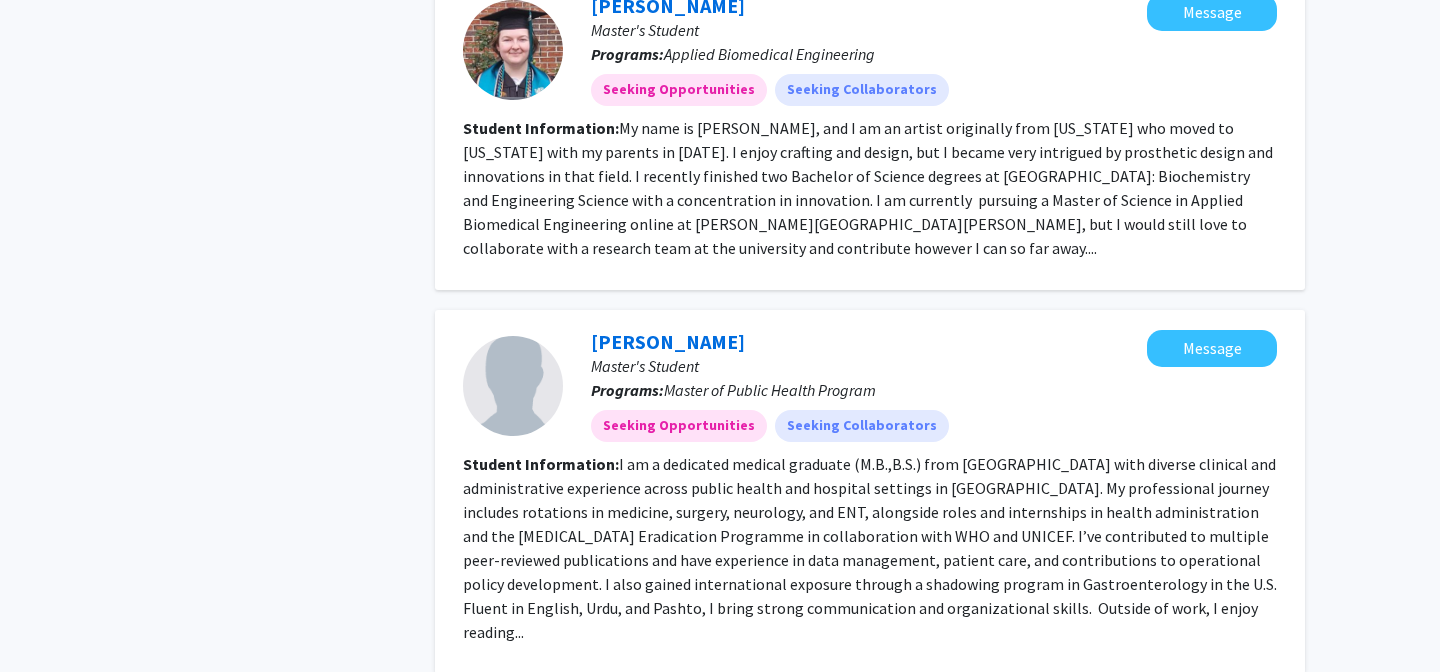scroll, scrollTop: 3008, scrollLeft: 0, axis: vertical 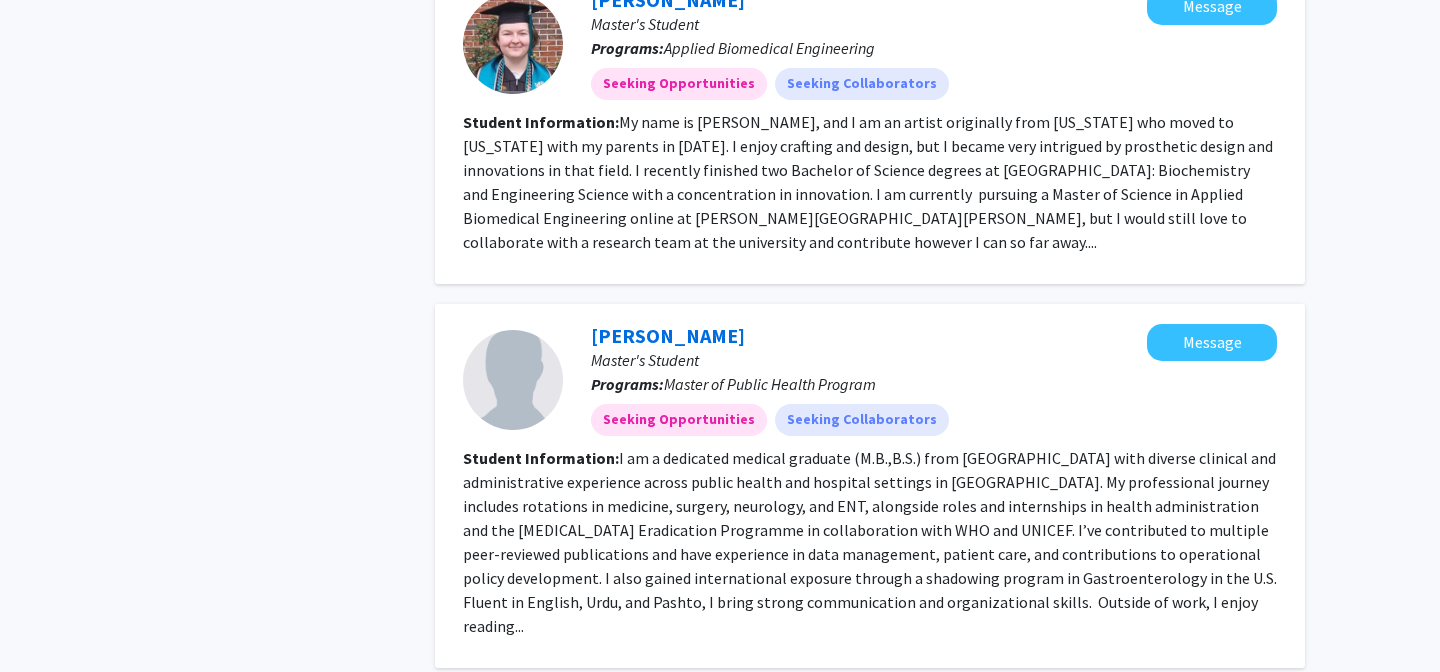 click on "I am a dedicated medical graduate (M.B.,B.S.) from Khyber Medical College with diverse clinical and administrative experience across public health and hospital settings in Pakistan.
My professional journey includes rotations in medicine, surgery, neurology, and ENT, alongside roles and internships in health administration and the Polio Eradication Programme in collaboration with WHO and UNICEF.
I’ve contributed to multiple peer-reviewed publications and have experience in data management, patient care, and contributions to operational policy development.
I also gained international exposure through a shadowing program in Gastroenterology in the U.S.
Fluent in English, Urdu, and Pashto, I bring strong communication and organizational skills.   Outside of work, I enjoy reading..." 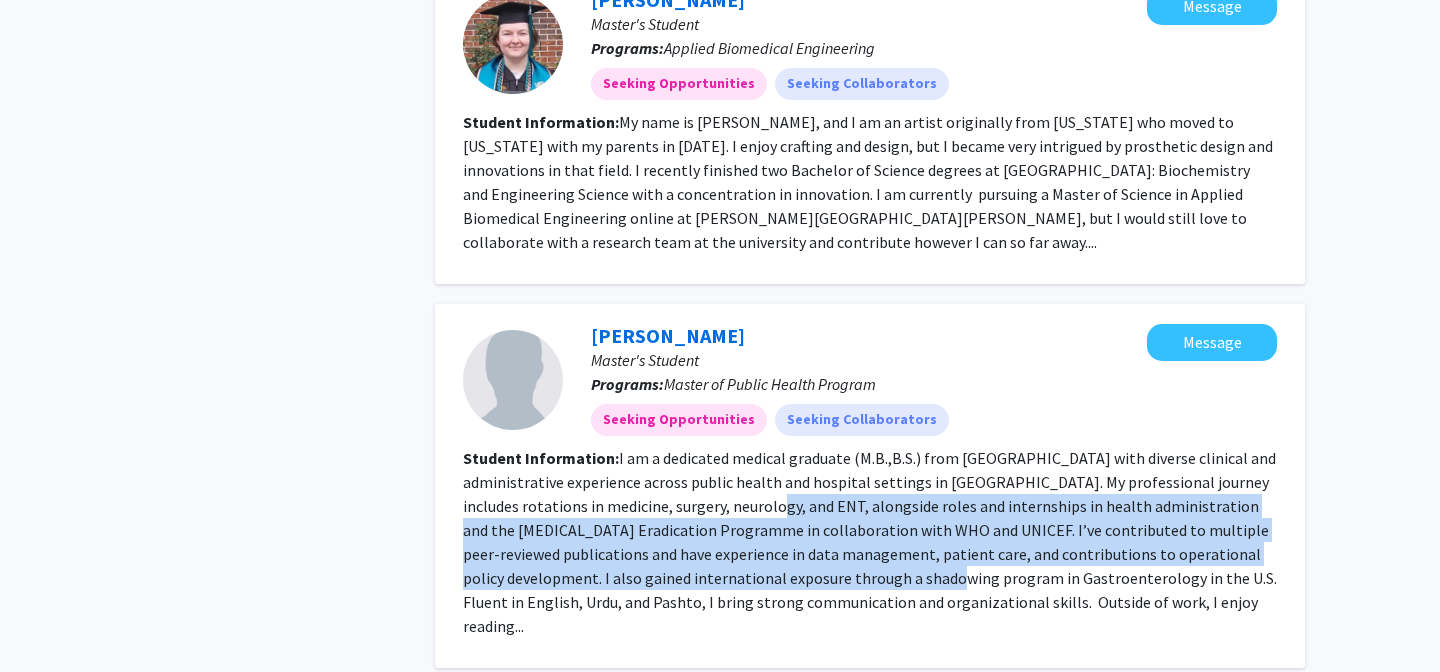 drag, startPoint x: 752, startPoint y: 405, endPoint x: 865, endPoint y: 470, distance: 130.36104 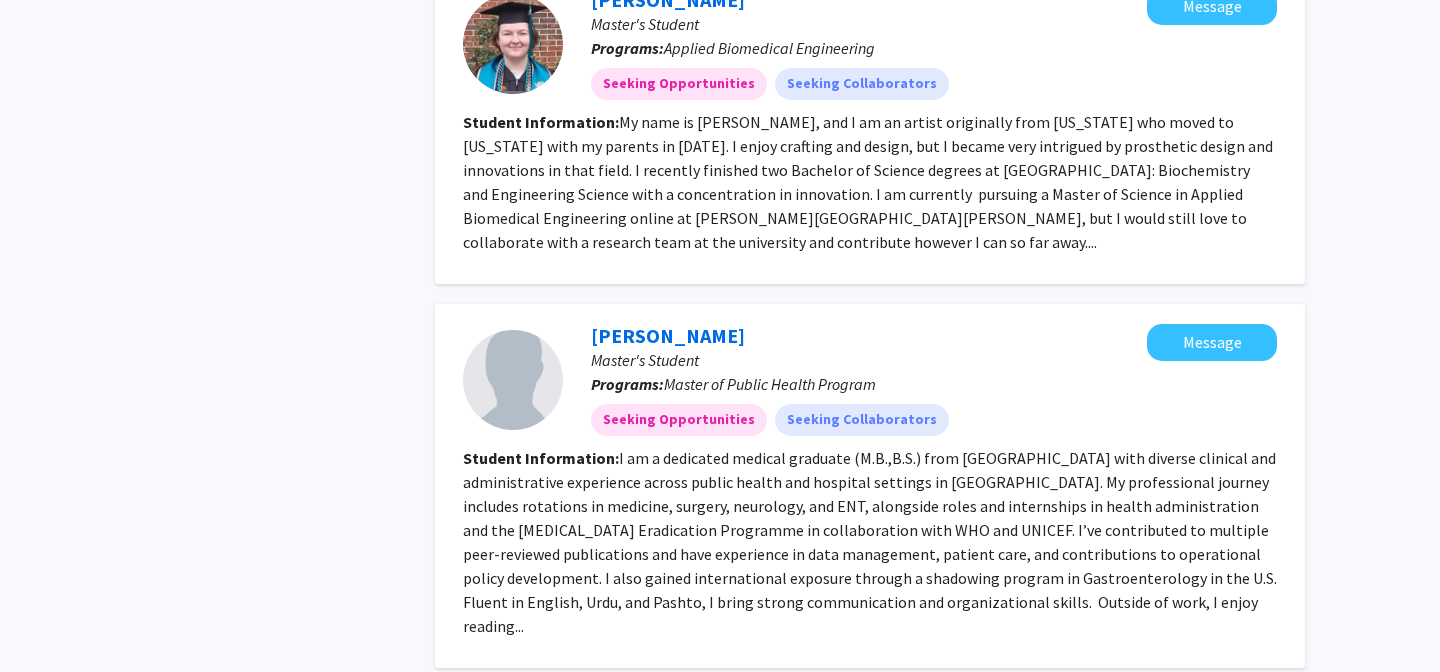 click on "4" 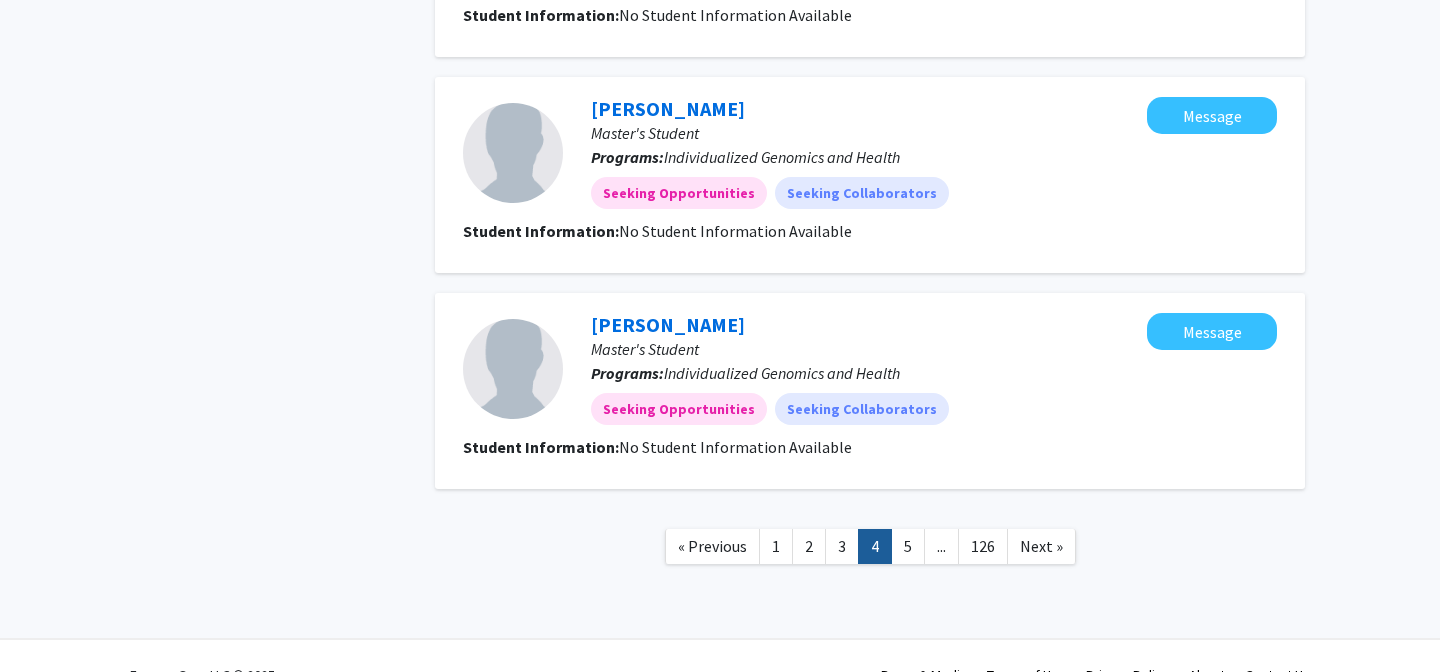 scroll, scrollTop: 1859, scrollLeft: 0, axis: vertical 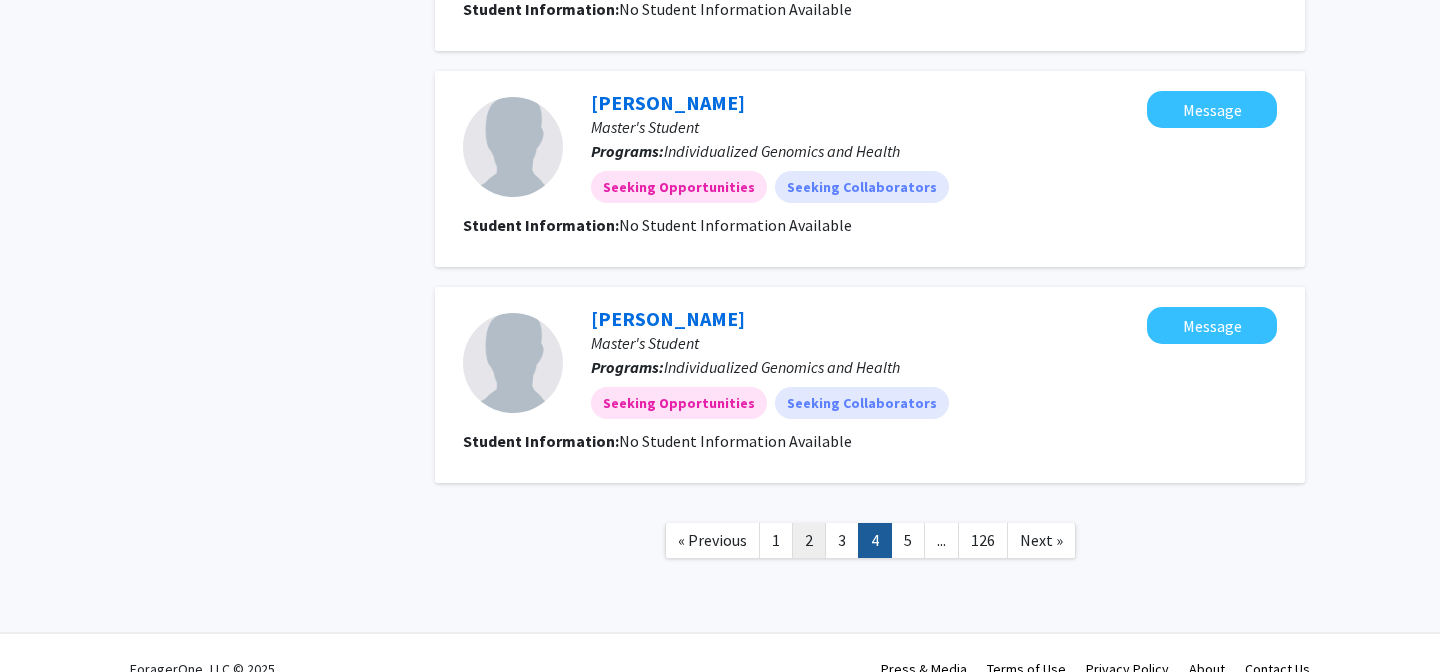 click on "2" 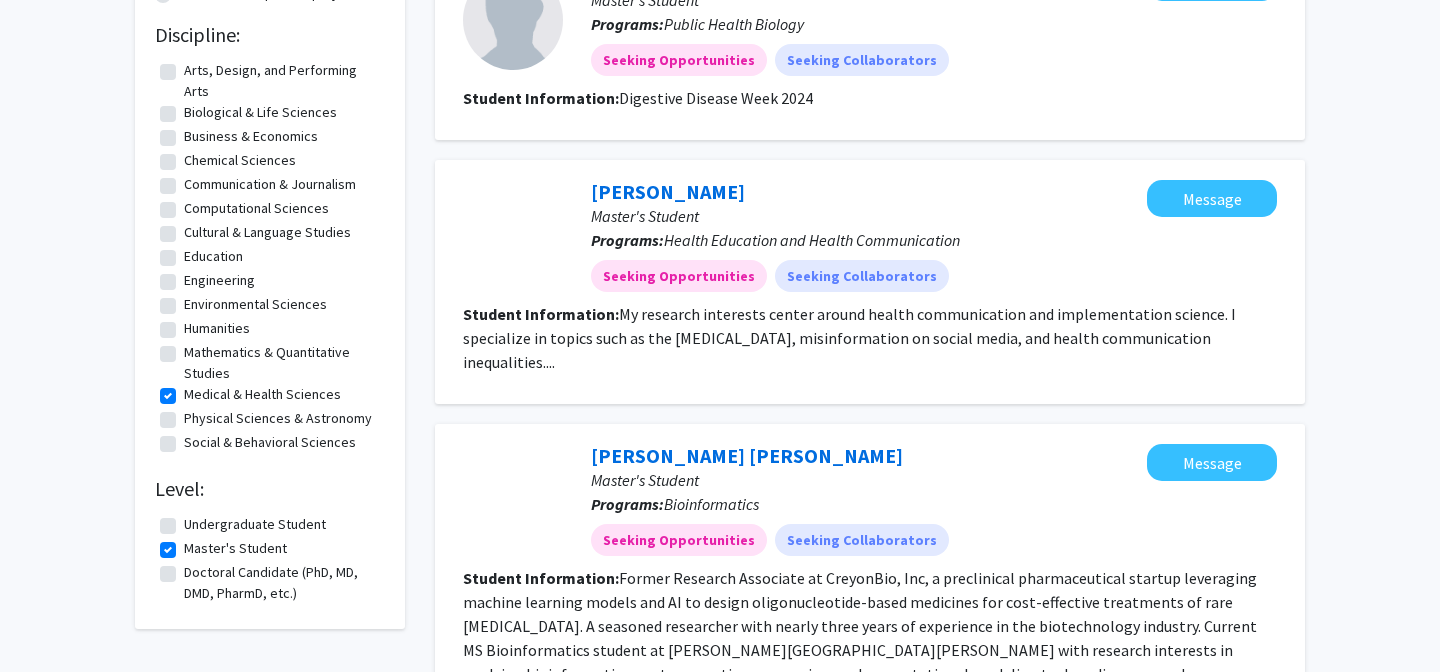 scroll, scrollTop: 264, scrollLeft: 0, axis: vertical 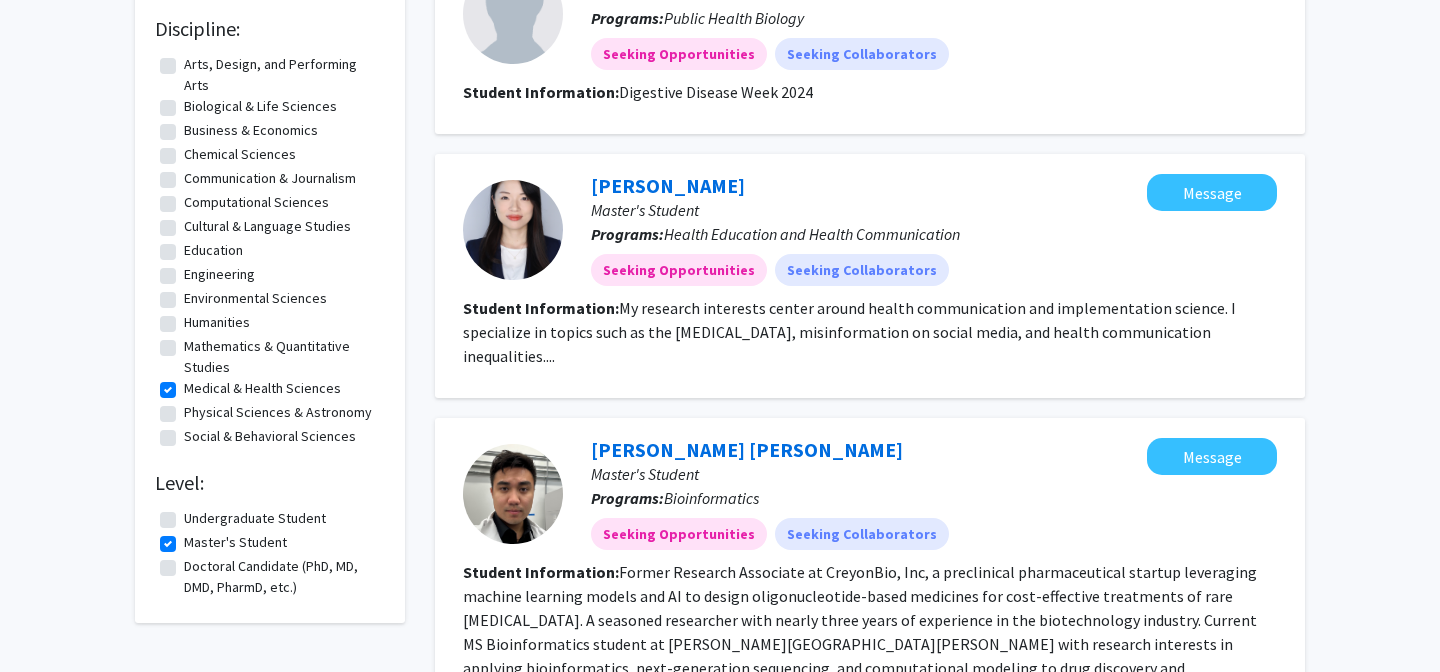 click on "My research interests center around health communication and implementation science. I specialize in topics such as the HPV vaccine, misinformation on social media, and health communication inequalities...." 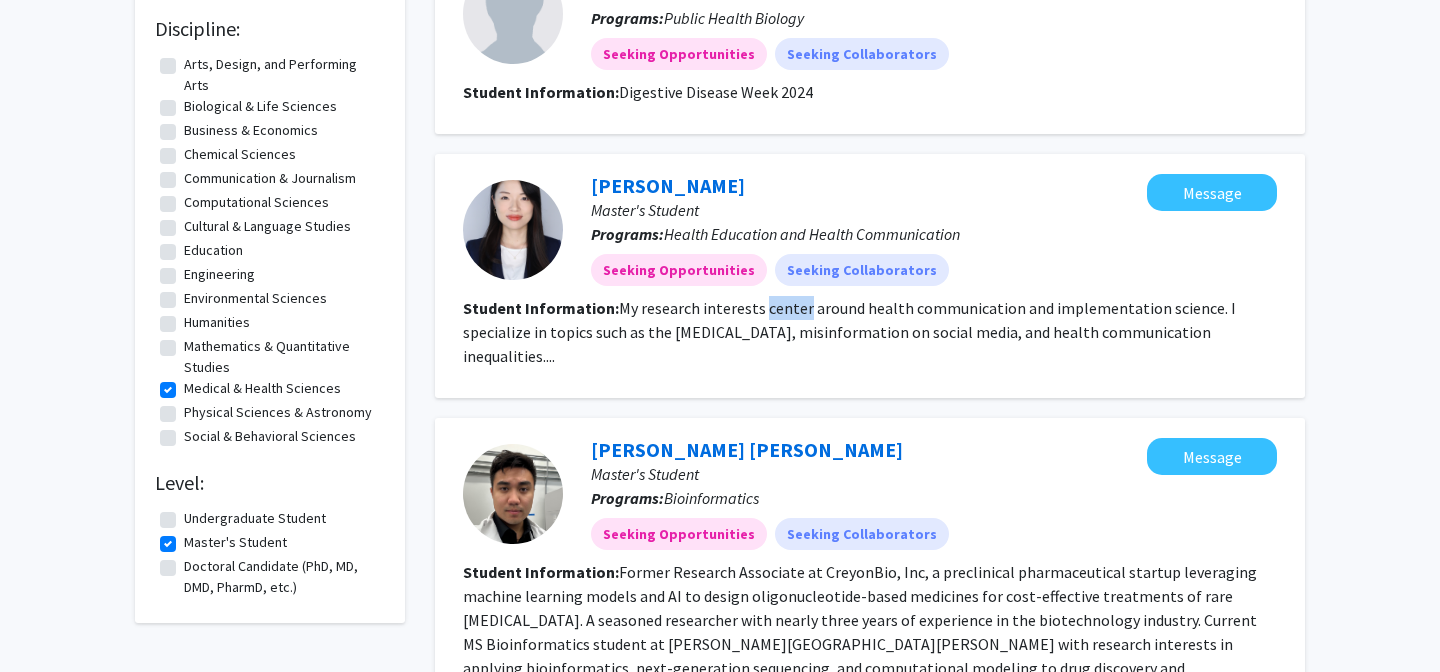 click on "My research interests center around health communication and implementation science. I specialize in topics such as the HPV vaccine, misinformation on social media, and health communication inequalities...." 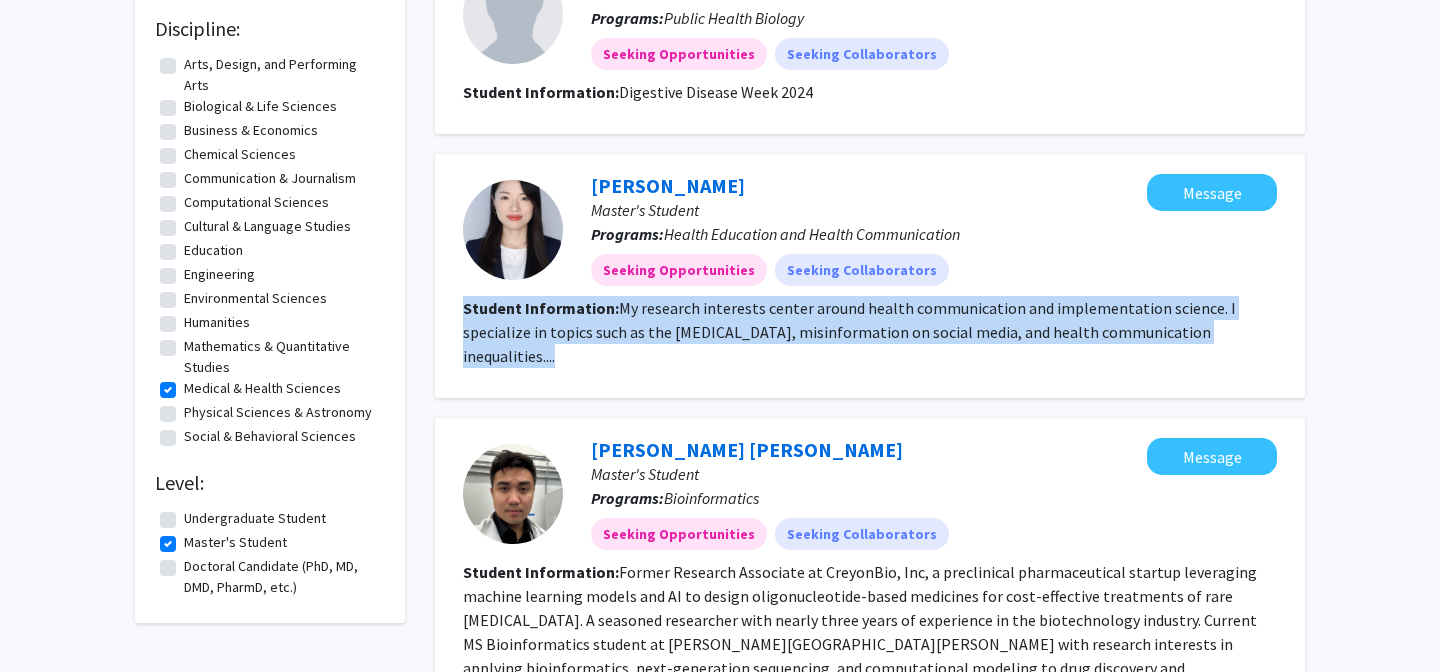 click on "My research interests center around health communication and implementation science. I specialize in topics such as the HPV vaccine, misinformation on social media, and health communication inequalities...." 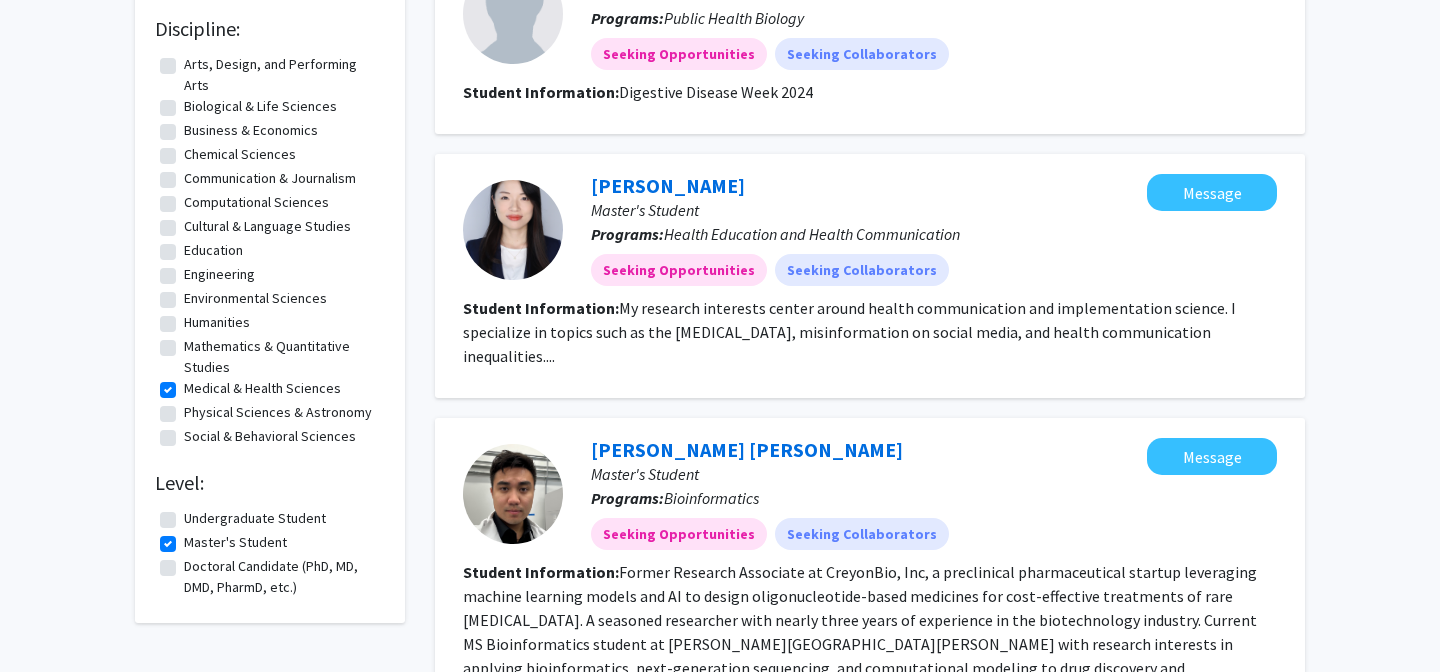 click on "My research interests center around health communication and implementation science. I specialize in topics such as the HPV vaccine, misinformation on social media, and health communication inequalities...." 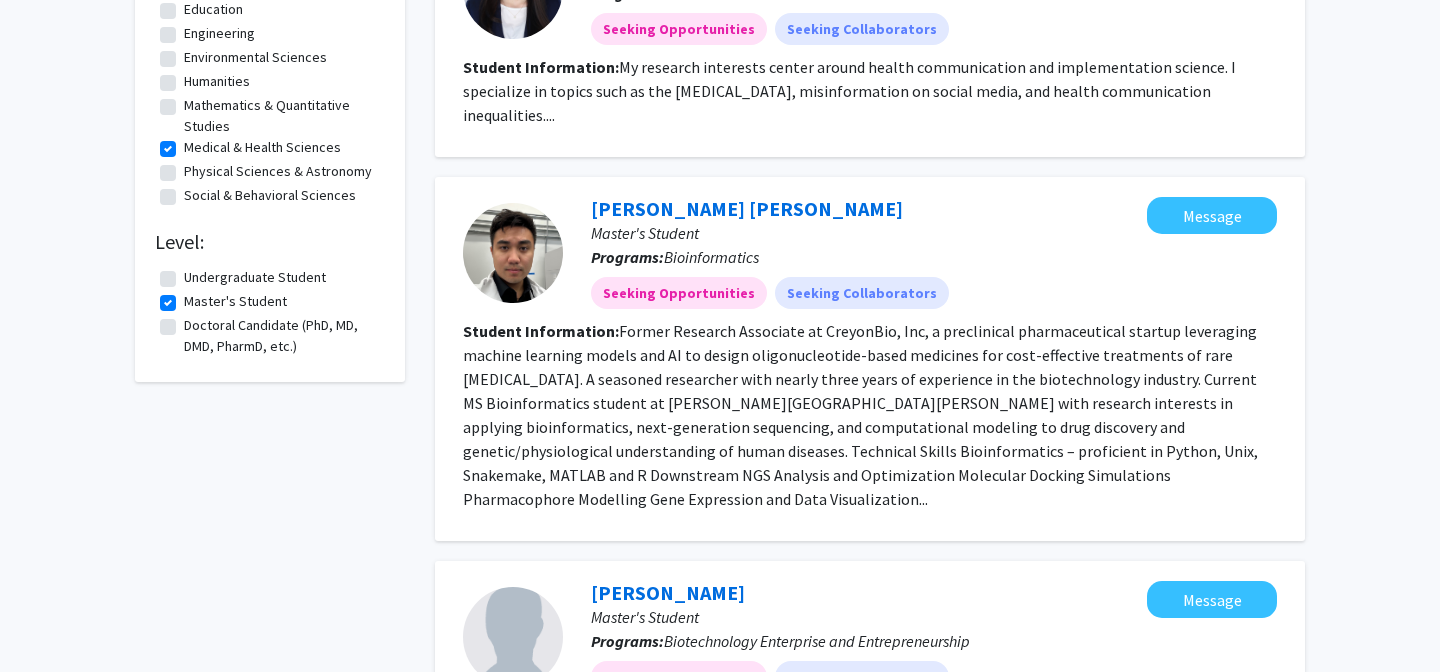 scroll, scrollTop: 503, scrollLeft: 0, axis: vertical 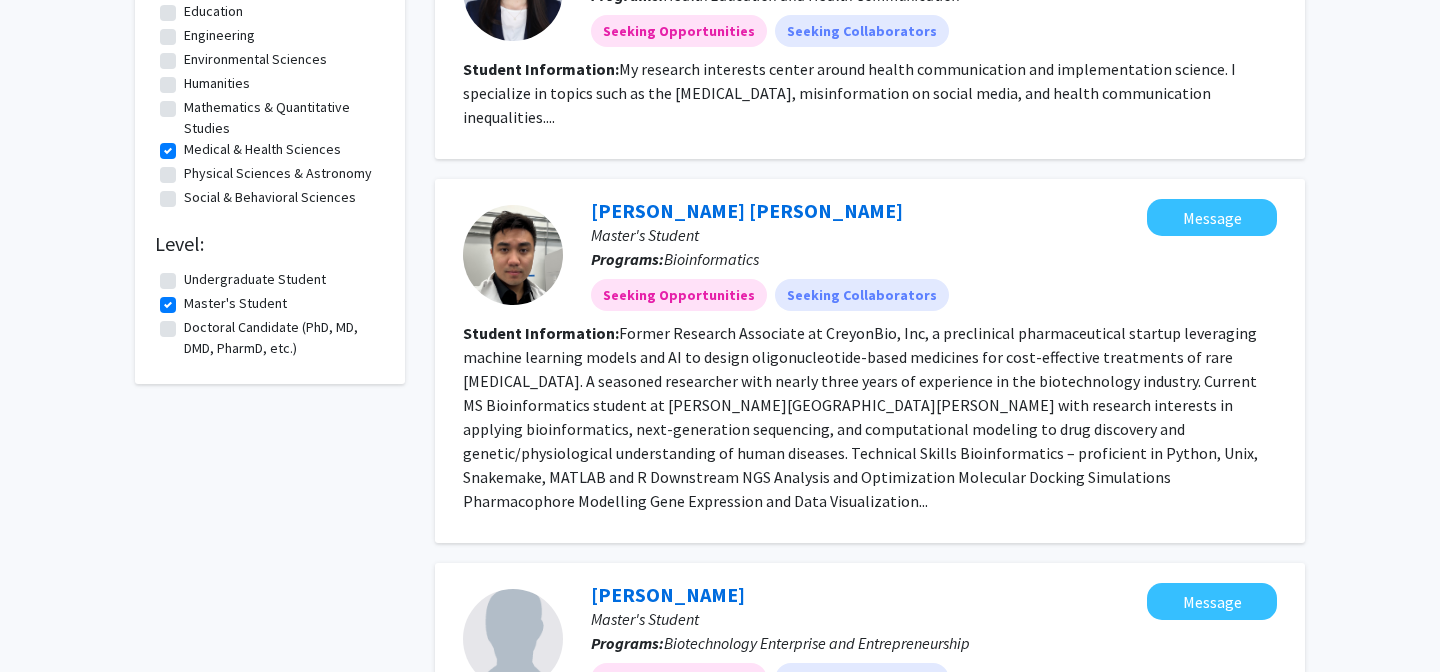 click on "Former Research Associate at CreyonBio, Inc, a preclinical pharmaceutical startup leveraging machine learning models and AI to design oligonucleotide-based medicines for cost-effective treatments of rare genetic diseases. A seasoned researcher with nearly three years of experience in the biotechnology industry.  Current MS Bioinformatics student at Johns Hopkins University with research interests in applying bioinformatics, next-generation sequencing, and computational modeling to drug discovery and genetic/physiological understanding of human diseases.       Technical Skills
Bioinformatics  – proficient in Python, Unix, Snakemake, MATLAB and R
Downstream NGS Analysis and Optimization   Molecular Docking Simulations  Pharmacophore Modelling  Gene Expression and Data Visualization..." 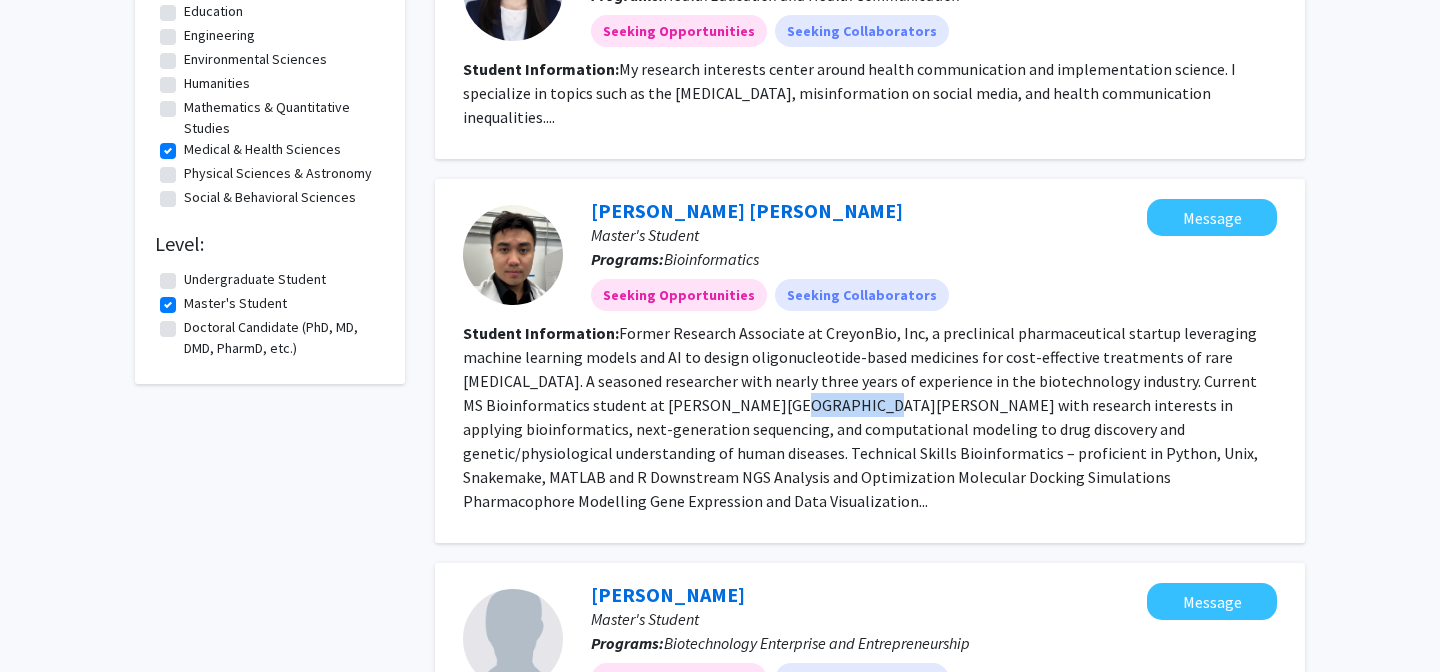 click on "Former Research Associate at CreyonBio, Inc, a preclinical pharmaceutical startup leveraging machine learning models and AI to design oligonucleotide-based medicines for cost-effective treatments of rare genetic diseases. A seasoned researcher with nearly three years of experience in the biotechnology industry.  Current MS Bioinformatics student at Johns Hopkins University with research interests in applying bioinformatics, next-generation sequencing, and computational modeling to drug discovery and genetic/physiological understanding of human diseases.       Technical Skills
Bioinformatics  – proficient in Python, Unix, Snakemake, MATLAB and R
Downstream NGS Analysis and Optimization   Molecular Docking Simulations  Pharmacophore Modelling  Gene Expression and Data Visualization..." 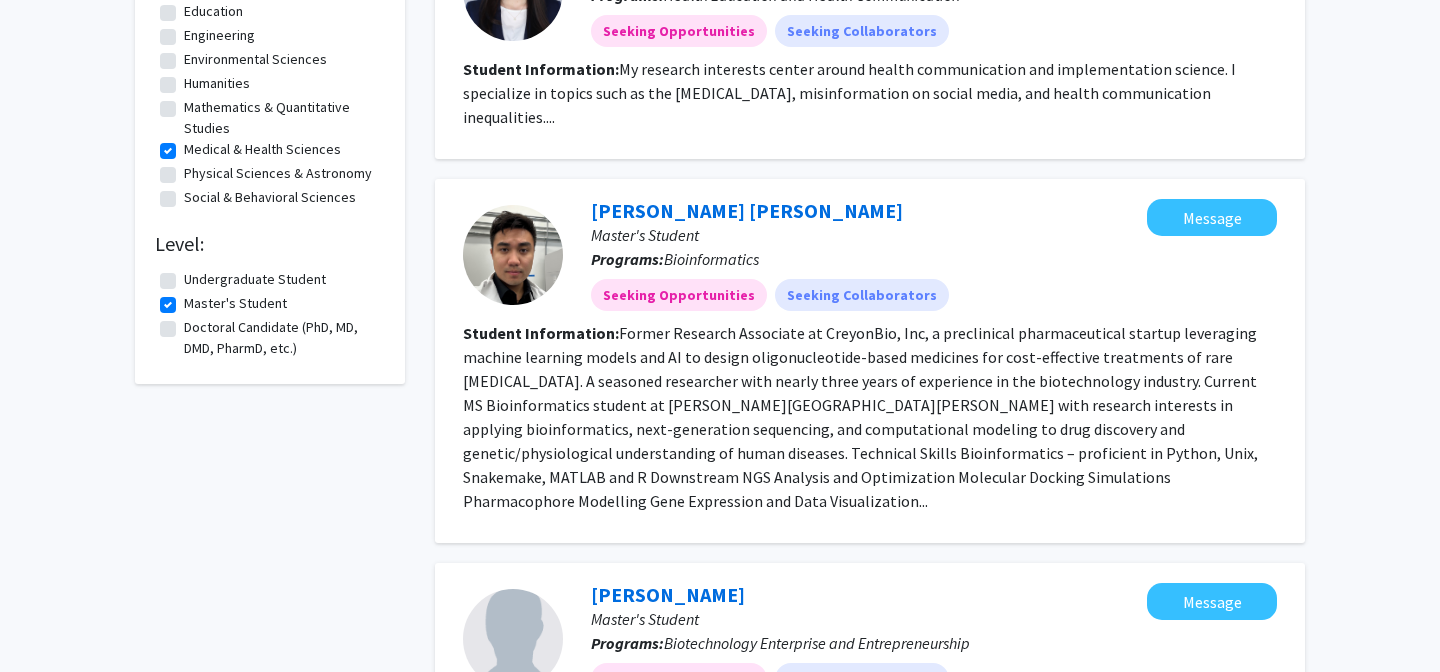 click on "Former Research Associate at CreyonBio, Inc, a preclinical pharmaceutical startup leveraging machine learning models and AI to design oligonucleotide-based medicines for cost-effective treatments of rare genetic diseases. A seasoned researcher with nearly three years of experience in the biotechnology industry.  Current MS Bioinformatics student at Johns Hopkins University with research interests in applying bioinformatics, next-generation sequencing, and computational modeling to drug discovery and genetic/physiological understanding of human diseases.       Technical Skills
Bioinformatics  – proficient in Python, Unix, Snakemake, MATLAB and R
Downstream NGS Analysis and Optimization   Molecular Docking Simulations  Pharmacophore Modelling  Gene Expression and Data Visualization..." 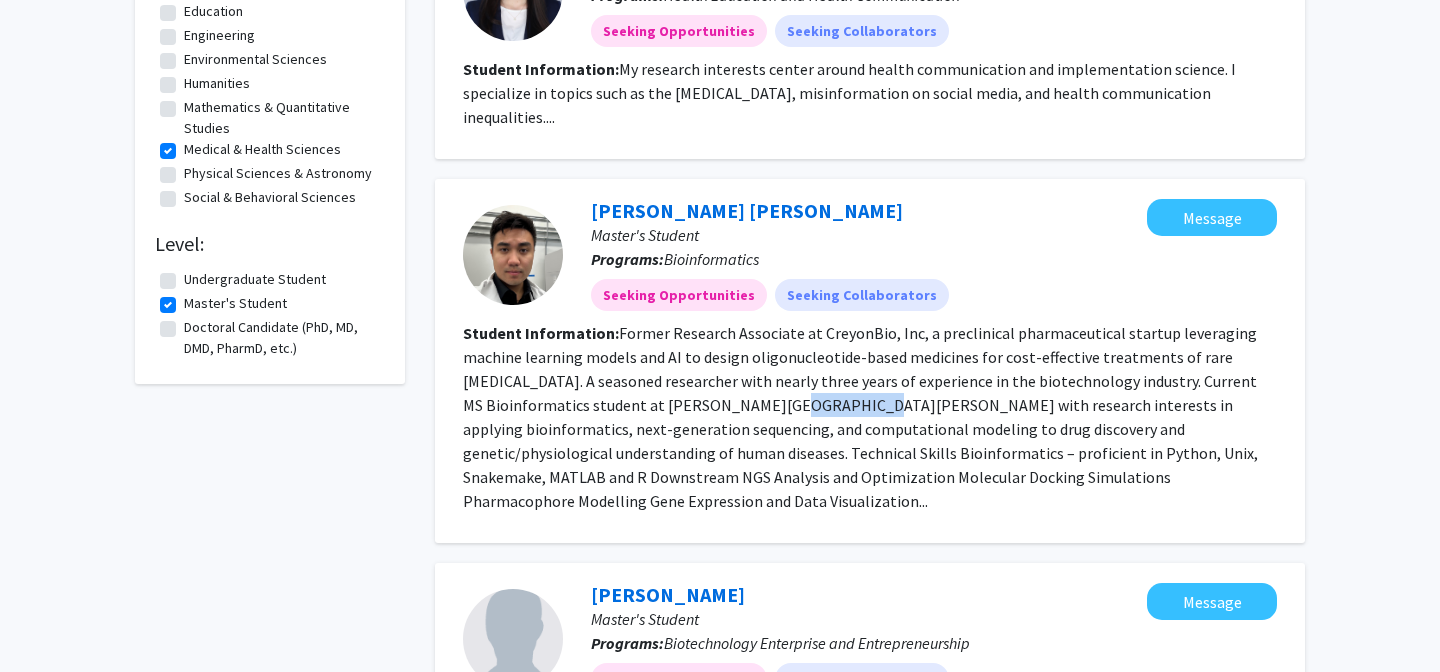 click on "Former Research Associate at CreyonBio, Inc, a preclinical pharmaceutical startup leveraging machine learning models and AI to design oligonucleotide-based medicines for cost-effective treatments of rare genetic diseases. A seasoned researcher with nearly three years of experience in the biotechnology industry.  Current MS Bioinformatics student at Johns Hopkins University with research interests in applying bioinformatics, next-generation sequencing, and computational modeling to drug discovery and genetic/physiological understanding of human diseases.       Technical Skills
Bioinformatics  – proficient in Python, Unix, Snakemake, MATLAB and R
Downstream NGS Analysis and Optimization   Molecular Docking Simulations  Pharmacophore Modelling  Gene Expression and Data Visualization..." 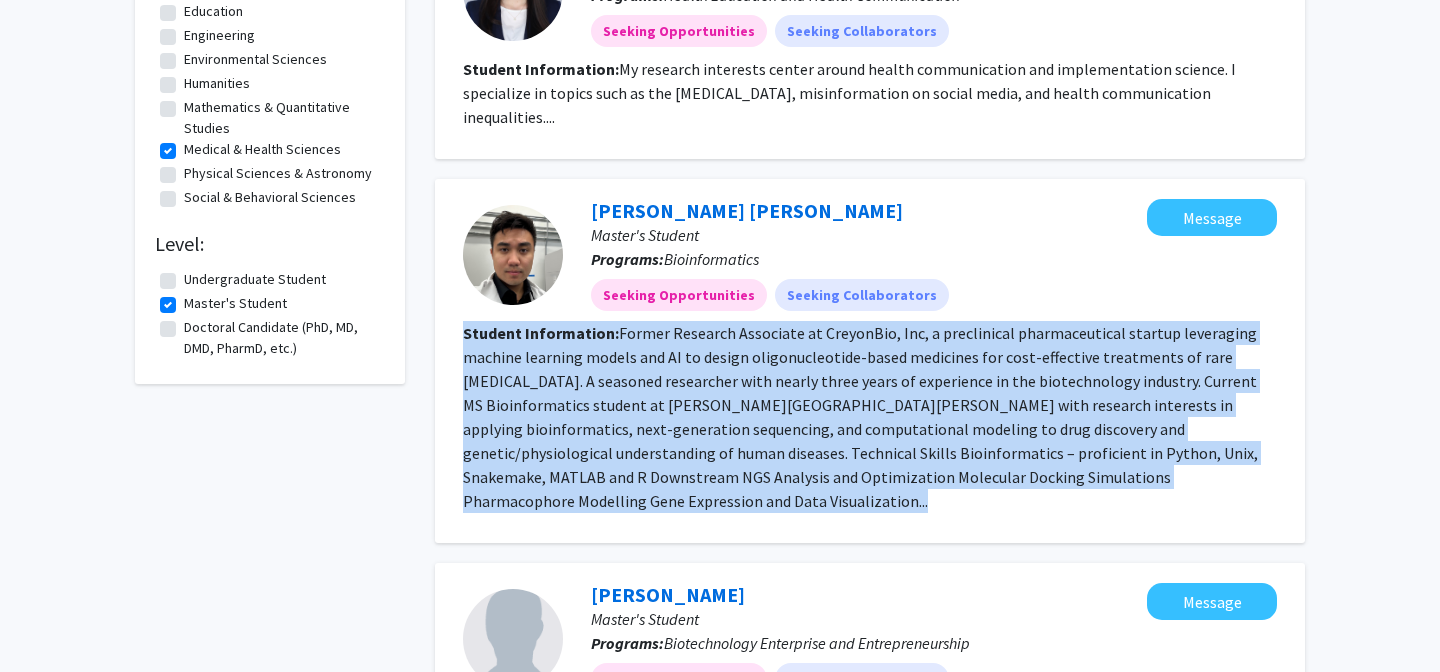 click on "Former Research Associate at CreyonBio, Inc, a preclinical pharmaceutical startup leveraging machine learning models and AI to design oligonucleotide-based medicines for cost-effective treatments of rare genetic diseases. A seasoned researcher with nearly three years of experience in the biotechnology industry.  Current MS Bioinformatics student at Johns Hopkins University with research interests in applying bioinformatics, next-generation sequencing, and computational modeling to drug discovery and genetic/physiological understanding of human diseases.       Technical Skills
Bioinformatics  – proficient in Python, Unix, Snakemake, MATLAB and R
Downstream NGS Analysis and Optimization   Molecular Docking Simulations  Pharmacophore Modelling  Gene Expression and Data Visualization..." 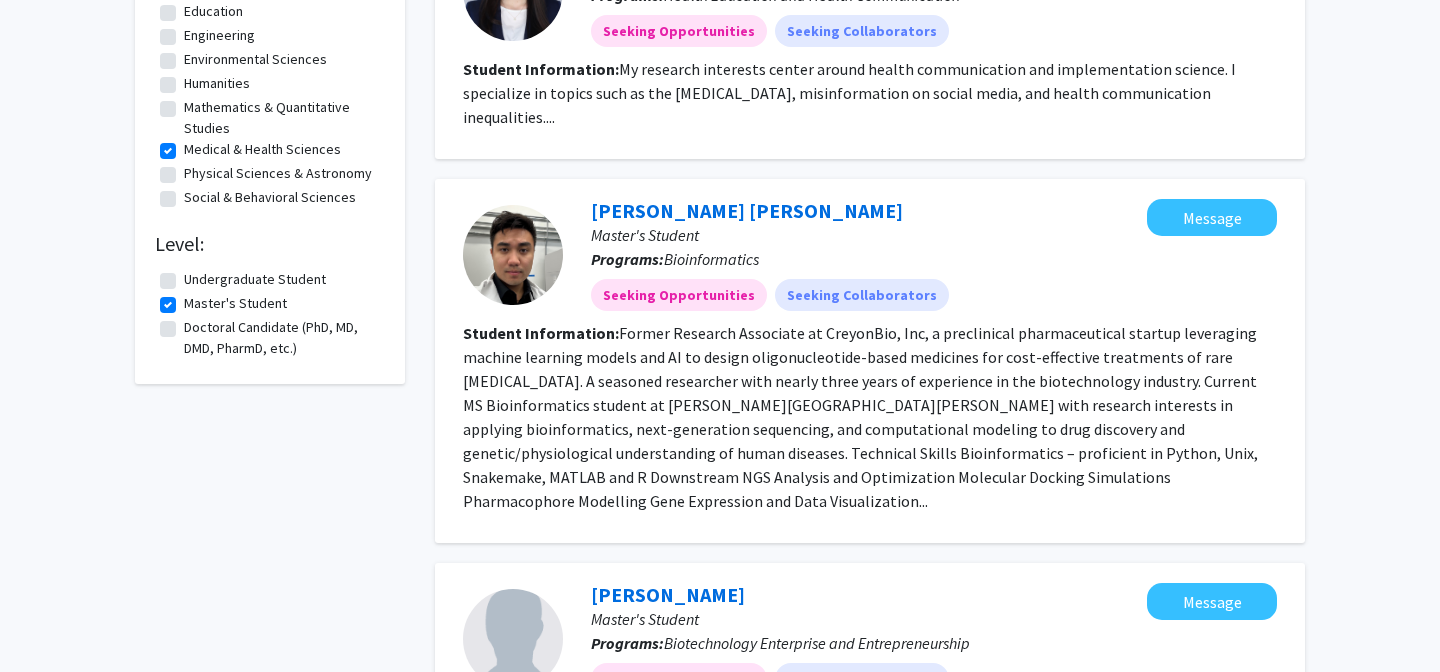 click on "Former Research Associate at CreyonBio, Inc, a preclinical pharmaceutical startup leveraging machine learning models and AI to design oligonucleotide-based medicines for cost-effective treatments of rare genetic diseases. A seasoned researcher with nearly three years of experience in the biotechnology industry.  Current MS Bioinformatics student at Johns Hopkins University with research interests in applying bioinformatics, next-generation sequencing, and computational modeling to drug discovery and genetic/physiological understanding of human diseases.       Technical Skills
Bioinformatics  – proficient in Python, Unix, Snakemake, MATLAB and R
Downstream NGS Analysis and Optimization   Molecular Docking Simulations  Pharmacophore Modelling  Gene Expression and Data Visualization..." 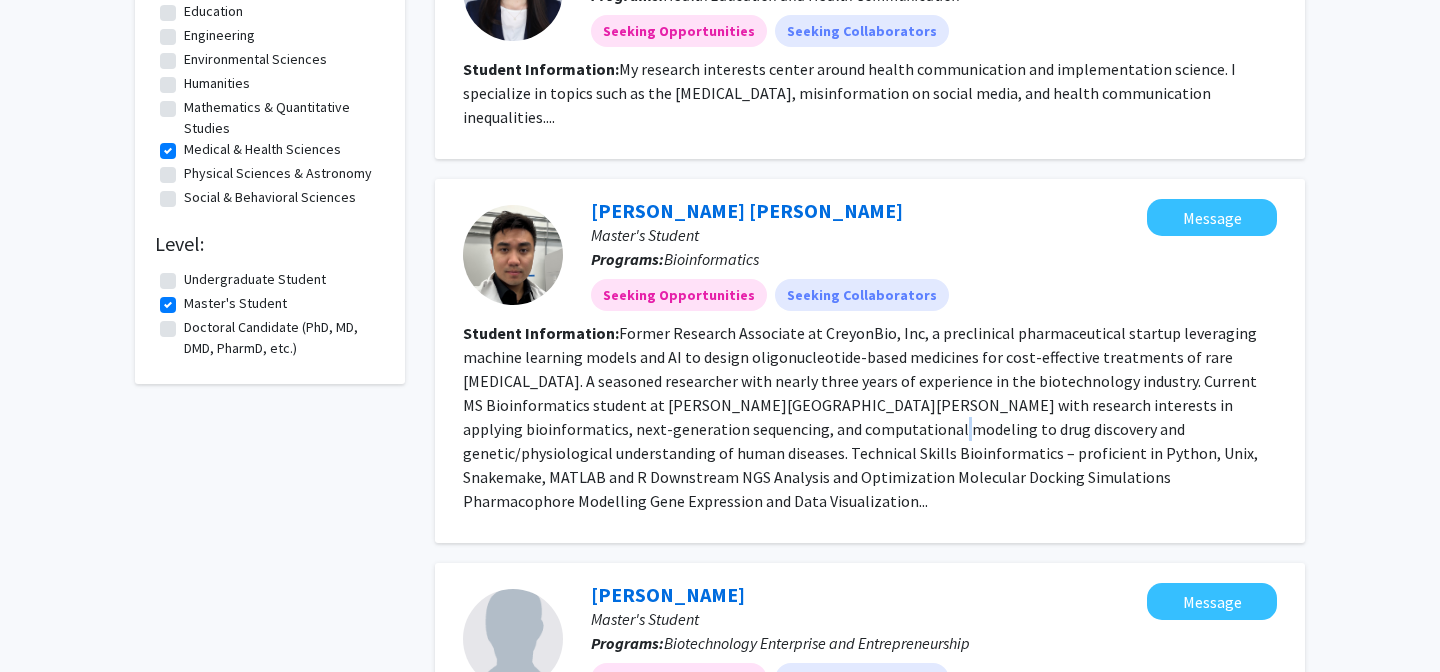 click on "Former Research Associate at CreyonBio, Inc, a preclinical pharmaceutical startup leveraging machine learning models and AI to design oligonucleotide-based medicines for cost-effective treatments of rare genetic diseases. A seasoned researcher with nearly three years of experience in the biotechnology industry.  Current MS Bioinformatics student at Johns Hopkins University with research interests in applying bioinformatics, next-generation sequencing, and computational modeling to drug discovery and genetic/physiological understanding of human diseases.       Technical Skills
Bioinformatics  – proficient in Python, Unix, Snakemake, MATLAB and R
Downstream NGS Analysis and Optimization   Molecular Docking Simulations  Pharmacophore Modelling  Gene Expression and Data Visualization..." 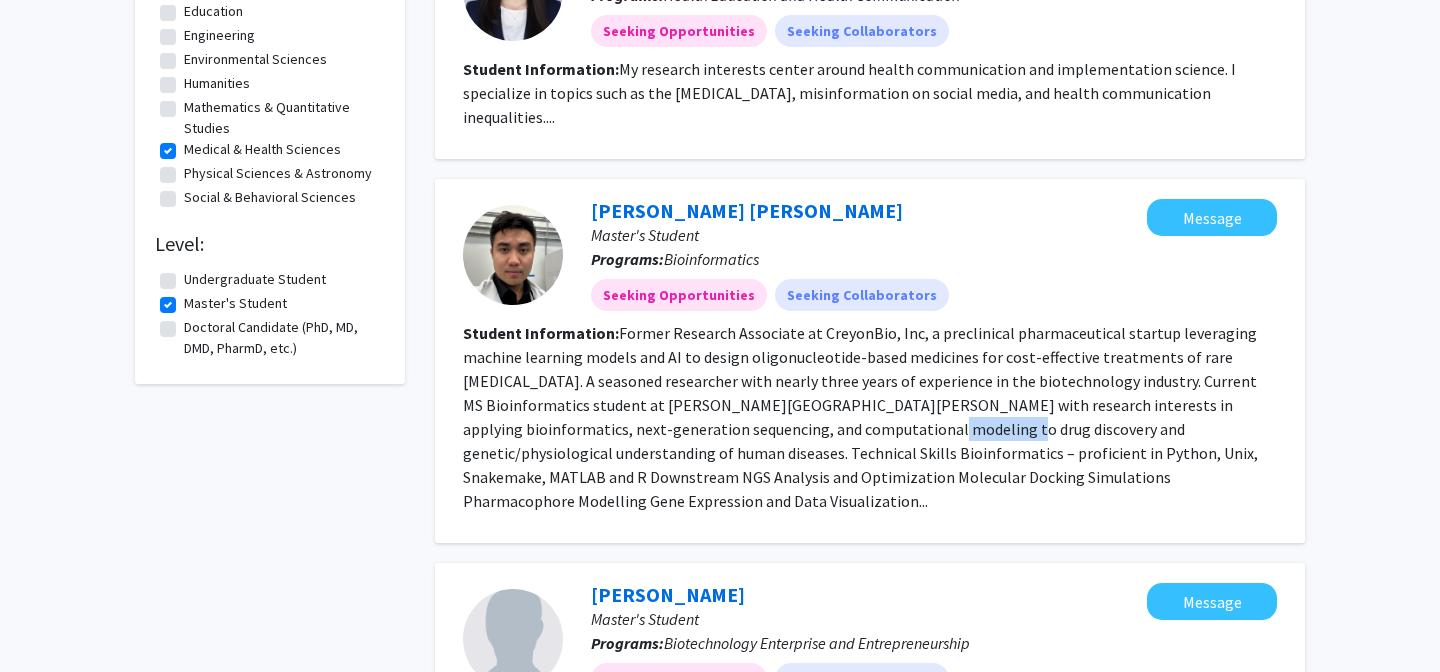 drag, startPoint x: 793, startPoint y: 397, endPoint x: 856, endPoint y: 408, distance: 63.953106 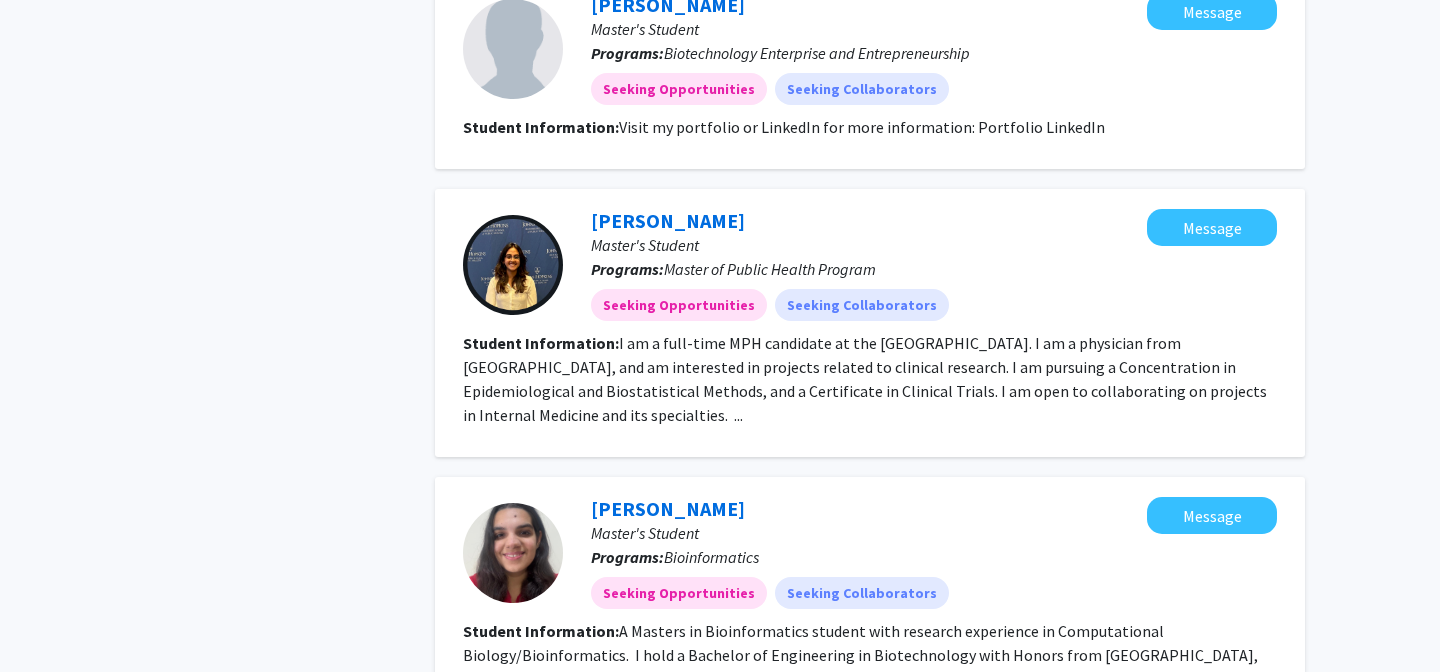 scroll, scrollTop: 1099, scrollLeft: 0, axis: vertical 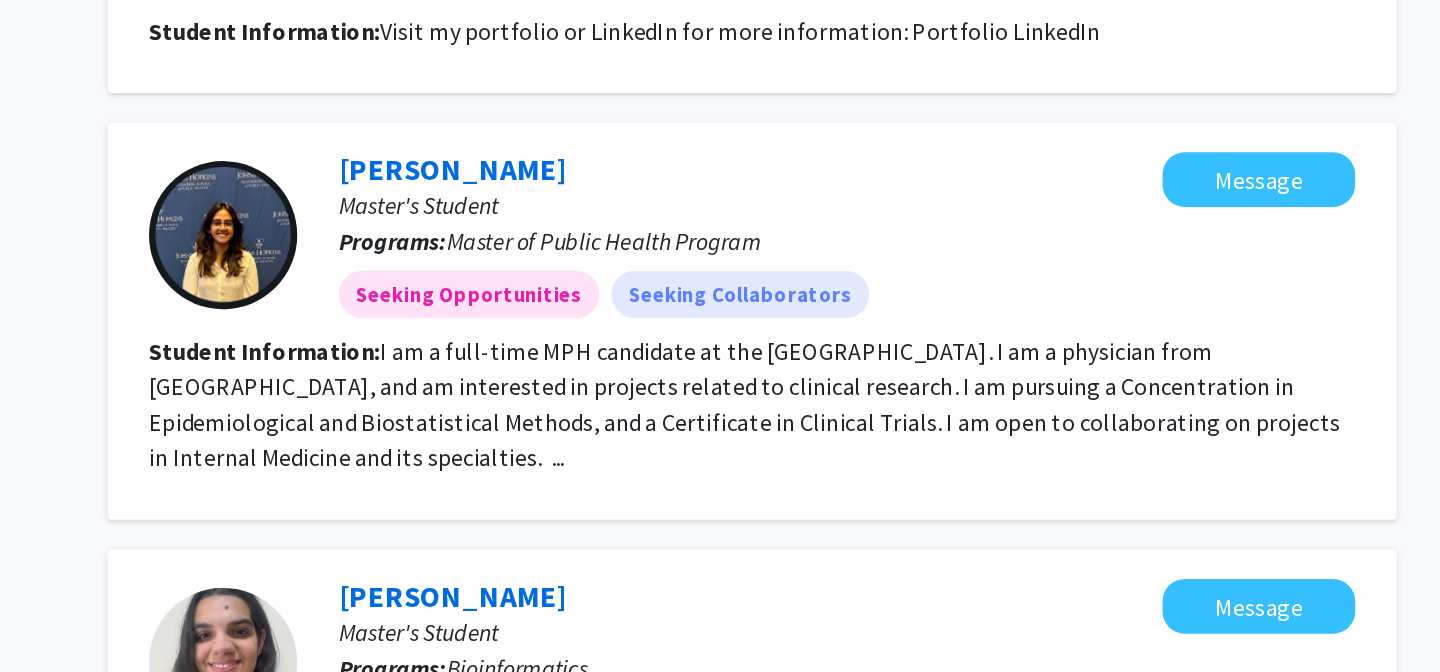 click on "Student Information:  I am a full-time MPH candidate at the Bloomberg School of Public Health. I am a physician from India, and am interested in projects related to clinical research. I am pursuing a Concentration in Epidemiological and Biostatistical Methods, and a Certificate in Clinical Trials. I am open to collaborating on projects in Internal Medicine and its specialties.  ..." 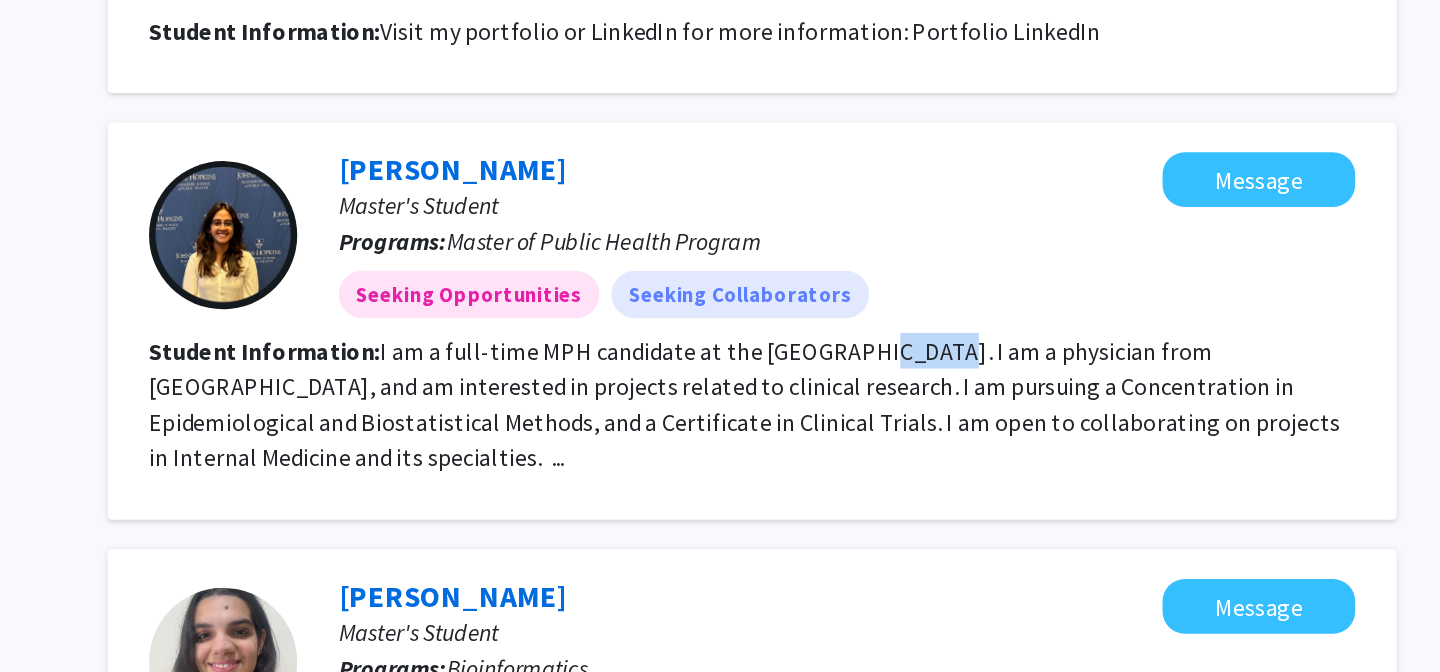 click on "Student Information:  I am a full-time MPH candidate at the Bloomberg School of Public Health. I am a physician from India, and am interested in projects related to clinical research. I am pursuing a Concentration in Epidemiological and Biostatistical Methods, and a Certificate in Clinical Trials. I am open to collaborating on projects in Internal Medicine and its specialties.  ..." 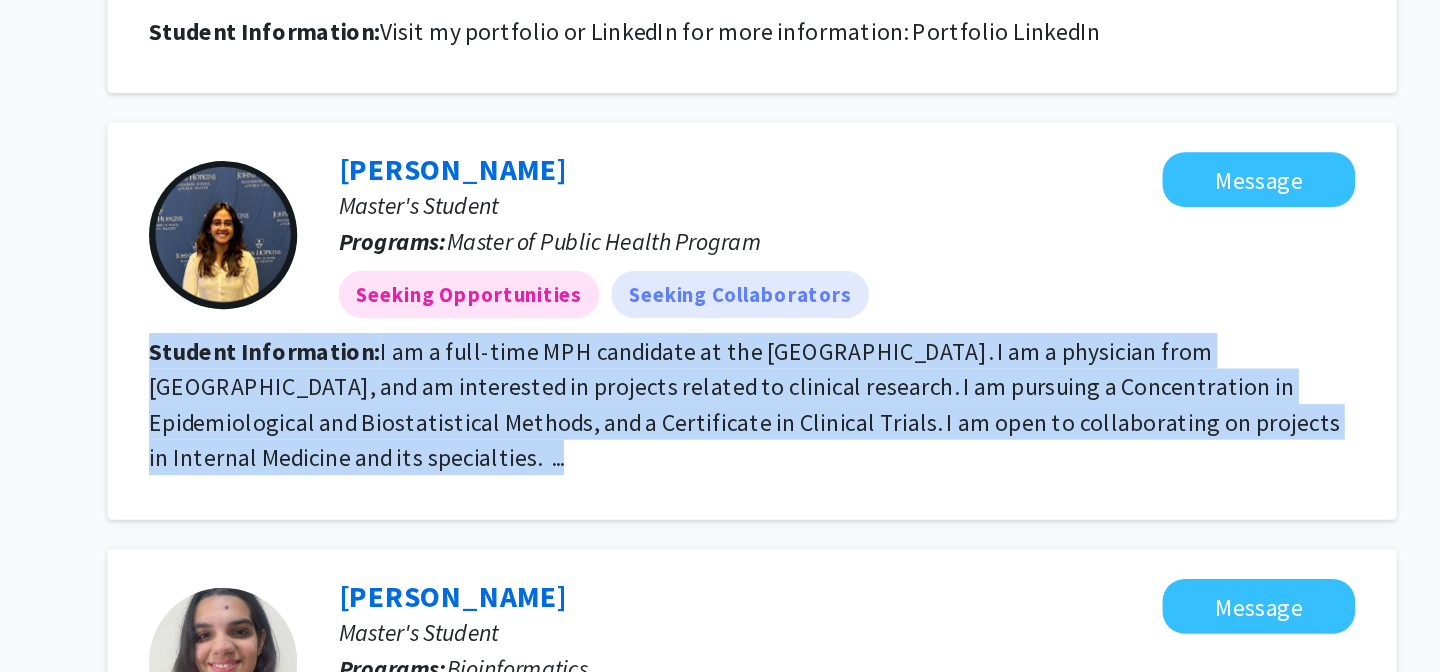 click on "Student Information:  I am a full-time MPH candidate at the Bloomberg School of Public Health. I am a physician from India, and am interested in projects related to clinical research. I am pursuing a Concentration in Epidemiological and Biostatistical Methods, and a Certificate in Clinical Trials. I am open to collaborating on projects in Internal Medicine and its specialties.  ..." 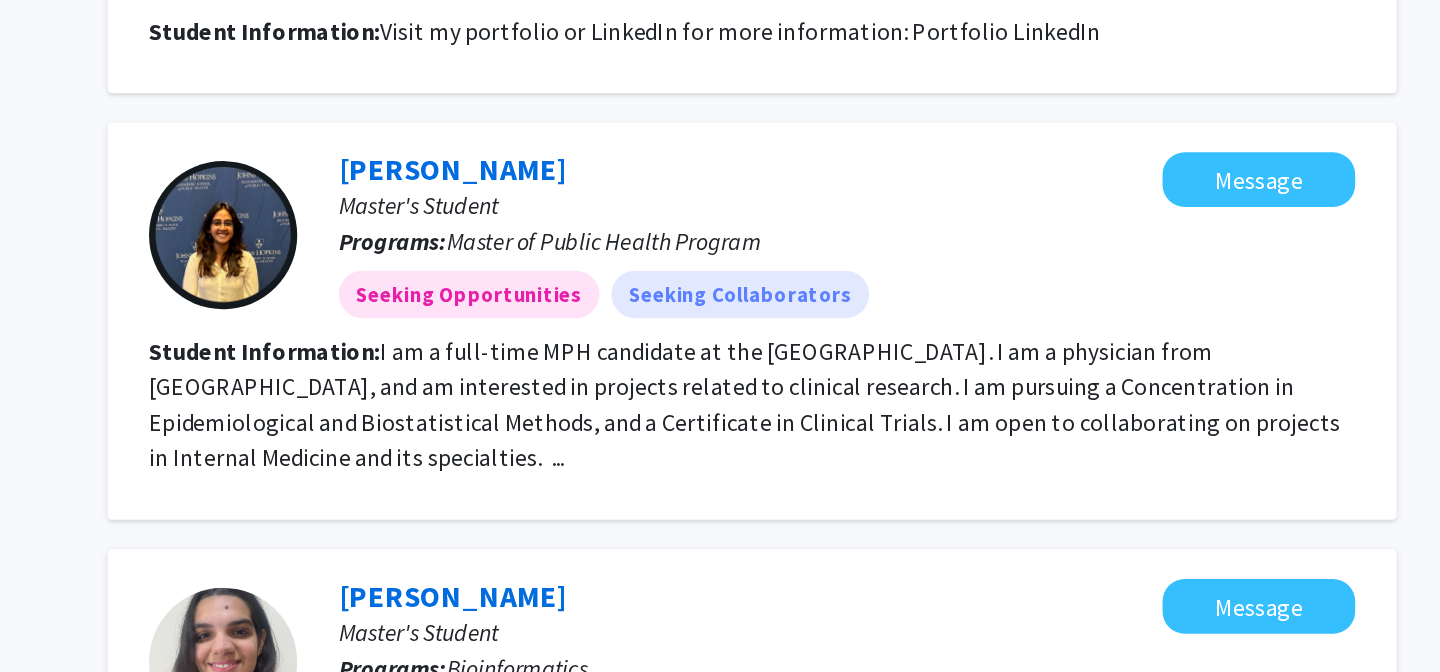click on "I am a full-time MPH candidate at the Bloomberg School of Public Health. I am a physician from India, and am interested in projects related to clinical research. I am pursuing a Concentration in Epidemiological and Biostatistical Methods, and a Certificate in Clinical Trials. I am open to collaborating on projects in Internal Medicine and its specialties.  ..." 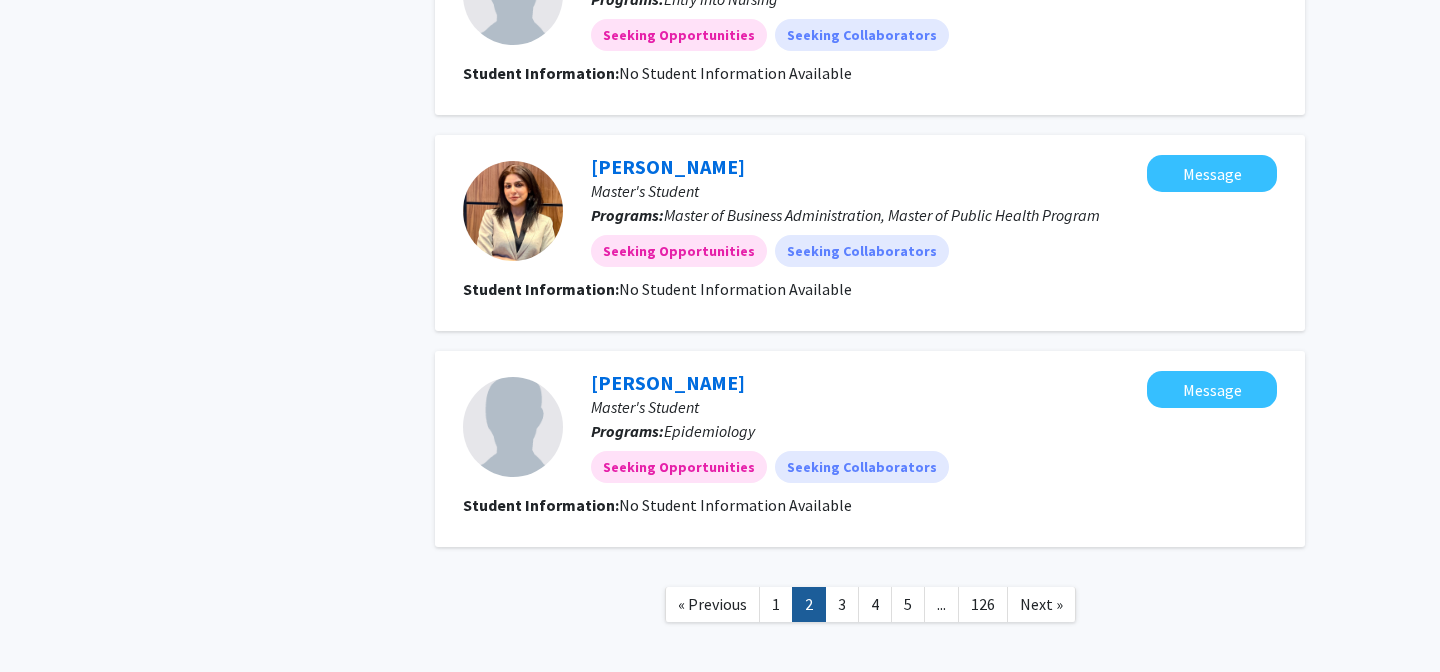 scroll, scrollTop: 2255, scrollLeft: 0, axis: vertical 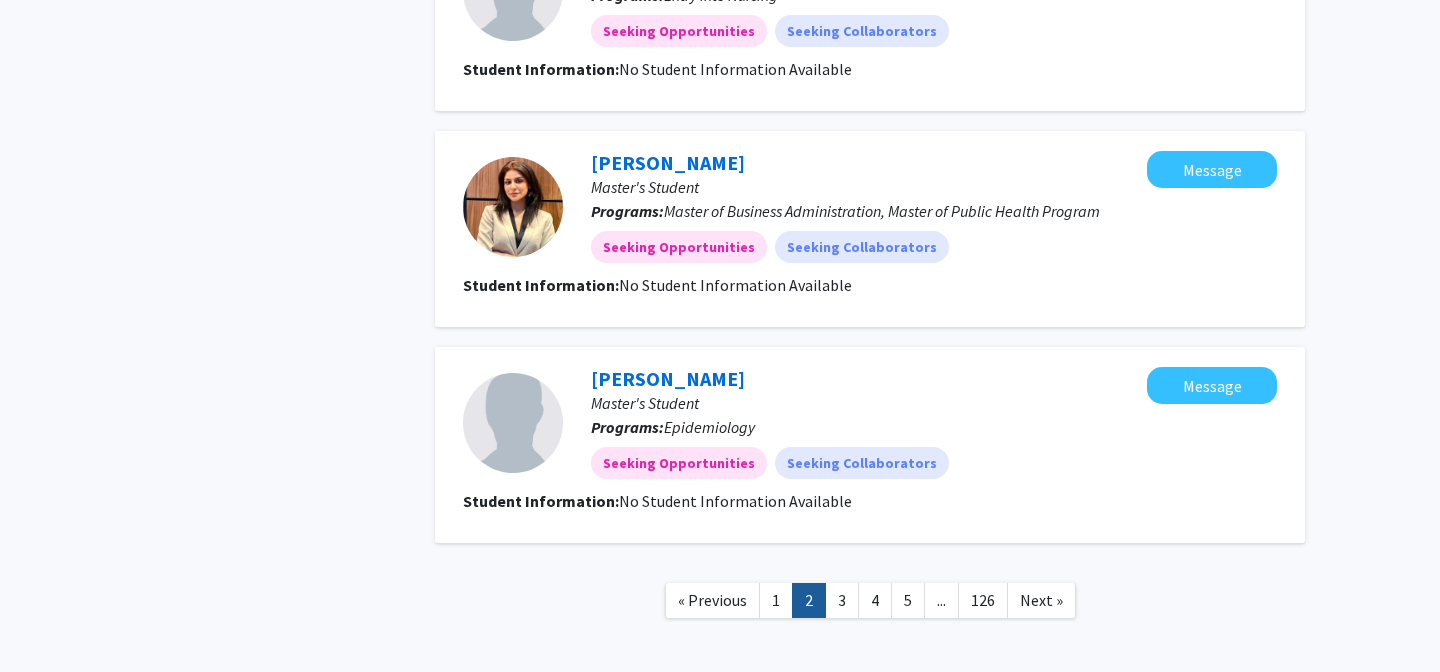 click on "..." 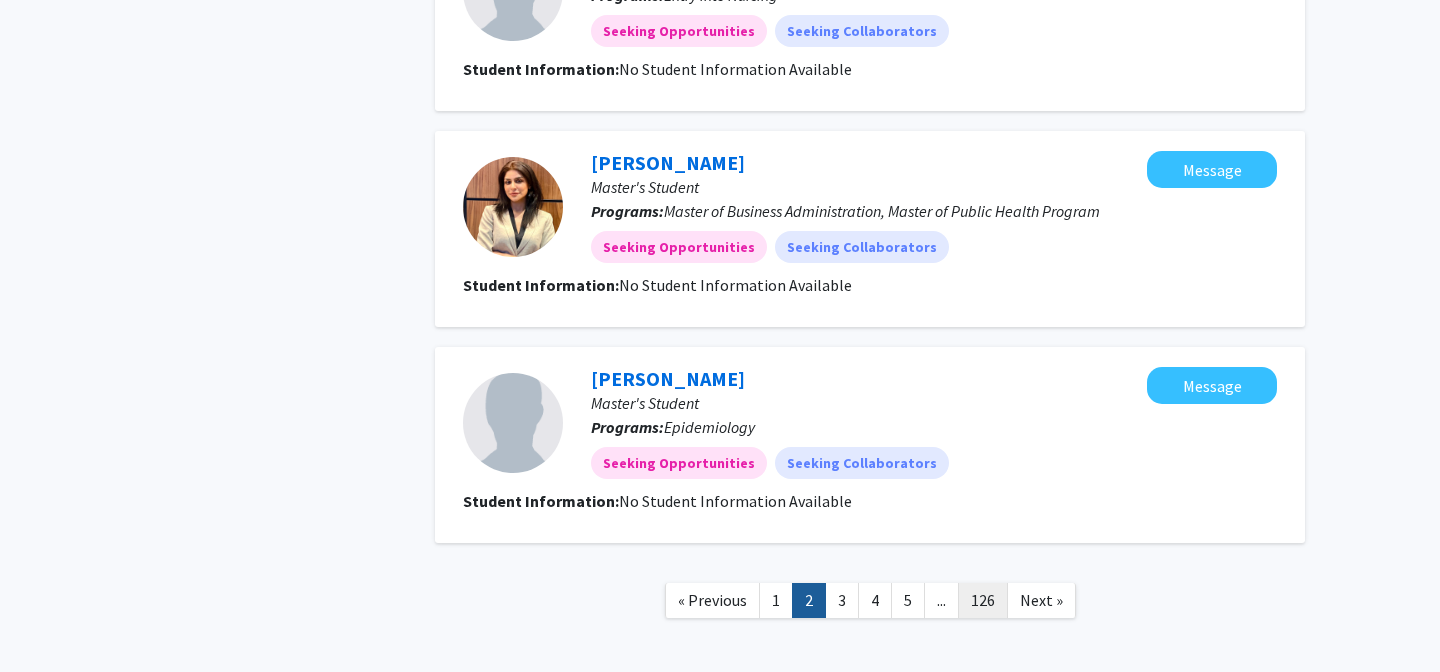 click on "126" 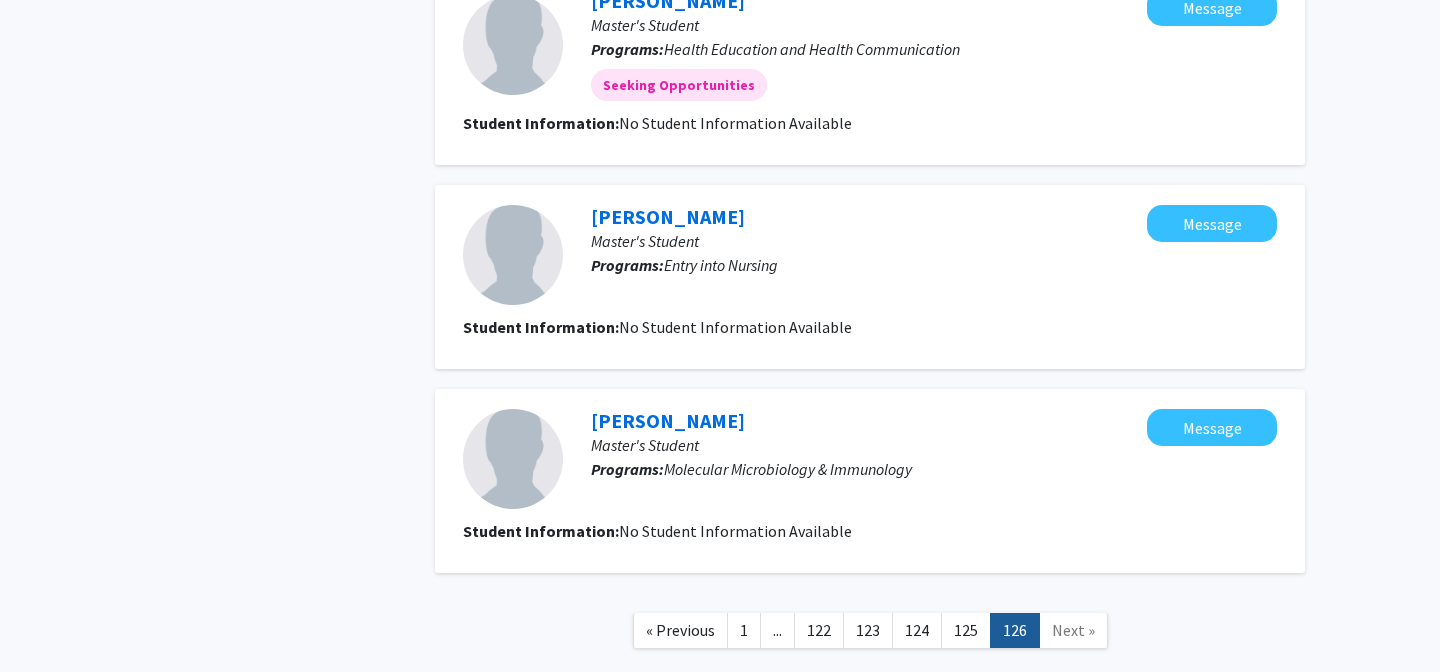 scroll, scrollTop: 1387, scrollLeft: 0, axis: vertical 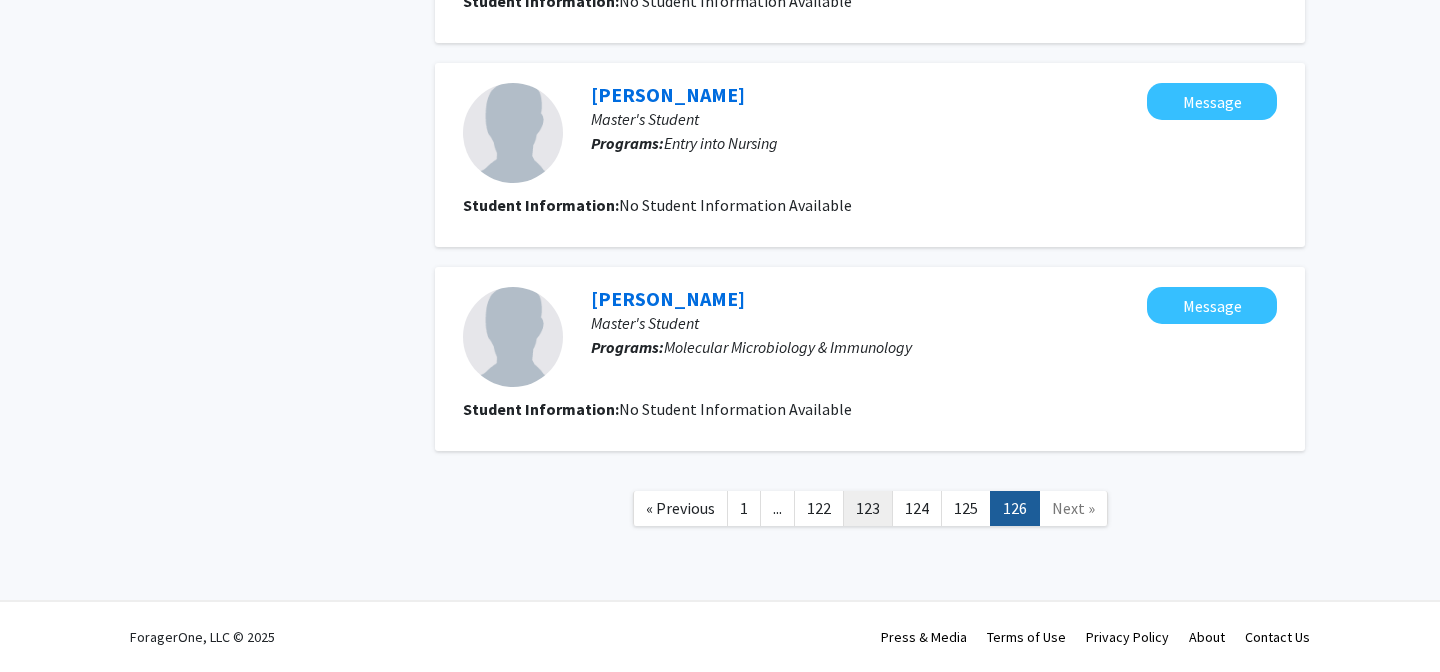 click on "123" 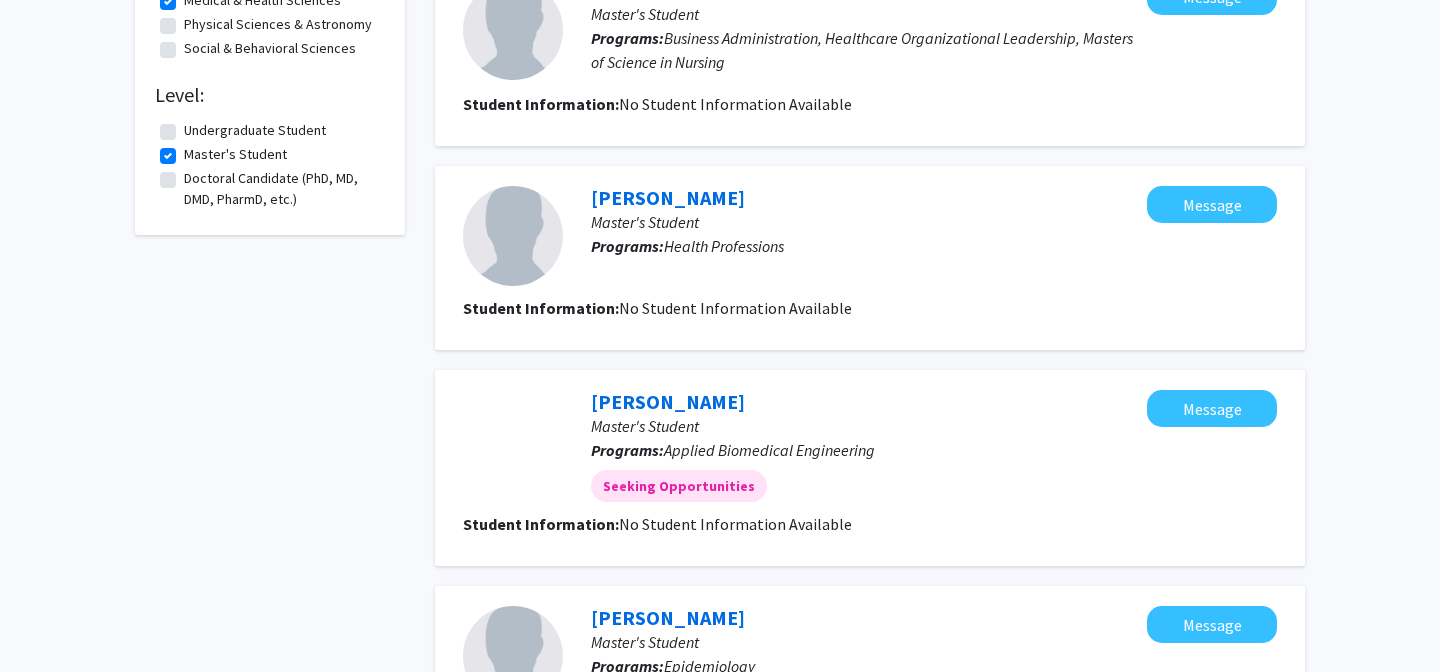 scroll, scrollTop: 651, scrollLeft: 0, axis: vertical 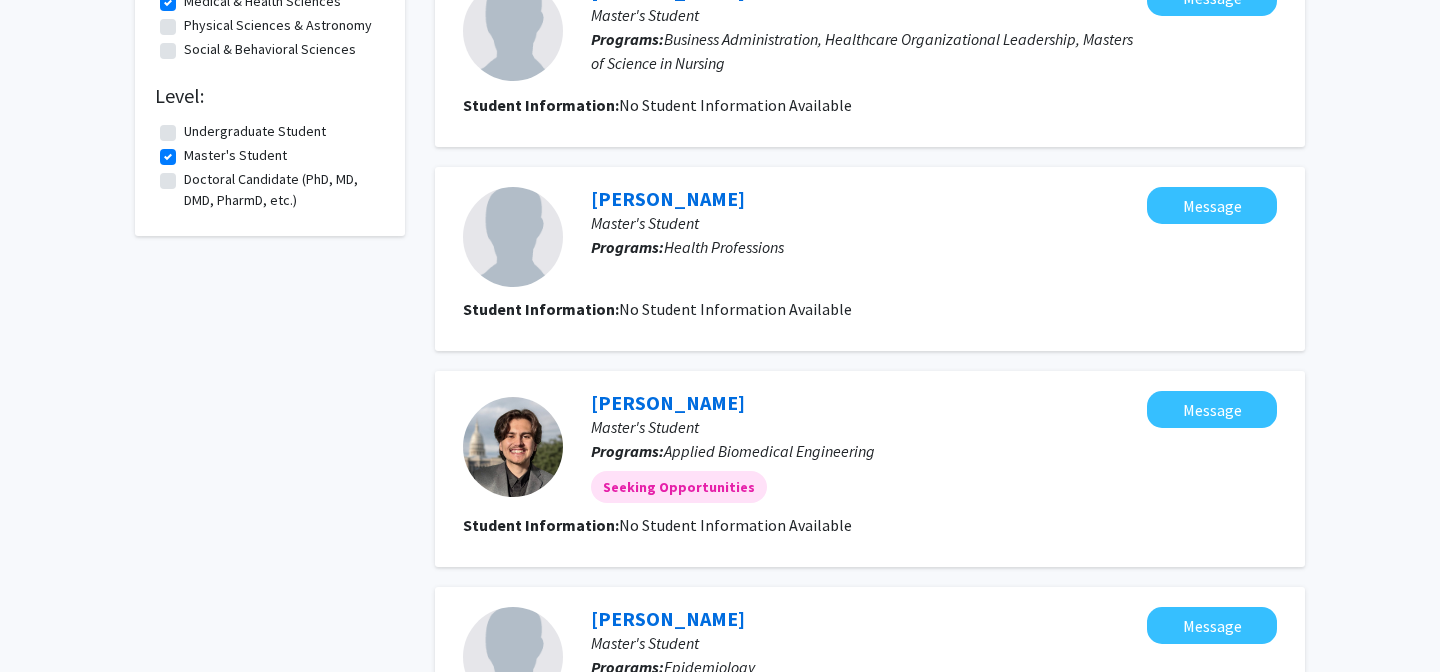 click on "Doctoral Candidate (PhD, MD, DMD, PharmD, etc.)" 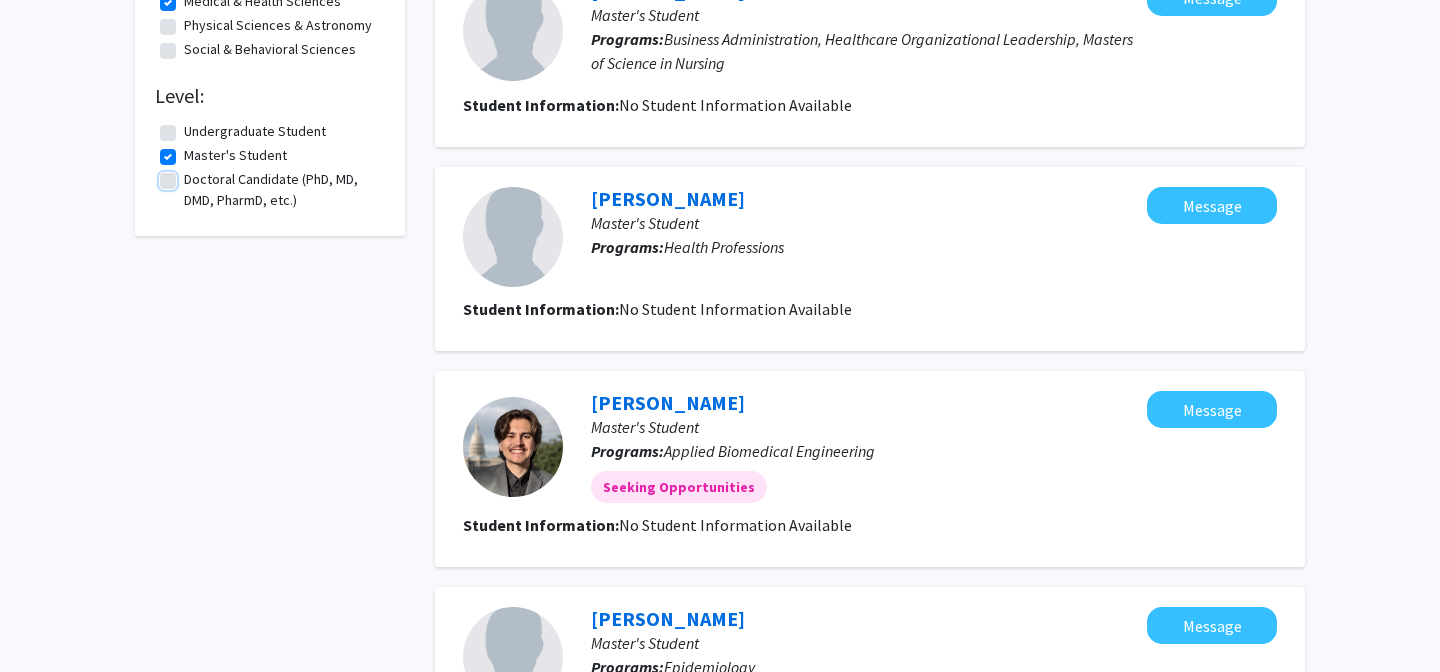 click on "Doctoral Candidate (PhD, MD, DMD, PharmD, etc.)" at bounding box center [190, 175] 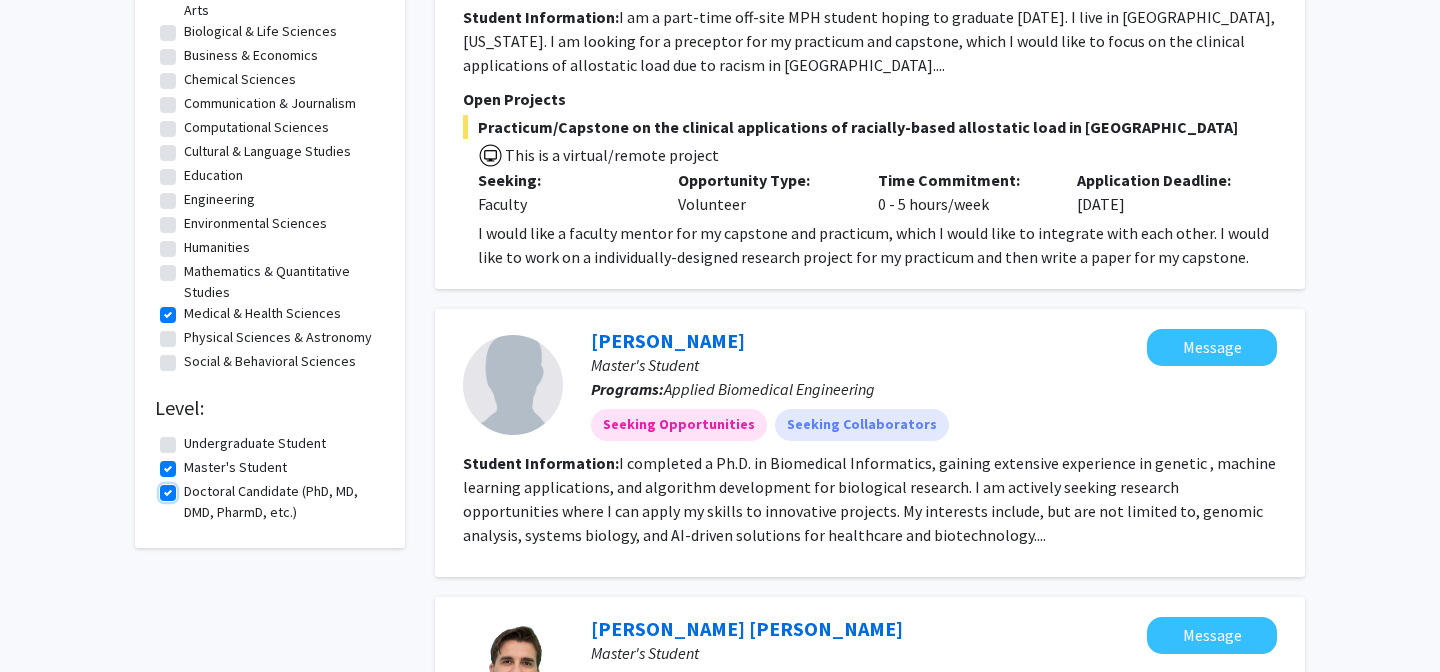 scroll, scrollTop: 351, scrollLeft: 0, axis: vertical 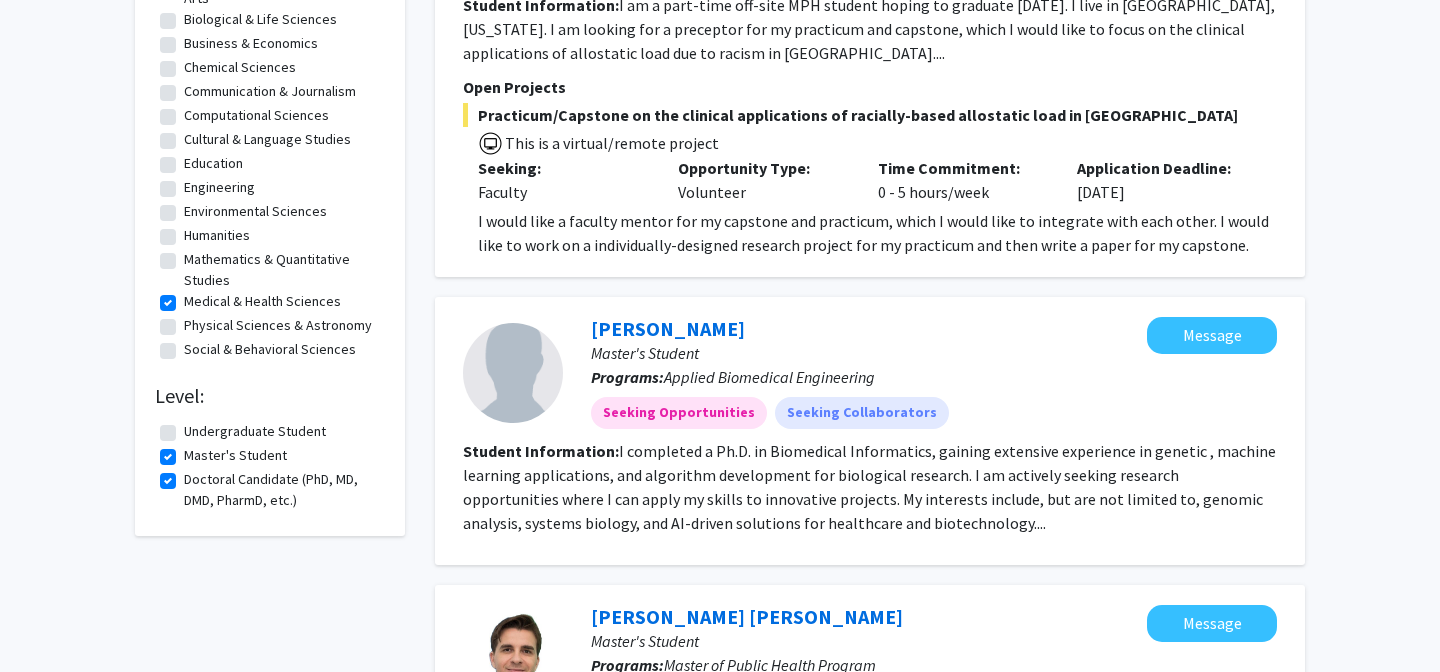 click on "Master's Student" 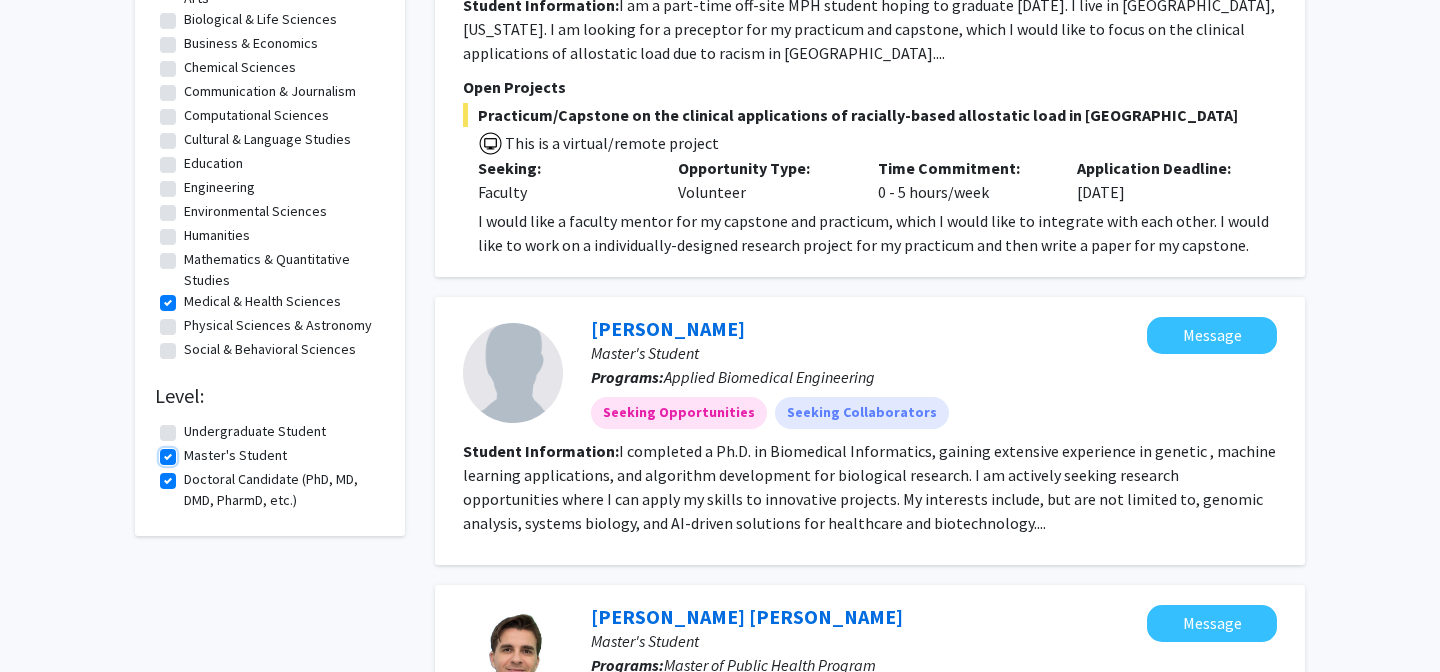 click on "Master's Student" at bounding box center (190, 451) 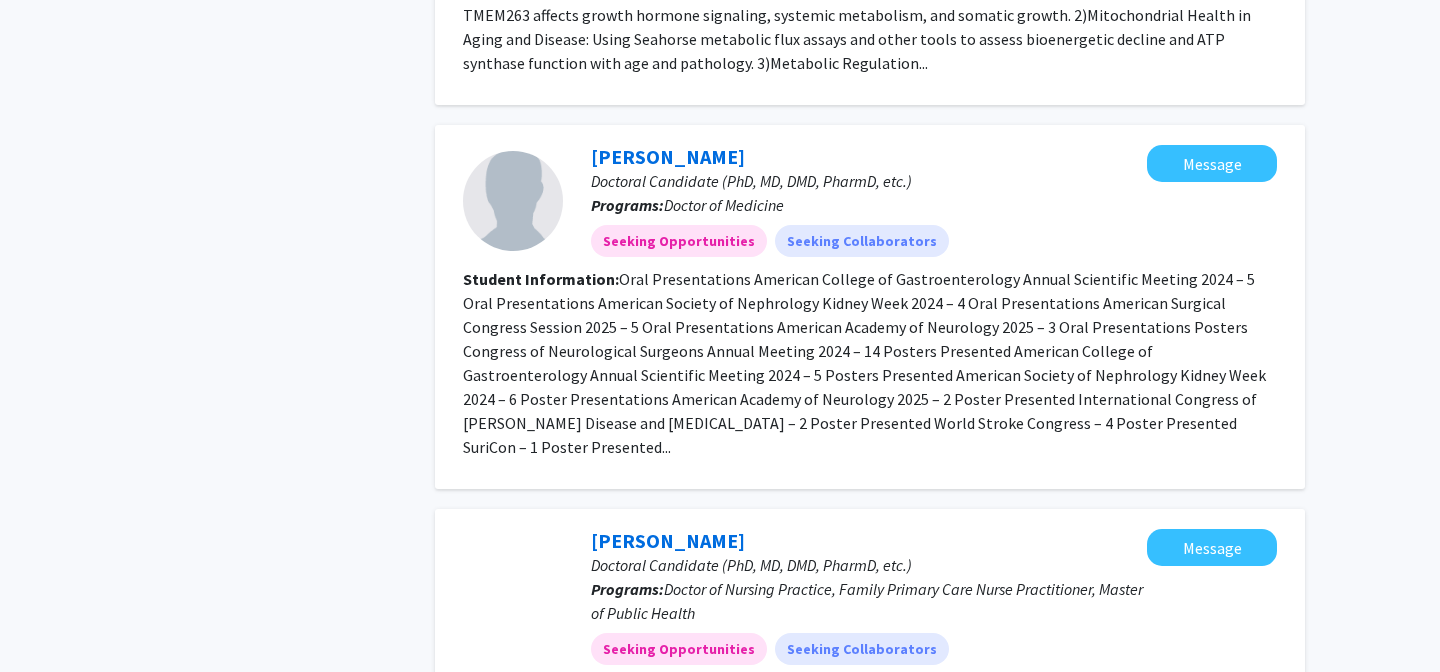 scroll, scrollTop: 1060, scrollLeft: 0, axis: vertical 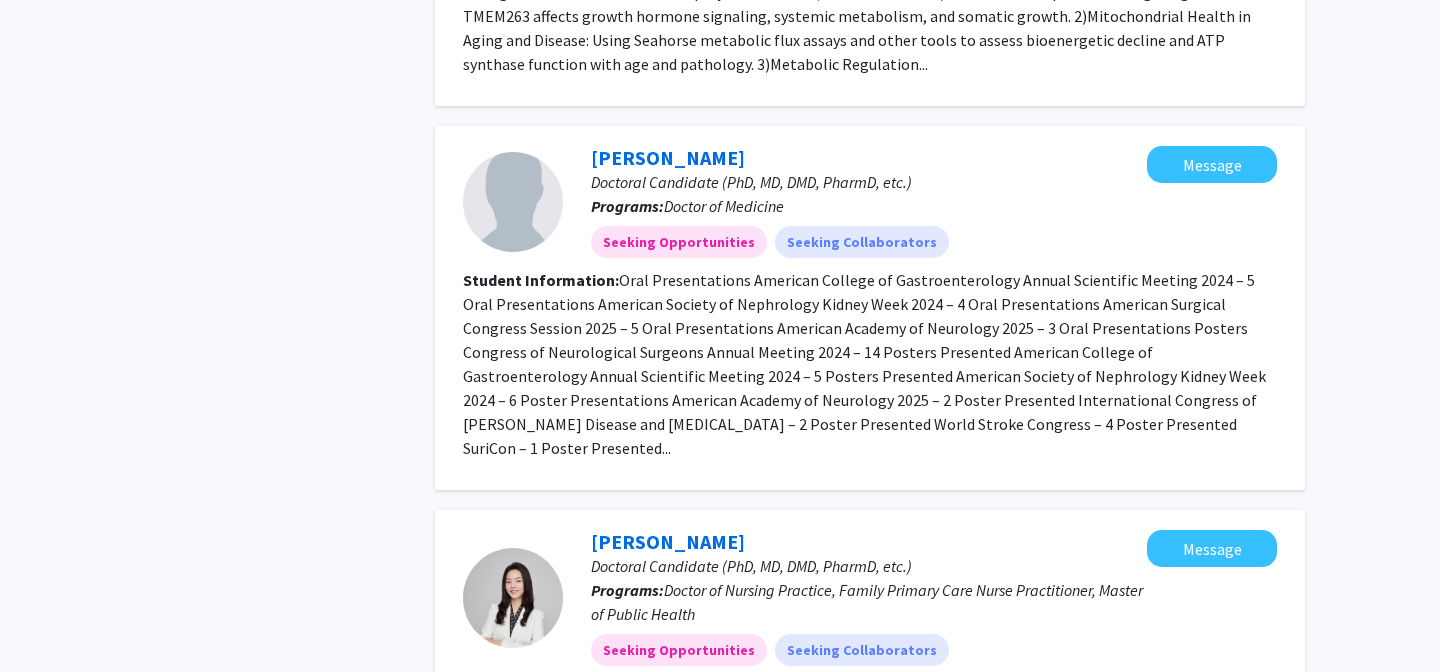 click on "Student Information:  Oral Presentations   American College of Gastroenterology Annual Scientific Meeting 2024 – 5 Oral Presentations   American Society of Nephrology Kidney Week 2024 – 4 Oral Presentations   American Surgical Congress Session 2025 – 5 Oral Presentations   American Academy of Neurology 2025 – 3 Oral Presentations    Posters   Congress of Neurological Surgeons Annual Meeting 2024 – 14 Posters Presented   American College of Gastroenterology Annual Scientific Meeting 2024 – 5 Posters Presented   American Society of Nephrology Kidney Week 2024 – 6 Poster Presentations   American Academy of Neurology 2025 – 2 Poster Presented   International Congress of Parkinson’s Disease and Movement Disorders – 2 Poster Presented   World Stroke Congress – 4 Poster Presented   SuriCon – 1 Poster Presented..." 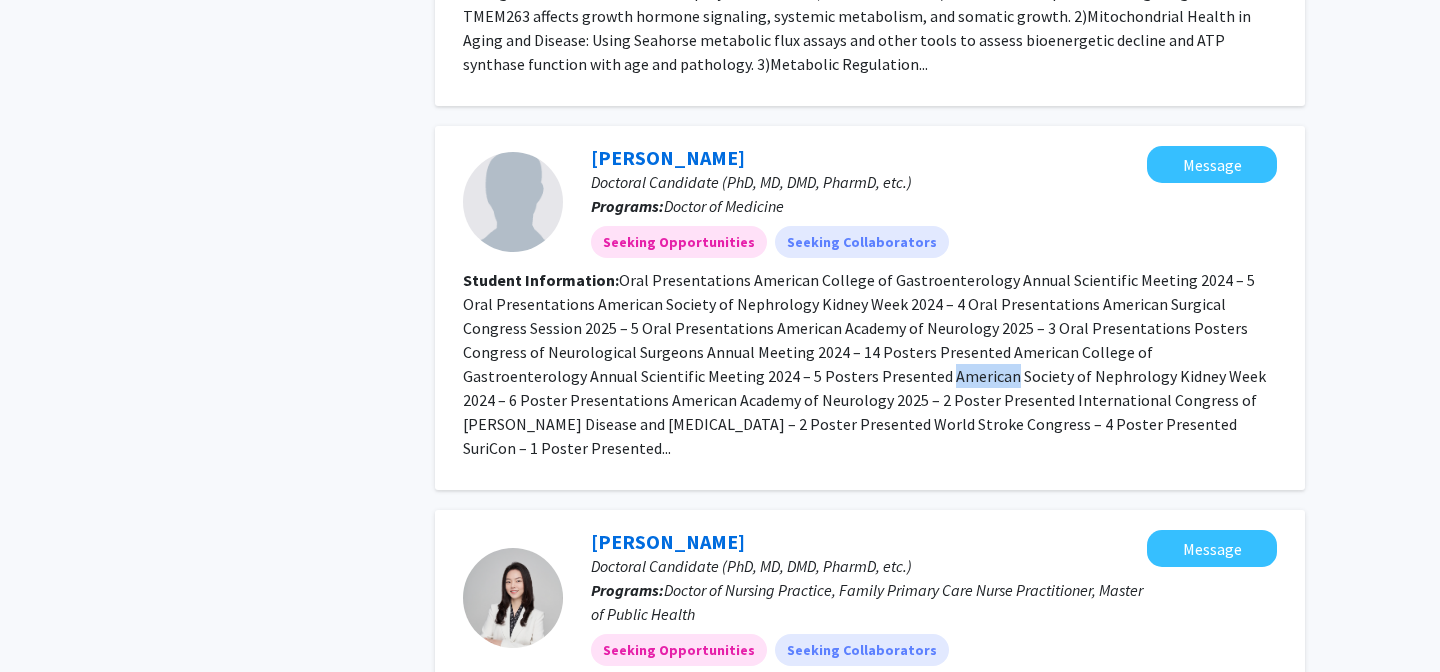 click on "Student Information:  Oral Presentations   American College of Gastroenterology Annual Scientific Meeting 2024 – 5 Oral Presentations   American Society of Nephrology Kidney Week 2024 – 4 Oral Presentations   American Surgical Congress Session 2025 – 5 Oral Presentations   American Academy of Neurology 2025 – 3 Oral Presentations    Posters   Congress of Neurological Surgeons Annual Meeting 2024 – 14 Posters Presented   American College of Gastroenterology Annual Scientific Meeting 2024 – 5 Posters Presented   American Society of Nephrology Kidney Week 2024 – 6 Poster Presentations   American Academy of Neurology 2025 – 2 Poster Presented   International Congress of Parkinson’s Disease and Movement Disorders – 2 Poster Presented   World Stroke Congress – 4 Poster Presented   SuriCon – 1 Poster Presented..." 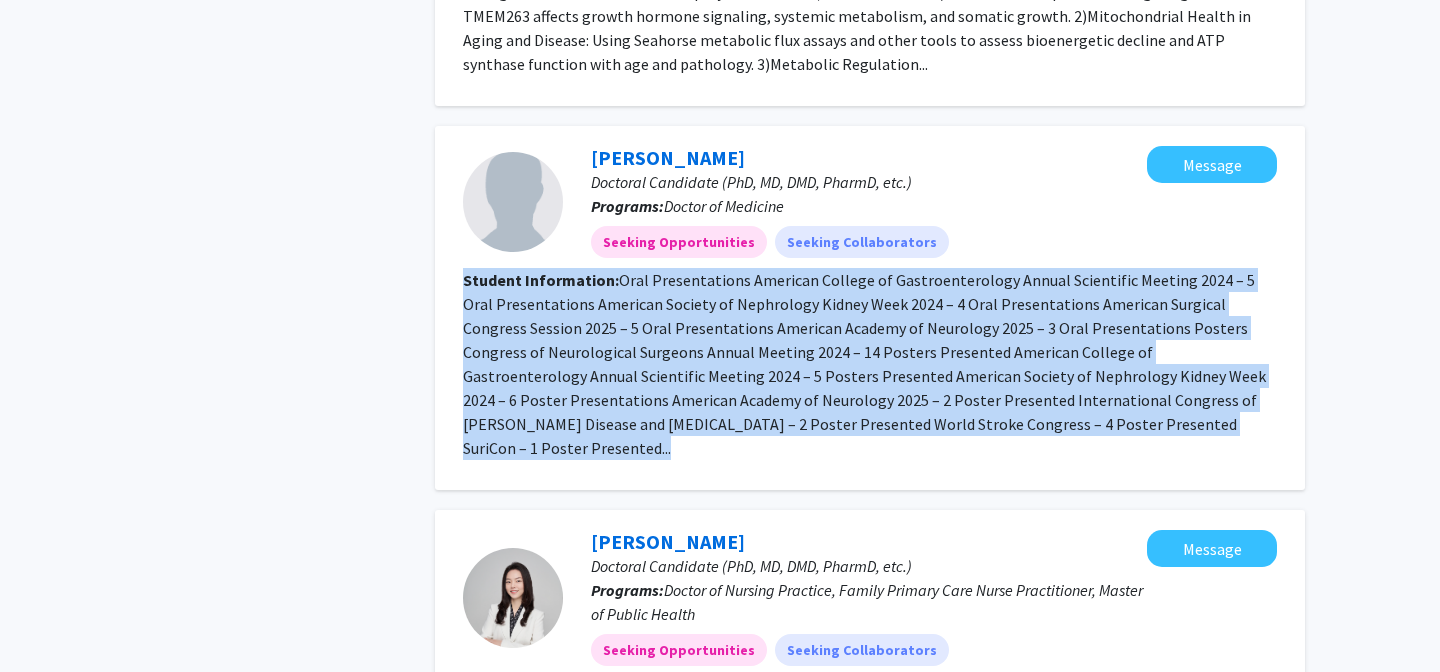 click on "Student Information:  Oral Presentations   American College of Gastroenterology Annual Scientific Meeting 2024 – 5 Oral Presentations   American Society of Nephrology Kidney Week 2024 – 4 Oral Presentations   American Surgical Congress Session 2025 – 5 Oral Presentations   American Academy of Neurology 2025 – 3 Oral Presentations    Posters   Congress of Neurological Surgeons Annual Meeting 2024 – 14 Posters Presented   American College of Gastroenterology Annual Scientific Meeting 2024 – 5 Posters Presented   American Society of Nephrology Kidney Week 2024 – 6 Poster Presentations   American Academy of Neurology 2025 – 2 Poster Presented   International Congress of Parkinson’s Disease and Movement Disorders – 2 Poster Presented   World Stroke Congress – 4 Poster Presented   SuriCon – 1 Poster Presented..." 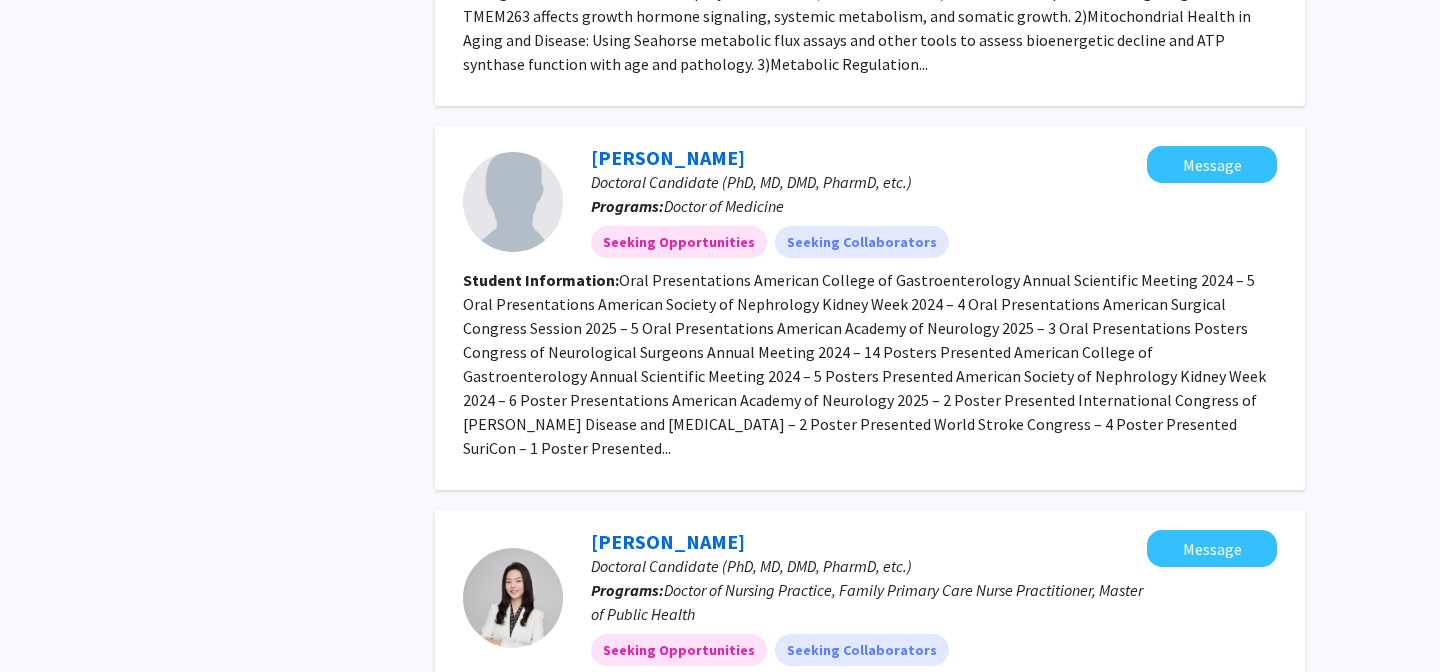 click on "Student Information:  Oral Presentations   American College of Gastroenterology Annual Scientific Meeting 2024 – 5 Oral Presentations   American Society of Nephrology Kidney Week 2024 – 4 Oral Presentations   American Surgical Congress Session 2025 – 5 Oral Presentations   American Academy of Neurology 2025 – 3 Oral Presentations    Posters   Congress of Neurological Surgeons Annual Meeting 2024 – 14 Posters Presented   American College of Gastroenterology Annual Scientific Meeting 2024 – 5 Posters Presented   American Society of Nephrology Kidney Week 2024 – 6 Poster Presentations   American Academy of Neurology 2025 – 2 Poster Presented   International Congress of Parkinson’s Disease and Movement Disorders – 2 Poster Presented   World Stroke Congress – 4 Poster Presented   SuriCon – 1 Poster Presented..." 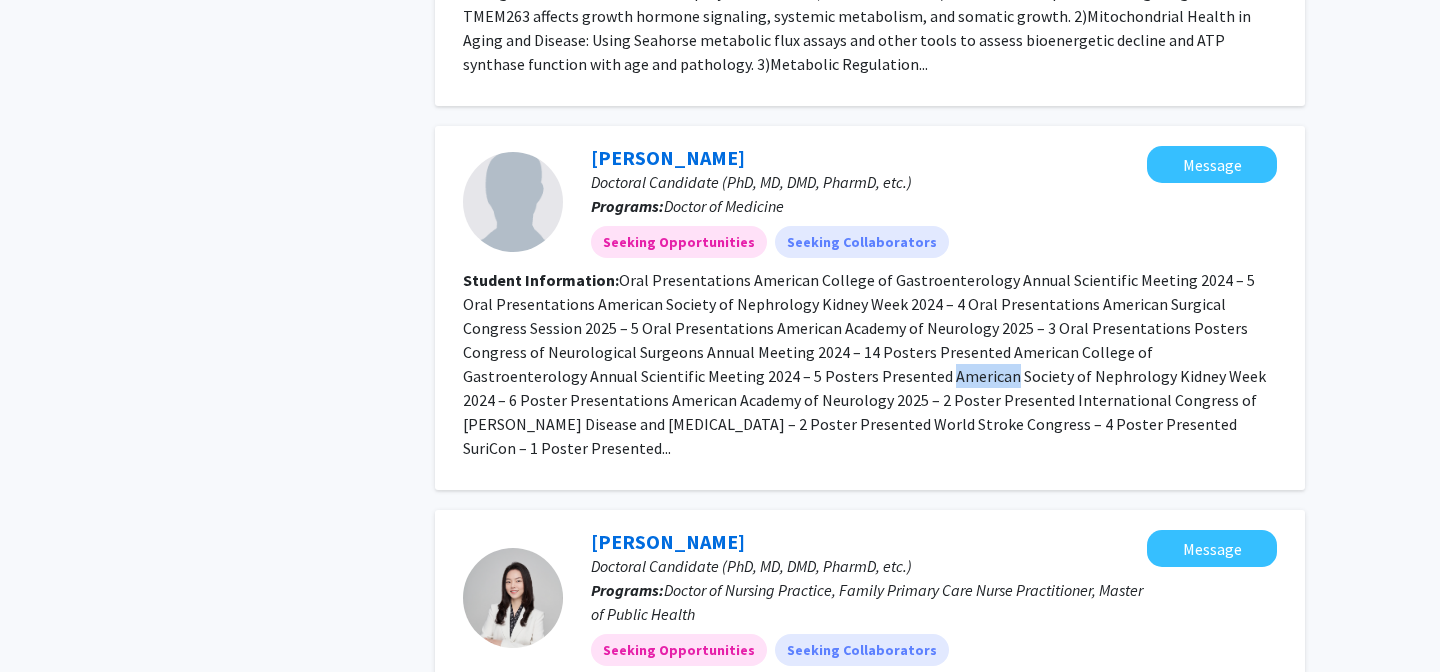 click on "Student Information:  Oral Presentations   American College of Gastroenterology Annual Scientific Meeting 2024 – 5 Oral Presentations   American Society of Nephrology Kidney Week 2024 – 4 Oral Presentations   American Surgical Congress Session 2025 – 5 Oral Presentations   American Academy of Neurology 2025 – 3 Oral Presentations    Posters   Congress of Neurological Surgeons Annual Meeting 2024 – 14 Posters Presented   American College of Gastroenterology Annual Scientific Meeting 2024 – 5 Posters Presented   American Society of Nephrology Kidney Week 2024 – 6 Poster Presentations   American Academy of Neurology 2025 – 2 Poster Presented   International Congress of Parkinson’s Disease and Movement Disorders – 2 Poster Presented   World Stroke Congress – 4 Poster Presented   SuriCon – 1 Poster Presented..." 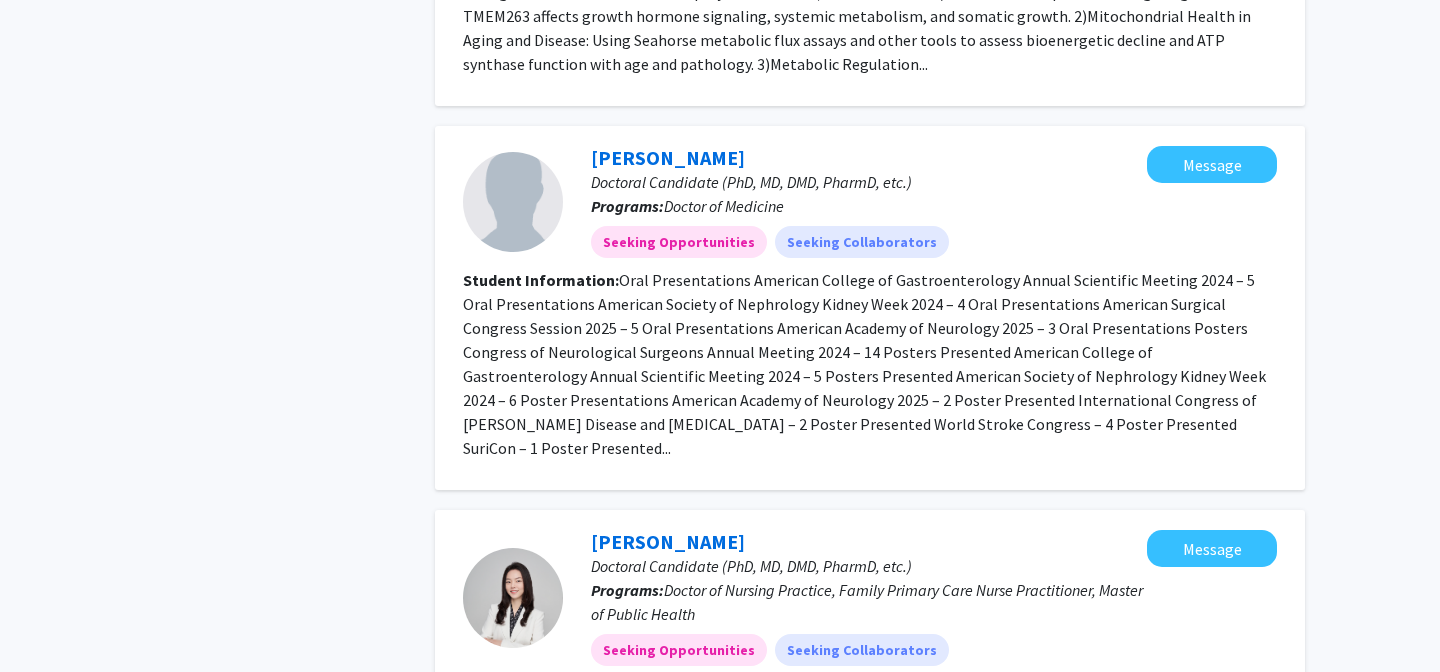 click on "Student Information:  Oral Presentations   American College of Gastroenterology Annual Scientific Meeting 2024 – 5 Oral Presentations   American Society of Nephrology Kidney Week 2024 – 4 Oral Presentations   American Surgical Congress Session 2025 – 5 Oral Presentations   American Academy of Neurology 2025 – 3 Oral Presentations    Posters   Congress of Neurological Surgeons Annual Meeting 2024 – 14 Posters Presented   American College of Gastroenterology Annual Scientific Meeting 2024 – 5 Posters Presented   American Society of Nephrology Kidney Week 2024 – 6 Poster Presentations   American Academy of Neurology 2025 – 2 Poster Presented   International Congress of Parkinson’s Disease and Movement Disorders – 2 Poster Presented   World Stroke Congress – 4 Poster Presented   SuriCon – 1 Poster Presented..." 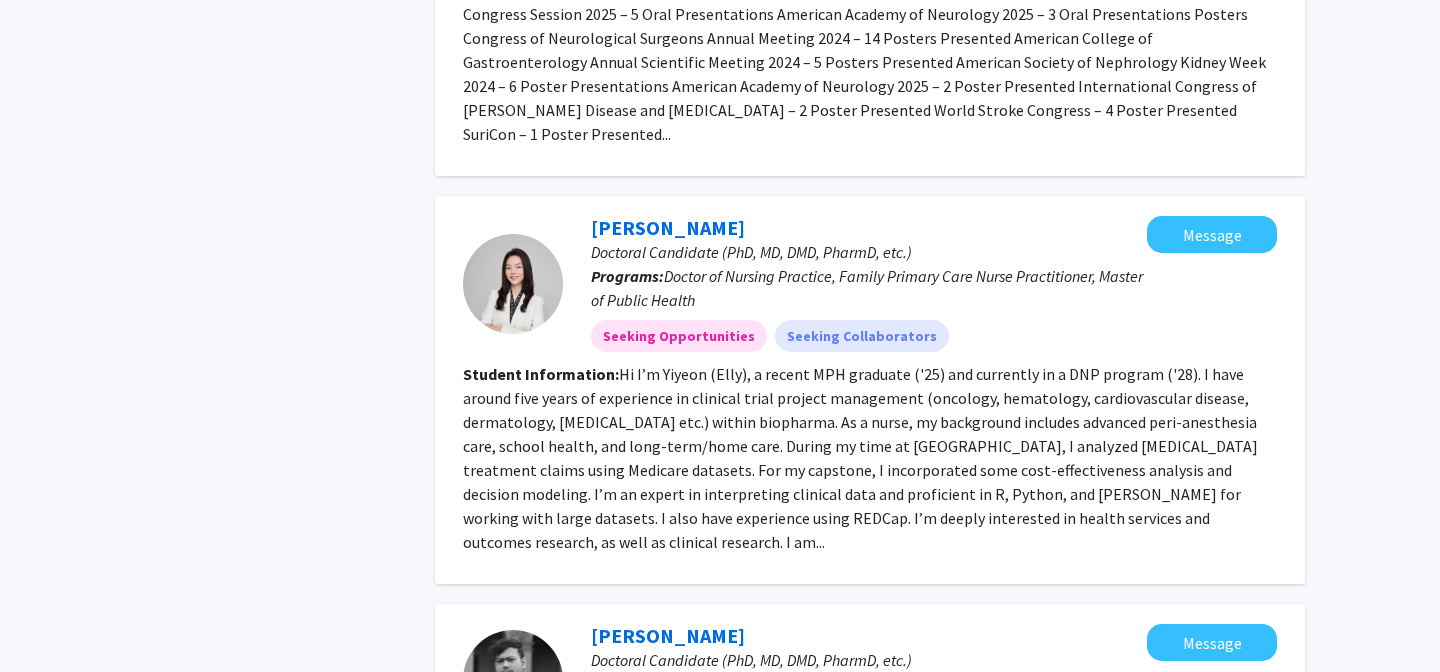 scroll, scrollTop: 1370, scrollLeft: 0, axis: vertical 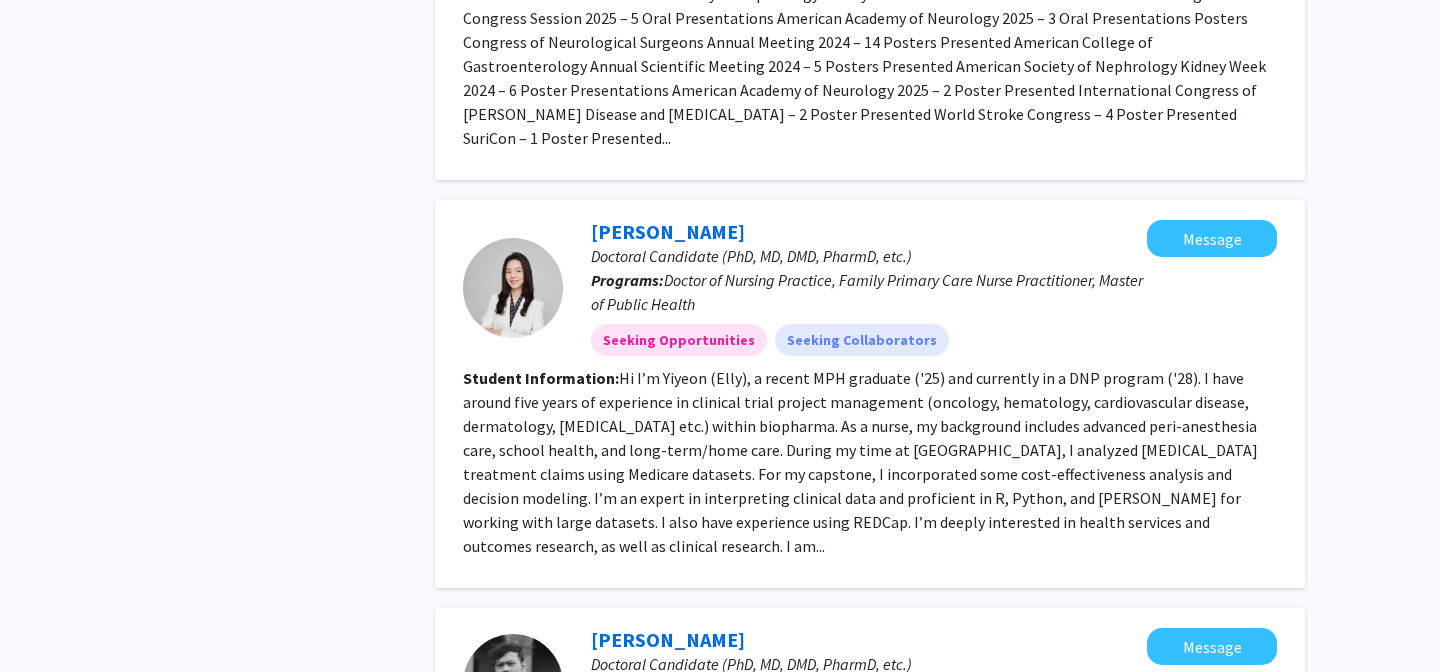 click on "Hi I’m Yiyeon (Elly), a recent MPH graduate ('25) and currently in a DNP program ('28). I have around five years of experience in clinical trial project management (oncology, hematology, cardiovascular disease, dermatology, infectious disease etc.) within biopharma. As a nurse, my background includes advanced peri-anesthesia care, school health, and long-term/home care.  During my time at Hopkins, I analyzed cancer treatment claims using Medicare datasets. For my capstone, I incorporated some cost-effectiveness analysis and decision modeling. I’m an expert in interpreting clinical data and proficient in R, Python, and Stata for working with large datasets. I also have experience using REDCap.  I’m deeply interested in health services and outcomes research, as well as clinical research. I am..." 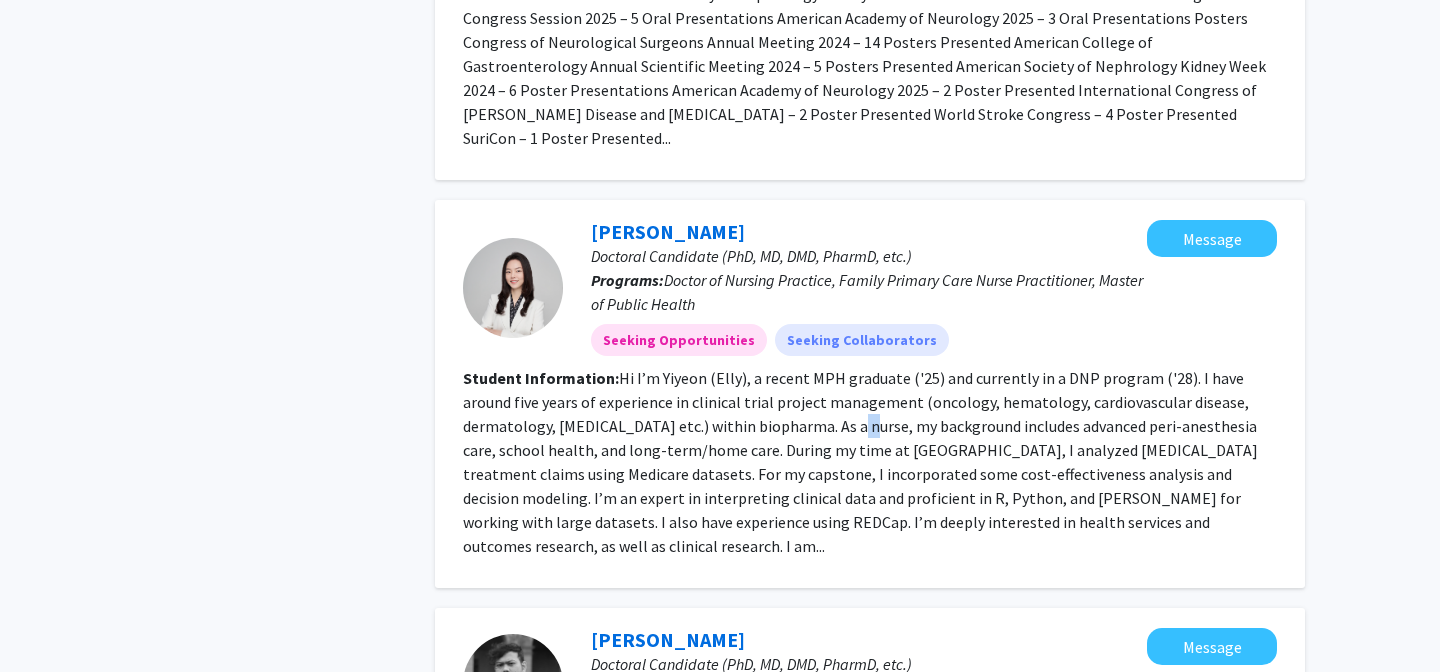 click on "Hi I’m Yiyeon (Elly), a recent MPH graduate ('25) and currently in a DNP program ('28). I have around five years of experience in clinical trial project management (oncology, hematology, cardiovascular disease, dermatology, infectious disease etc.) within biopharma. As a nurse, my background includes advanced peri-anesthesia care, school health, and long-term/home care.  During my time at Hopkins, I analyzed cancer treatment claims using Medicare datasets. For my capstone, I incorporated some cost-effectiveness analysis and decision modeling. I’m an expert in interpreting clinical data and proficient in R, Python, and Stata for working with large datasets. I also have experience using REDCap.  I’m deeply interested in health services and outcomes research, as well as clinical research. I am..." 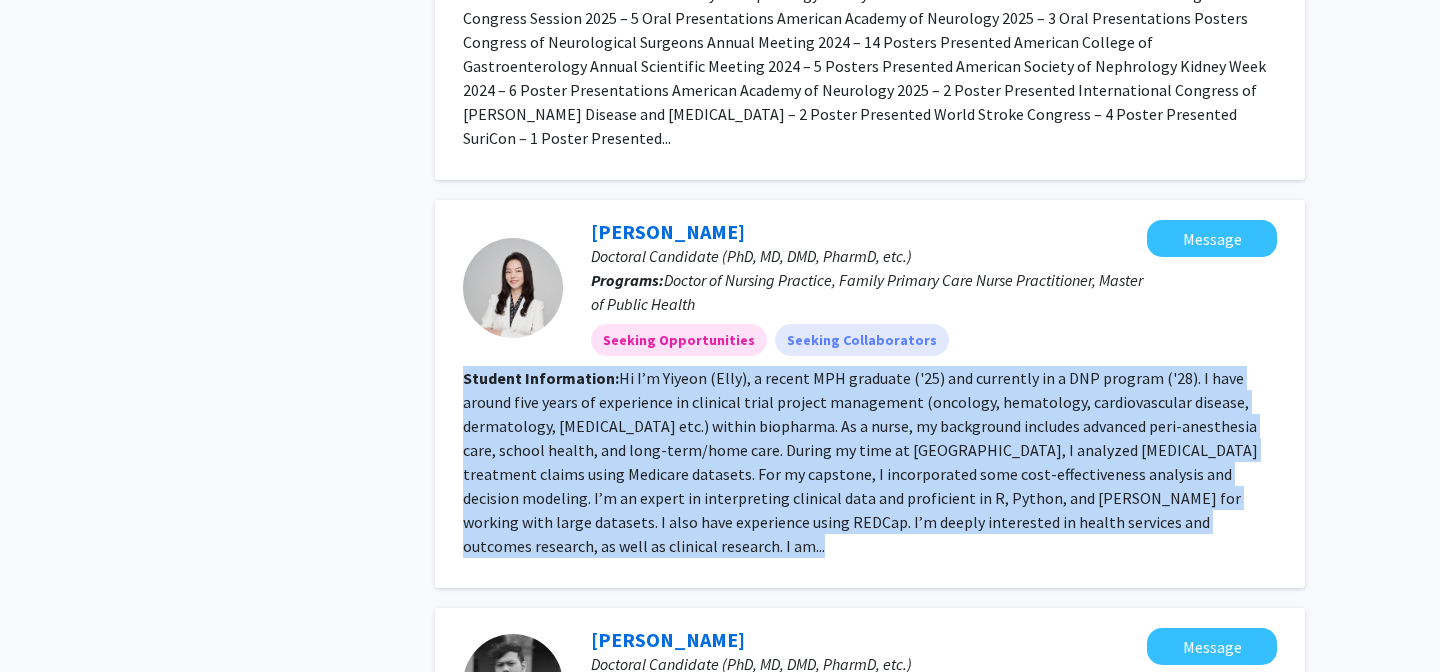 click on "Hi I’m Yiyeon (Elly), a recent MPH graduate ('25) and currently in a DNP program ('28). I have around five years of experience in clinical trial project management (oncology, hematology, cardiovascular disease, dermatology, infectious disease etc.) within biopharma. As a nurse, my background includes advanced peri-anesthesia care, school health, and long-term/home care.  During my time at Hopkins, I analyzed cancer treatment claims using Medicare datasets. For my capstone, I incorporated some cost-effectiveness analysis and decision modeling. I’m an expert in interpreting clinical data and proficient in R, Python, and Stata for working with large datasets. I also have experience using REDCap.  I’m deeply interested in health services and outcomes research, as well as clinical research. I am..." 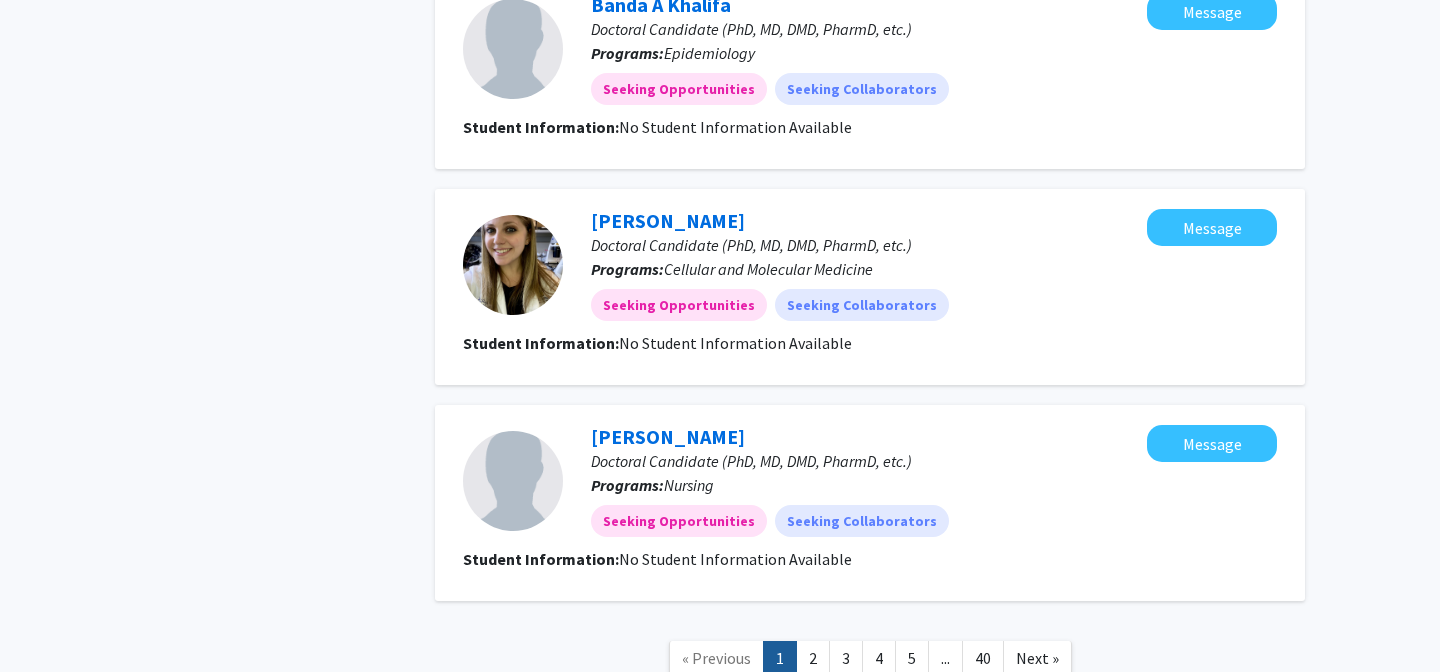 scroll, scrollTop: 2464, scrollLeft: 0, axis: vertical 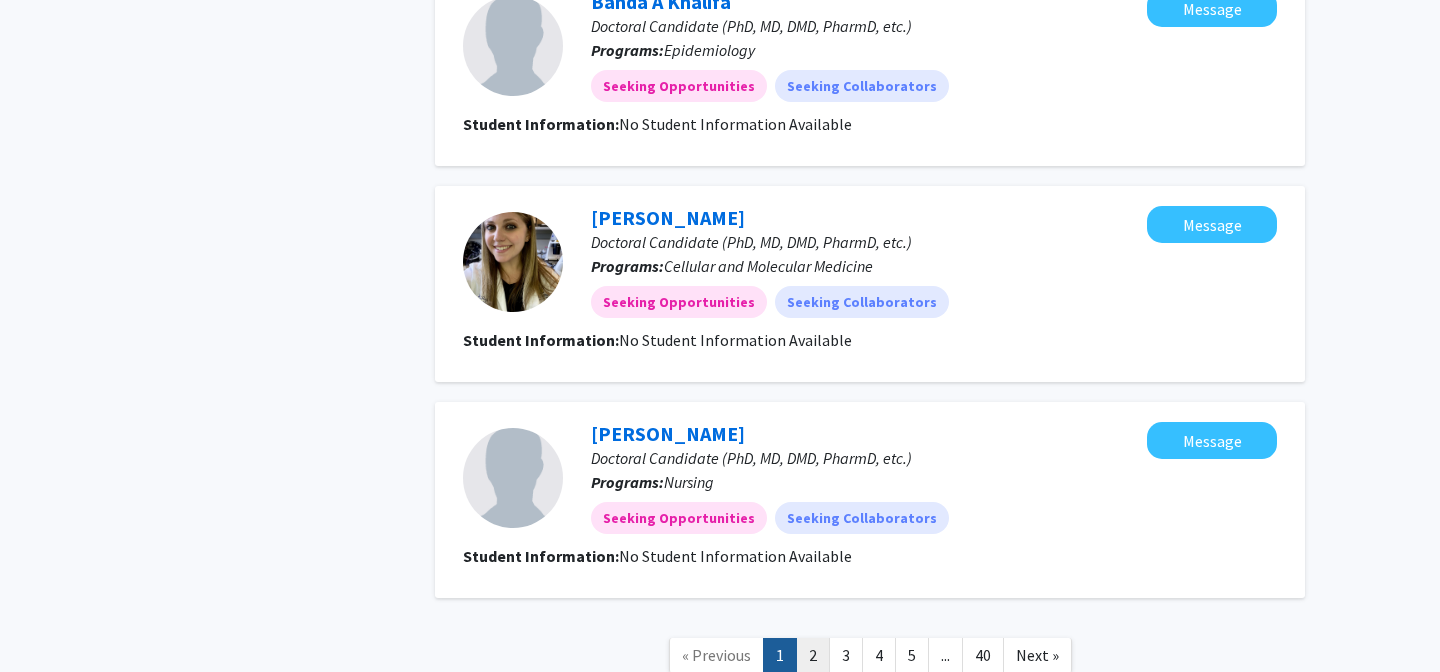 click on "2" 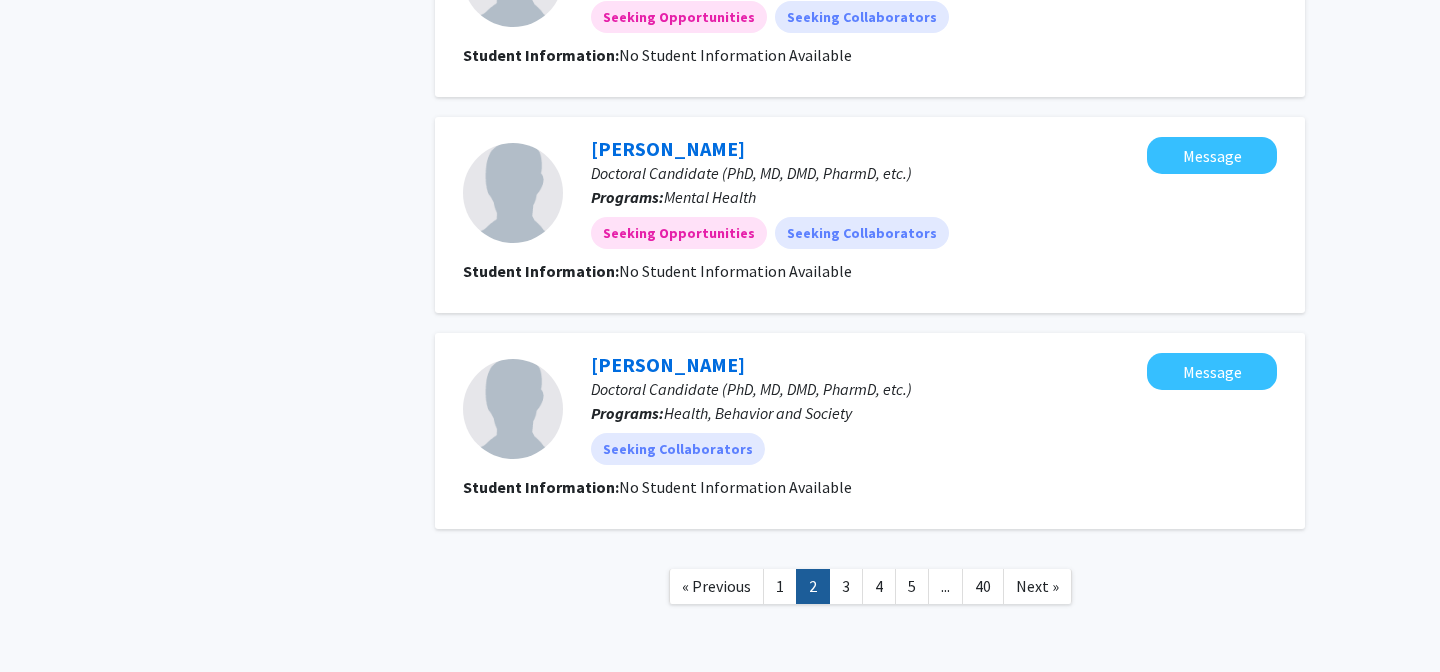 scroll, scrollTop: 1891, scrollLeft: 0, axis: vertical 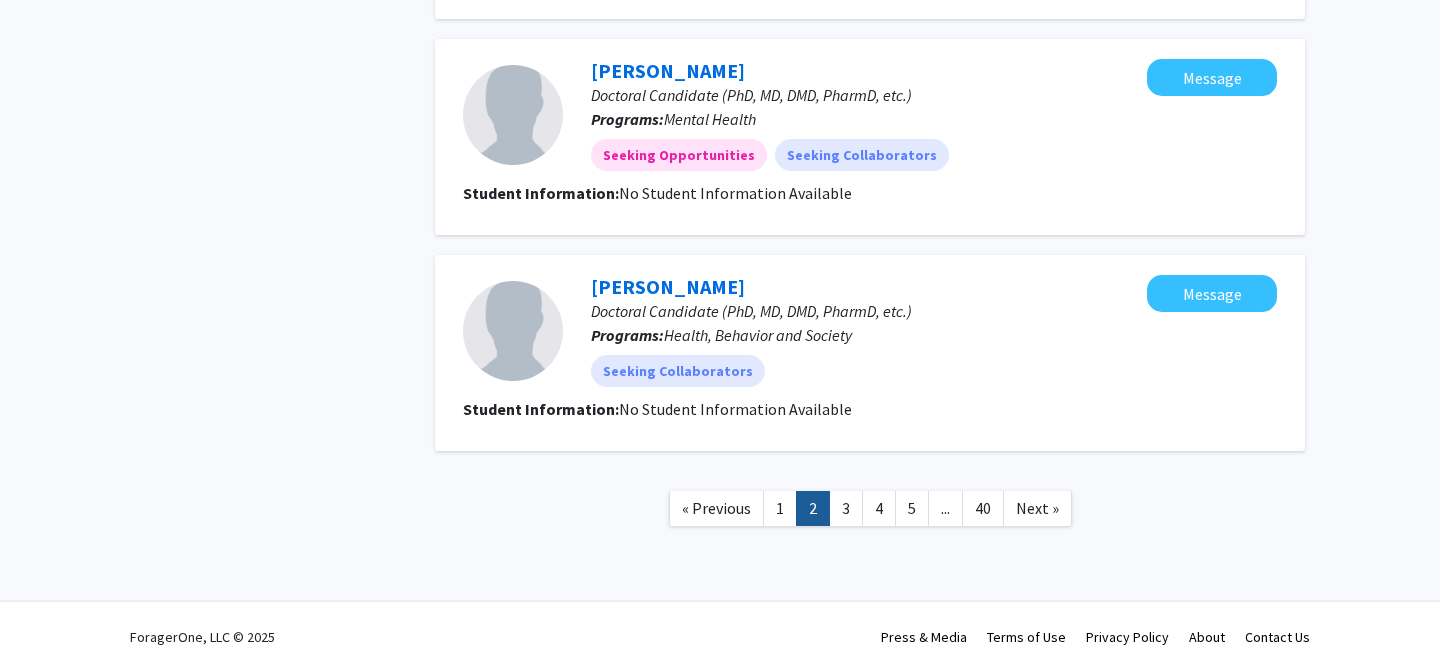 click on "« Previous  1   2   3   4   5  ...  40  Next »" 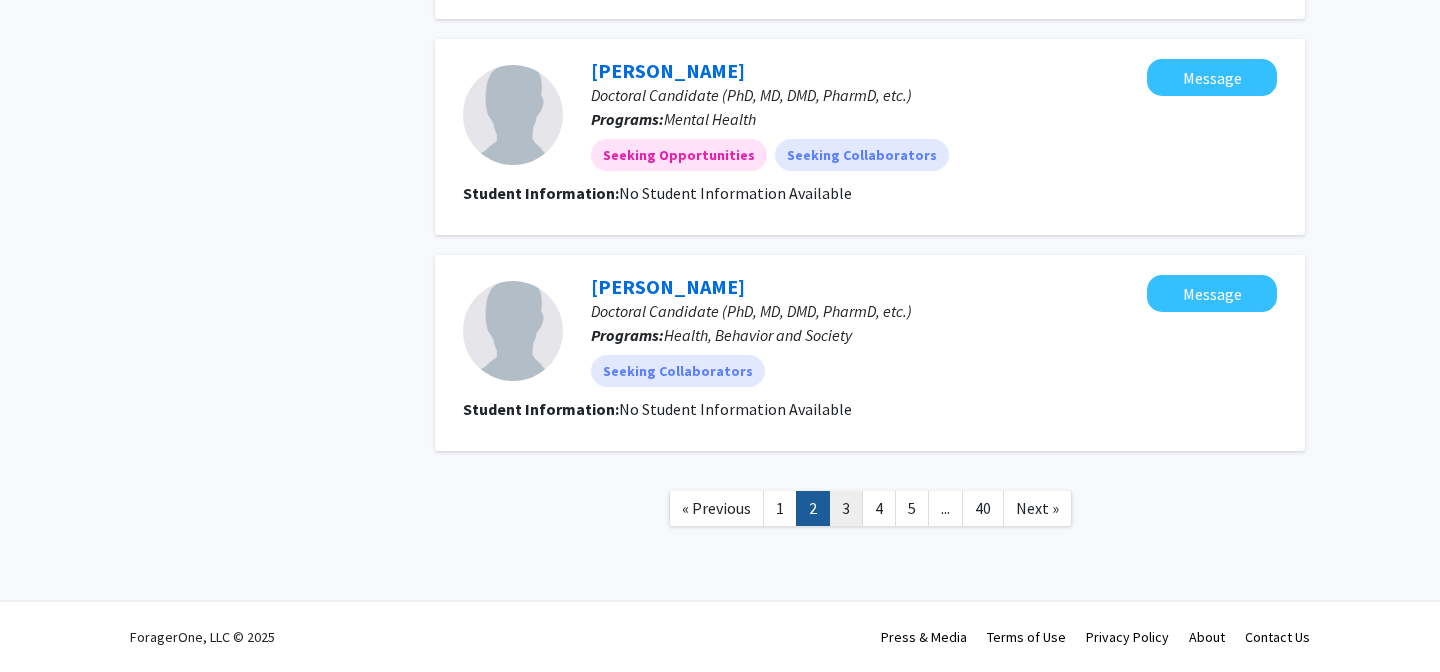 click on "3" 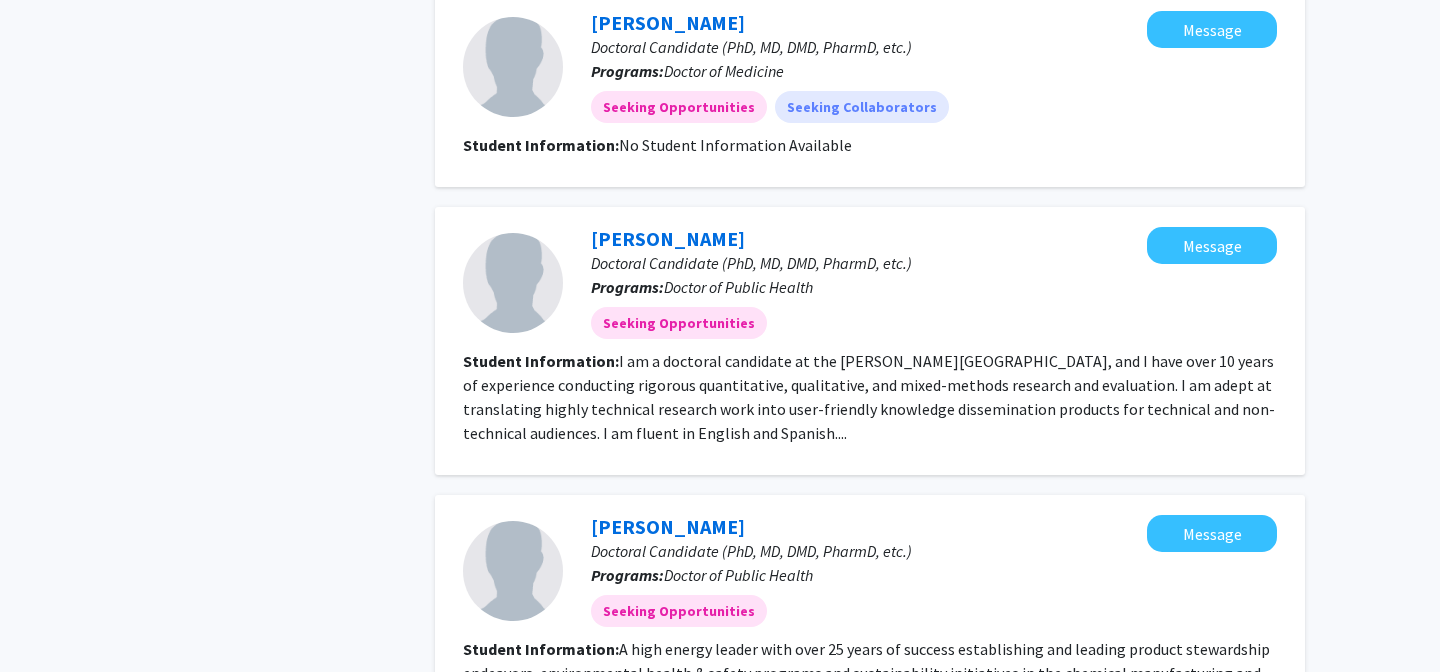 scroll, scrollTop: 1077, scrollLeft: 0, axis: vertical 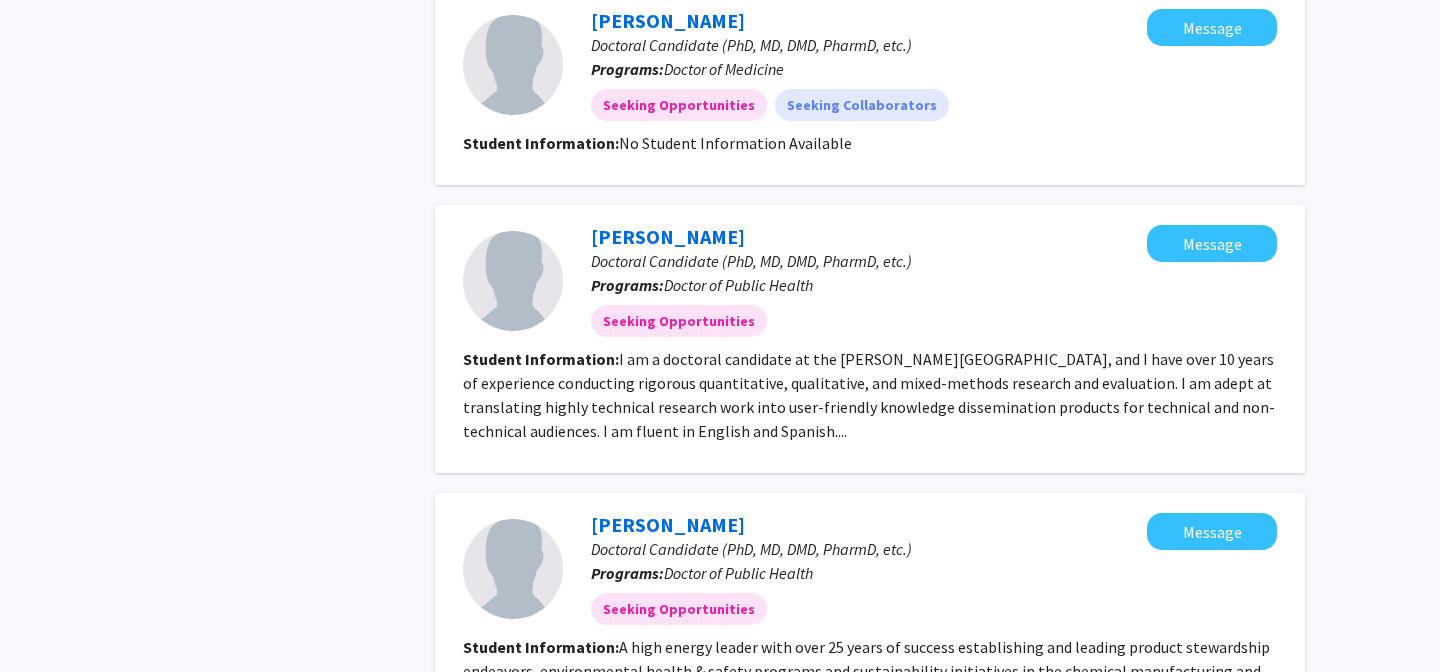 click on "I am a doctoral candidate at the Johns Hopkins Bloomberg School of Public Health, and I have over 10 years of experience conducting rigorous quantitative, qualitative, and mixed-methods research and evaluation. I am adept at translating highly technical research work into user-friendly knowledge dissemination products for technical and non-technical audiences. I am fluent in English and Spanish...." 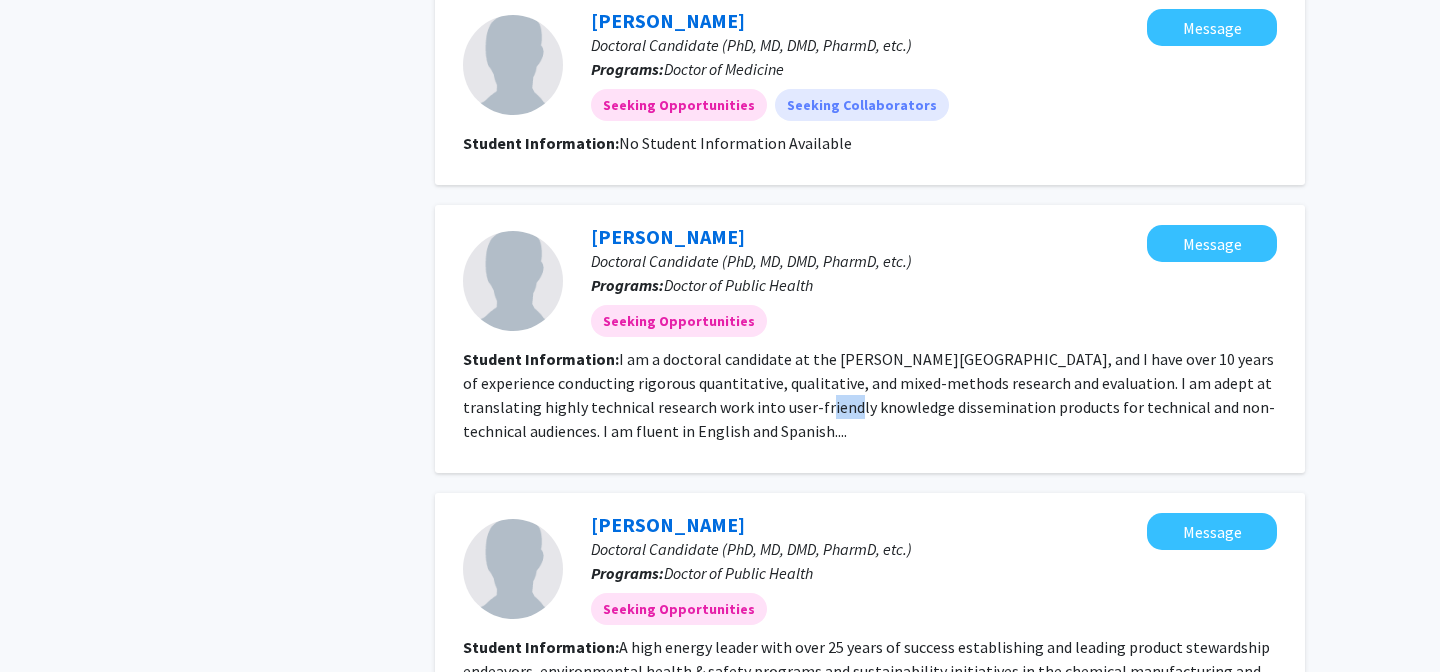 click on "I am a doctoral candidate at the Johns Hopkins Bloomberg School of Public Health, and I have over 10 years of experience conducting rigorous quantitative, qualitative, and mixed-methods research and evaluation. I am adept at translating highly technical research work into user-friendly knowledge dissemination products for technical and non-technical audiences. I am fluent in English and Spanish...." 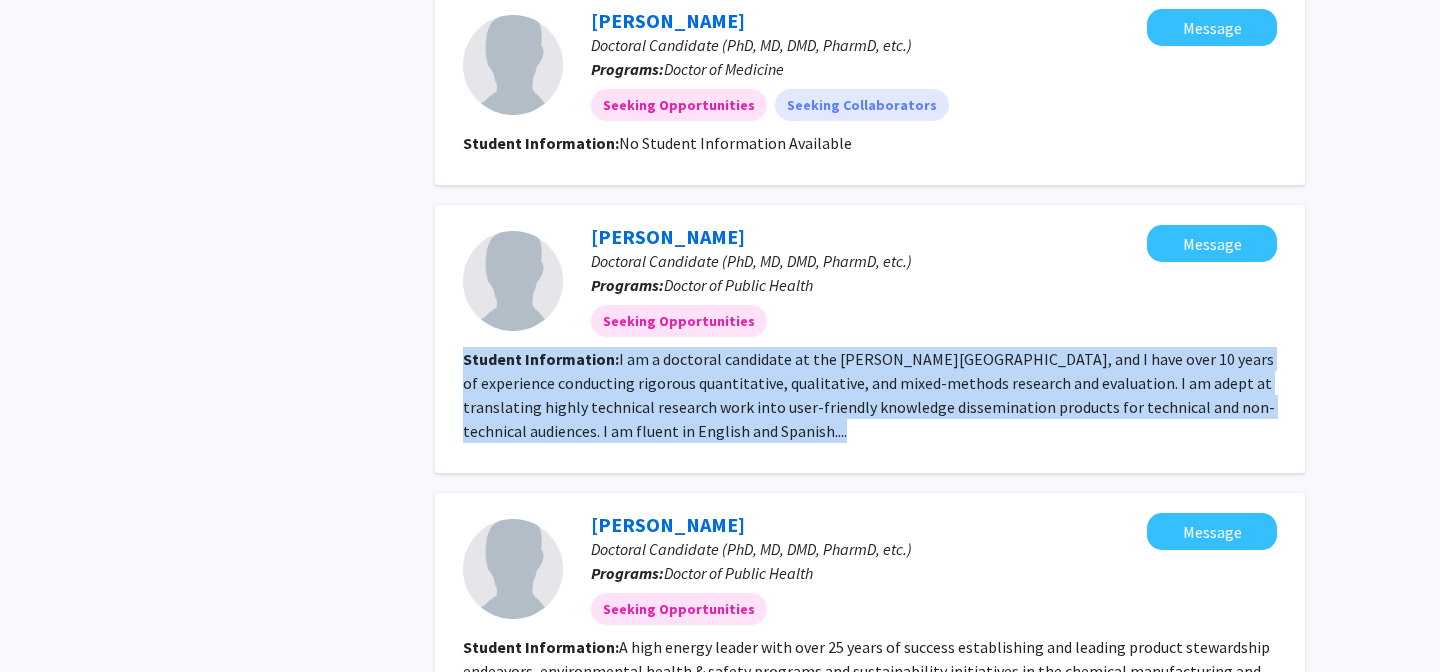click on "I am a doctoral candidate at the Johns Hopkins Bloomberg School of Public Health, and I have over 10 years of experience conducting rigorous quantitative, qualitative, and mixed-methods research and evaluation. I am adept at translating highly technical research work into user-friendly knowledge dissemination products for technical and non-technical audiences. I am fluent in English and Spanish...." 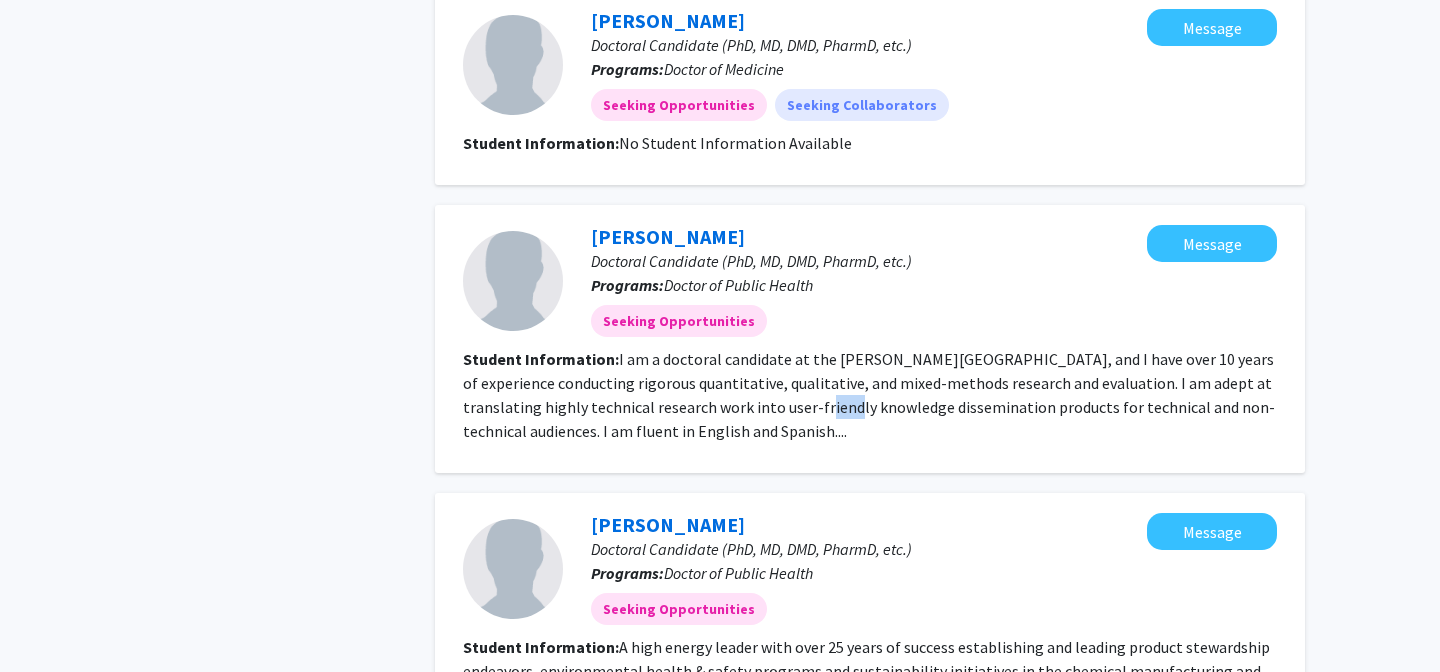 click on "I am a doctoral candidate at the Johns Hopkins Bloomberg School of Public Health, and I have over 10 years of experience conducting rigorous quantitative, qualitative, and mixed-methods research and evaluation. I am adept at translating highly technical research work into user-friendly knowledge dissemination products for technical and non-technical audiences. I am fluent in English and Spanish...." 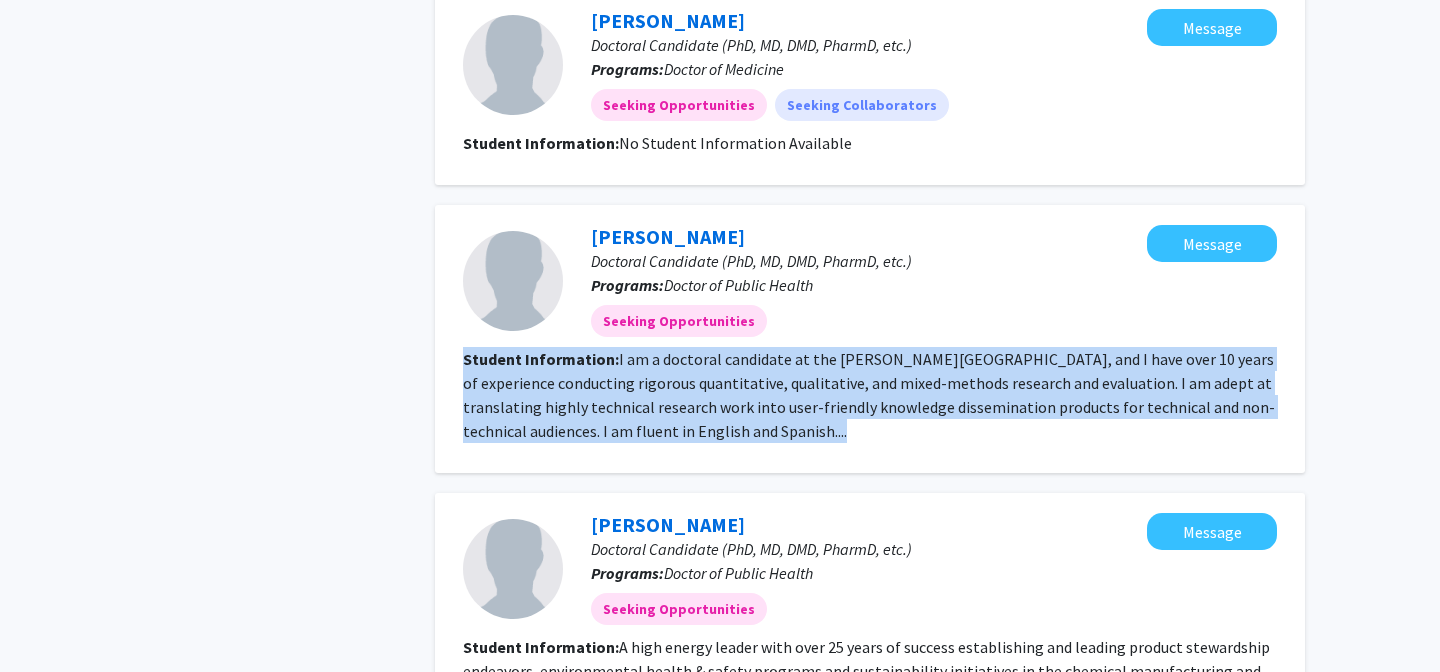 click on "I am a doctoral candidate at the Johns Hopkins Bloomberg School of Public Health, and I have over 10 years of experience conducting rigorous quantitative, qualitative, and mixed-methods research and evaluation. I am adept at translating highly technical research work into user-friendly knowledge dissemination products for technical and non-technical audiences. I am fluent in English and Spanish...." 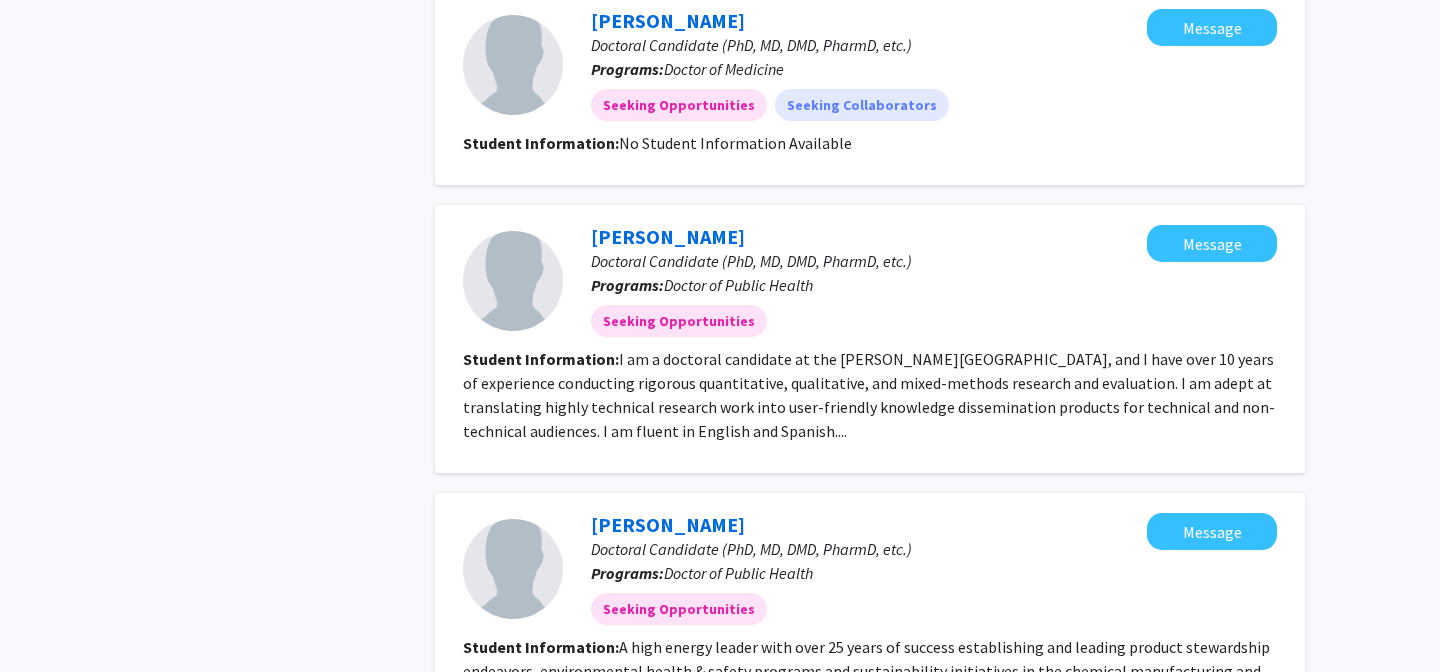 click on "I am a doctoral candidate at the Johns Hopkins Bloomberg School of Public Health, and I have over 10 years of experience conducting rigorous quantitative, qualitative, and mixed-methods research and evaluation. I am adept at translating highly technical research work into user-friendly knowledge dissemination products for technical and non-technical audiences. I am fluent in English and Spanish...." 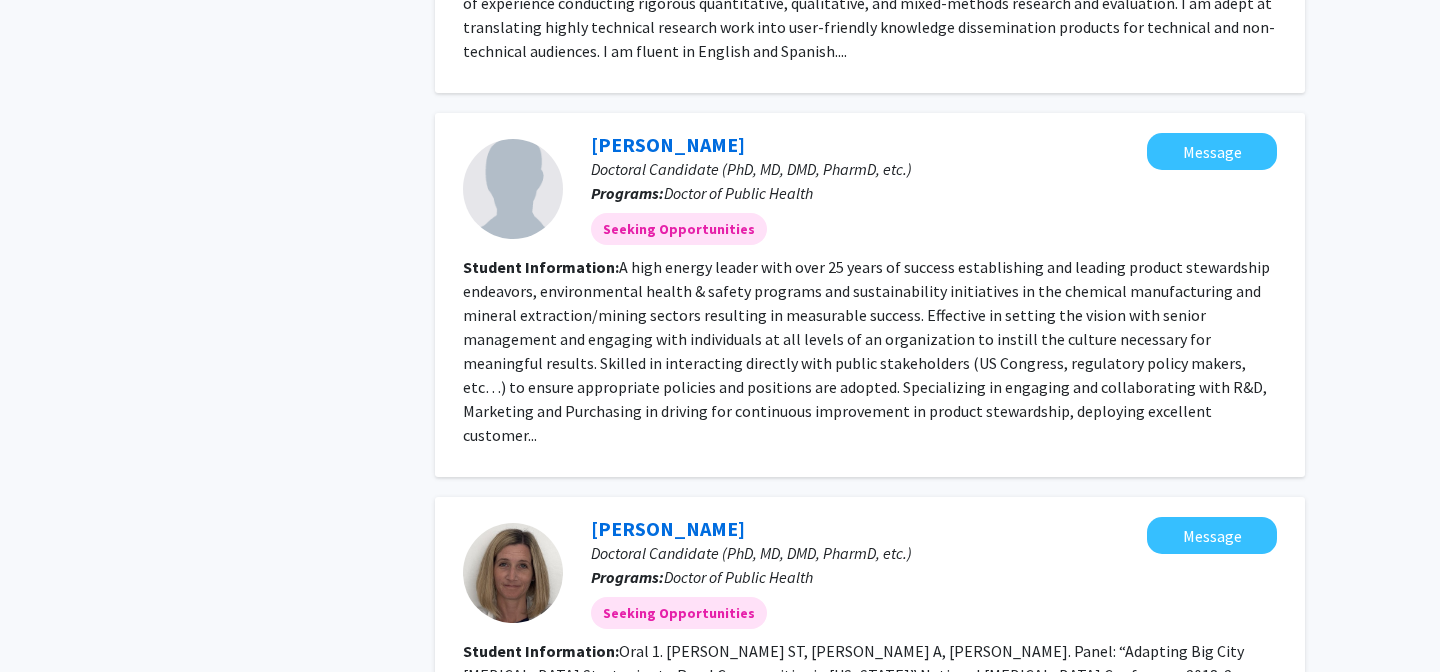 scroll, scrollTop: 1484, scrollLeft: 0, axis: vertical 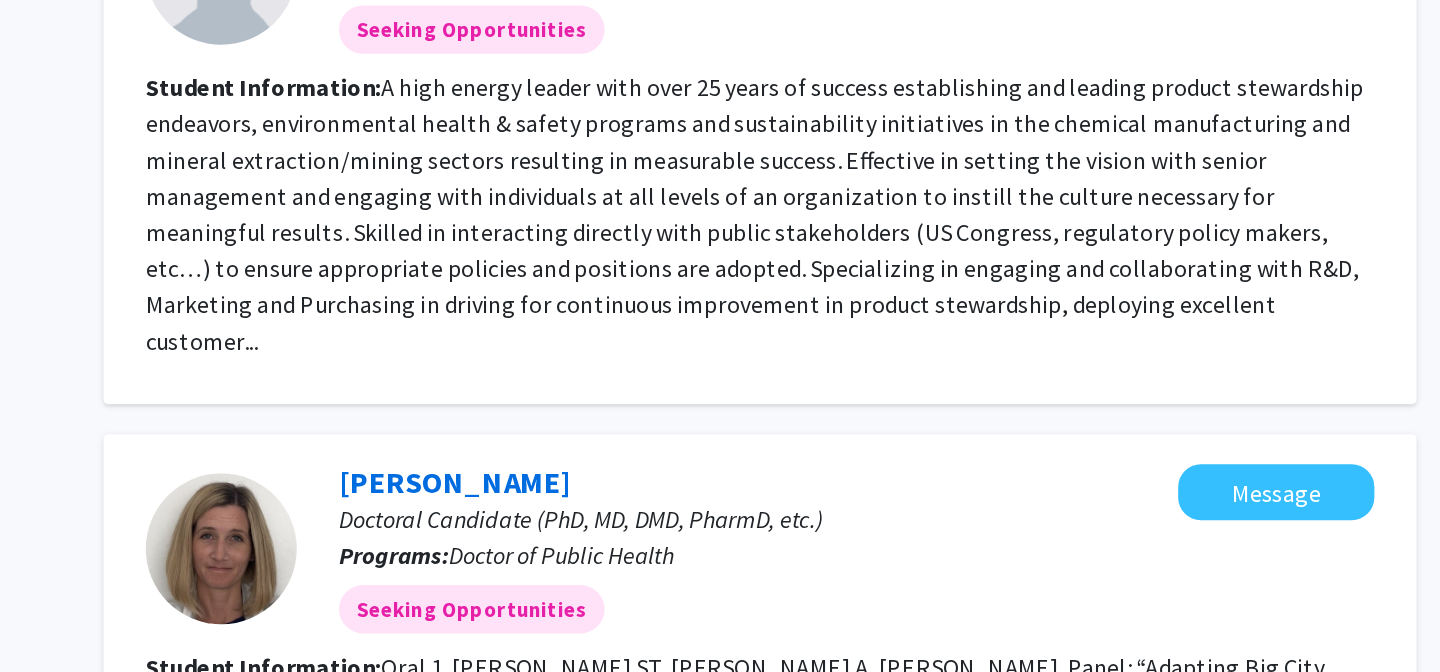 click on "A high energy leader with over 25 years of success establishing and leading product stewardship endeavors, environmental health & safety programs and sustainability initiatives in the chemical manufacturing and mineral extraction/mining sectors resulting in measurable success.
Effective in setting the vision with senior management and engaging with individuals at all levels of an organization to instill the culture necessary for meaningful results.
Skilled in interacting directly with public stakeholders (US Congress, regulatory policy makers, etc…) to ensure appropriate policies and positions are adopted.
Specializing in engaging and collaborating with R&D, Marketing and Purchasing in driving for continuous improvement in product stewardship, deploying excellent customer..." 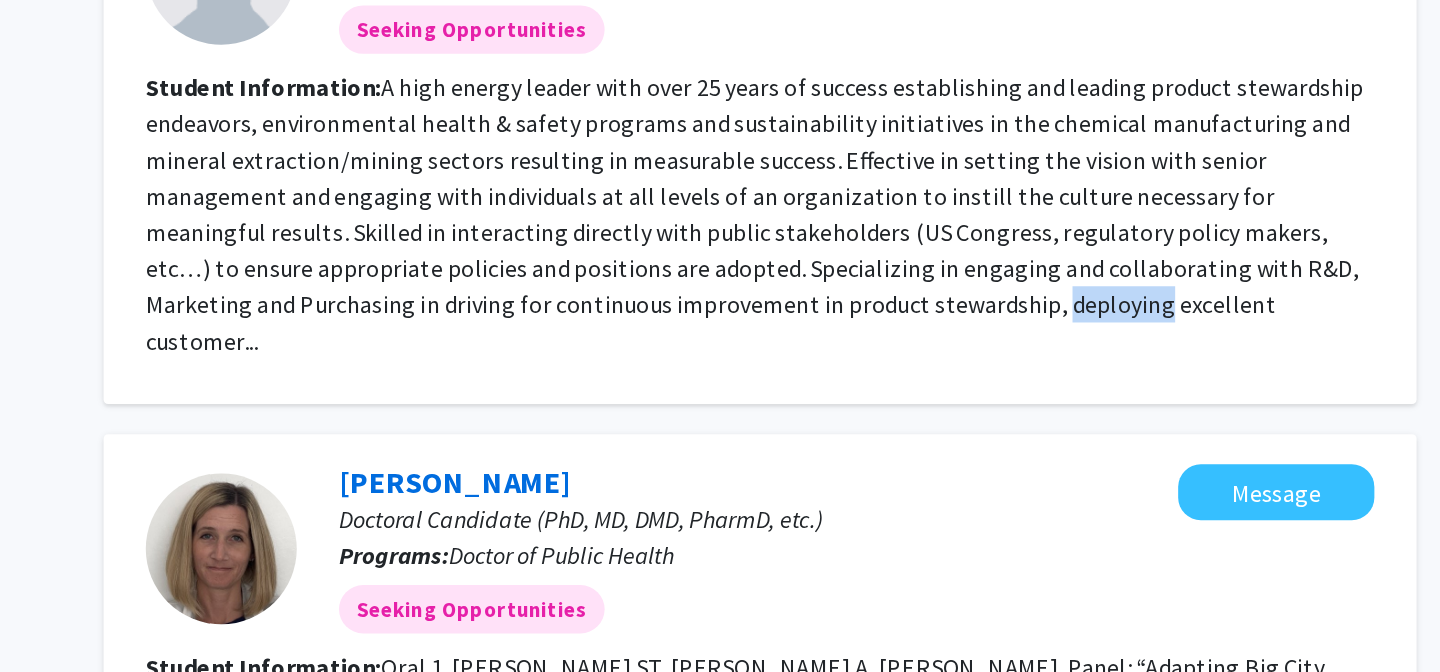click on "A high energy leader with over 25 years of success establishing and leading product stewardship endeavors, environmental health & safety programs and sustainability initiatives in the chemical manufacturing and mineral extraction/mining sectors resulting in measurable success.
Effective in setting the vision with senior management and engaging with individuals at all levels of an organization to instill the culture necessary for meaningful results.
Skilled in interacting directly with public stakeholders (US Congress, regulatory policy makers, etc…) to ensure appropriate policies and positions are adopted.
Specializing in engaging and collaborating with R&D, Marketing and Purchasing in driving for continuous improvement in product stewardship, deploying excellent customer..." 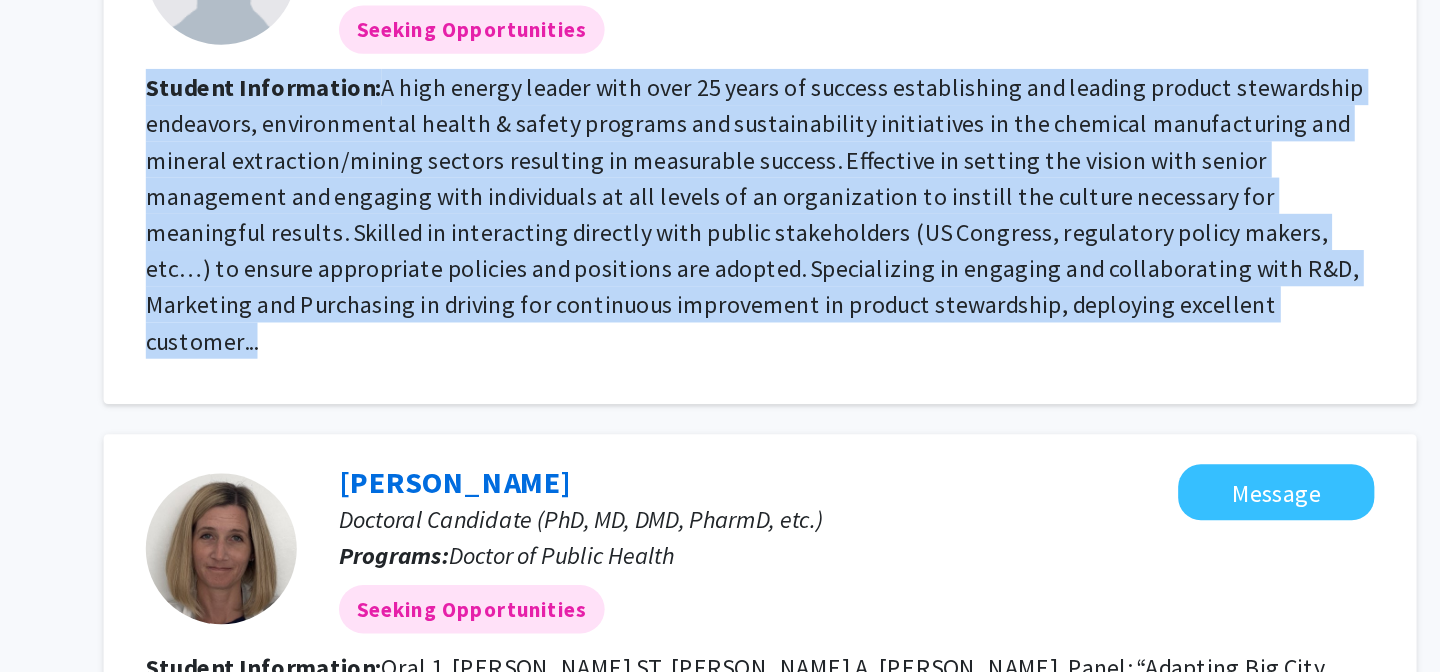 click on "A high energy leader with over 25 years of success establishing and leading product stewardship endeavors, environmental health & safety programs and sustainability initiatives in the chemical manufacturing and mineral extraction/mining sectors resulting in measurable success.
Effective in setting the vision with senior management and engaging with individuals at all levels of an organization to instill the culture necessary for meaningful results.
Skilled in interacting directly with public stakeholders (US Congress, regulatory policy makers, etc…) to ensure appropriate policies and positions are adopted.
Specializing in engaging and collaborating with R&D, Marketing and Purchasing in driving for continuous improvement in product stewardship, deploying excellent customer..." 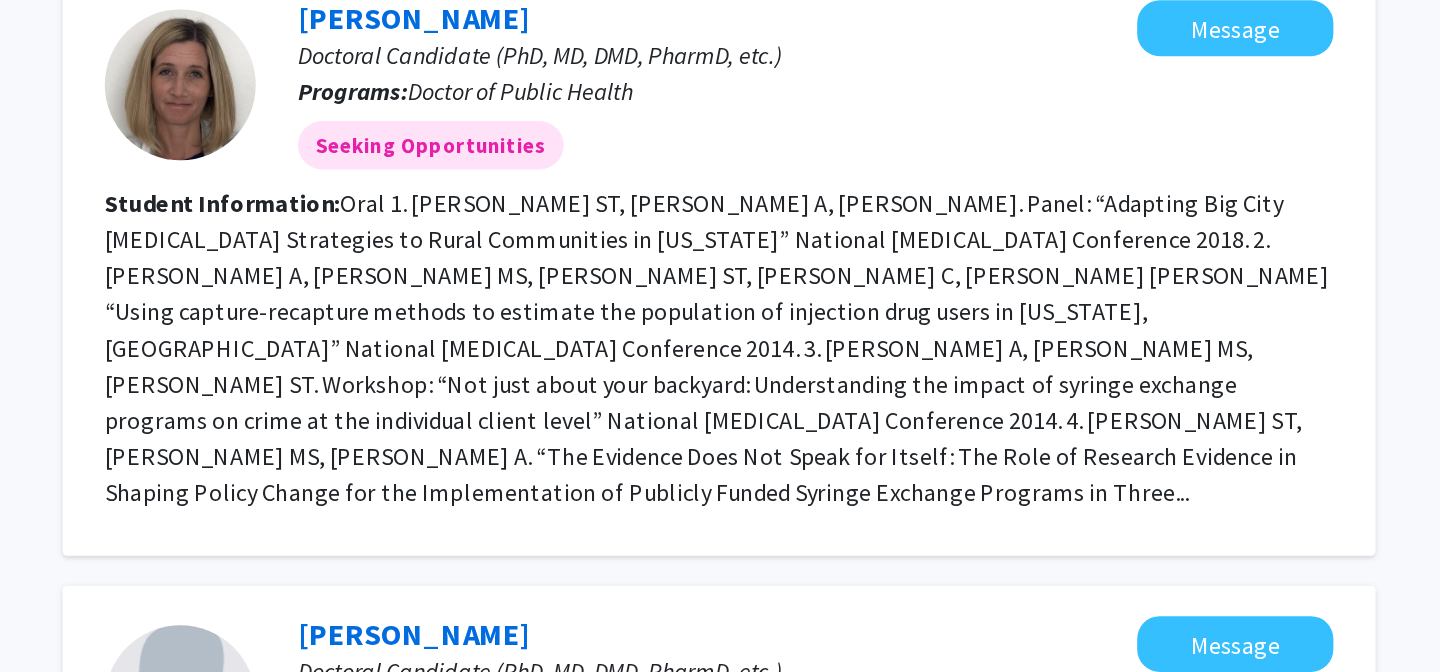 scroll, scrollTop: 1748, scrollLeft: 0, axis: vertical 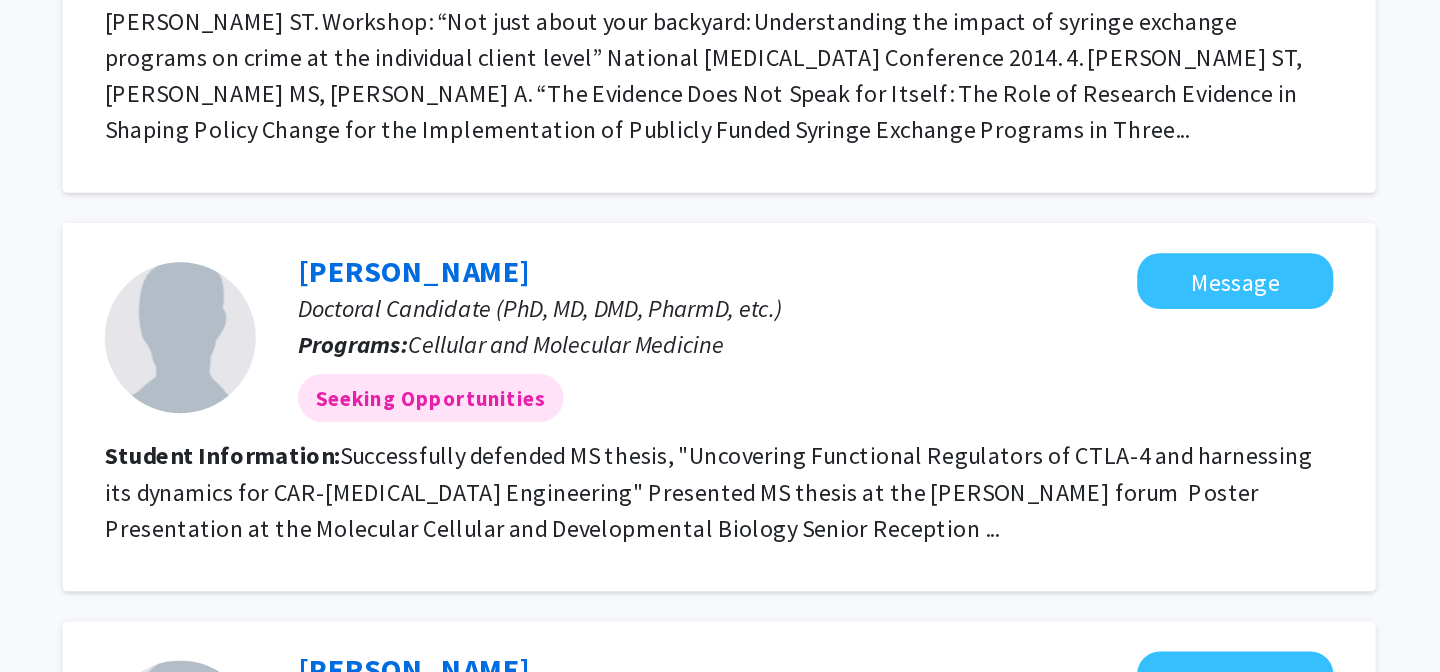 click on "Student Information:  Successfully defended MS thesis, "Uncovering Functional Regulators of CTLA-4 and harnessing its dynamics for CAR-T cell Engineering"  Presented MS thesis at the Branford Mellon forum   Poster Presentation at the Molecular Cellular and Developmental Biology Senior Reception ..." 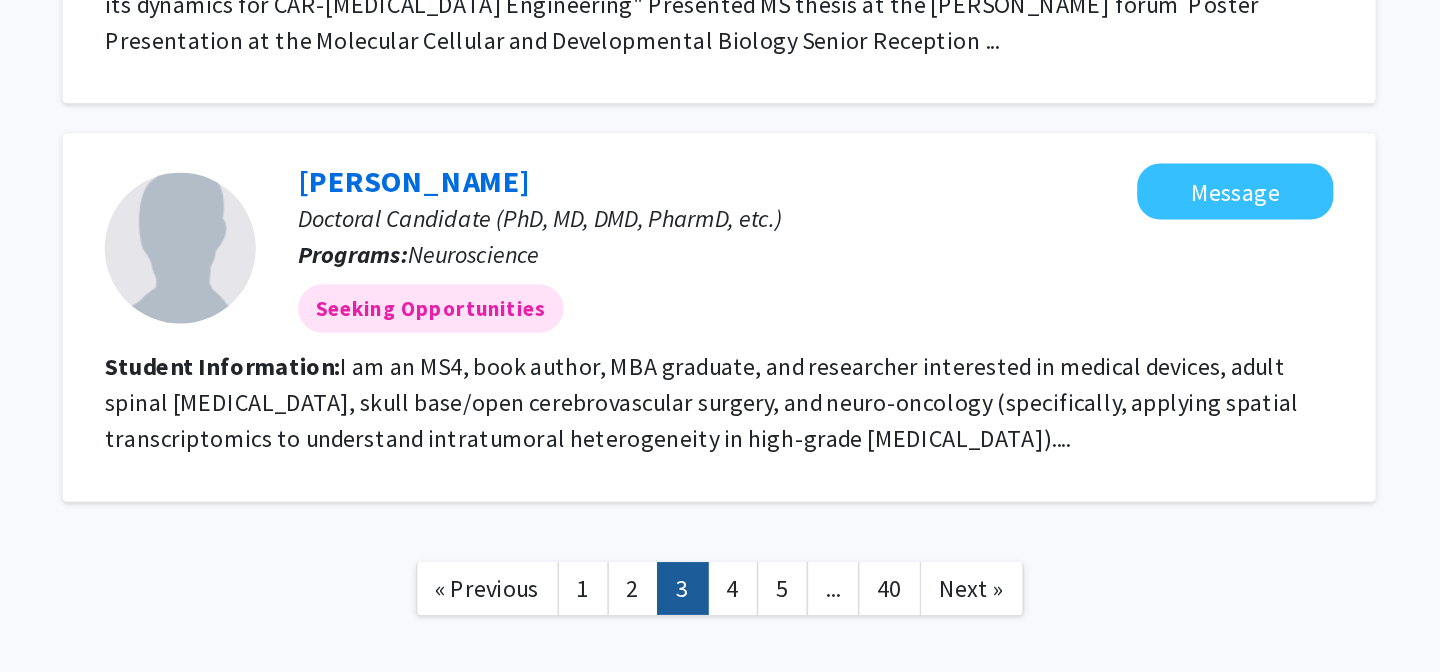 scroll, scrollTop: 2322, scrollLeft: 0, axis: vertical 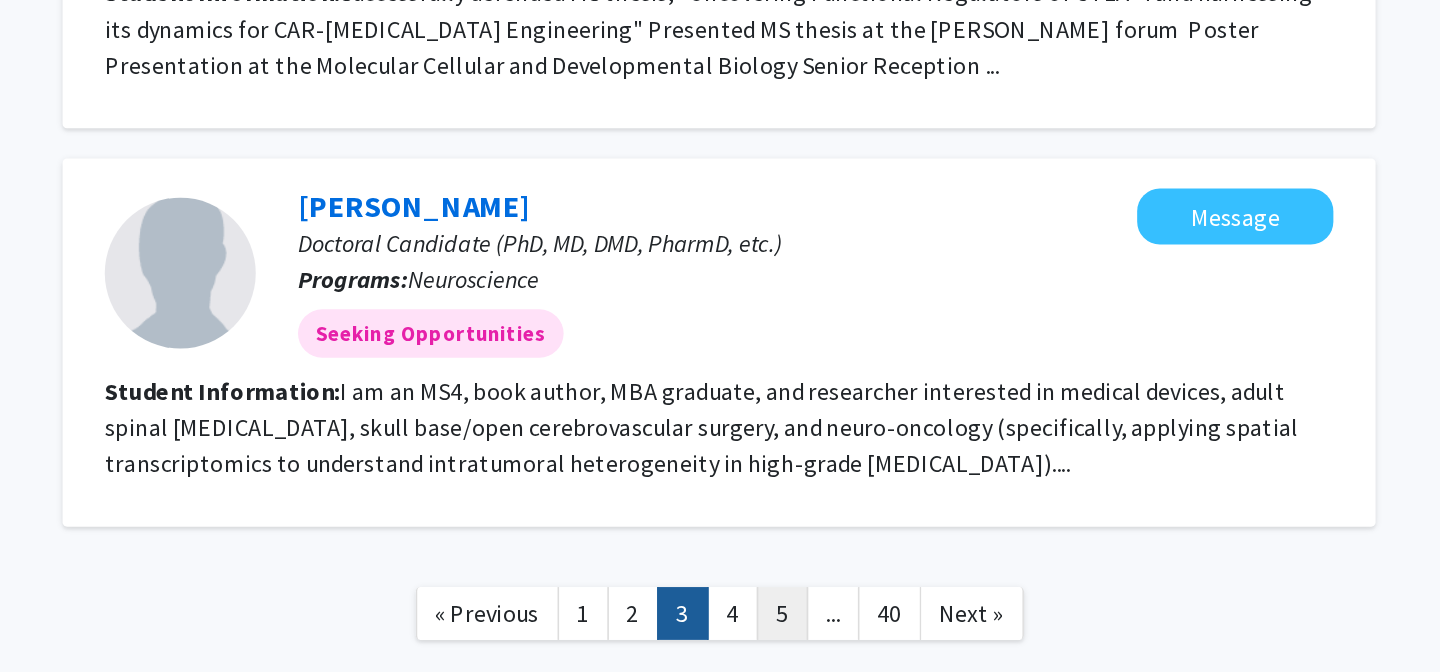 click on "5" 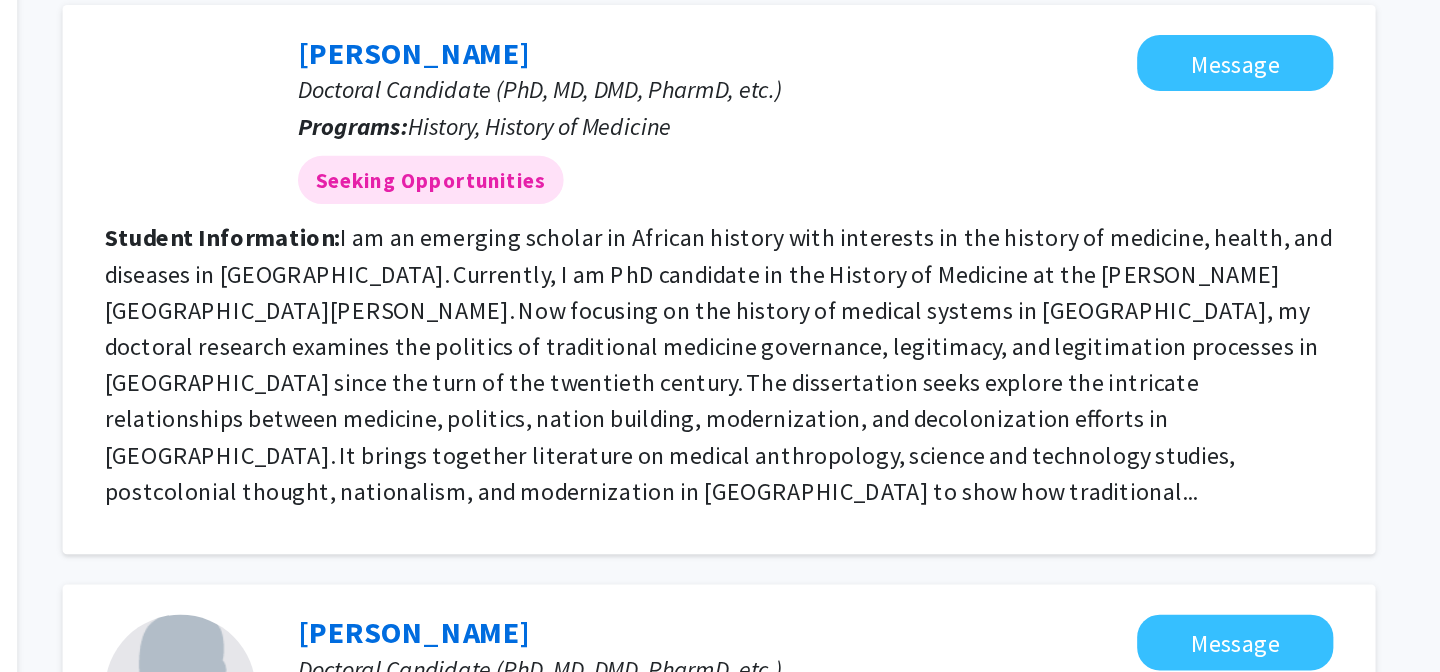 click on "I am an emerging scholar in African history with interests in the history of medicine, health, and diseases in sub-Saharan Africa. Currently, I am PhD candidate in the History of Medicine at the Johns Hopkins University's School of Medicine. Now focusing on the history of medical systems in West Africa, my doctoral research examines the politics of traditional medicine governance, legitimacy, and legitimation processes in Ghana since the turn of the twentieth century. The dissertation seeks explore the intricate relationships between medicine, politics, nation building, modernization, and decolonization efforts in Ghana. It brings together literature on medical anthropology, science and technology studies, postcolonial thought, nationalism, and modernization in Africa to show how traditional..." 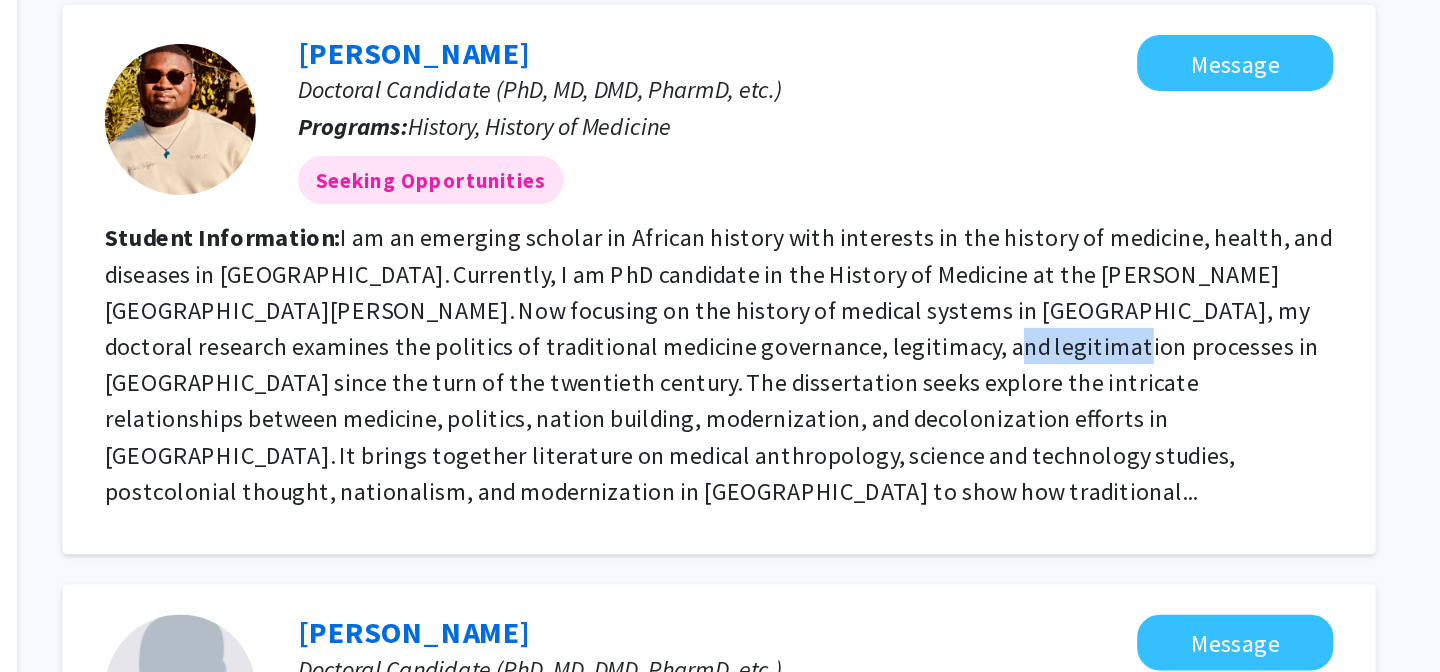 click on "I am an emerging scholar in African history with interests in the history of medicine, health, and diseases in sub-Saharan Africa. Currently, I am PhD candidate in the History of Medicine at the Johns Hopkins University's School of Medicine. Now focusing on the history of medical systems in West Africa, my doctoral research examines the politics of traditional medicine governance, legitimacy, and legitimation processes in Ghana since the turn of the twentieth century. The dissertation seeks explore the intricate relationships between medicine, politics, nation building, modernization, and decolonization efforts in Ghana. It brings together literature on medical anthropology, science and technology studies, postcolonial thought, nationalism, and modernization in Africa to show how traditional..." 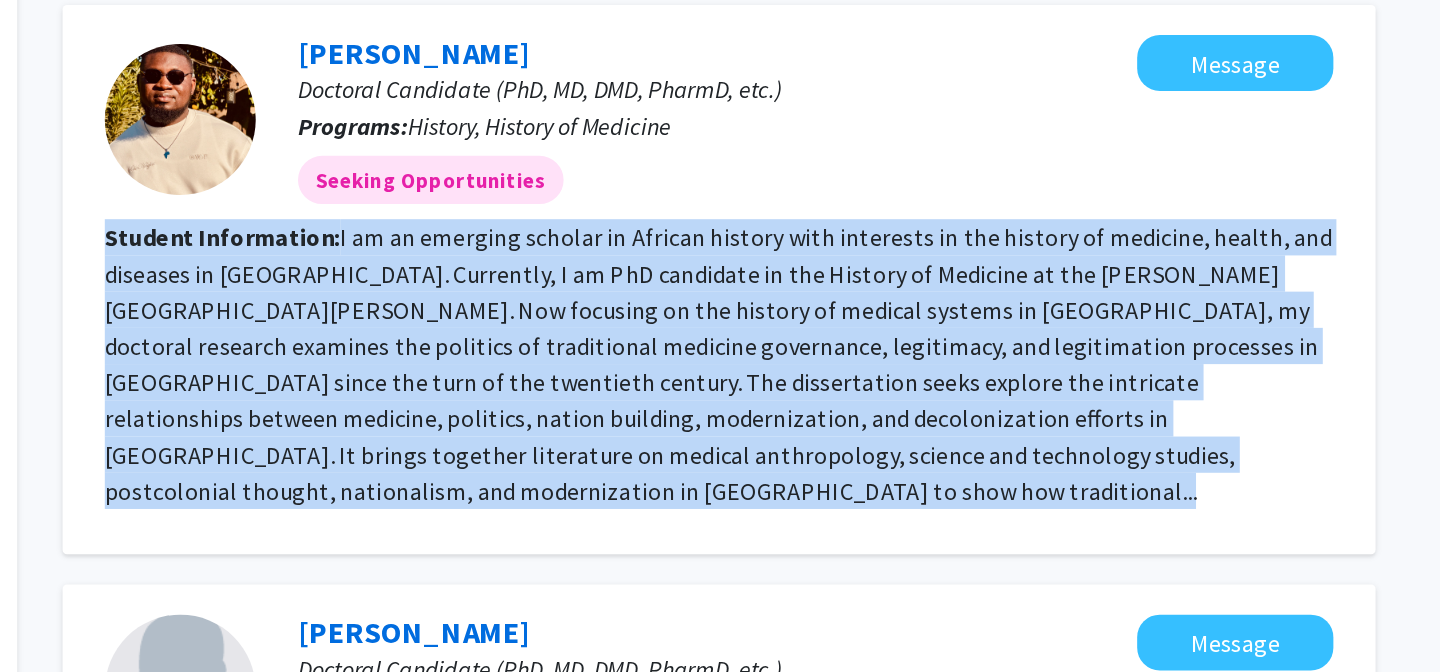 click on "I am an emerging scholar in African history with interests in the history of medicine, health, and diseases in sub-Saharan Africa. Currently, I am PhD candidate in the History of Medicine at the Johns Hopkins University's School of Medicine. Now focusing on the history of medical systems in West Africa, my doctoral research examines the politics of traditional medicine governance, legitimacy, and legitimation processes in Ghana since the turn of the twentieth century. The dissertation seeks explore the intricate relationships between medicine, politics, nation building, modernization, and decolonization efforts in Ghana. It brings together literature on medical anthropology, science and technology studies, postcolonial thought, nationalism, and modernization in Africa to show how traditional..." 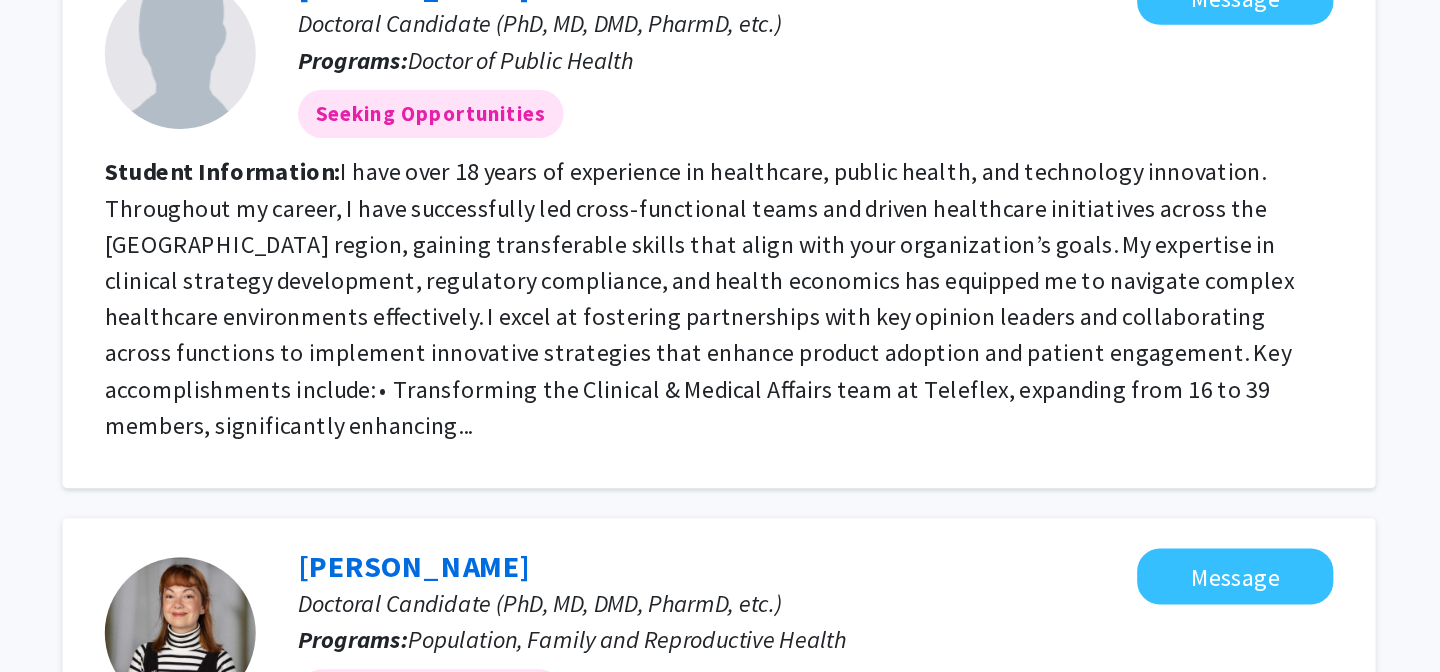 scroll, scrollTop: 659, scrollLeft: 0, axis: vertical 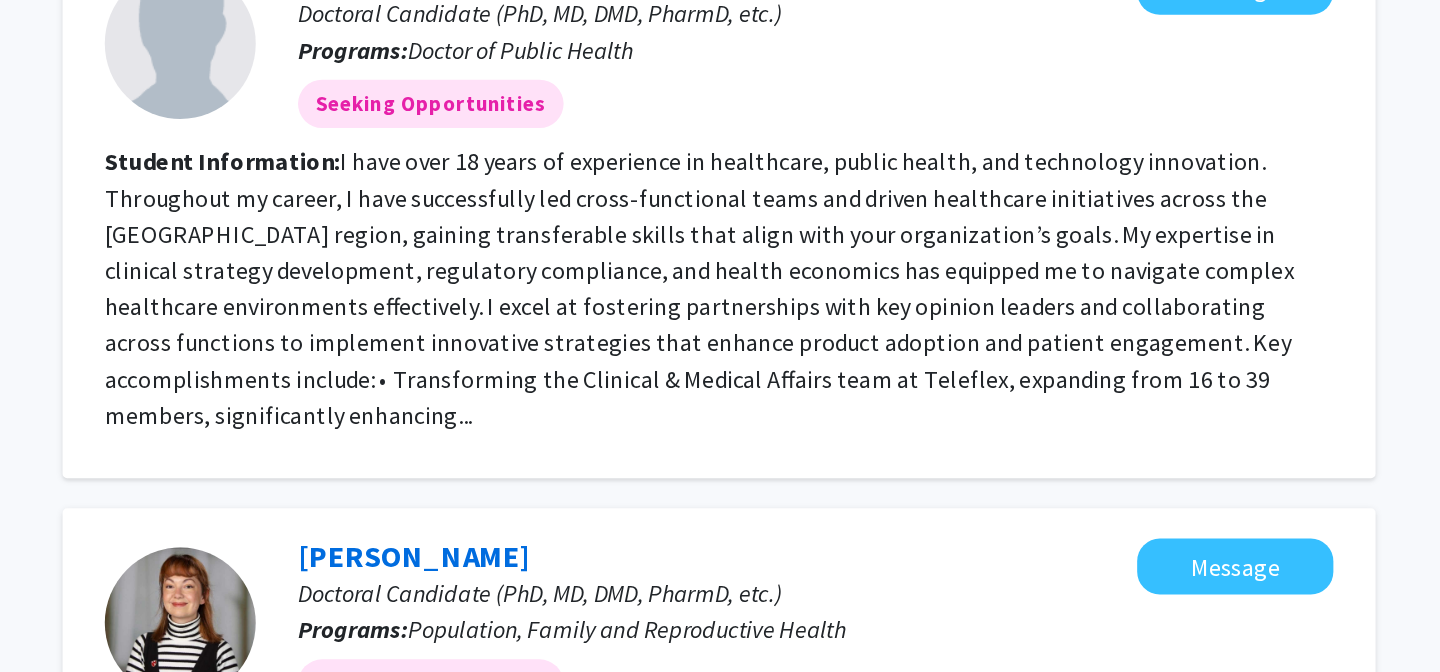 click on "I have over 18 years of experience in healthcare, public health, and technology innovation.
Throughout my career, I have successfully led cross-functional teams and driven healthcare initiatives across the Asia-Pacific region, gaining transferable skills that align with your organization’s goals. My expertise in clinical strategy development, regulatory compliance, and health economics has equipped me to navigate complex healthcare environments effectively. I excel at fostering partnerships with key opinion leaders and collaborating across functions to implement innovative strategies that enhance product adoption and patient engagement.
Key accomplishments include:
•	Transforming the Clinical & Medical Affairs team at Teleflex, expanding from 16 to 39 members, significantly enhancing..." 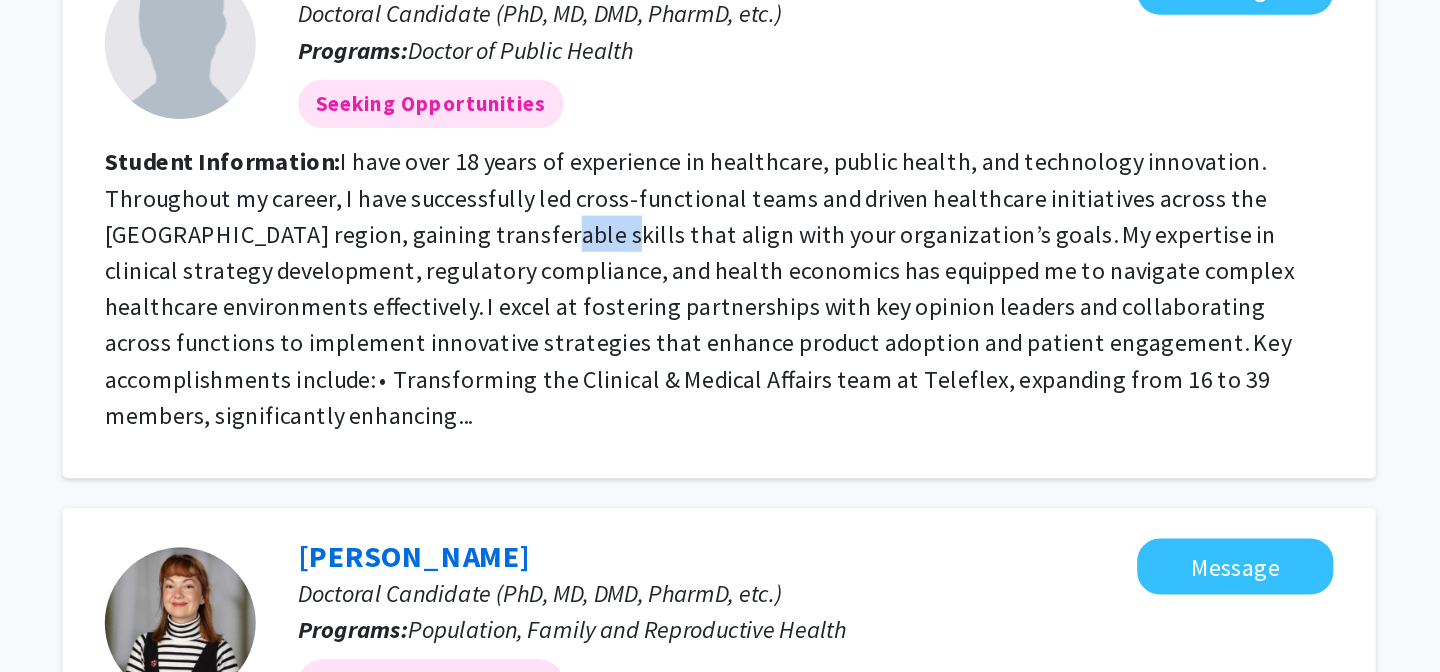 click on "I have over 18 years of experience in healthcare, public health, and technology innovation.
Throughout my career, I have successfully led cross-functional teams and driven healthcare initiatives across the Asia-Pacific region, gaining transferable skills that align with your organization’s goals. My expertise in clinical strategy development, regulatory compliance, and health economics has equipped me to navigate complex healthcare environments effectively. I excel at fostering partnerships with key opinion leaders and collaborating across functions to implement innovative strategies that enhance product adoption and patient engagement.
Key accomplishments include:
•	Transforming the Clinical & Medical Affairs team at Teleflex, expanding from 16 to 39 members, significantly enhancing..." 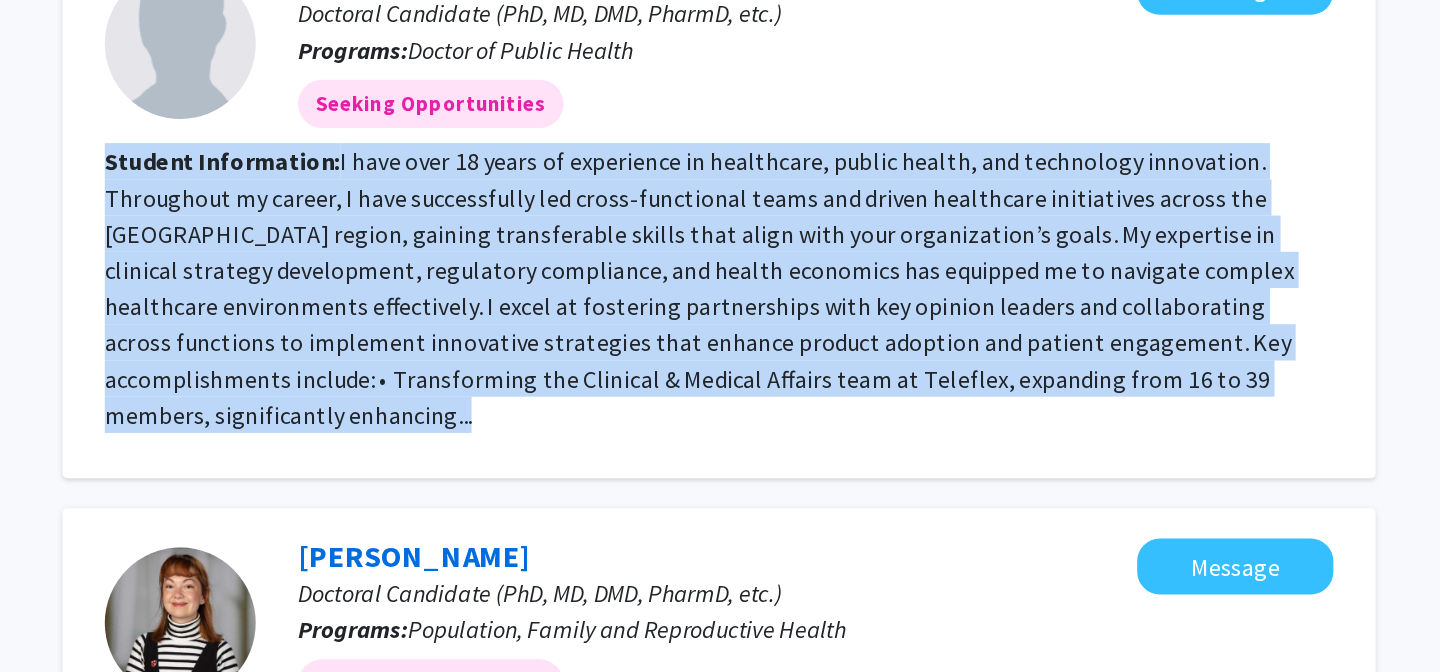 click on "I have over 18 years of experience in healthcare, public health, and technology innovation.
Throughout my career, I have successfully led cross-functional teams and driven healthcare initiatives across the Asia-Pacific region, gaining transferable skills that align with your organization’s goals. My expertise in clinical strategy development, regulatory compliance, and health economics has equipped me to navigate complex healthcare environments effectively. I excel at fostering partnerships with key opinion leaders and collaborating across functions to implement innovative strategies that enhance product adoption and patient engagement.
Key accomplishments include:
•	Transforming the Clinical & Medical Affairs team at Teleflex, expanding from 16 to 39 members, significantly enhancing..." 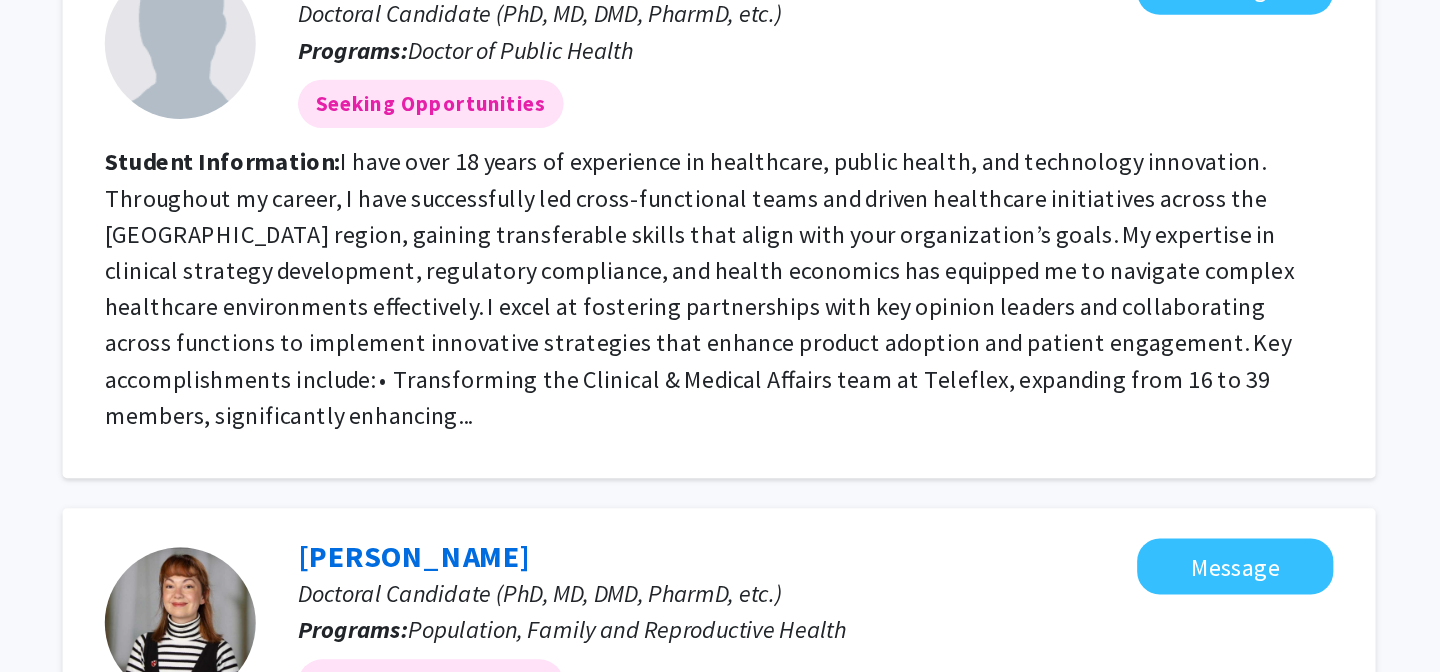 click on "I have over 18 years of experience in healthcare, public health, and technology innovation.
Throughout my career, I have successfully led cross-functional teams and driven healthcare initiatives across the Asia-Pacific region, gaining transferable skills that align with your organization’s goals. My expertise in clinical strategy development, regulatory compliance, and health economics has equipped me to navigate complex healthcare environments effectively. I excel at fostering partnerships with key opinion leaders and collaborating across functions to implement innovative strategies that enhance product adoption and patient engagement.
Key accomplishments include:
•	Transforming the Clinical & Medical Affairs team at Teleflex, expanding from 16 to 39 members, significantly enhancing..." 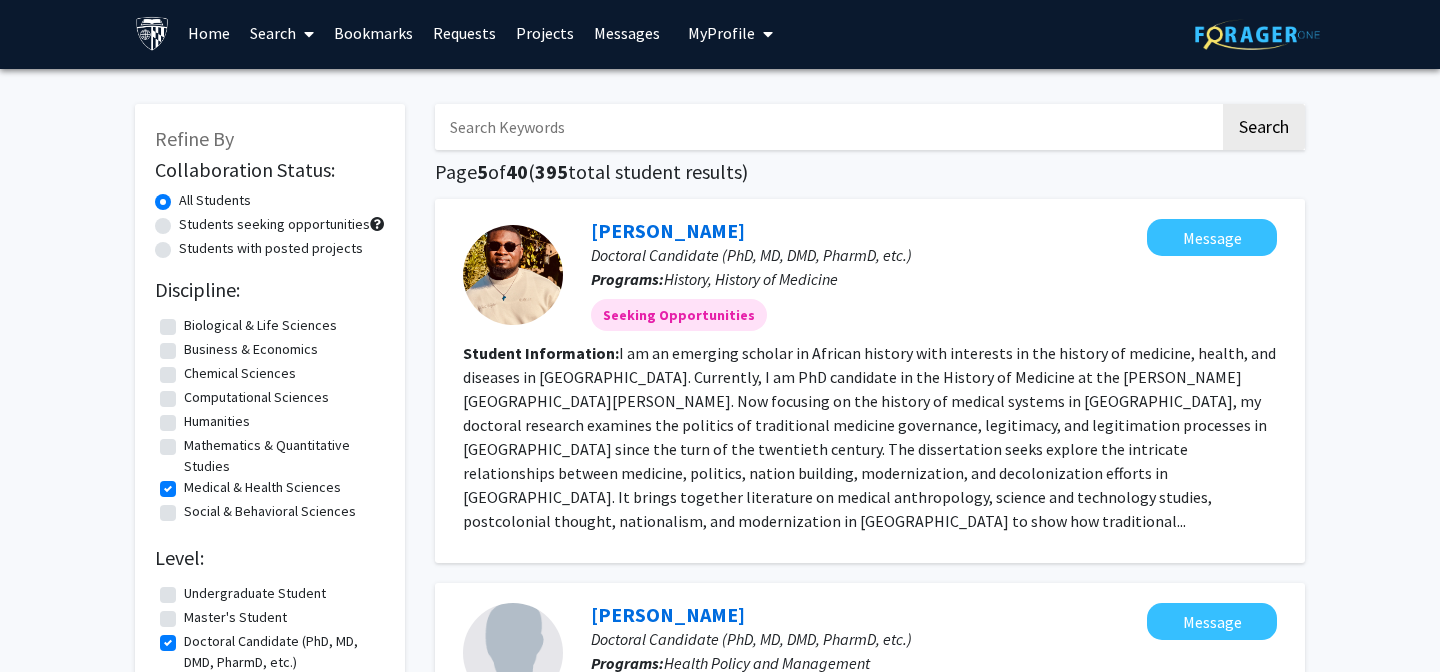 scroll, scrollTop: 0, scrollLeft: 0, axis: both 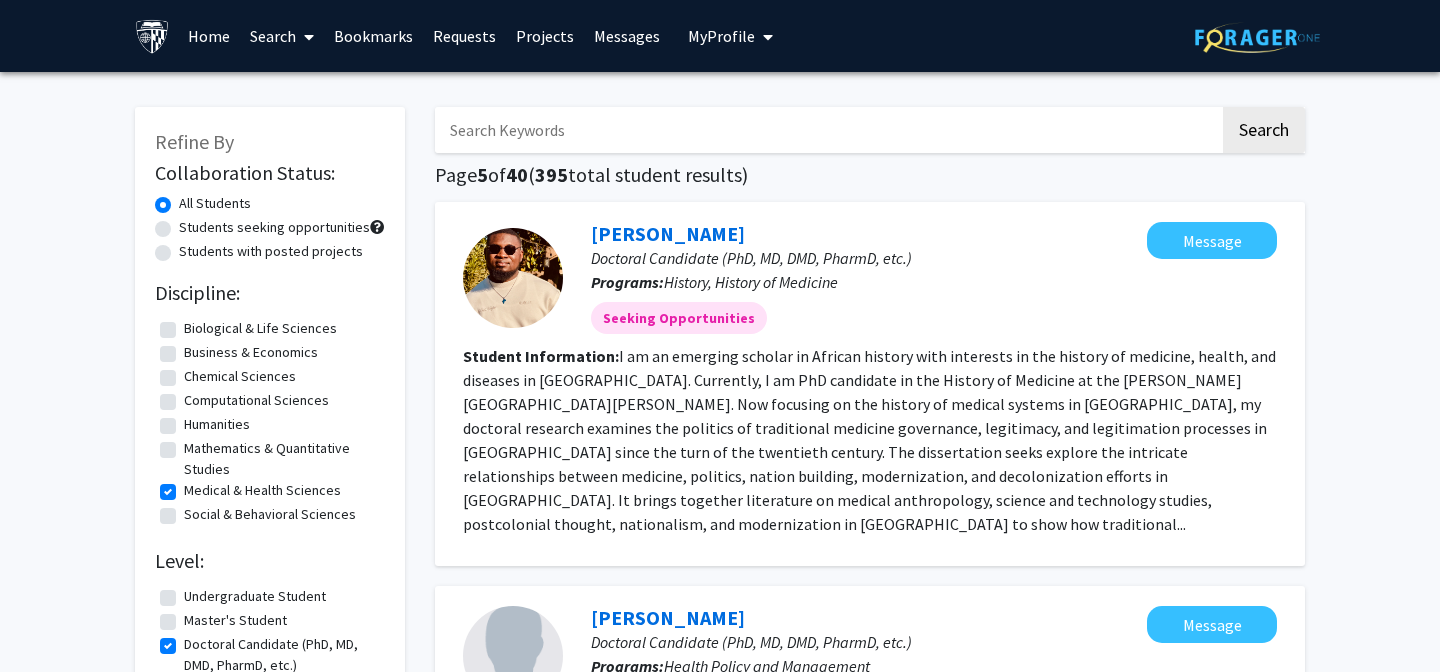 click at bounding box center (827, 130) 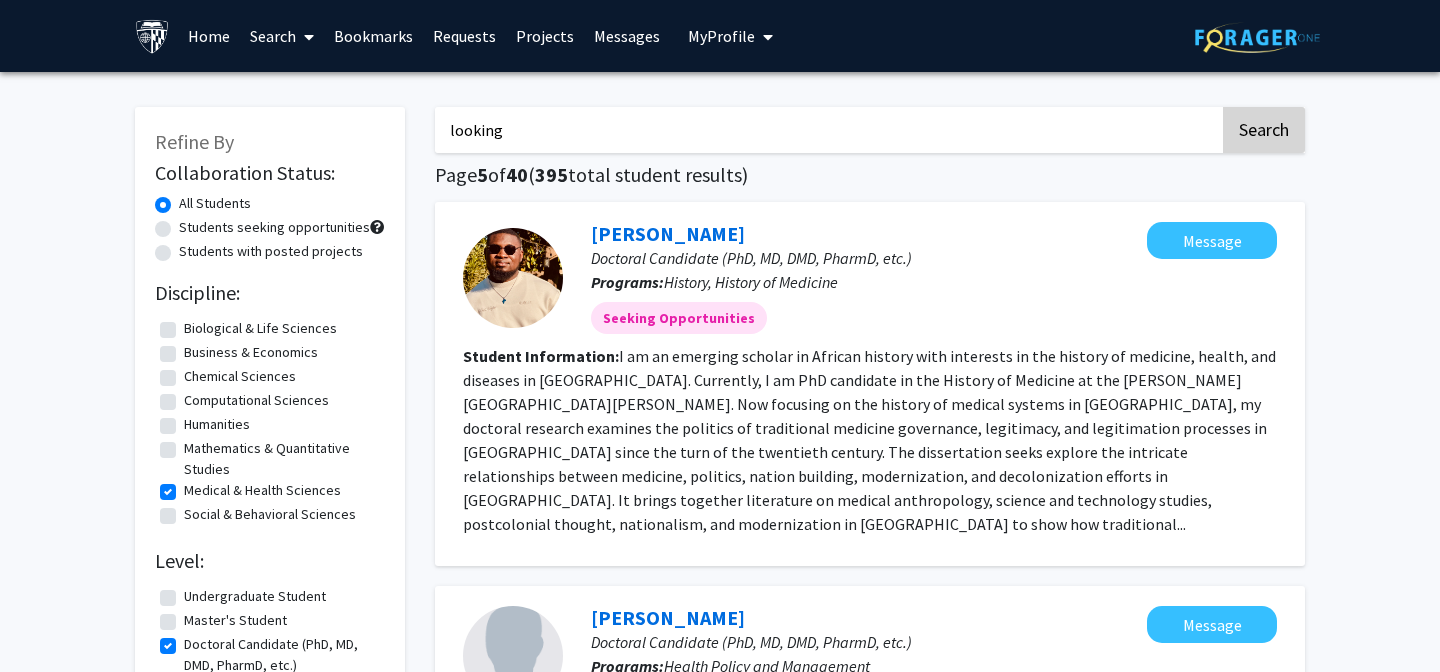 type on "looking" 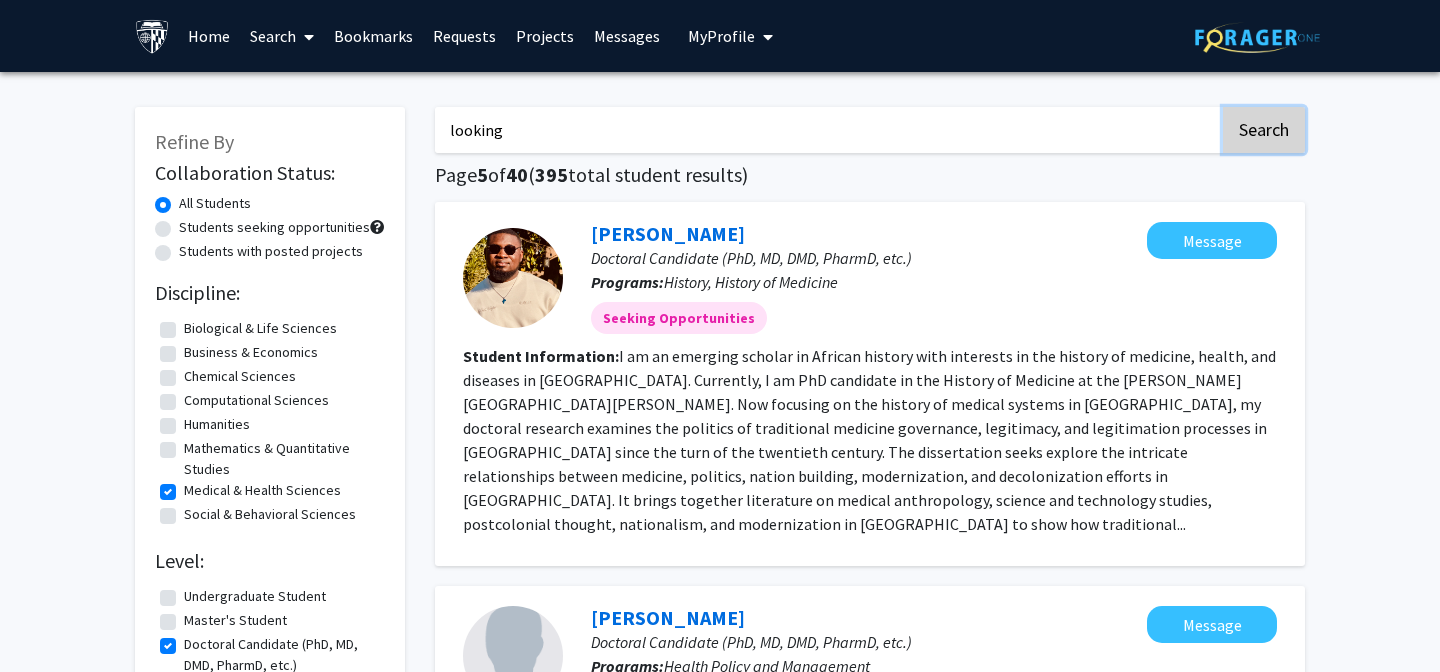 click on "Search" 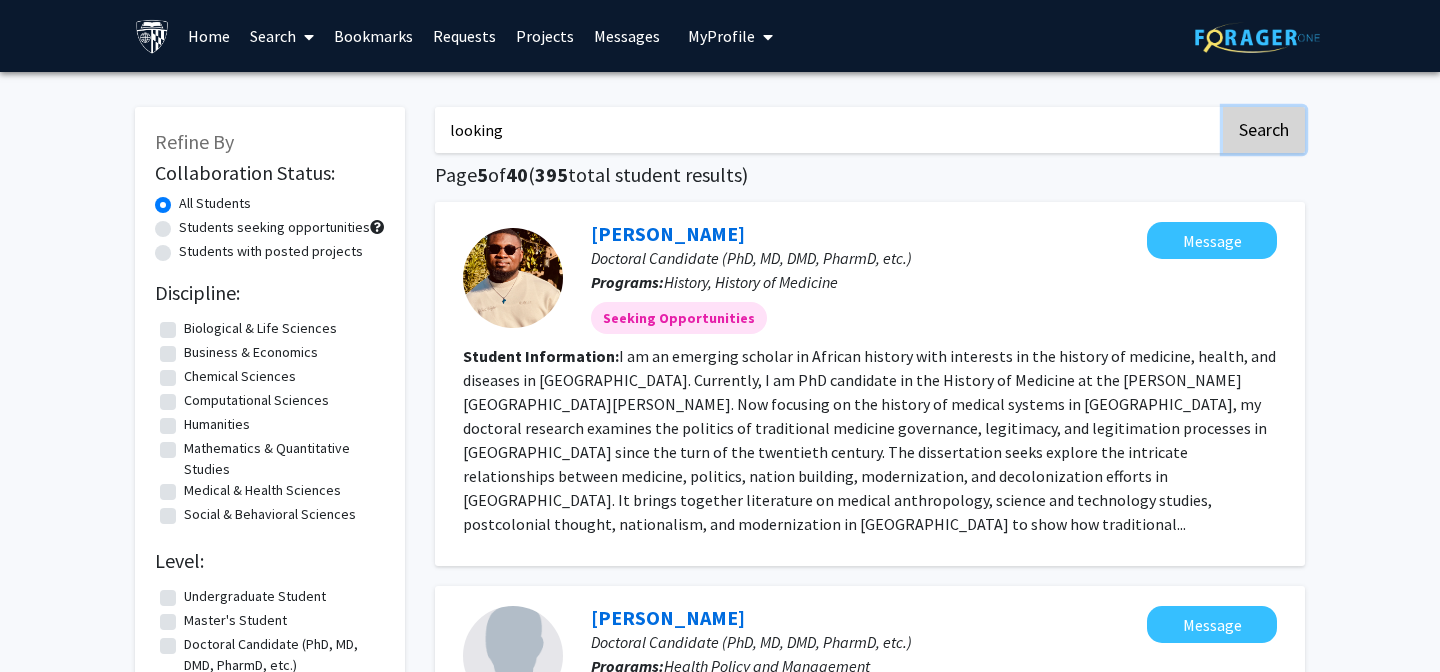 checkbox on "false" 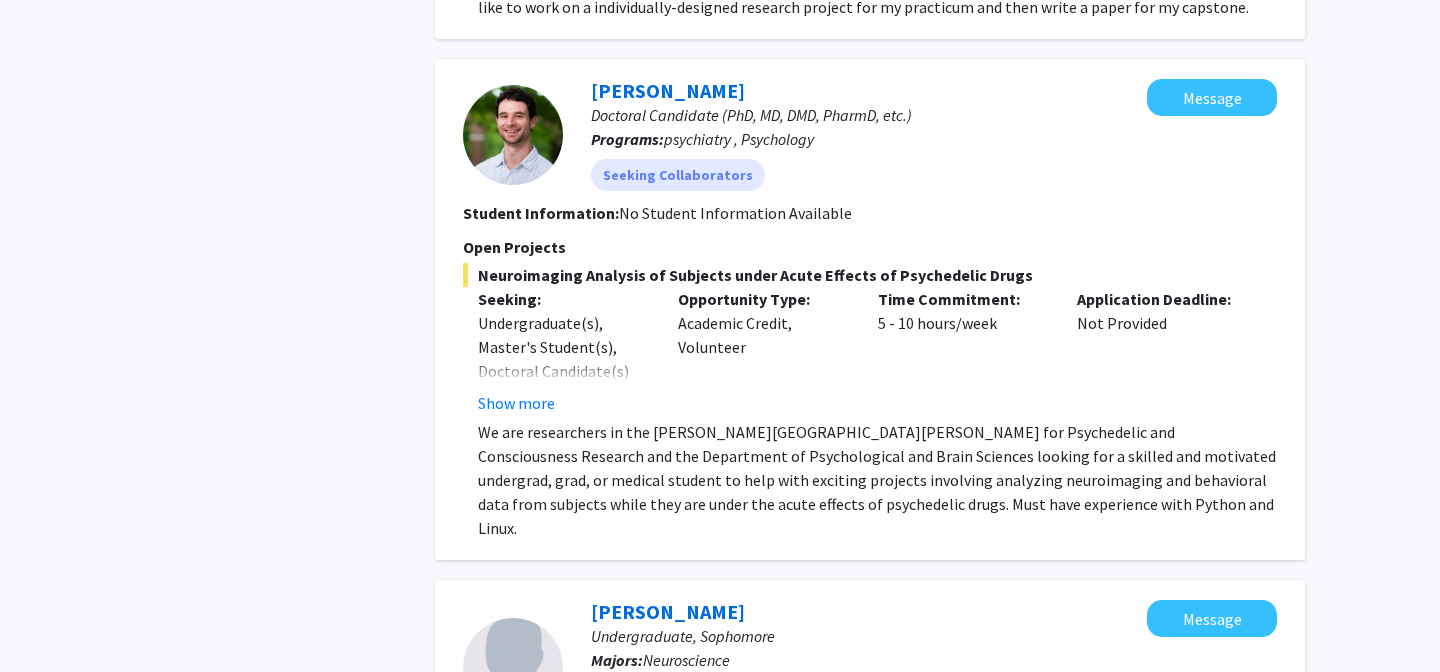 scroll, scrollTop: 1604, scrollLeft: 0, axis: vertical 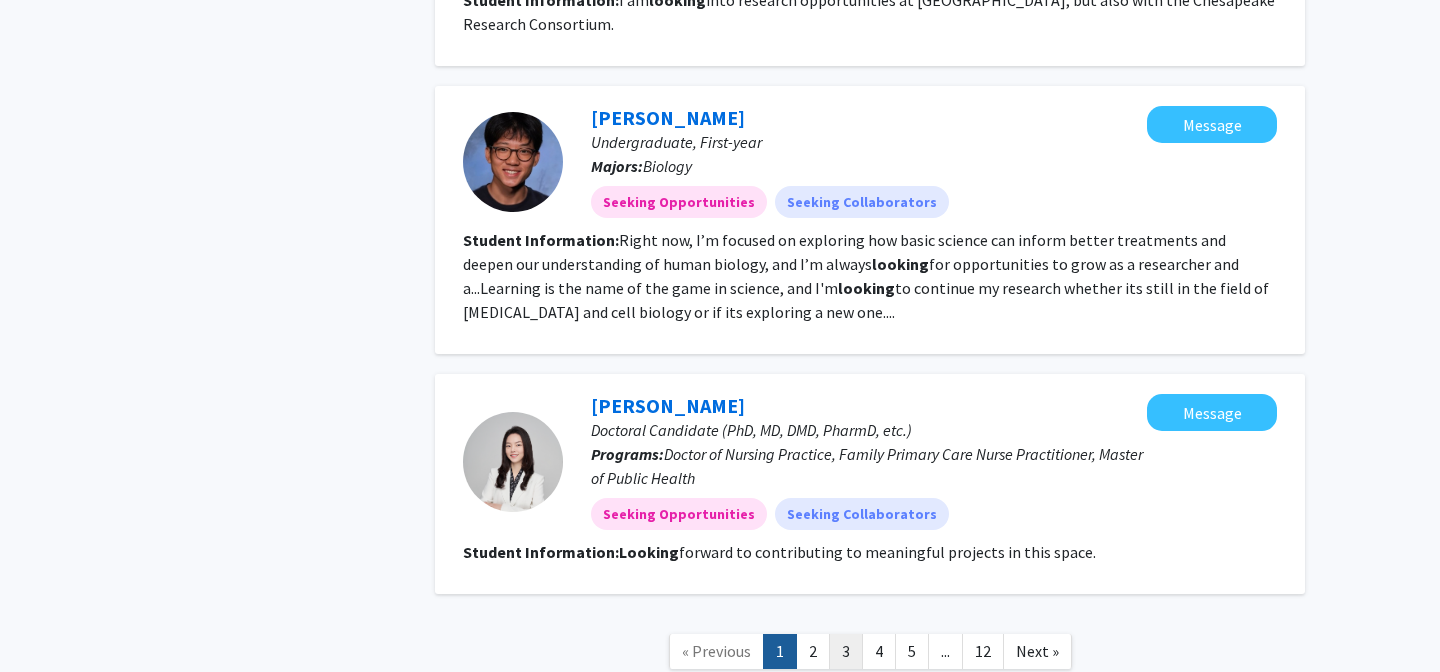 click on "3" 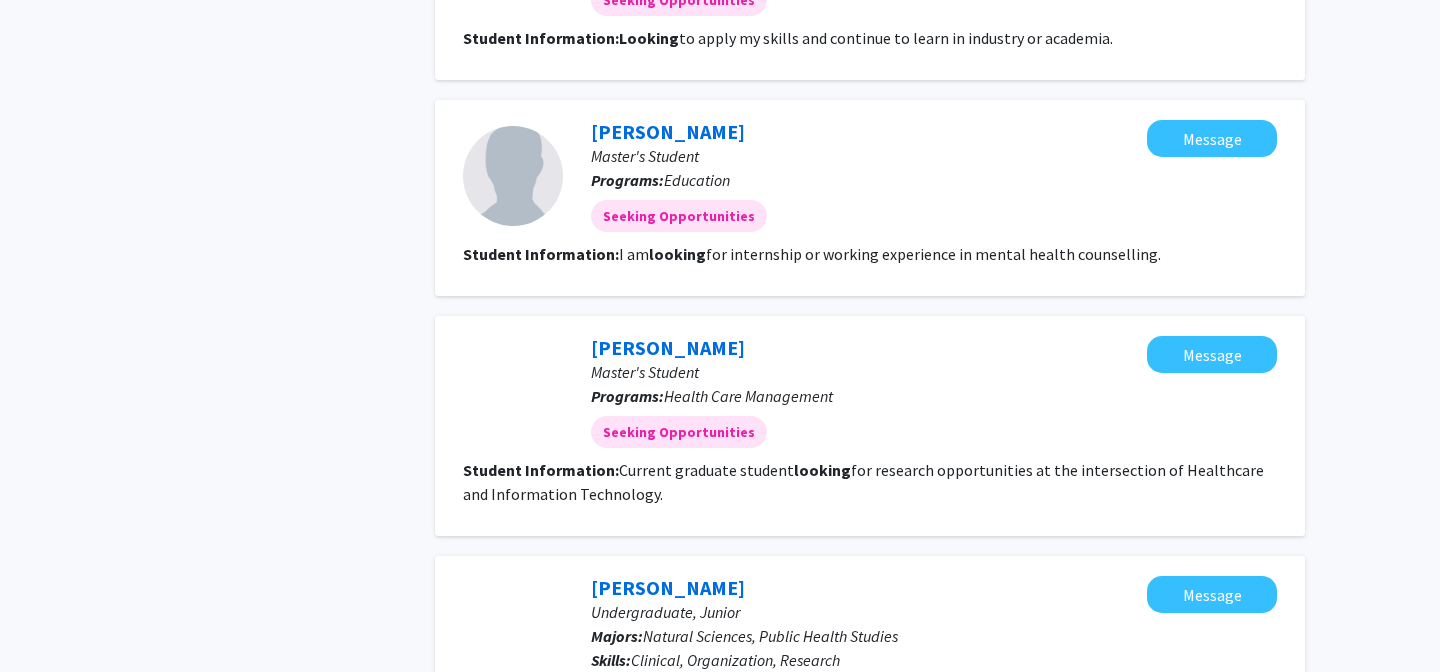 scroll, scrollTop: 2131, scrollLeft: 0, axis: vertical 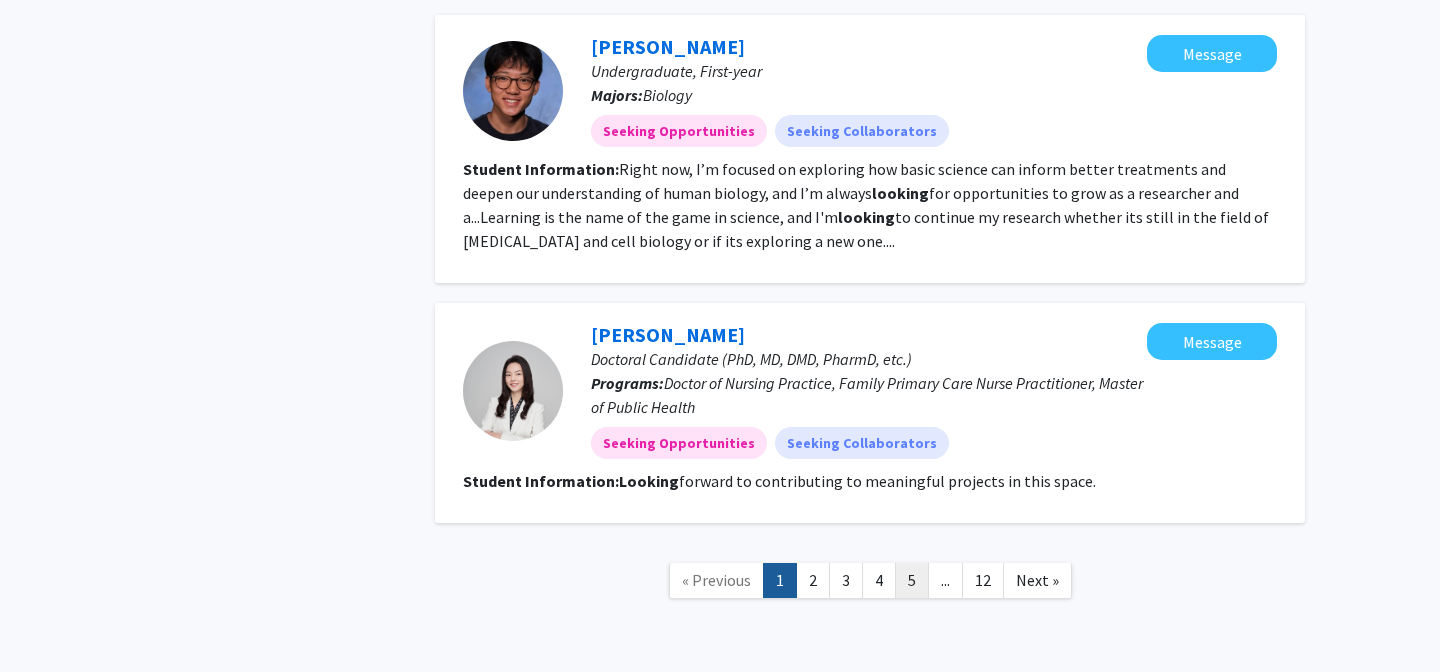 click on "5" 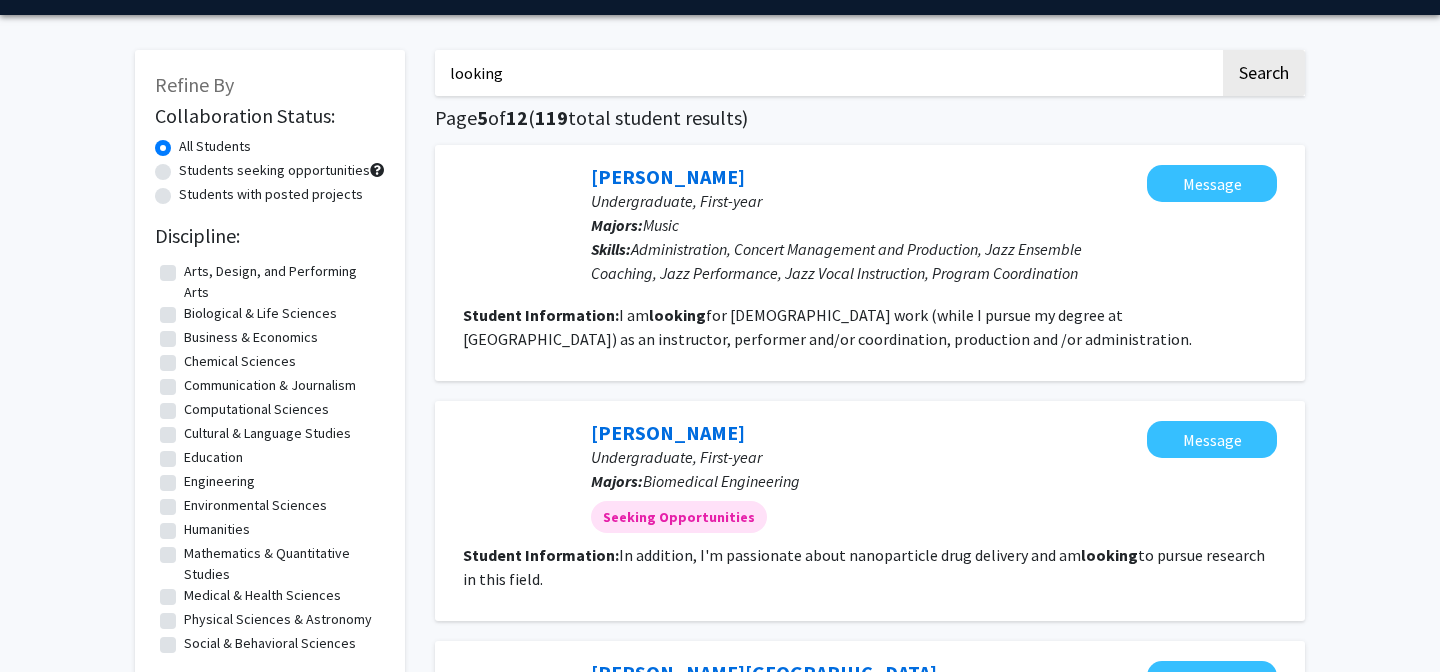 scroll, scrollTop: 0, scrollLeft: 0, axis: both 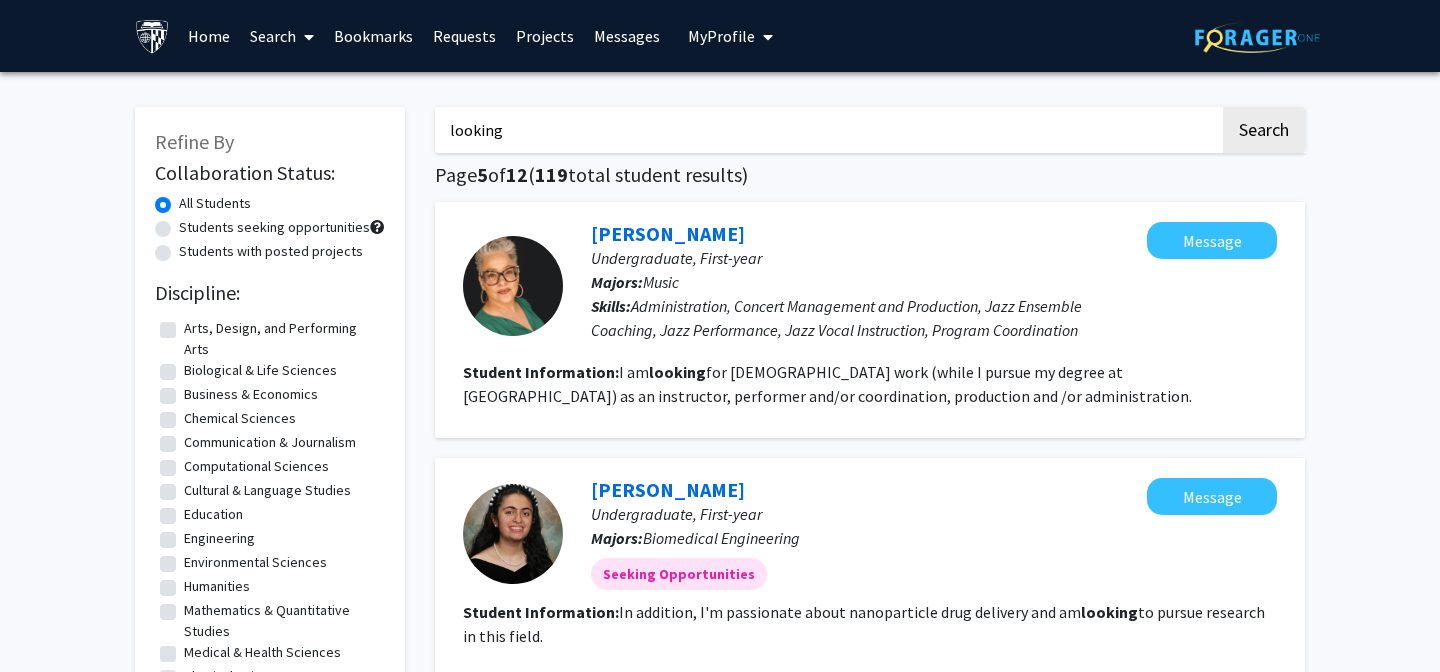 click on "looking" at bounding box center [827, 130] 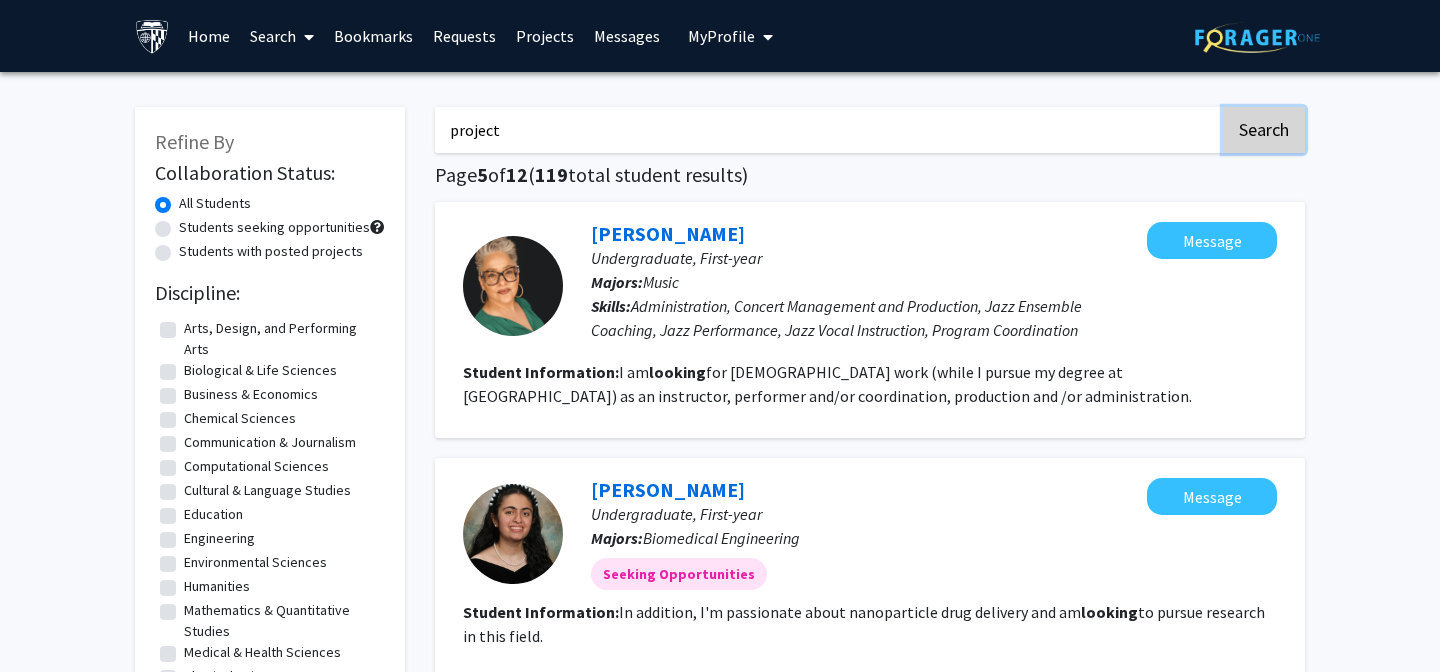 click on "Search" 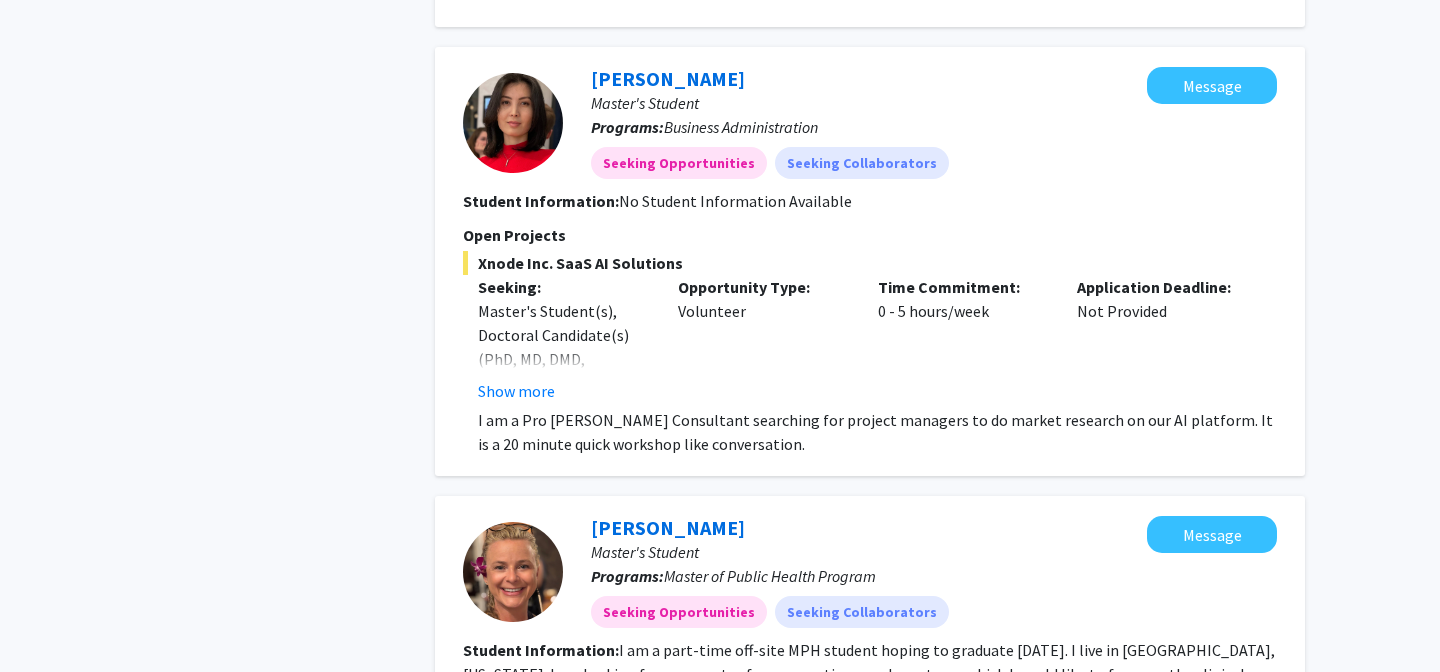 scroll, scrollTop: 1346, scrollLeft: 0, axis: vertical 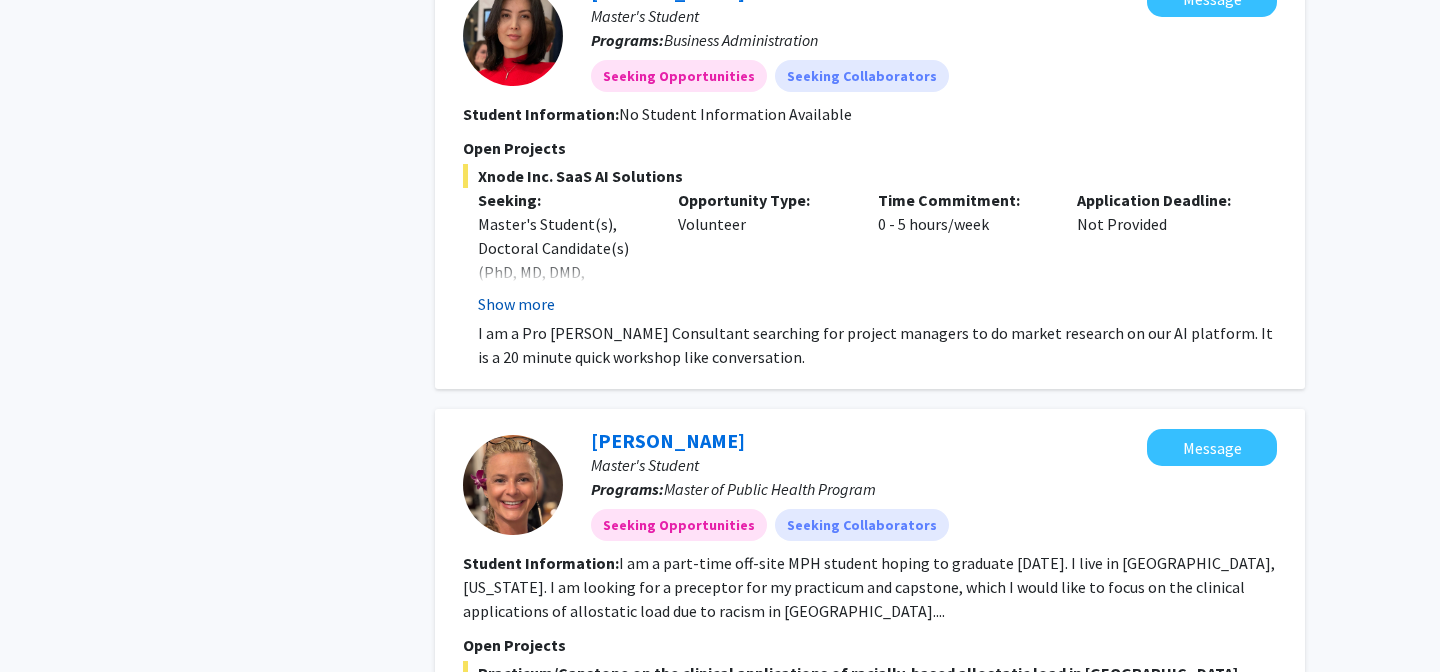 click on "Show more" 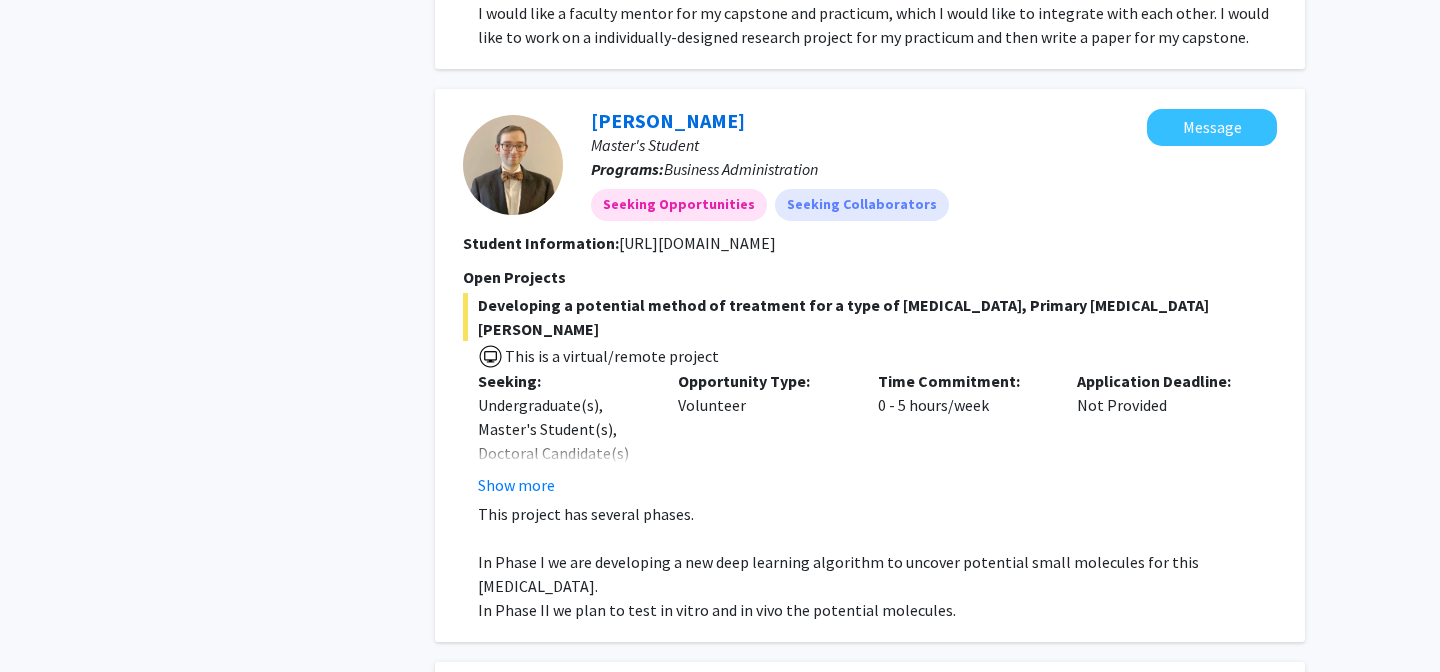 scroll, scrollTop: 2250, scrollLeft: 0, axis: vertical 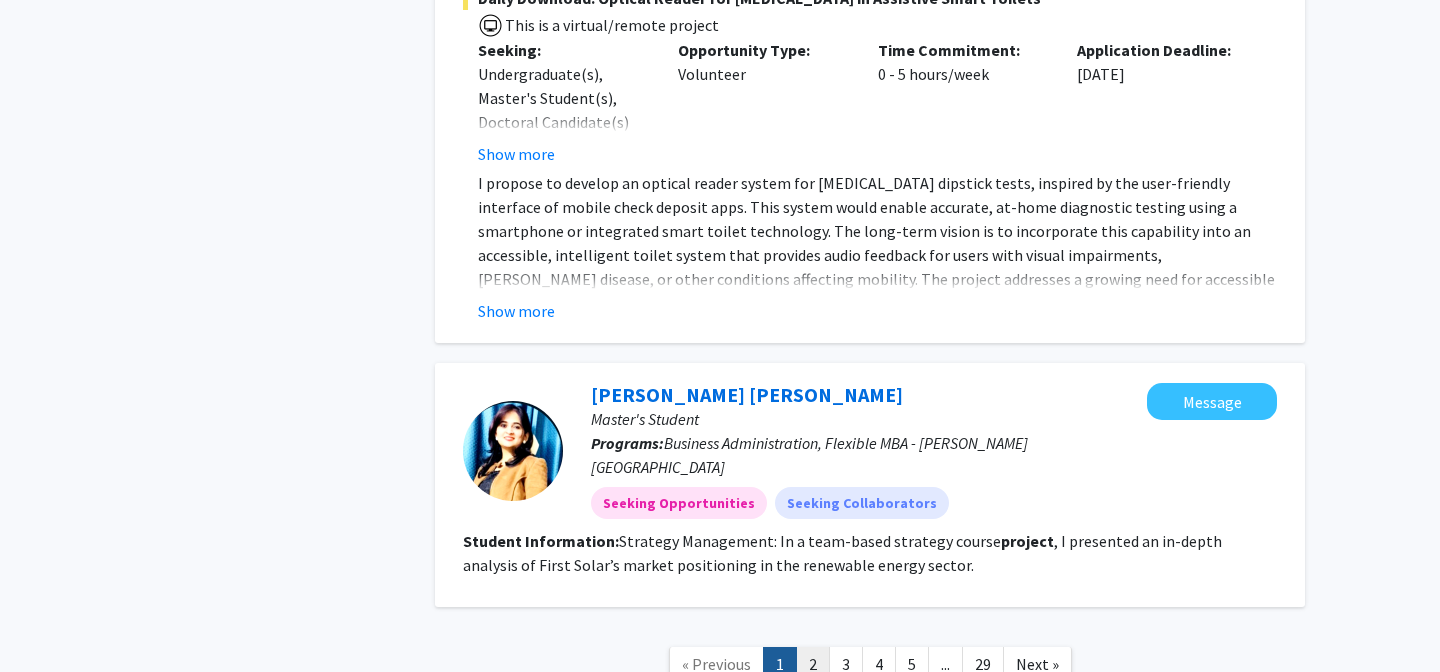 click on "2" 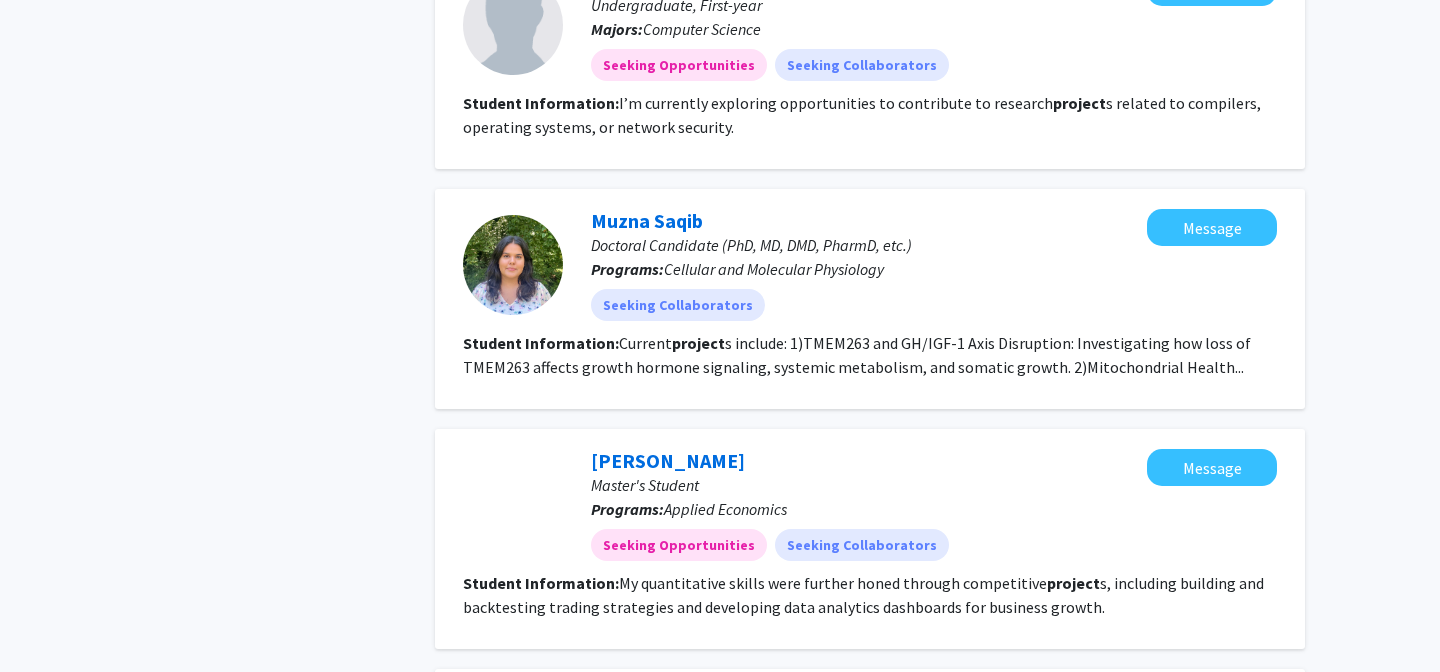 scroll, scrollTop: 1249, scrollLeft: 0, axis: vertical 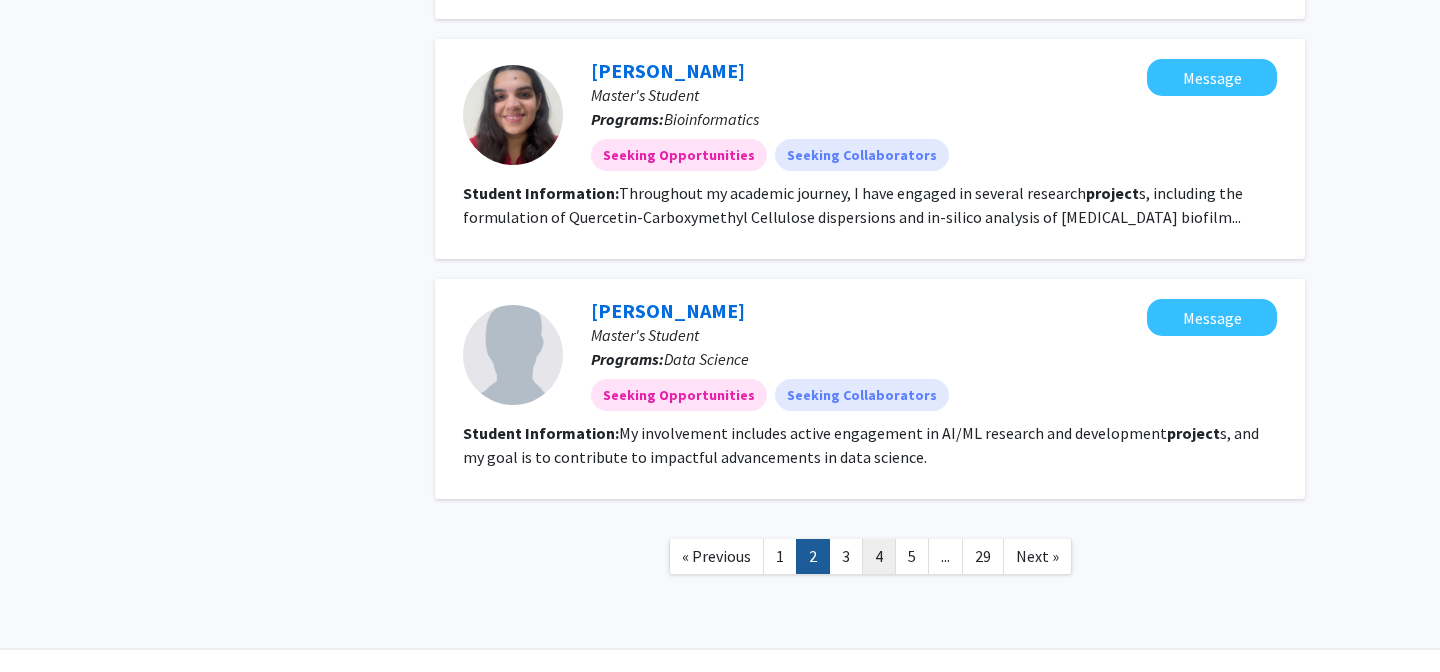 click on "4" 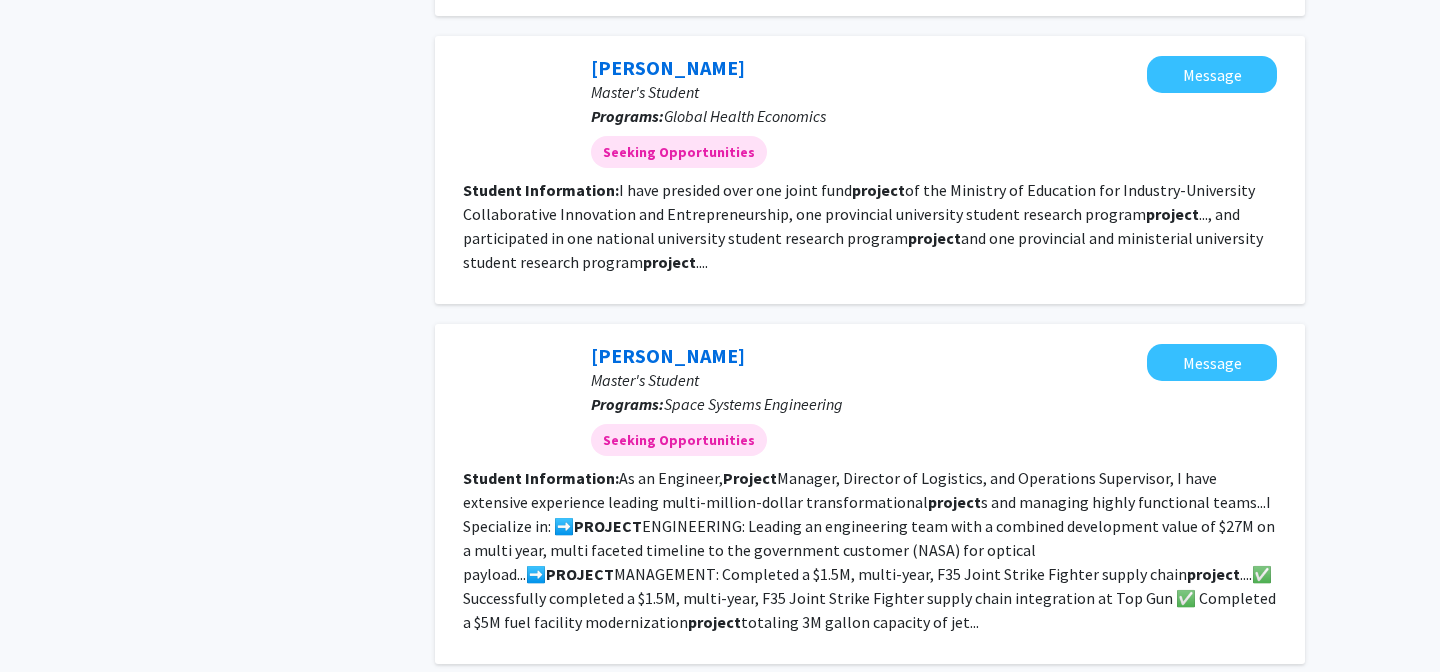 scroll, scrollTop: 2747, scrollLeft: 0, axis: vertical 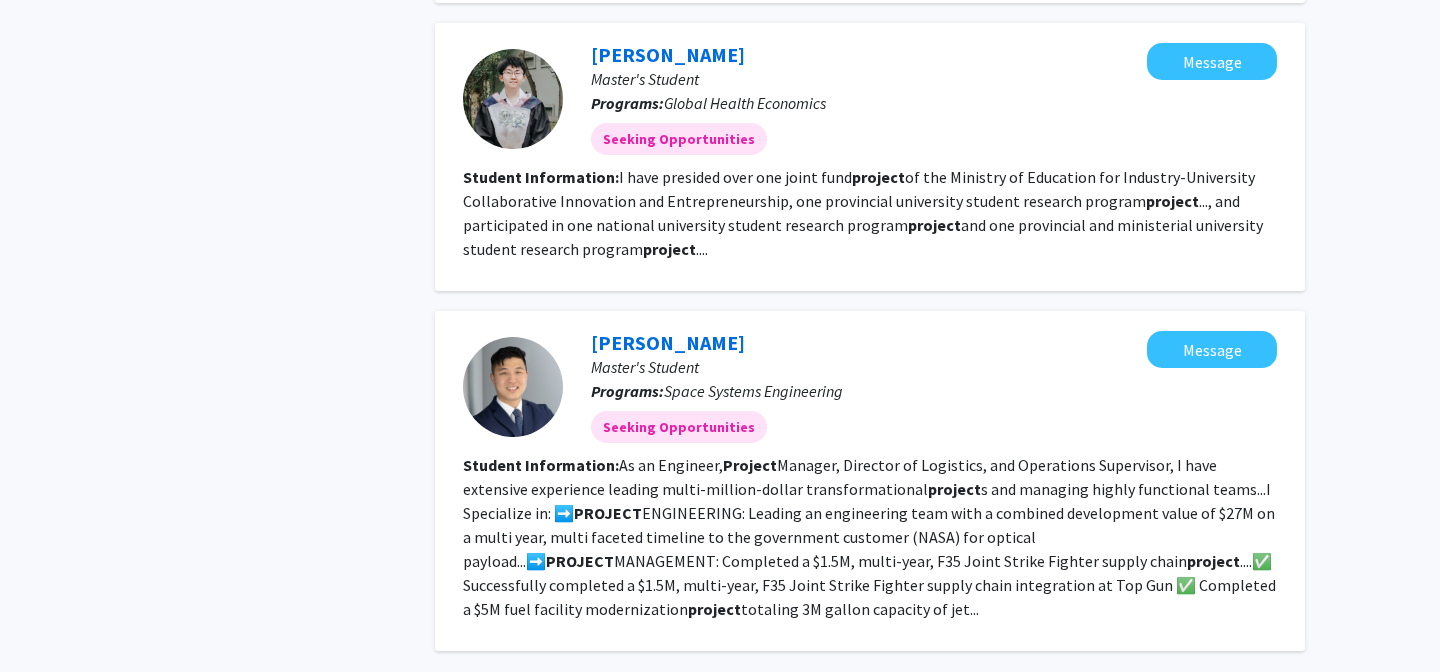 click on "29" 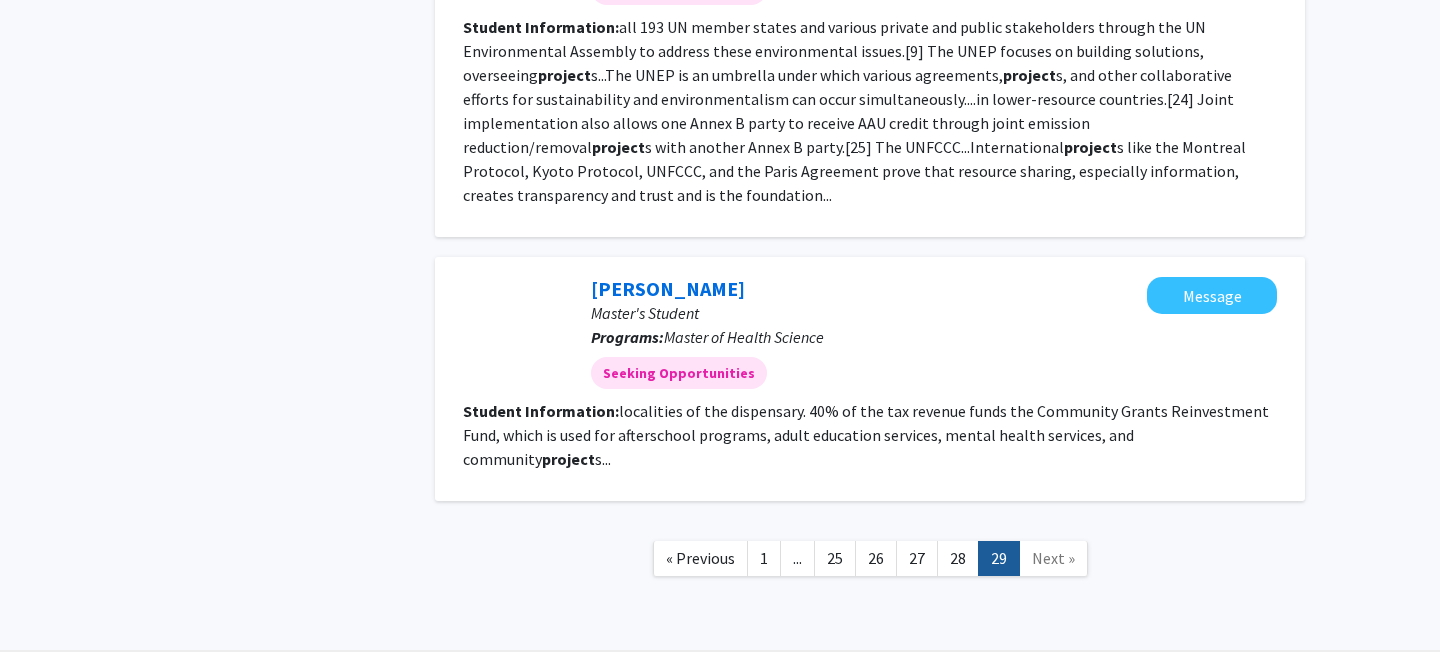 scroll, scrollTop: 1051, scrollLeft: 0, axis: vertical 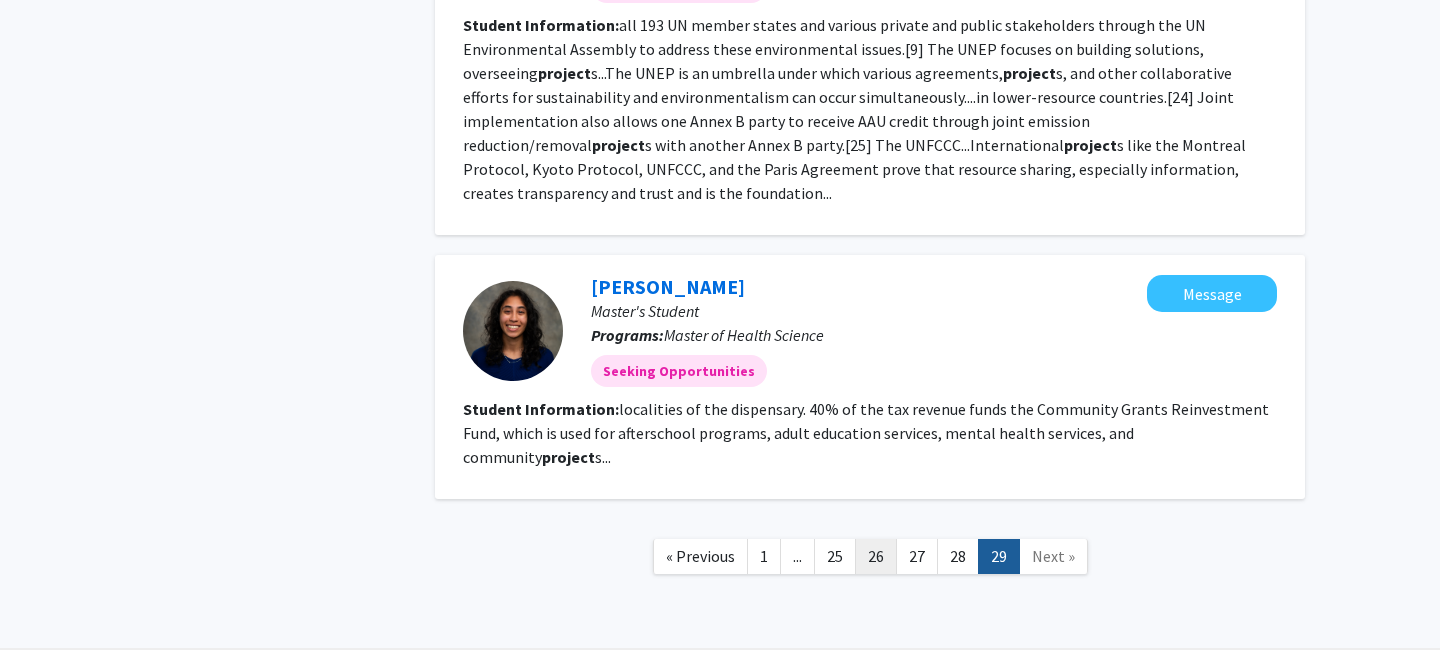click on "26" 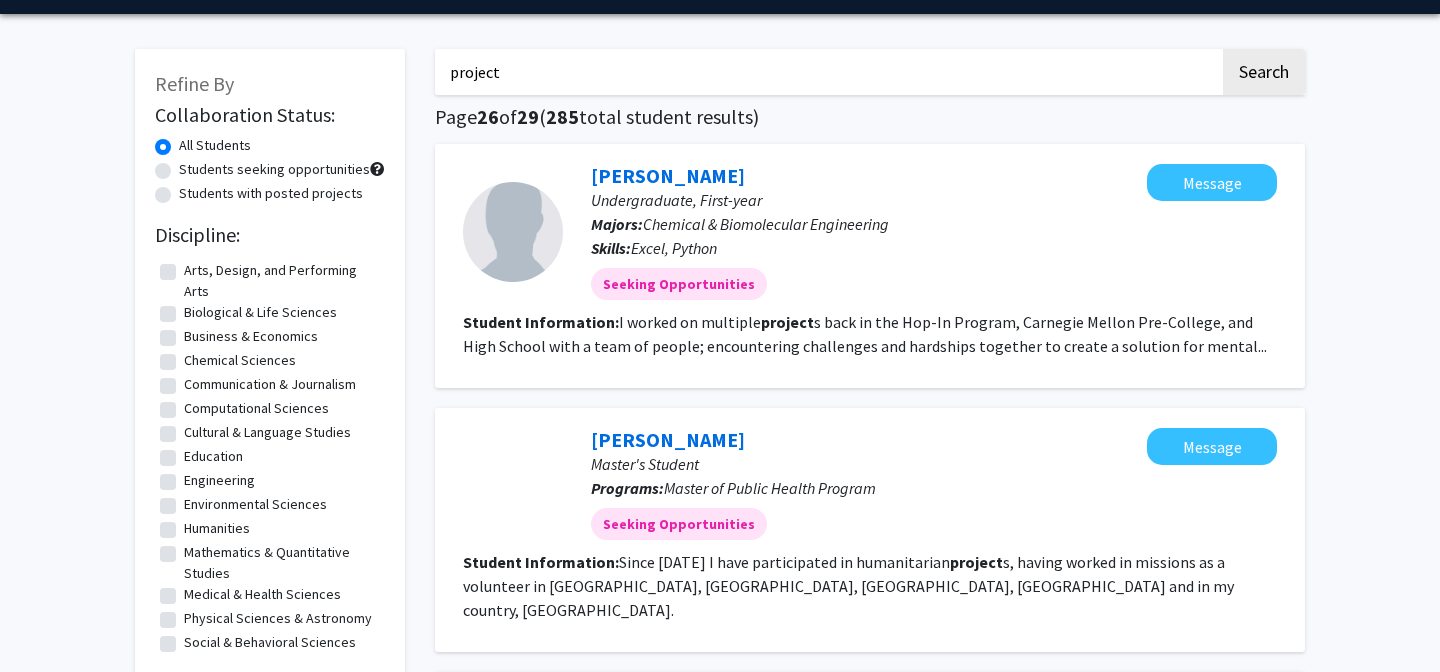 scroll, scrollTop: 22, scrollLeft: 0, axis: vertical 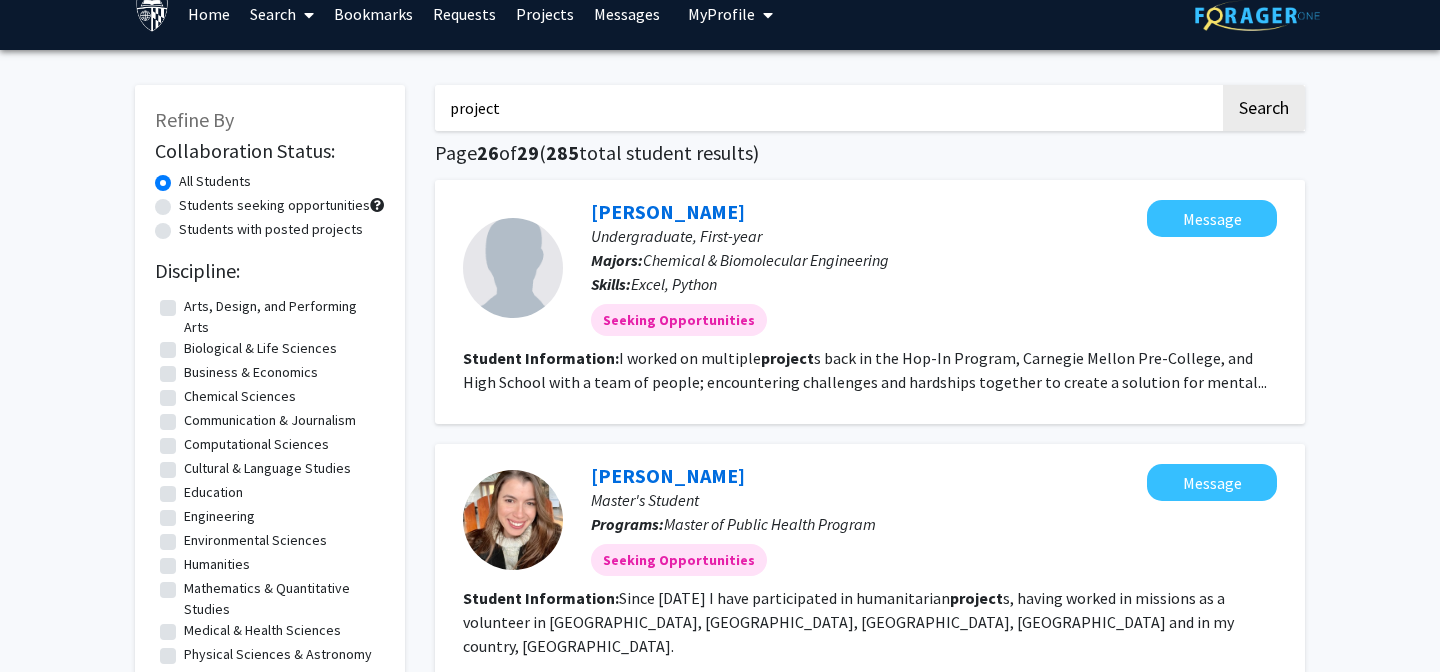 click on "Students with posted projects" 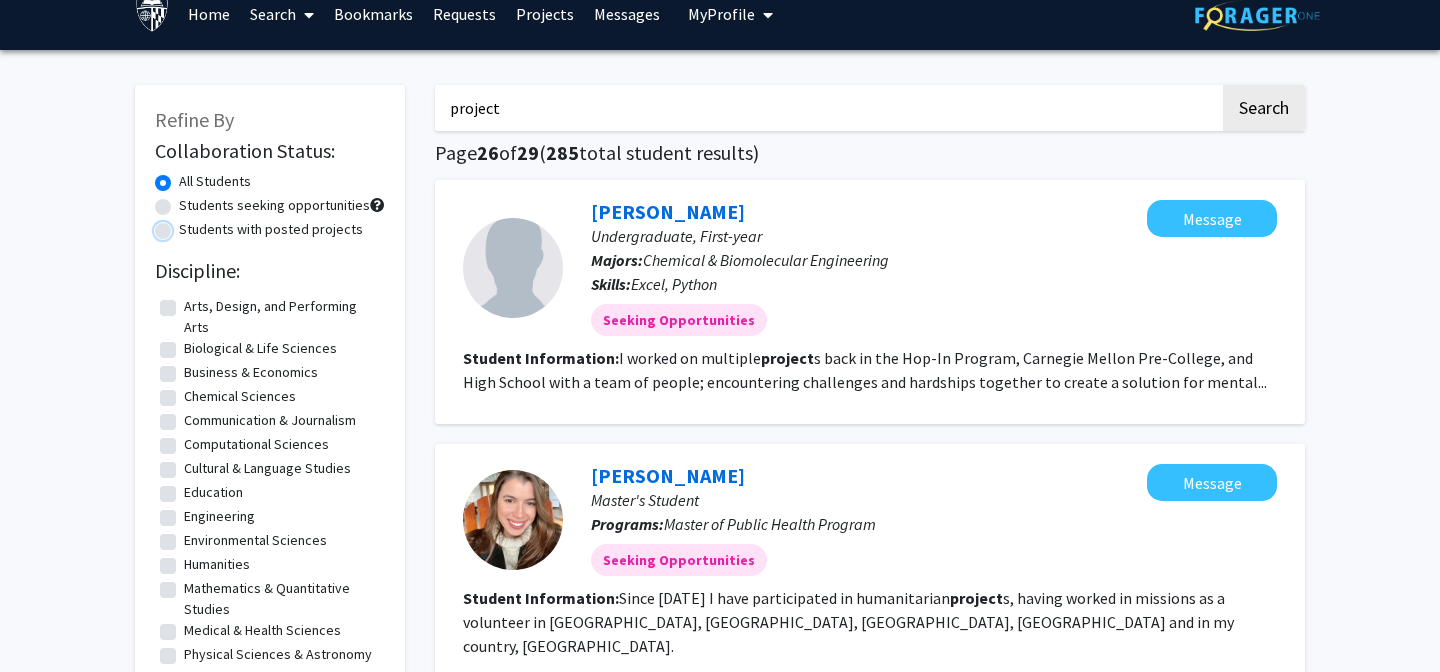 click on "Students with posted projects" at bounding box center [185, 225] 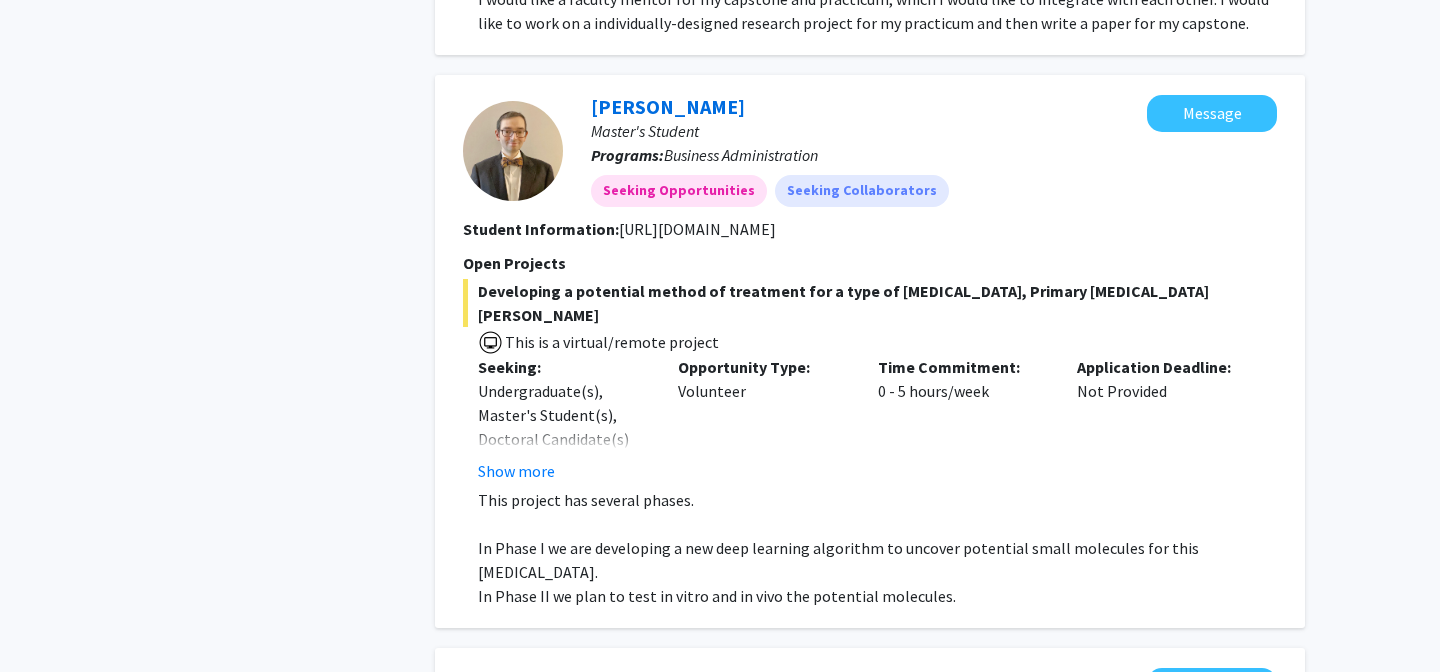scroll, scrollTop: 1020, scrollLeft: 0, axis: vertical 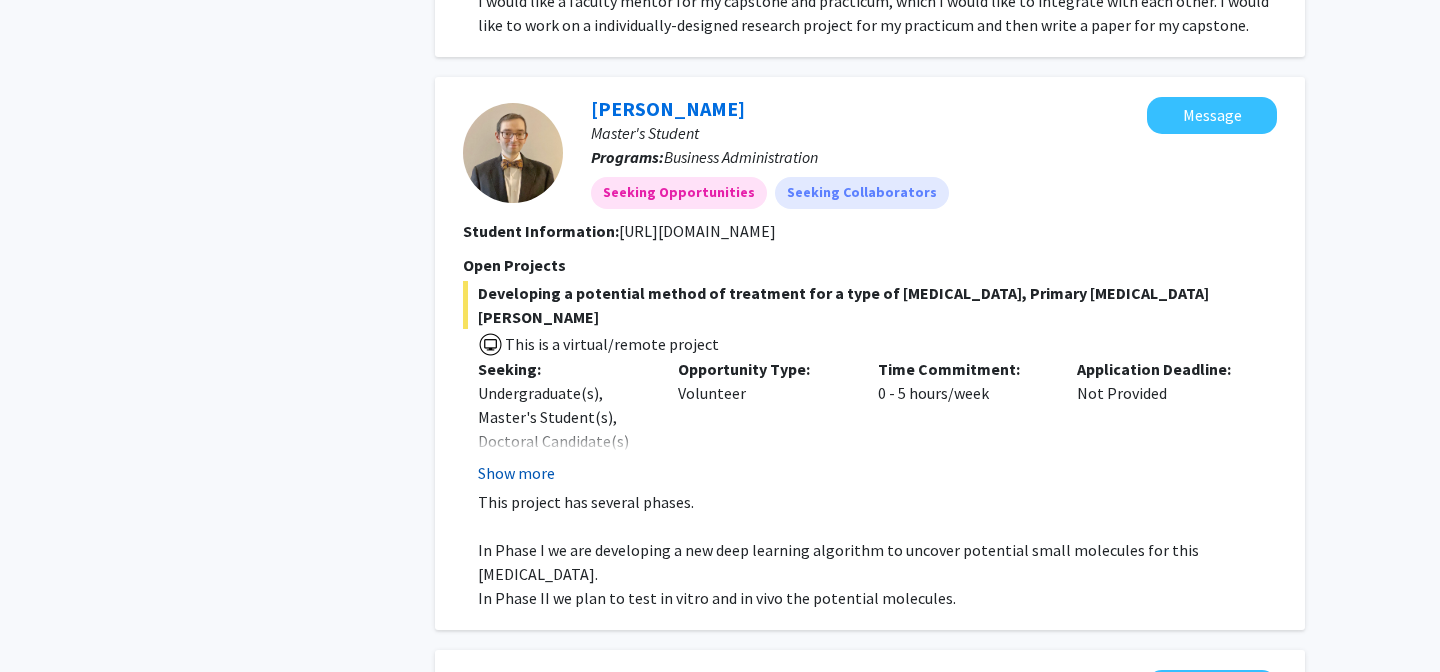 click on "Show more" 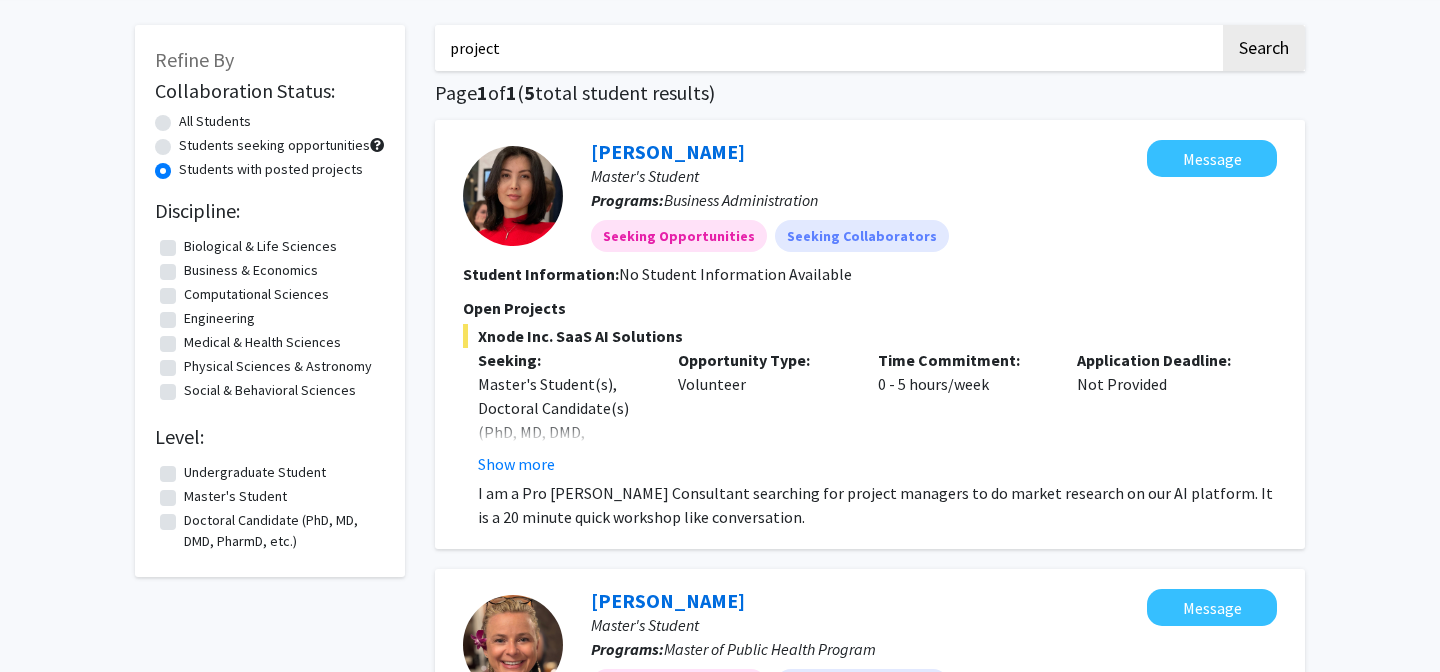 scroll, scrollTop: 0, scrollLeft: 0, axis: both 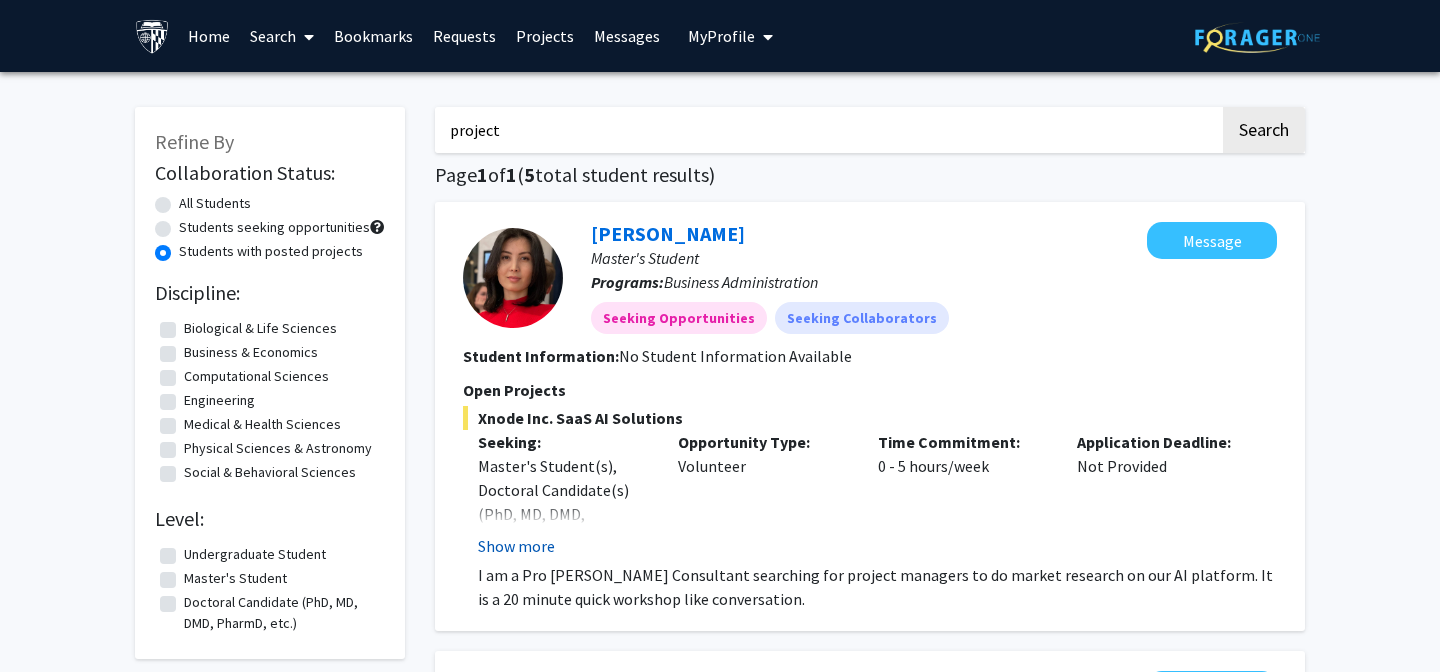 click on "Show more" 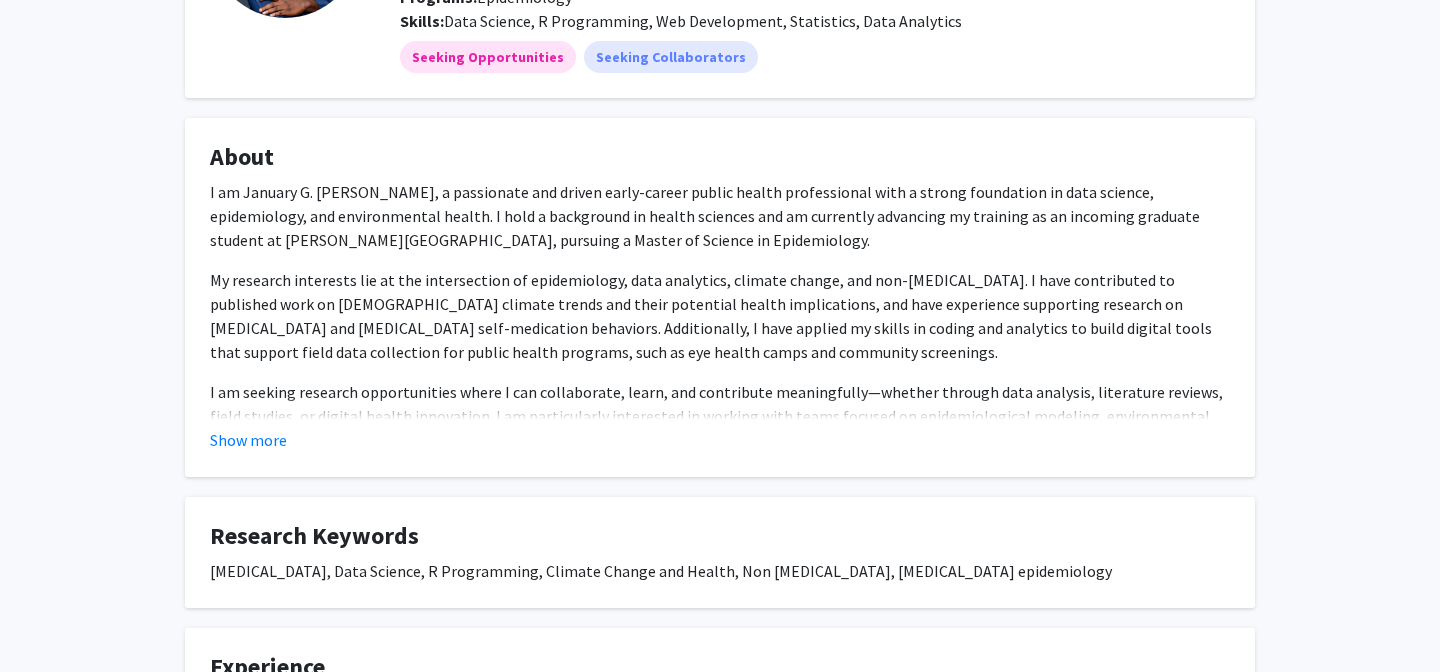 scroll, scrollTop: 253, scrollLeft: 0, axis: vertical 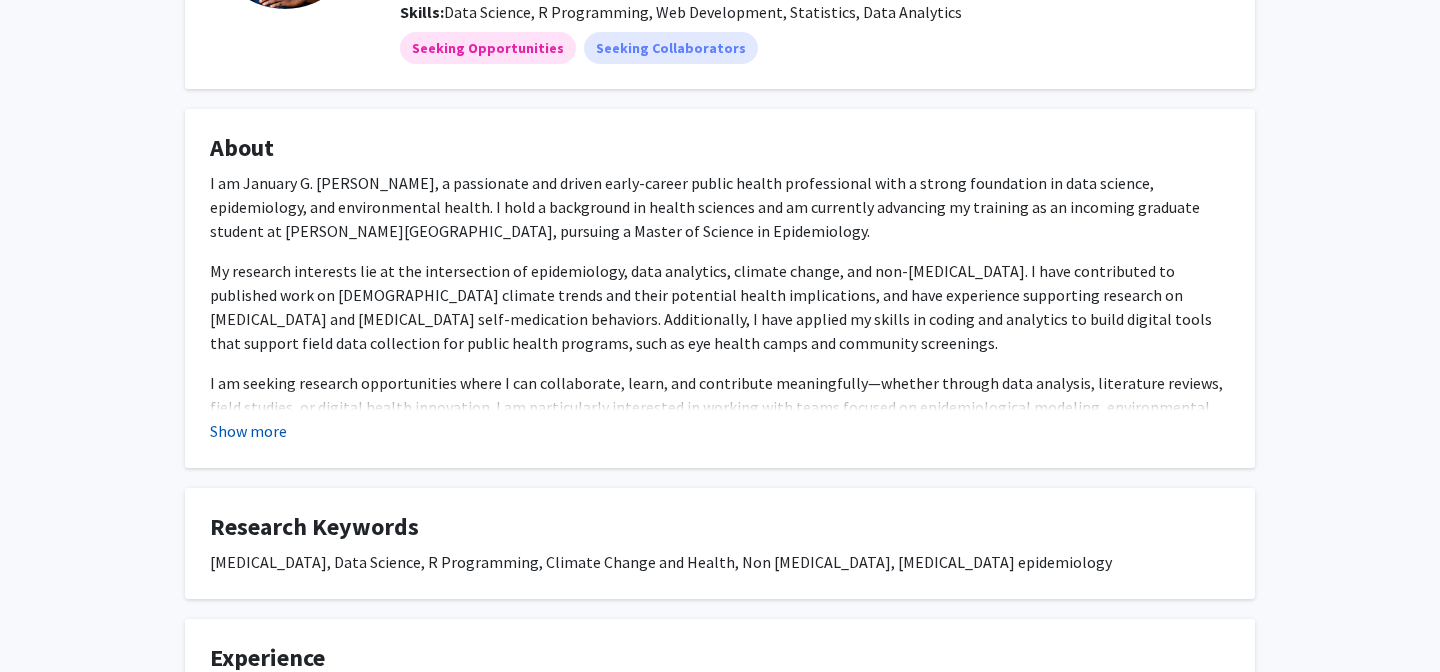 click on "Show more" 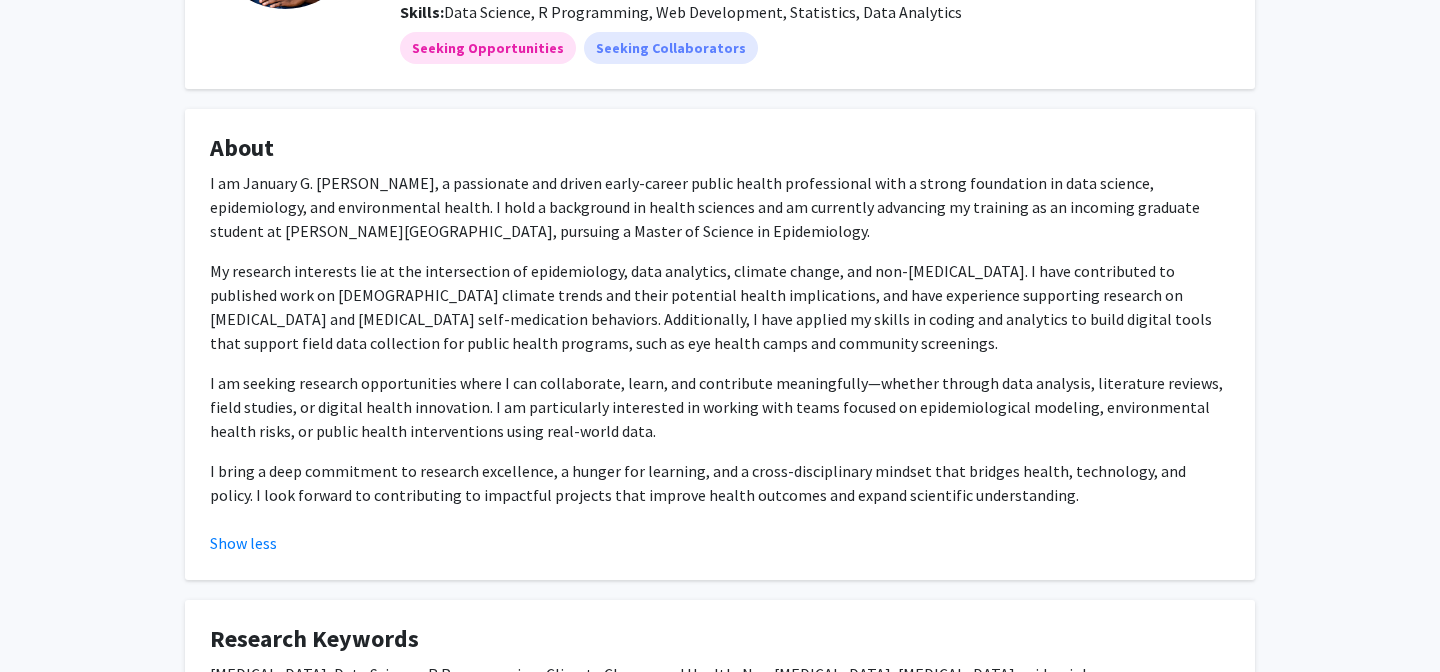 click on "I am seeking research opportunities where I can collaborate, learn, and contribute meaningfully—whether through data analysis, literature reviews, field studies, or digital health innovation. I am particularly interested in working with teams focused on epidemiological modeling, environmental health risks, or public health interventions using real-world data." 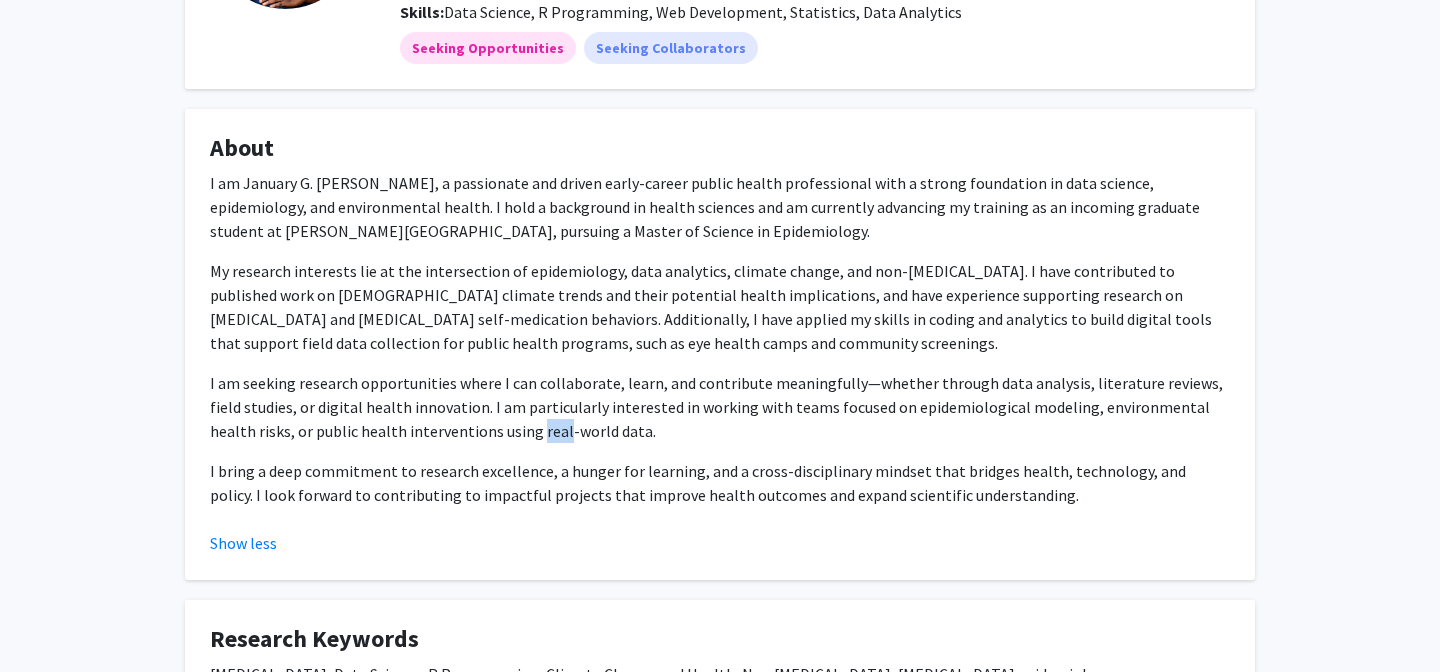 click on "I am seeking research opportunities where I can collaborate, learn, and contribute meaningfully—whether through data analysis, literature reviews, field studies, or digital health innovation. I am particularly interested in working with teams focused on epidemiological modeling, environmental health risks, or public health interventions using real-world data." 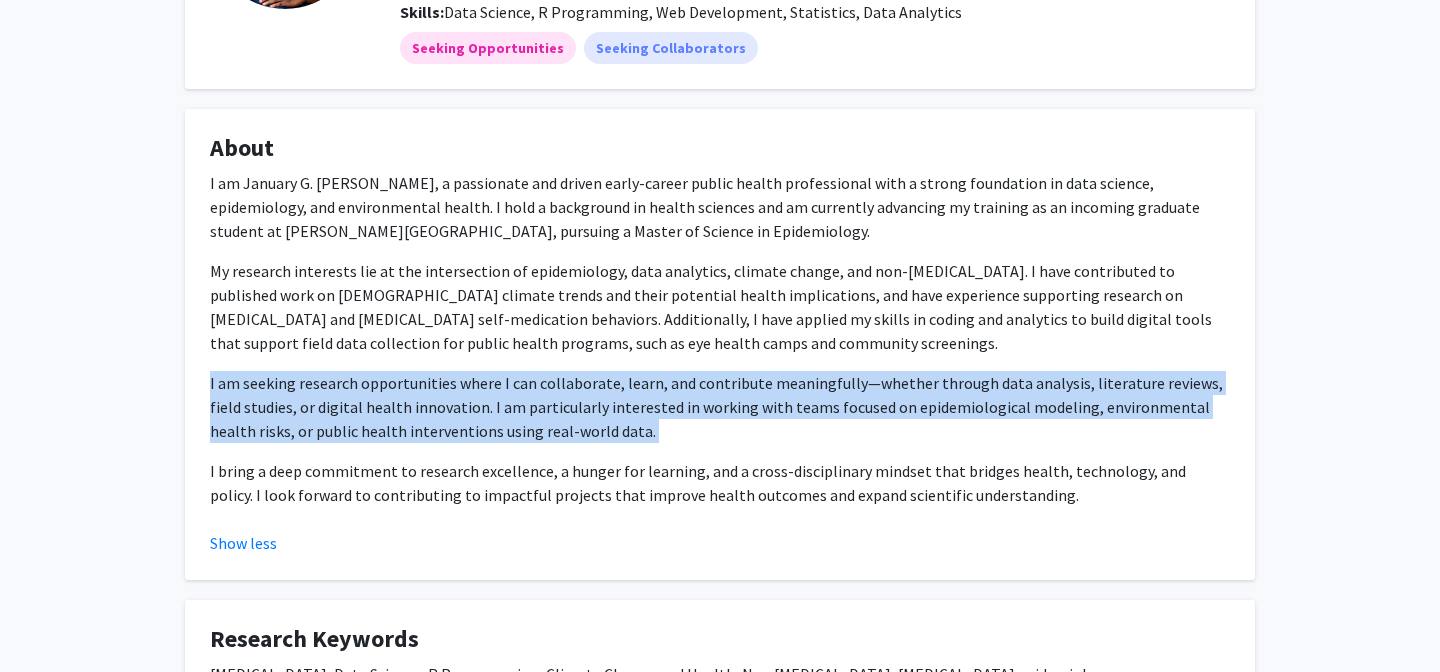 click on "I am seeking research opportunities where I can collaborate, learn, and contribute meaningfully—whether through data analysis, literature reviews, field studies, or digital health innovation. I am particularly interested in working with teams focused on epidemiological modeling, environmental health risks, or public health interventions using real-world data." 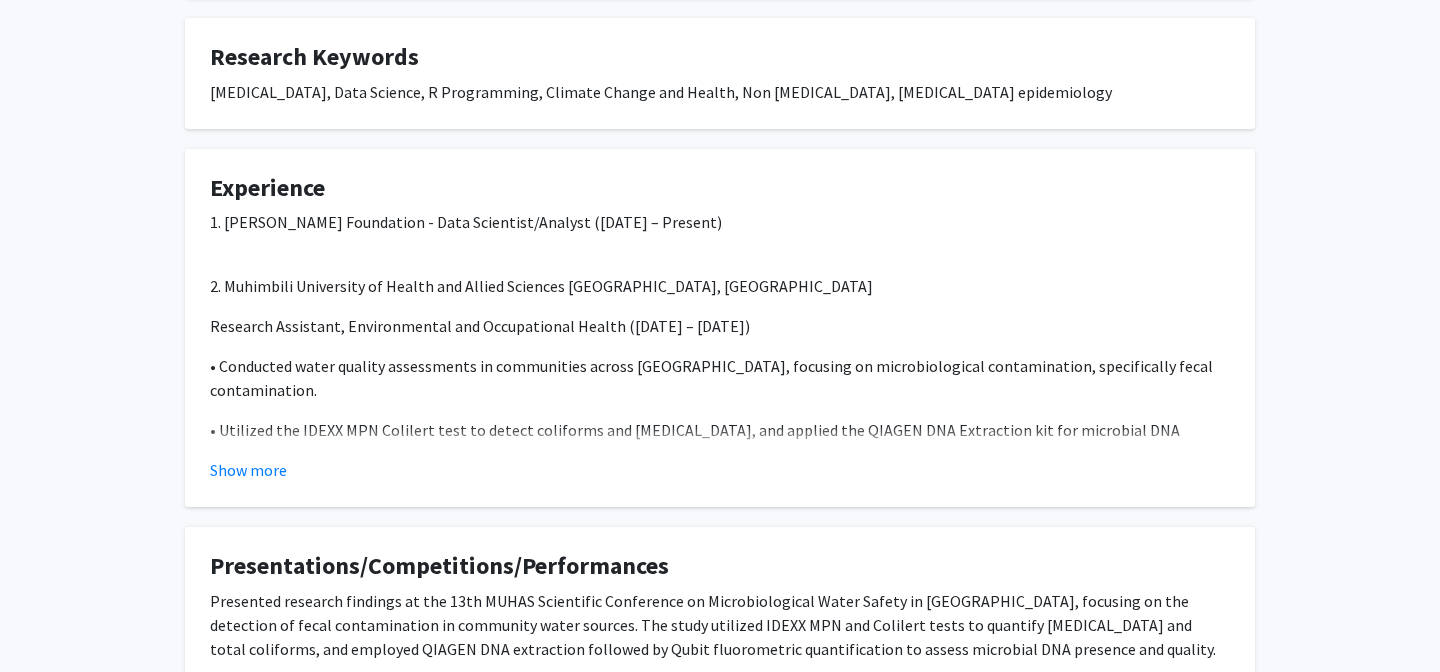 scroll, scrollTop: 834, scrollLeft: 0, axis: vertical 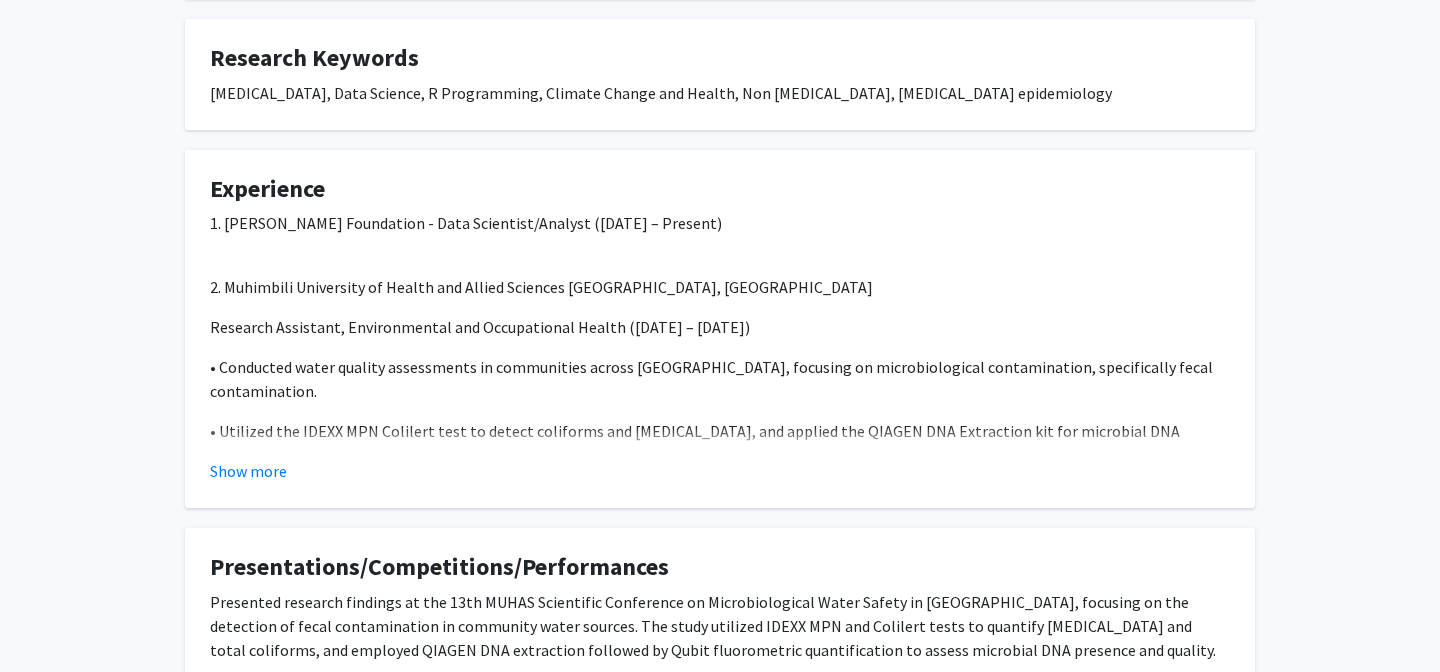 click on "•	Utilized the IDEXX MPN Colilert test to detect coliforms and E. coli, and applied the QIAGEN DNA Extraction kit for microbial DNA extraction." 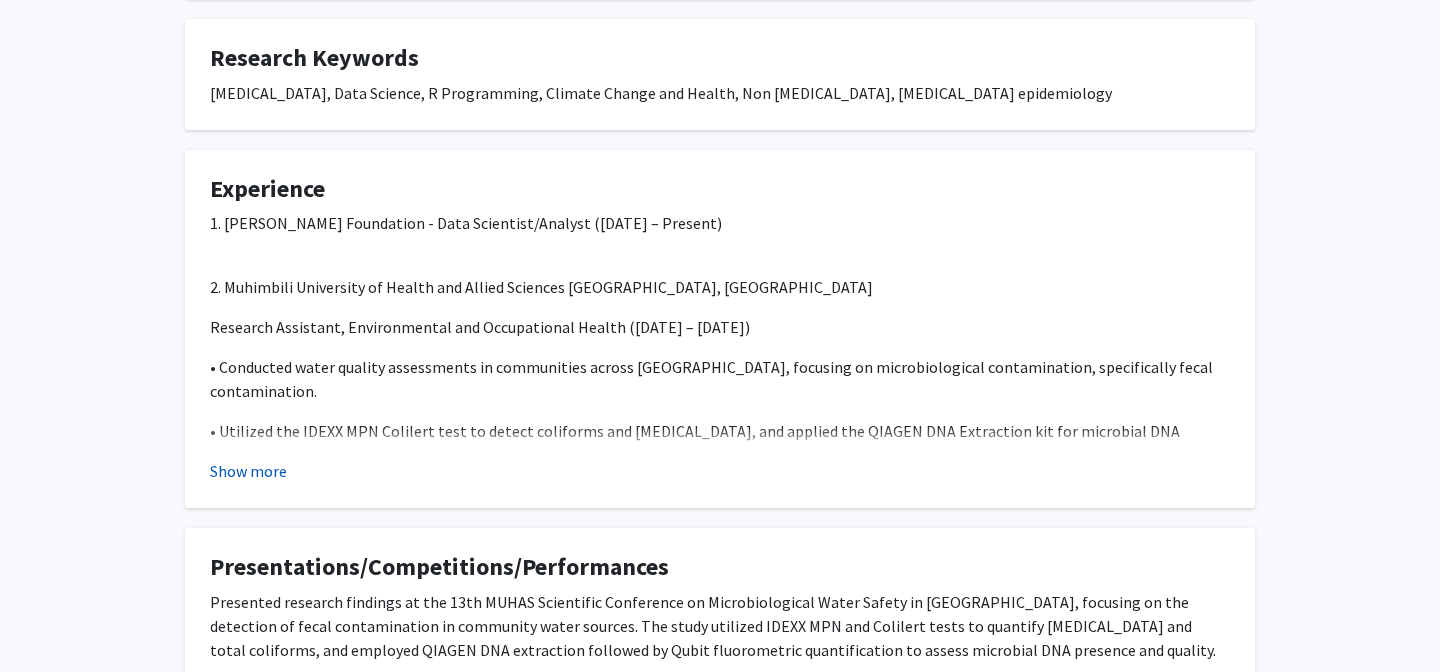 click on "Show more" 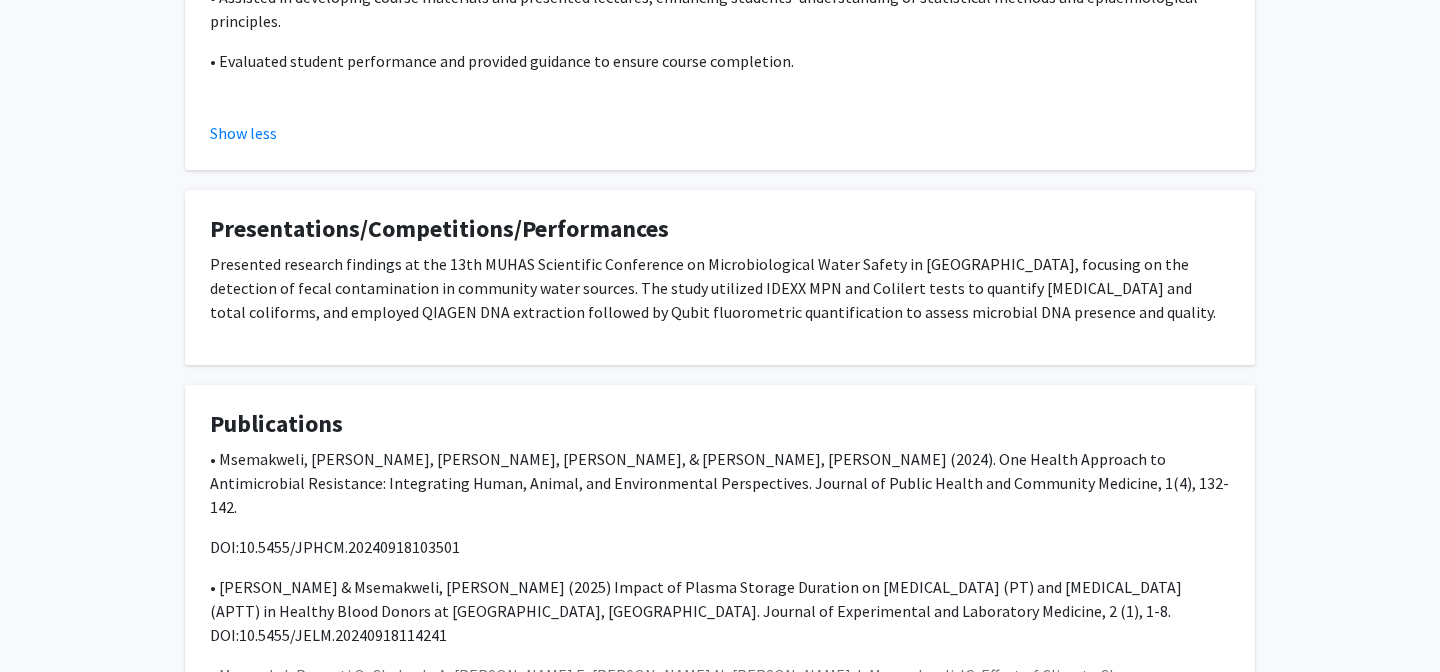 scroll, scrollTop: 1782, scrollLeft: 0, axis: vertical 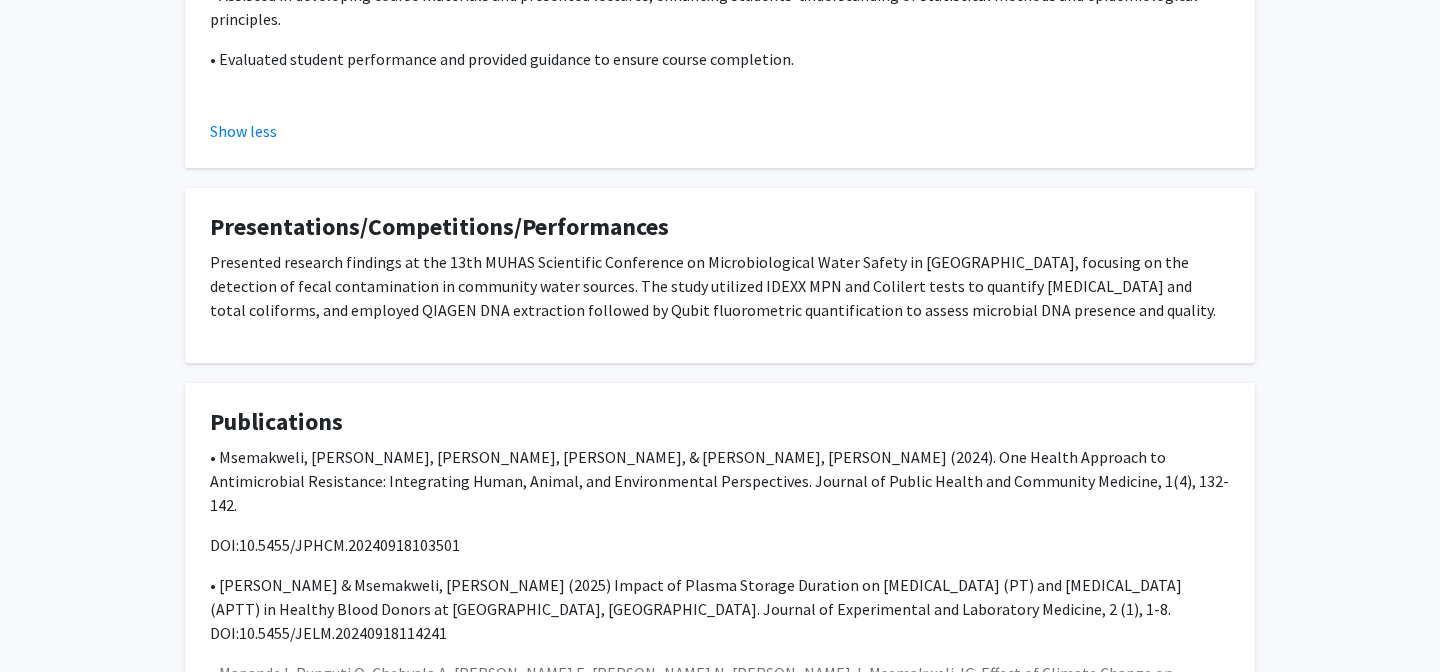 click on "Presented research findings at the 13th MUHAS Scientific Conference on Microbiological Water Safety in Dar es Salaam, focusing on the detection of fecal contamination in community water sources. The study utilized IDEXX MPN and Colilert tests to quantify E. coli and total coliforms, and employed QIAGEN DNA extraction followed by Qubit fluorometric quantification to assess microbial DNA presence and quality." 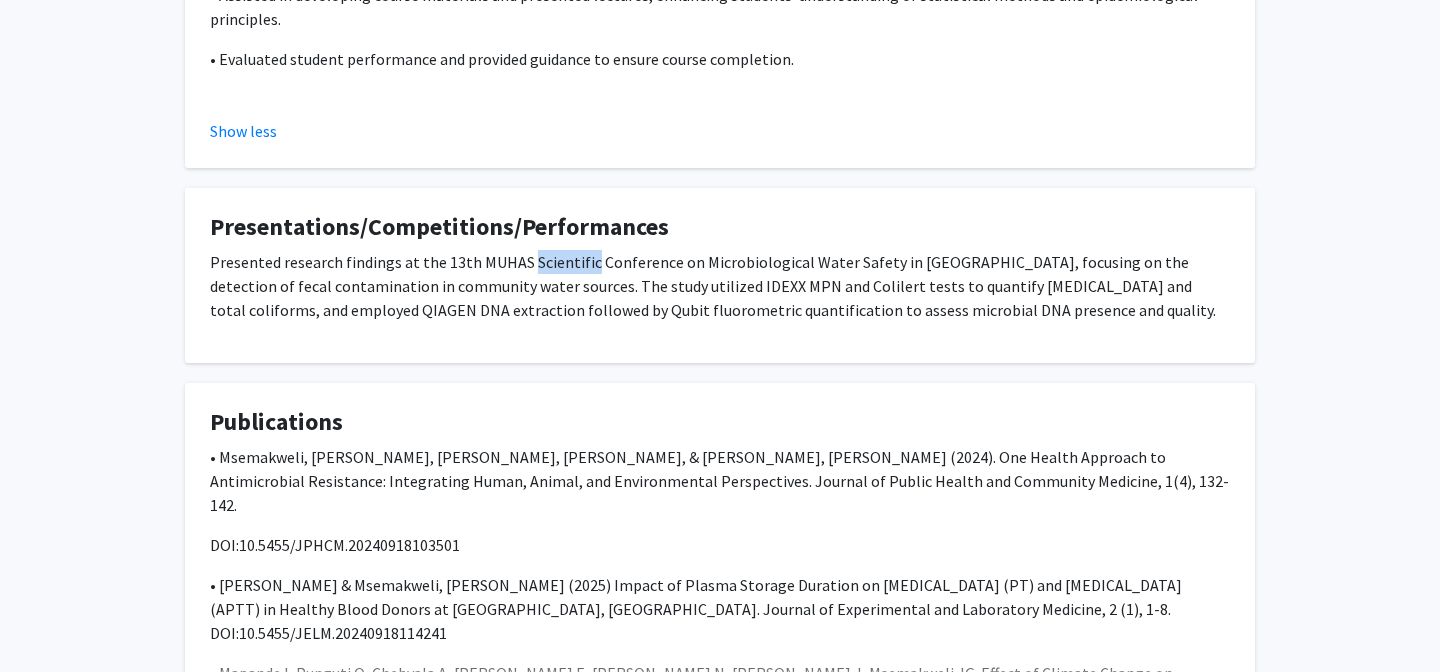 click on "Presented research findings at the 13th MUHAS Scientific Conference on Microbiological Water Safety in Dar es Salaam, focusing on the detection of fecal contamination in community water sources. The study utilized IDEXX MPN and Colilert tests to quantify E. coli and total coliforms, and employed QIAGEN DNA extraction followed by Qubit fluorometric quantification to assess microbial DNA presence and quality." 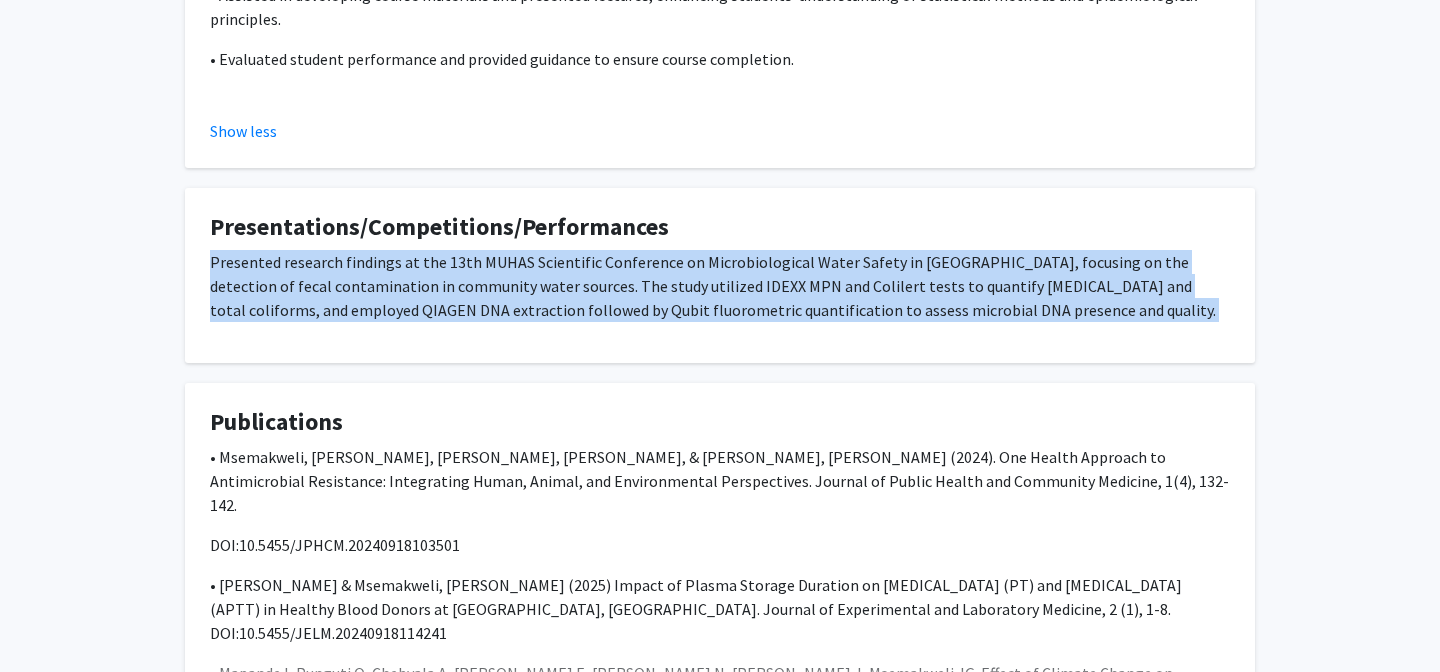 click on "Presented research findings at the 13th MUHAS Scientific Conference on Microbiological Water Safety in Dar es Salaam, focusing on the detection of fecal contamination in community water sources. The study utilized IDEXX MPN and Colilert tests to quantify E. coli and total coliforms, and employed QIAGEN DNA extraction followed by Qubit fluorometric quantification to assess microbial DNA presence and quality." 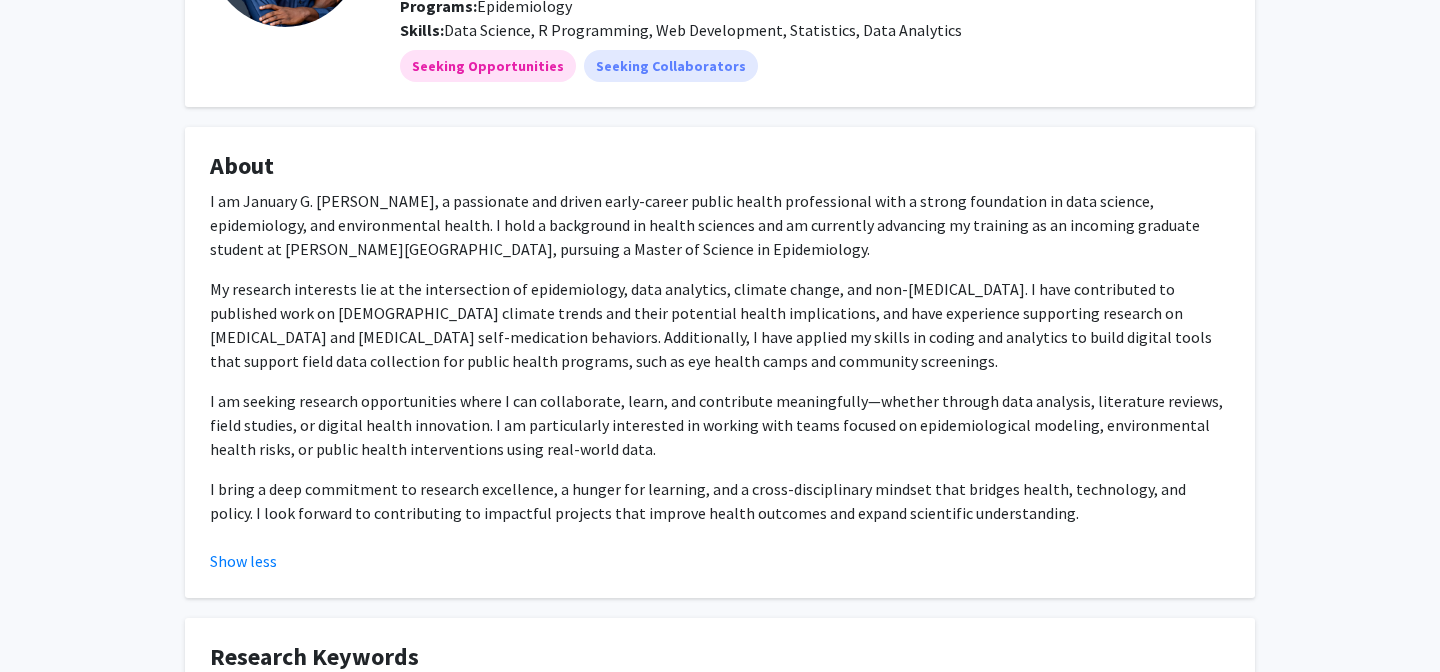 scroll, scrollTop: 234, scrollLeft: 0, axis: vertical 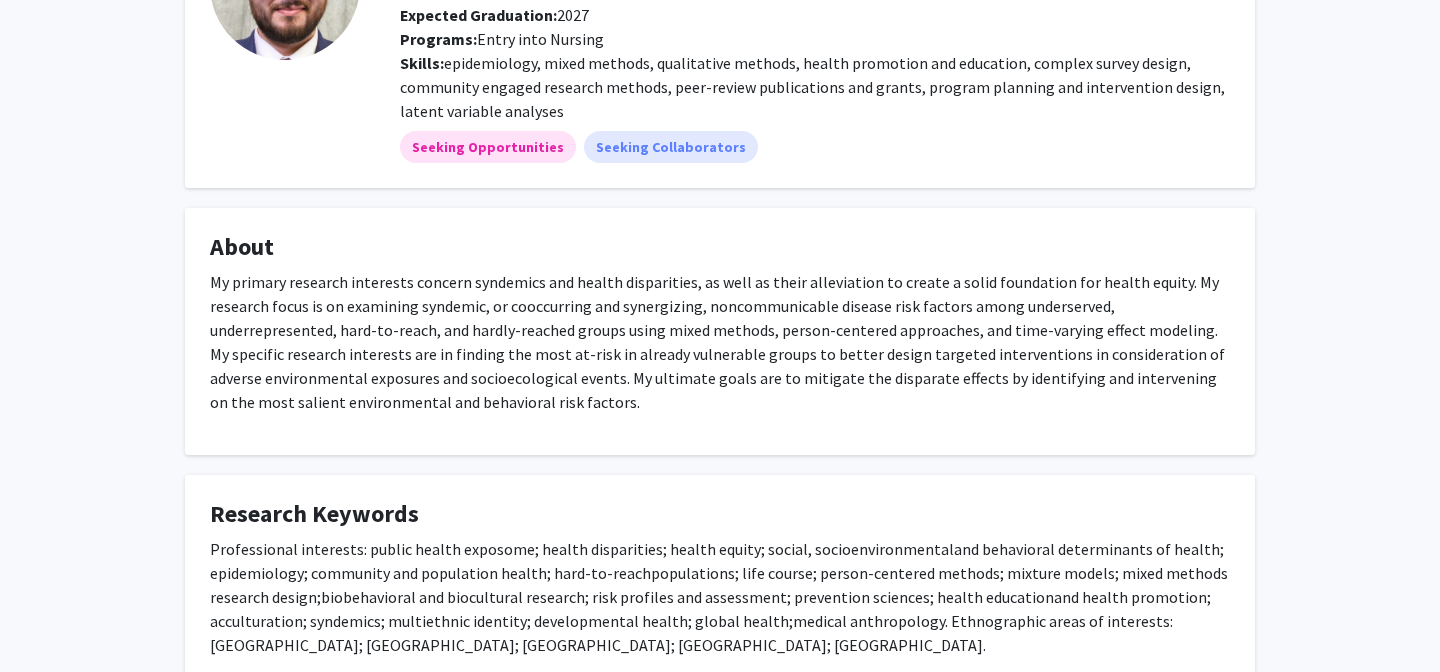 click on "My primary research interests concern syndemics and health disparities, as well as their alleviation to create a solid foundation for health equity. My research focus is on examining syndemic, or cooccurring and synergizing, noncommunicable disease risk factors among underserved, underrepresented, hard-to-reach, and hardly-reached groups using mixed methods, person-centered approaches, and time-varying effect modeling. My specific research interests are in finding the most at-risk in already vulnerable groups to better design targeted interventions in consideration of adverse environmental exposures and socioecological events. My ultimate goals are to mitigate the disparate effects by identifying and intervening on the most salient environmental and behavioral risk factors." 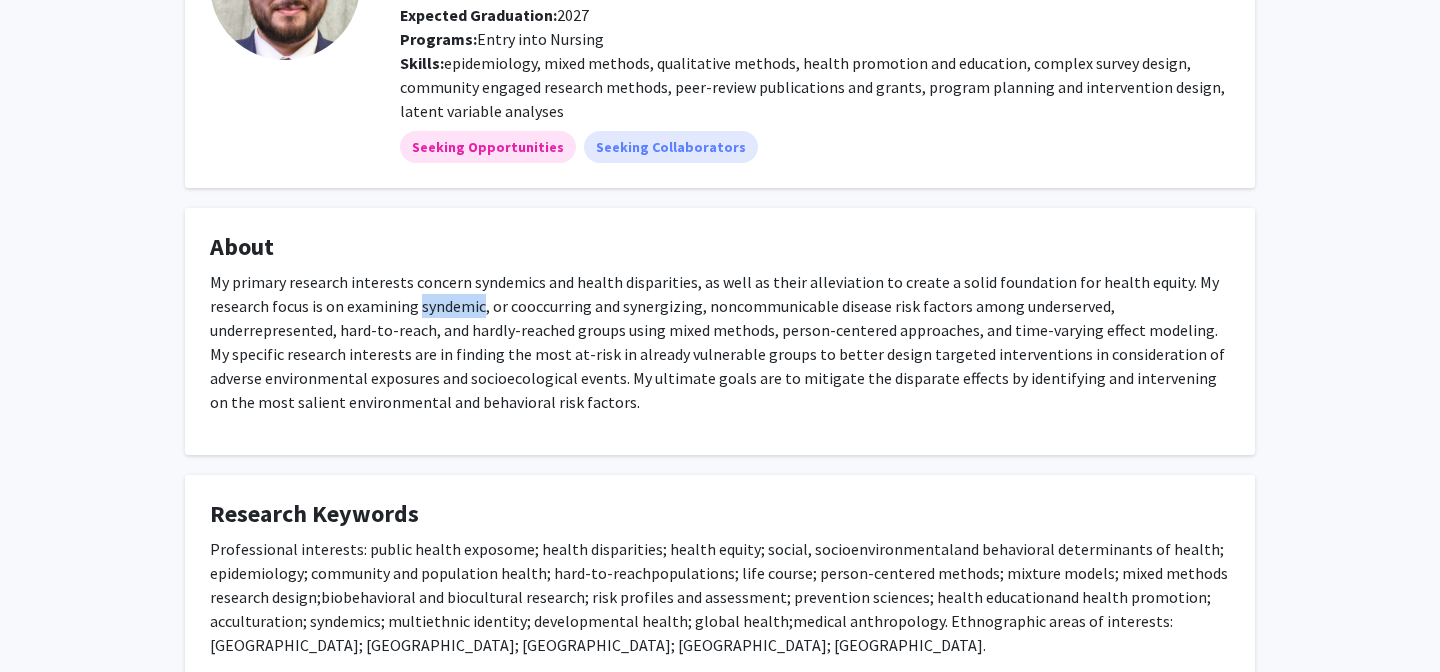 click on "My primary research interests concern syndemics and health disparities, as well as their alleviation to create a solid foundation for health equity. My research focus is on examining syndemic, or cooccurring and synergizing, noncommunicable disease risk factors among underserved, underrepresented, hard-to-reach, and hardly-reached groups using mixed methods, person-centered approaches, and time-varying effect modeling. My specific research interests are in finding the most at-risk in already vulnerable groups to better design targeted interventions in consideration of adverse environmental exposures and socioecological events. My ultimate goals are to mitigate the disparate effects by identifying and intervening on the most salient environmental and behavioral risk factors." 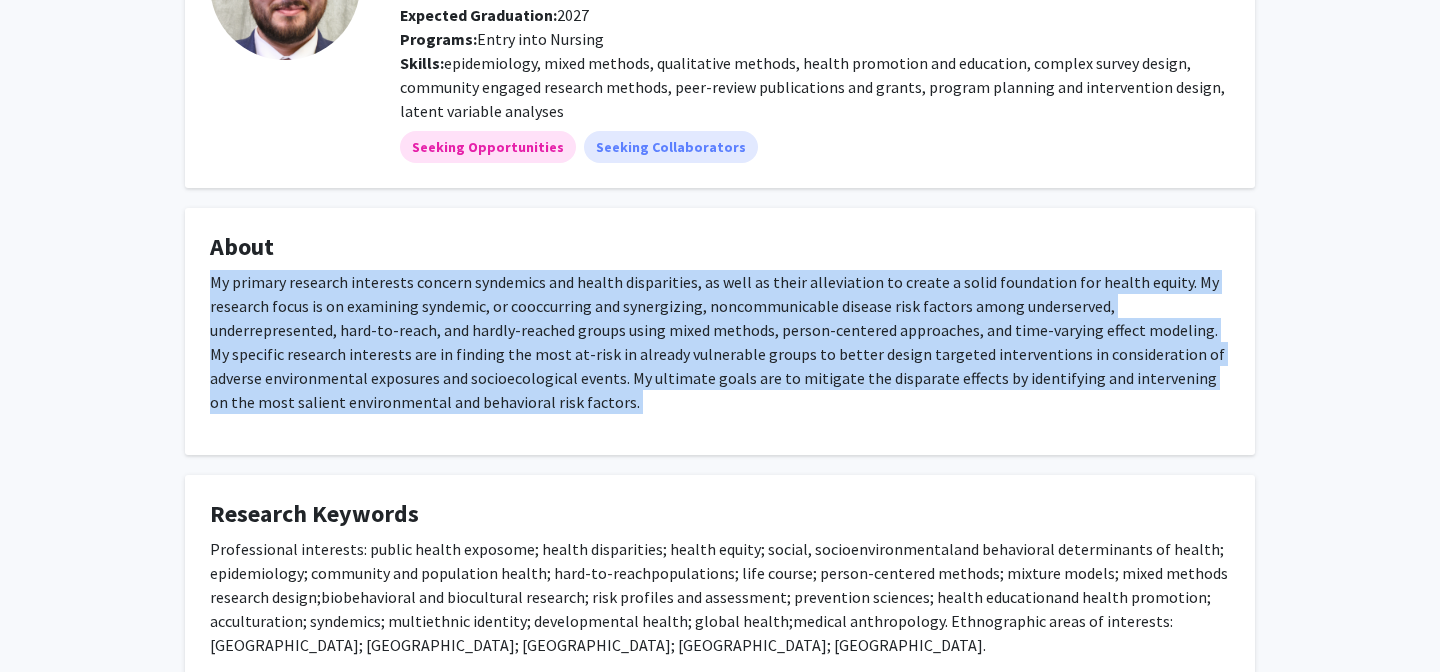 click on "My primary research interests concern syndemics and health disparities, as well as their alleviation to create a solid foundation for health equity. My research focus is on examining syndemic, or cooccurring and synergizing, noncommunicable disease risk factors among underserved, underrepresented, hard-to-reach, and hardly-reached groups using mixed methods, person-centered approaches, and time-varying effect modeling. My specific research interests are in finding the most at-risk in already vulnerable groups to better design targeted interventions in consideration of adverse environmental exposures and socioecological events. My ultimate goals are to mitigate the disparate effects by identifying and intervening on the most salient environmental and behavioral risk factors." 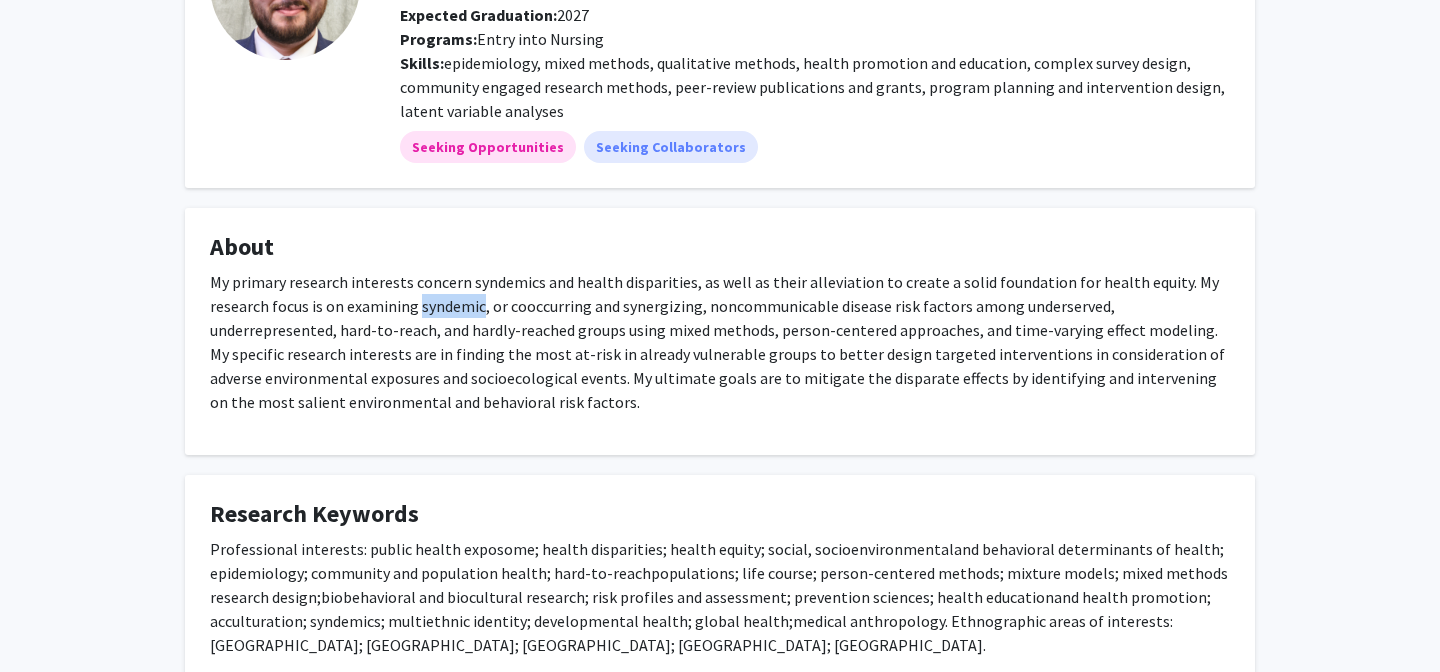click on "My primary research interests concern syndemics and health disparities, as well as their alleviation to create a solid foundation for health equity. My research focus is on examining syndemic, or cooccurring and synergizing, noncommunicable disease risk factors among underserved, underrepresented, hard-to-reach, and hardly-reached groups using mixed methods, person-centered approaches, and time-varying effect modeling. My specific research interests are in finding the most at-risk in already vulnerable groups to better design targeted interventions in consideration of adverse environmental exposures and socioecological events. My ultimate goals are to mitigate the disparate effects by identifying and intervening on the most salient environmental and behavioral risk factors." 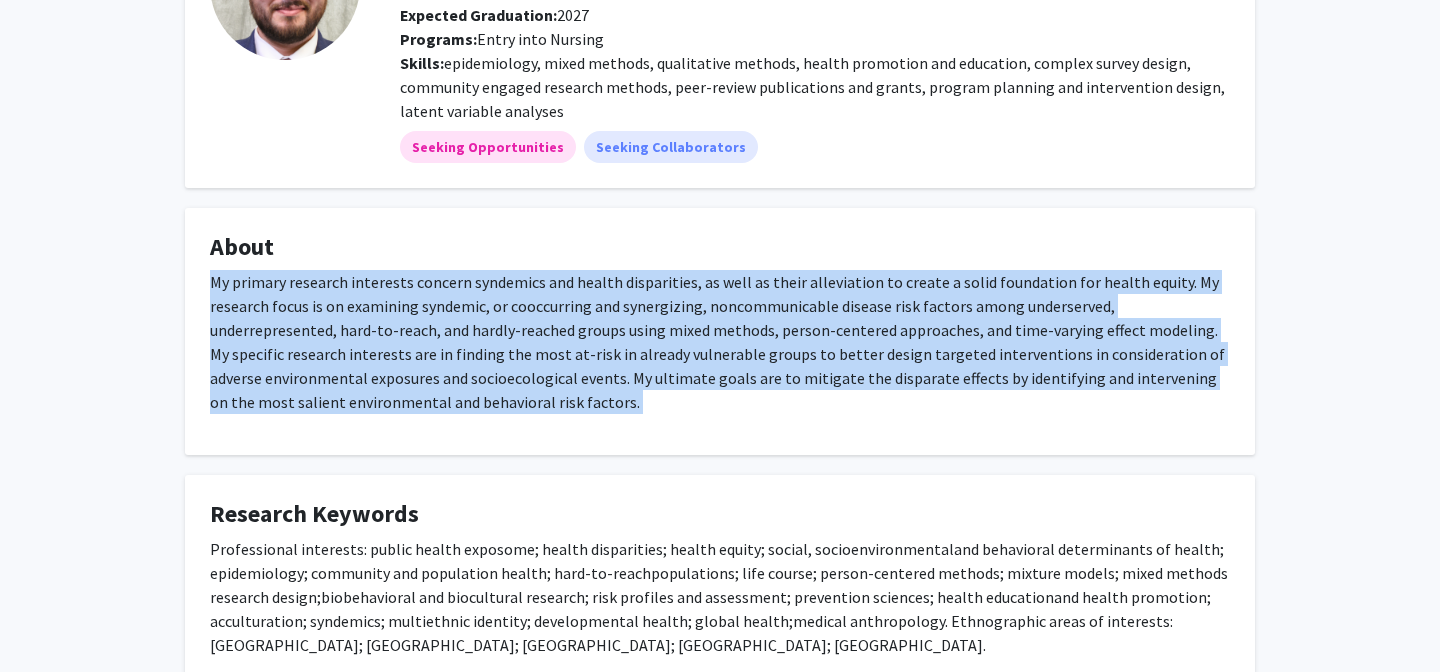 click on "My primary research interests concern syndemics and health disparities, as well as their alleviation to create a solid foundation for health equity. My research focus is on examining syndemic, or cooccurring and synergizing, noncommunicable disease risk factors among underserved, underrepresented, hard-to-reach, and hardly-reached groups using mixed methods, person-centered approaches, and time-varying effect modeling. My specific research interests are in finding the most at-risk in already vulnerable groups to better design targeted interventions in consideration of adverse environmental exposures and socioecological events. My ultimate goals are to mitigate the disparate effects by identifying and intervening on the most salient environmental and behavioral risk factors." 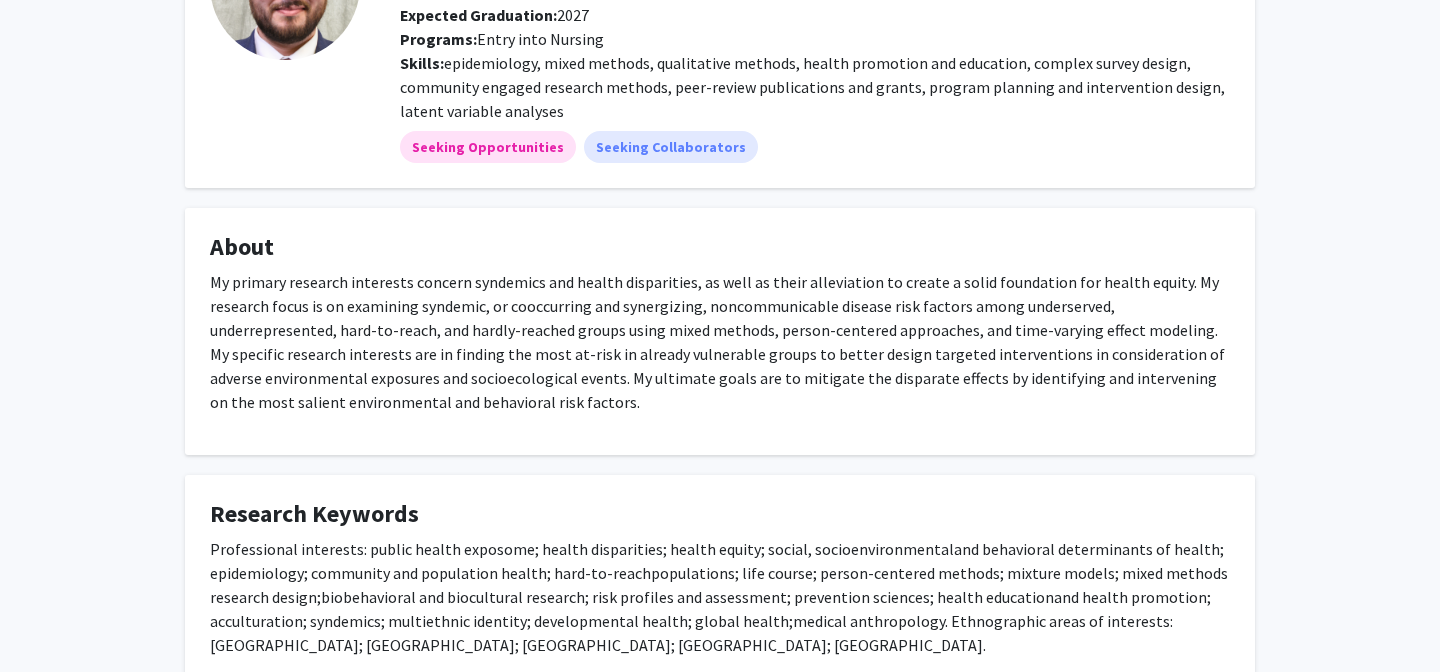 click on "My primary research interests concern syndemics and health disparities, as well as their alleviation to create a solid foundation for health equity. My research focus is on examining syndemic, or cooccurring and synergizing, noncommunicable disease risk factors among underserved, underrepresented, hard-to-reach, and hardly-reached groups using mixed methods, person-centered approaches, and time-varying effect modeling. My specific research interests are in finding the most at-risk in already vulnerable groups to better design targeted interventions in consideration of adverse environmental exposures and socioecological events. My ultimate goals are to mitigate the disparate effects by identifying and intervening on the most salient environmental and behavioral risk factors." 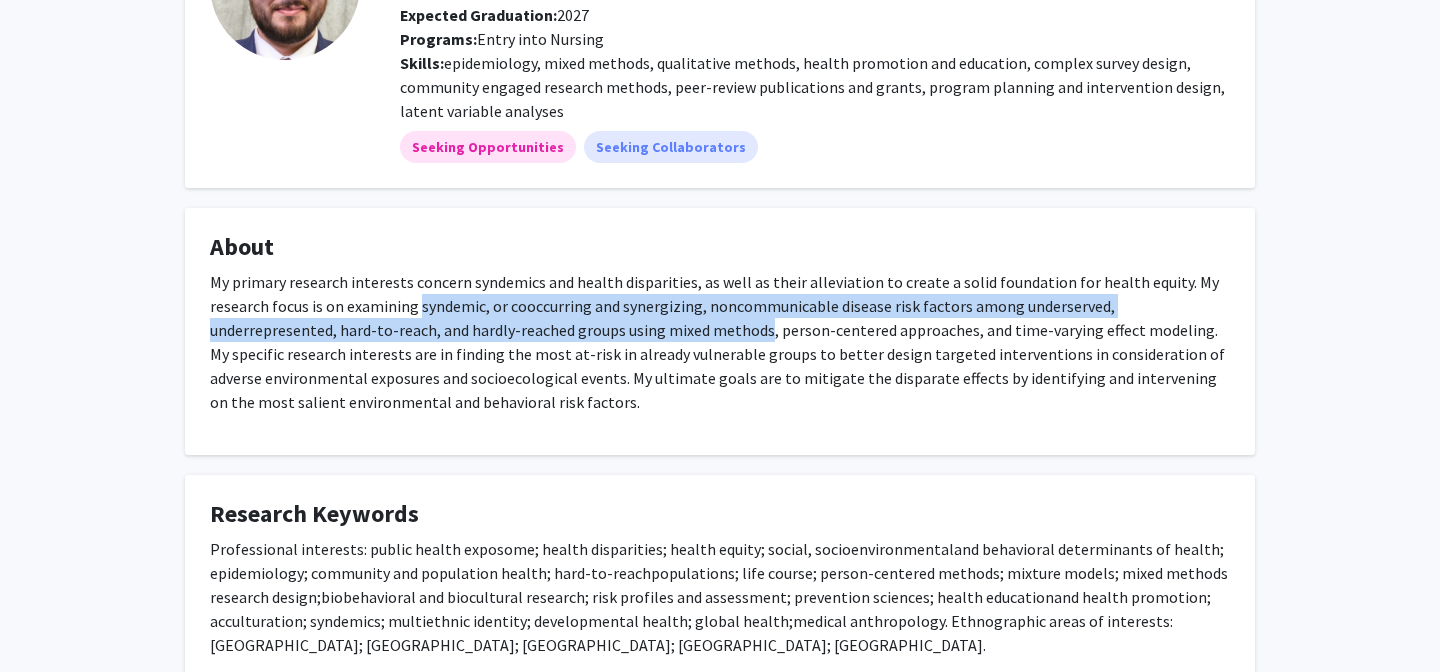 drag, startPoint x: 466, startPoint y: 299, endPoint x: 627, endPoint y: 331, distance: 164.14932 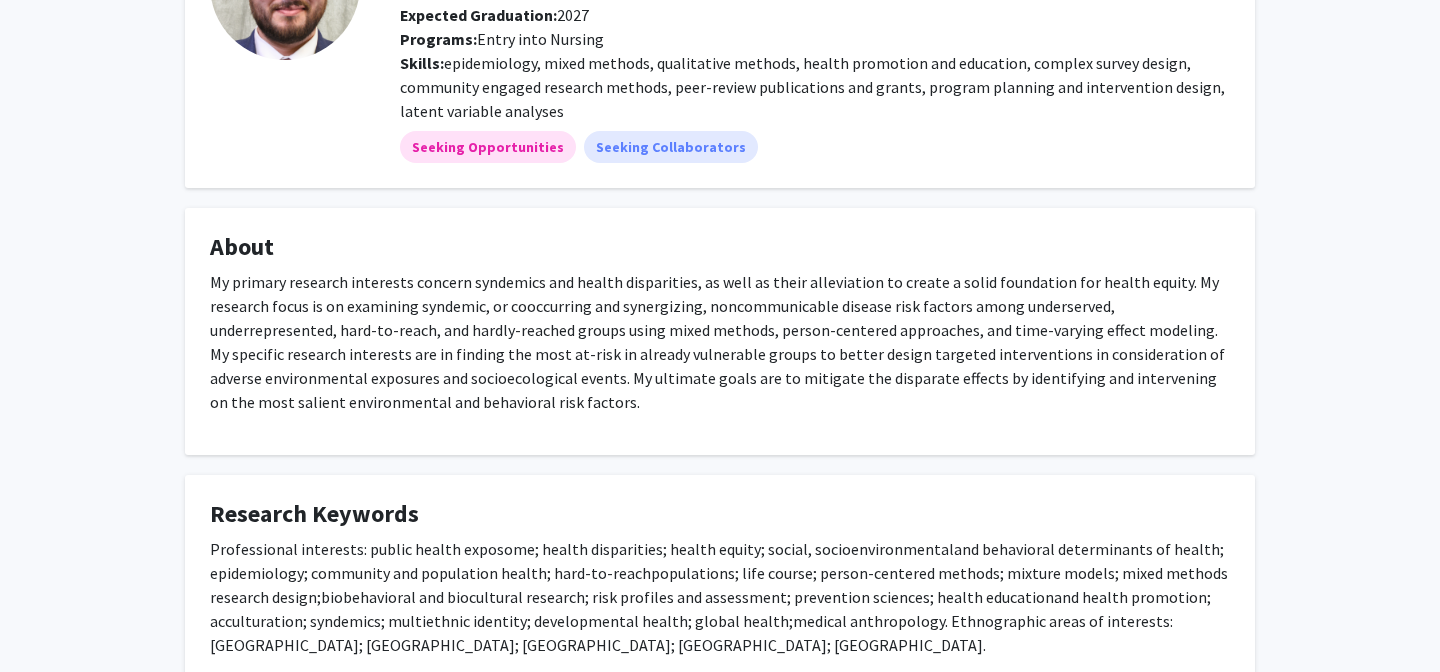 click on "My primary research interests concern syndemics and health disparities, as well as their alleviation to create a solid foundation for health equity. My research focus is on examining syndemic, or cooccurring and synergizing, noncommunicable disease risk factors among underserved, underrepresented, hard-to-reach, and hardly-reached groups using mixed methods, person-centered approaches, and time-varying effect modeling. My specific research interests are in finding the most at-risk in already vulnerable groups to better design targeted interventions in consideration of adverse environmental exposures and socioecological events. My ultimate goals are to mitigate the disparate effects by identifying and intervening on the most salient environmental and behavioral risk factors." 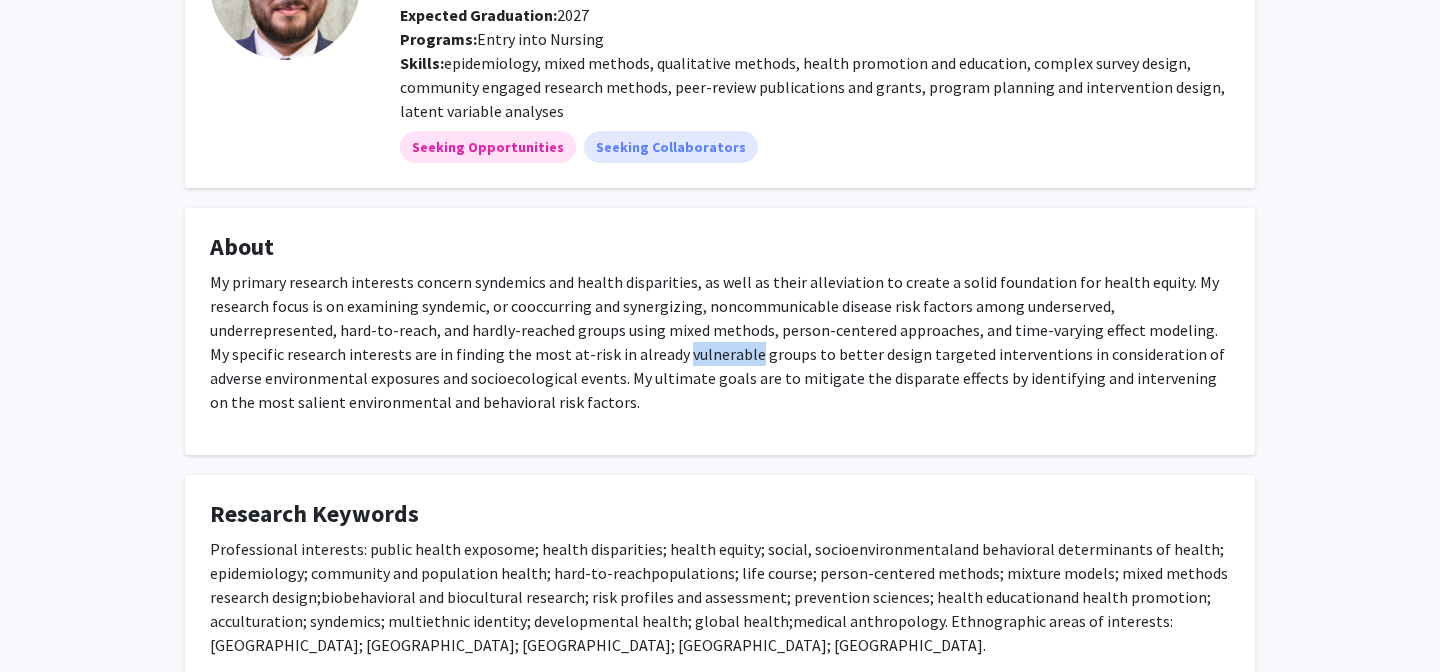 click on "My primary research interests concern syndemics and health disparities, as well as their alleviation to create a solid foundation for health equity. My research focus is on examining syndemic, or cooccurring and synergizing, noncommunicable disease risk factors among underserved, underrepresented, hard-to-reach, and hardly-reached groups using mixed methods, person-centered approaches, and time-varying effect modeling. My specific research interests are in finding the most at-risk in already vulnerable groups to better design targeted interventions in consideration of adverse environmental exposures and socioecological events. My ultimate goals are to mitigate the disparate effects by identifying and intervening on the most salient environmental and behavioral risk factors." 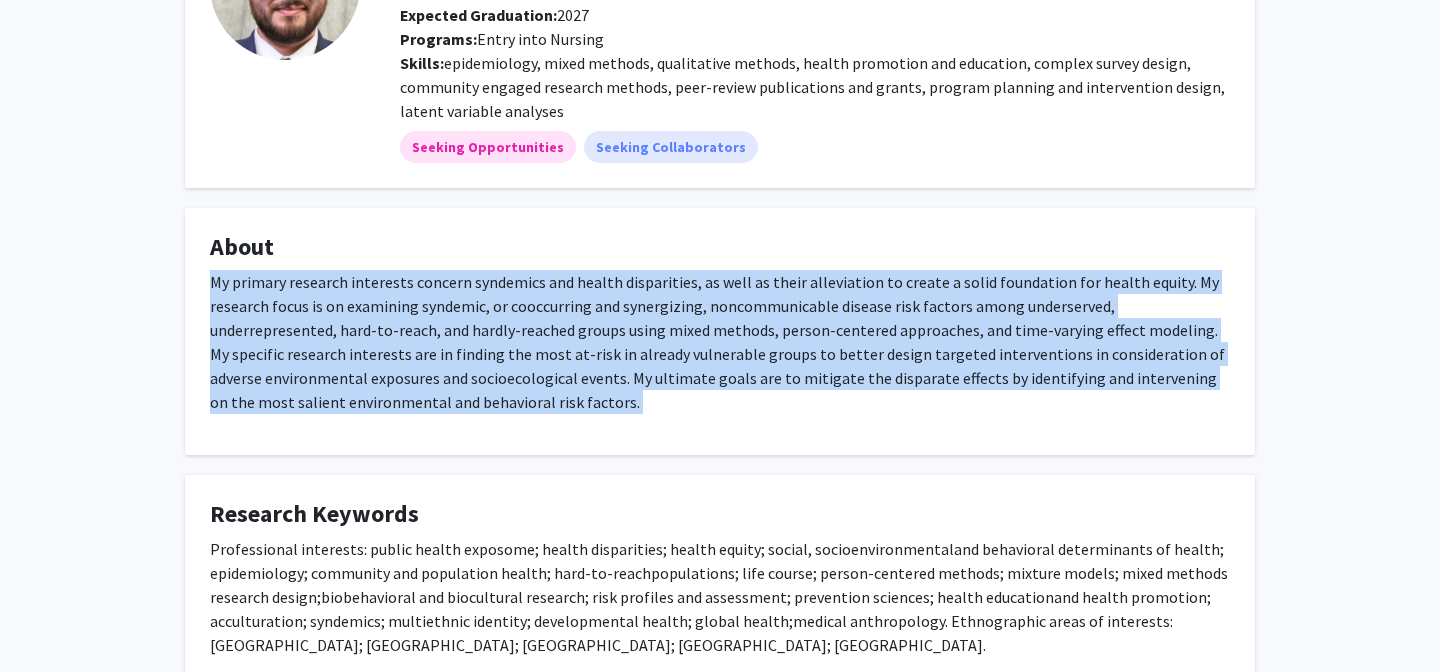click on "My primary research interests concern syndemics and health disparities, as well as their alleviation to create a solid foundation for health equity. My research focus is on examining syndemic, or cooccurring and synergizing, noncommunicable disease risk factors among underserved, underrepresented, hard-to-reach, and hardly-reached groups using mixed methods, person-centered approaches, and time-varying effect modeling. My specific research interests are in finding the most at-risk in already vulnerable groups to better design targeted interventions in consideration of adverse environmental exposures and socioecological events. My ultimate goals are to mitigate the disparate effects by identifying and intervening on the most salient environmental and behavioral risk factors." 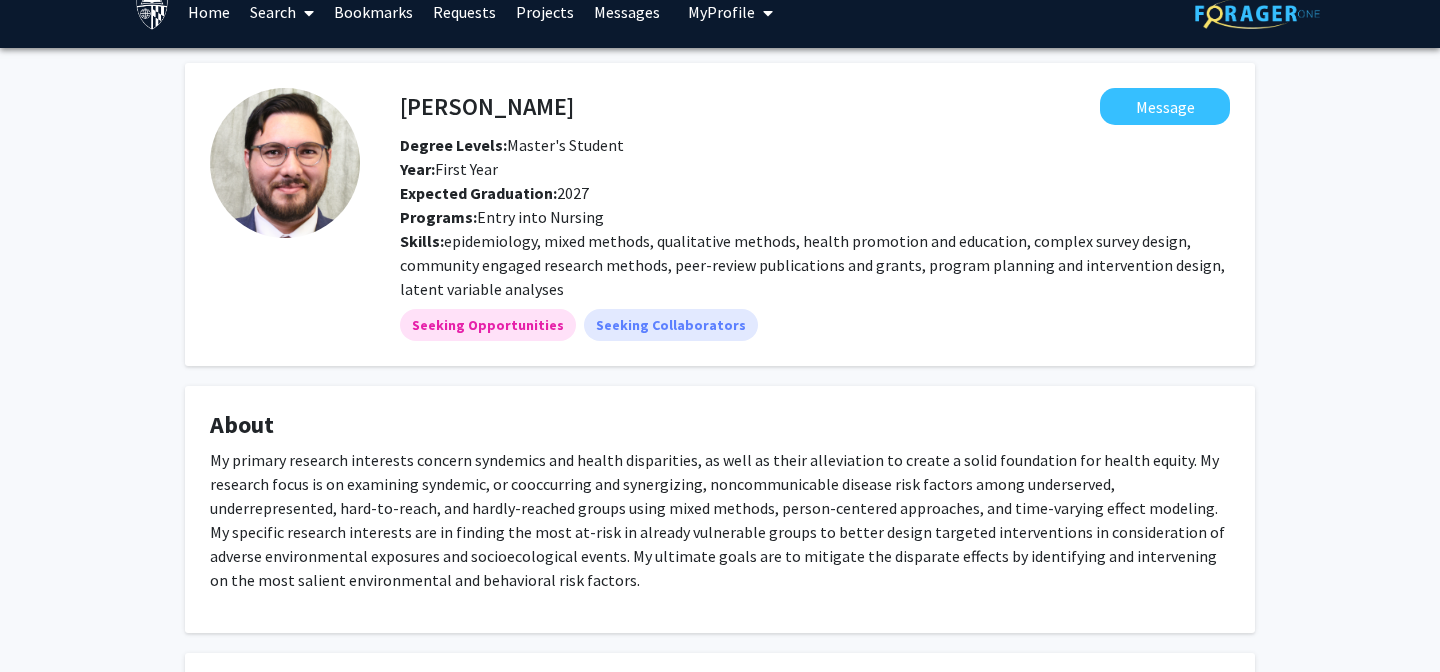 scroll, scrollTop: 0, scrollLeft: 0, axis: both 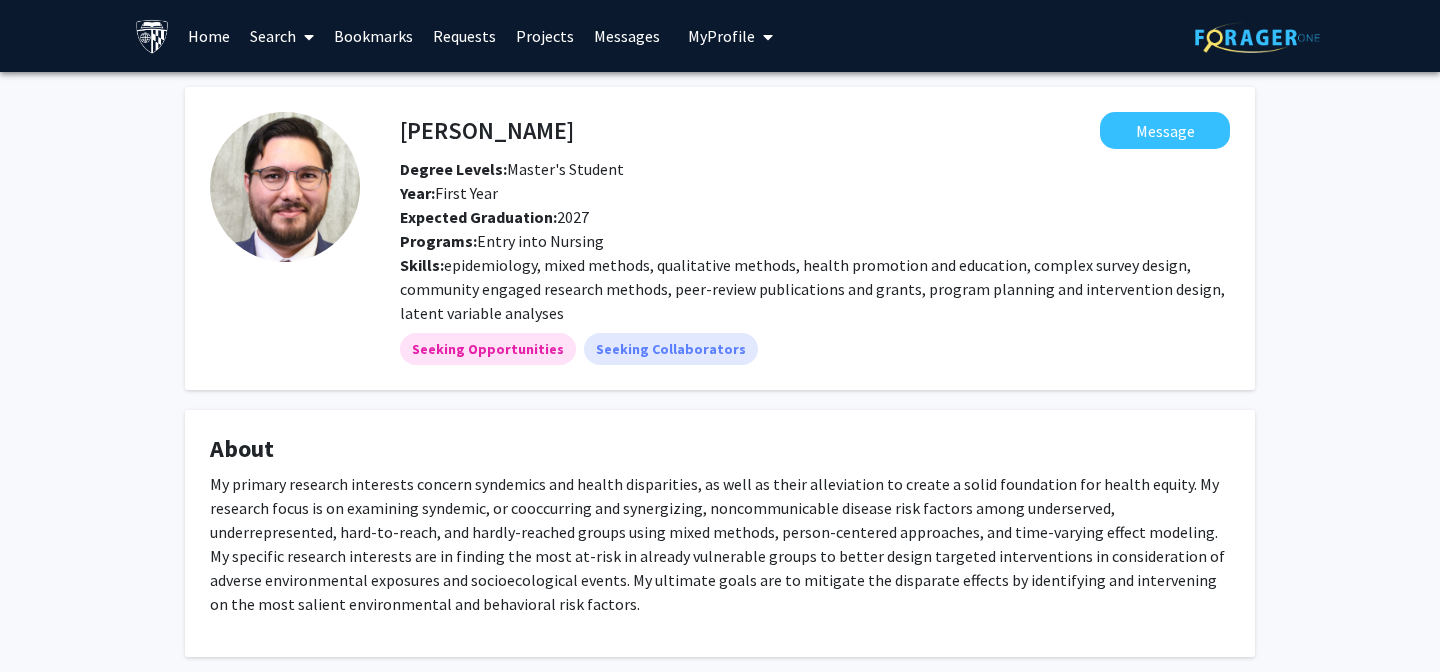 click on "Francisco Montiel Ishino" 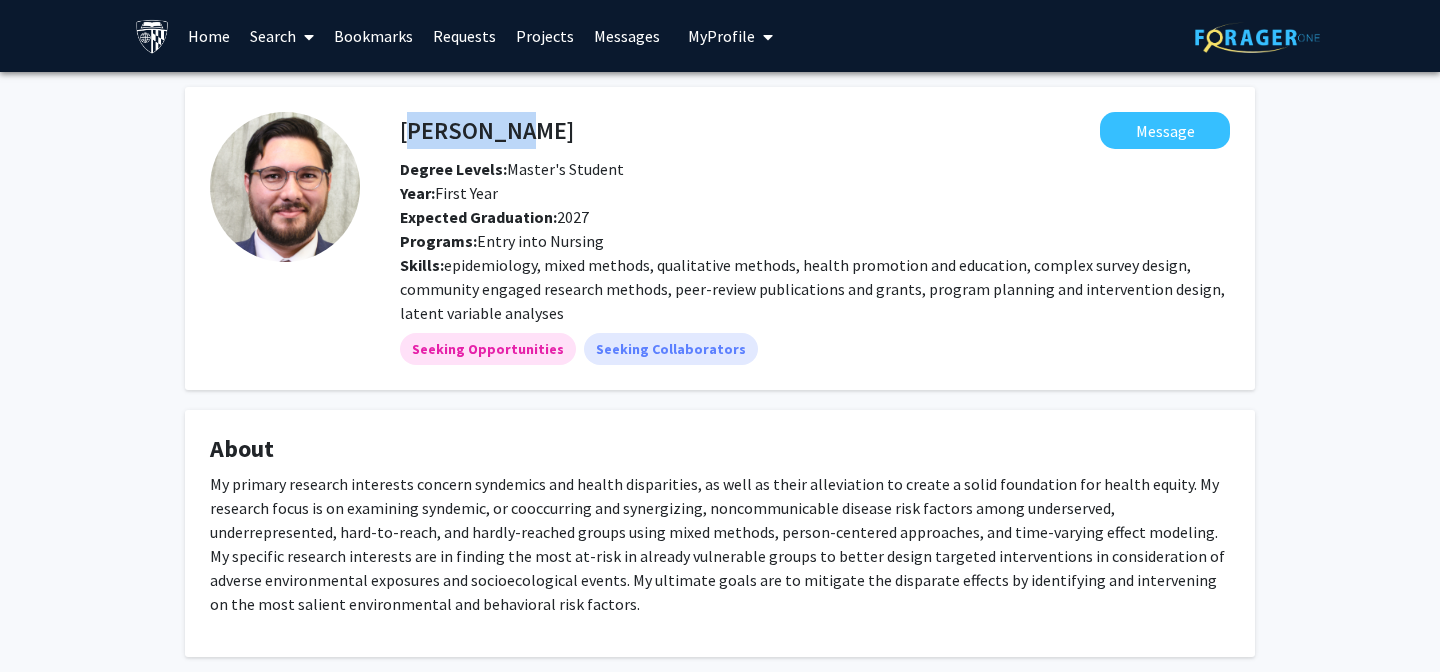 click on "Francisco Montiel Ishino" 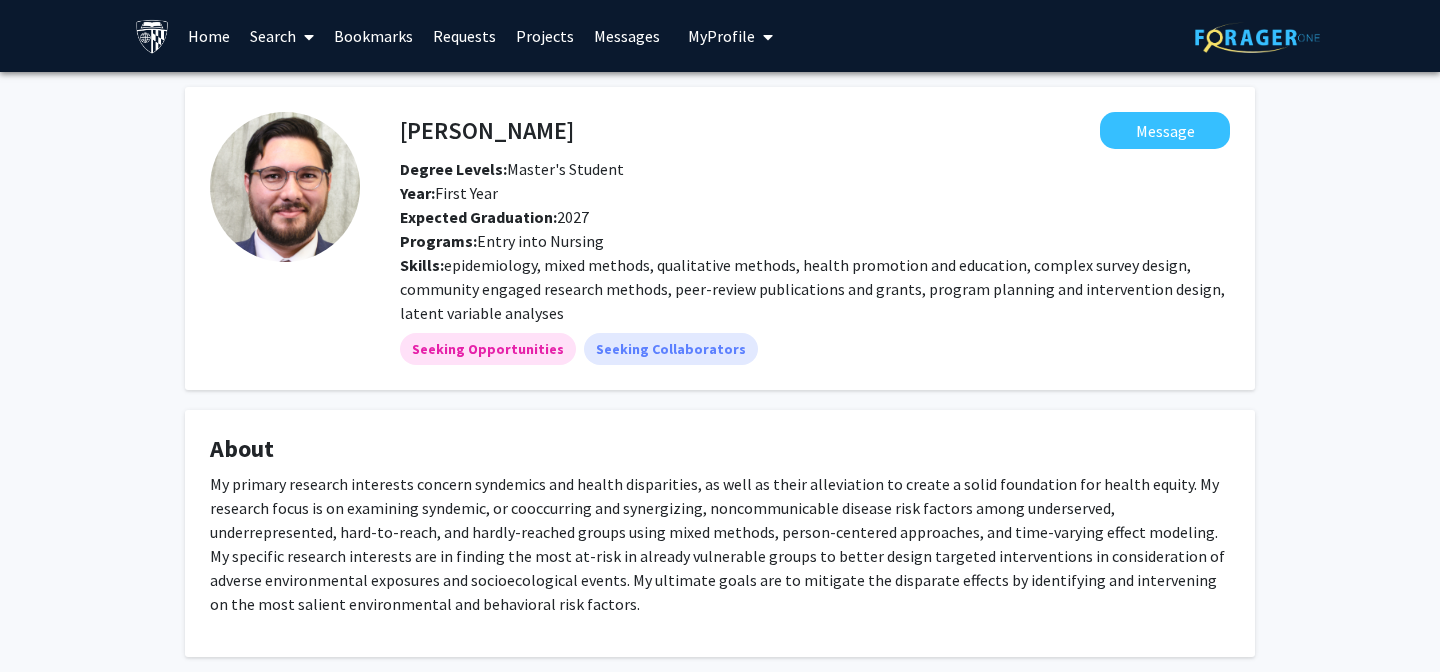 click on "Francisco Montiel Ishino" 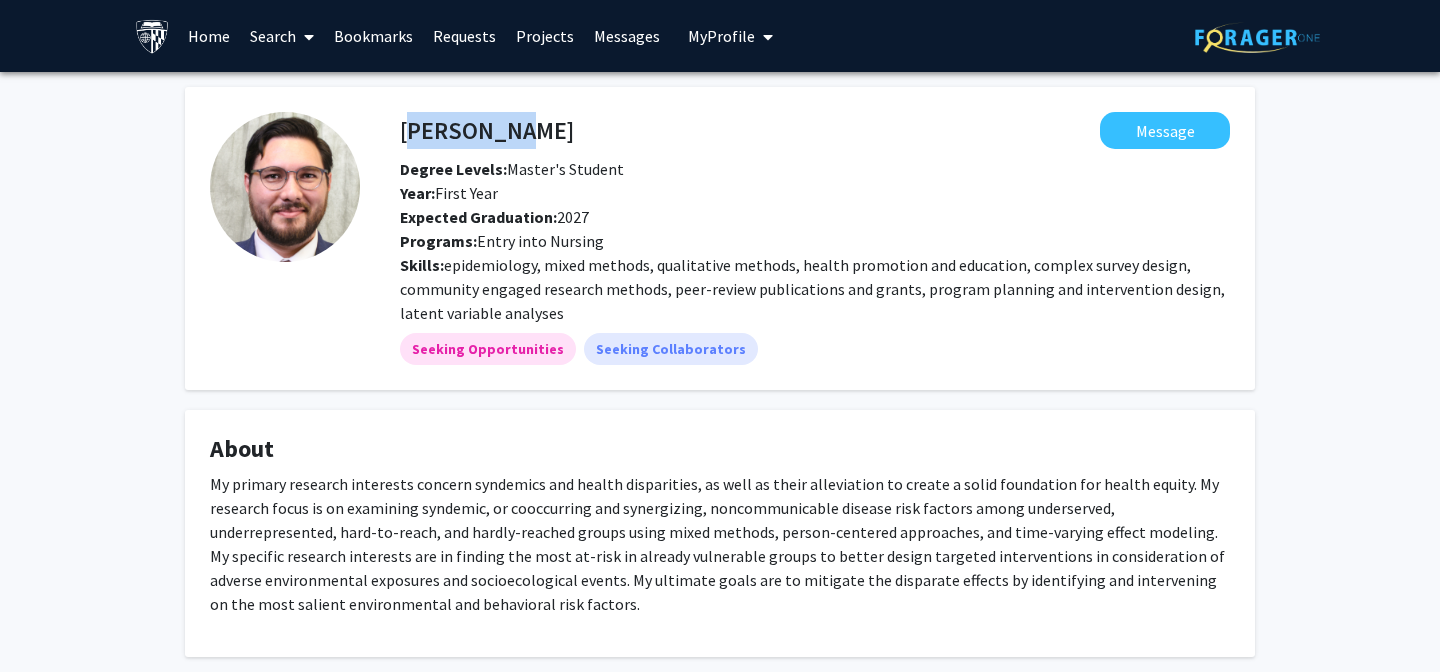 click on "Francisco Montiel Ishino" 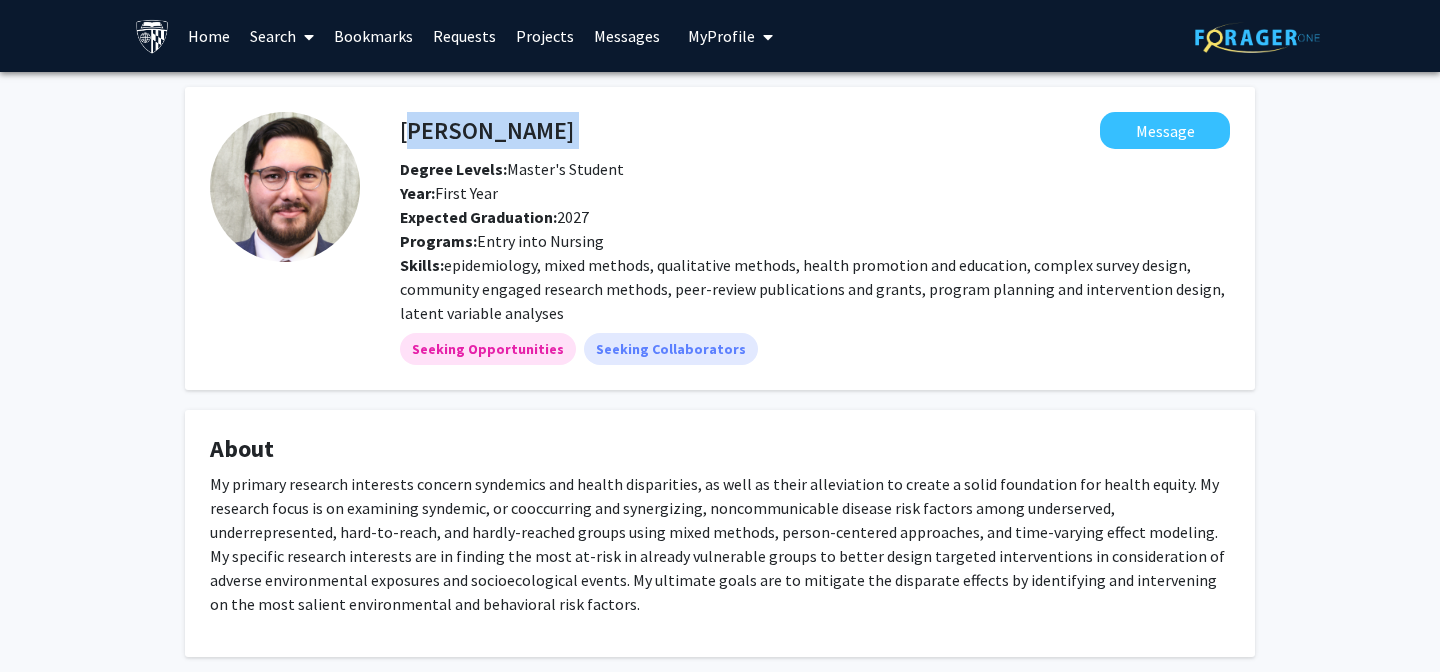 click on "Francisco Montiel Ishino" 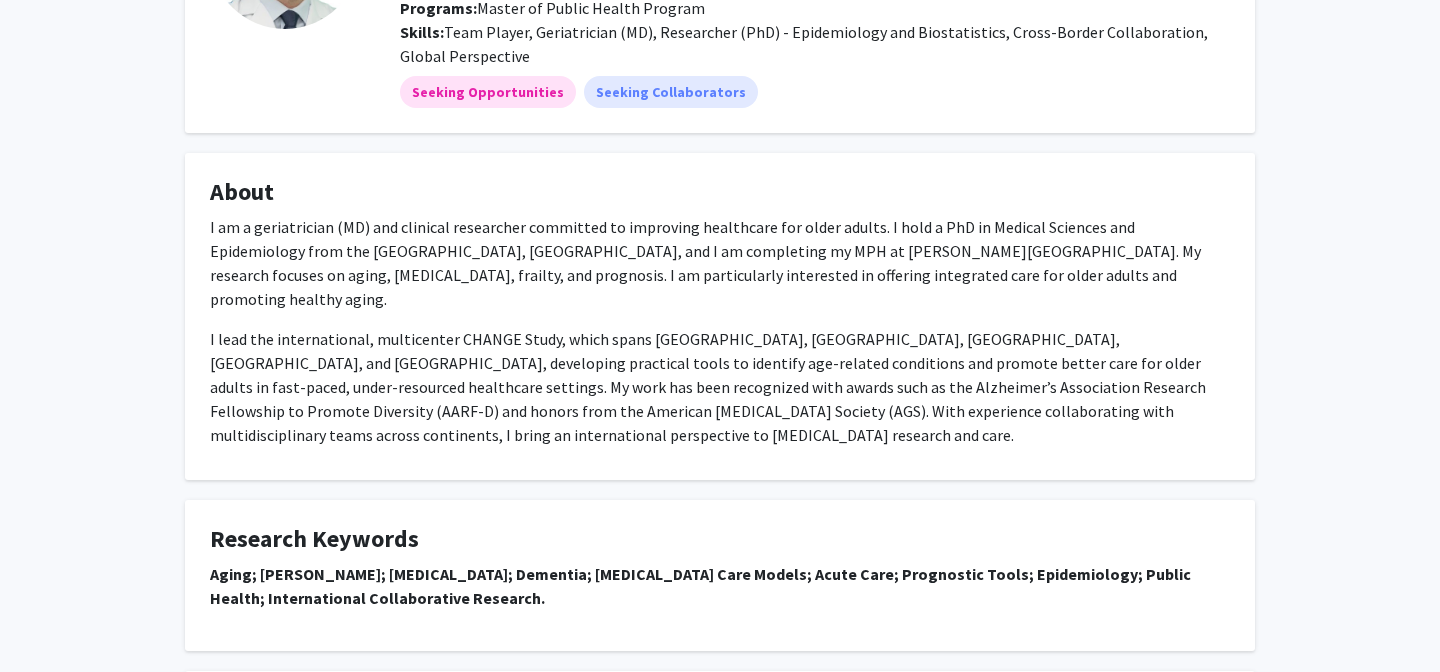 scroll, scrollTop: 236, scrollLeft: 0, axis: vertical 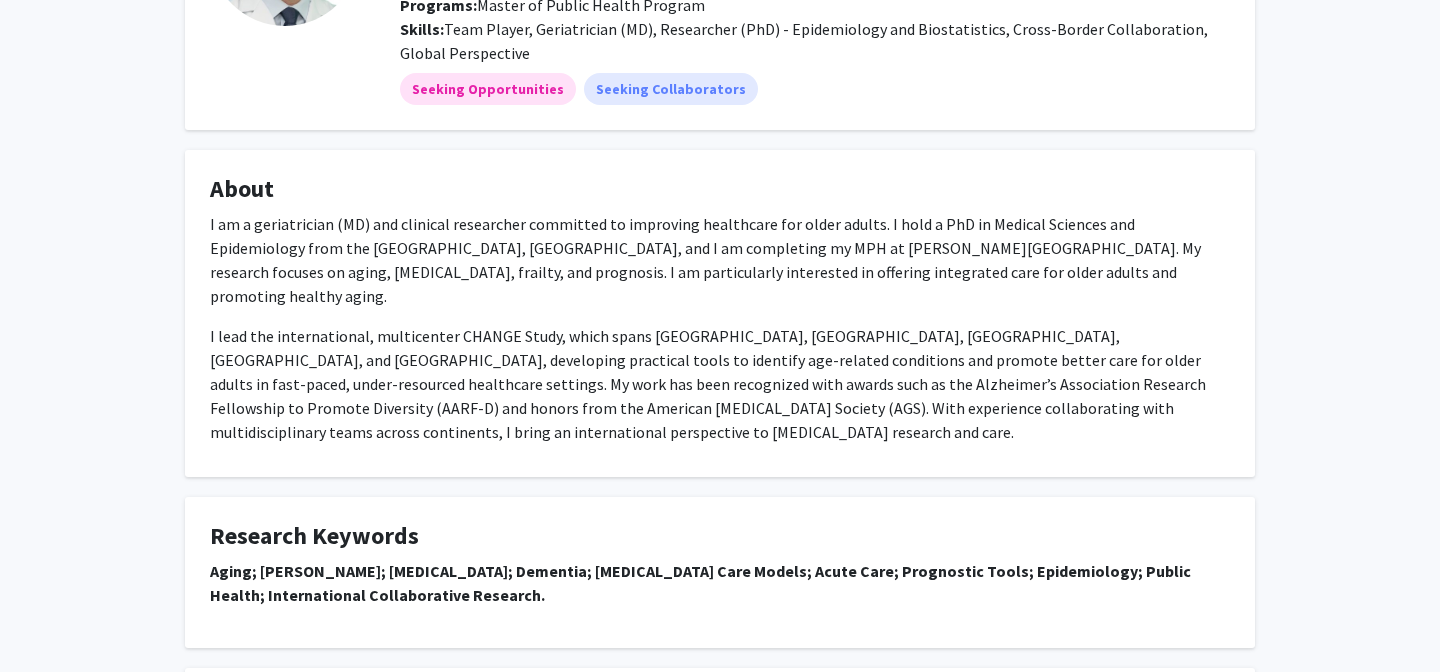 click on "I am a geriatrician (MD) and clinical researcher committed to improving healthcare for older adults. I hold a PhD in Medical Sciences and Epidemiology from the [GEOGRAPHIC_DATA], [GEOGRAPHIC_DATA], and I am completing my MPH at [PERSON_NAME][GEOGRAPHIC_DATA]. My research focuses on aging, [MEDICAL_DATA], frailty, and prognosis. I am particularly interested in offering integrated care for older adults and promoting healthy aging." 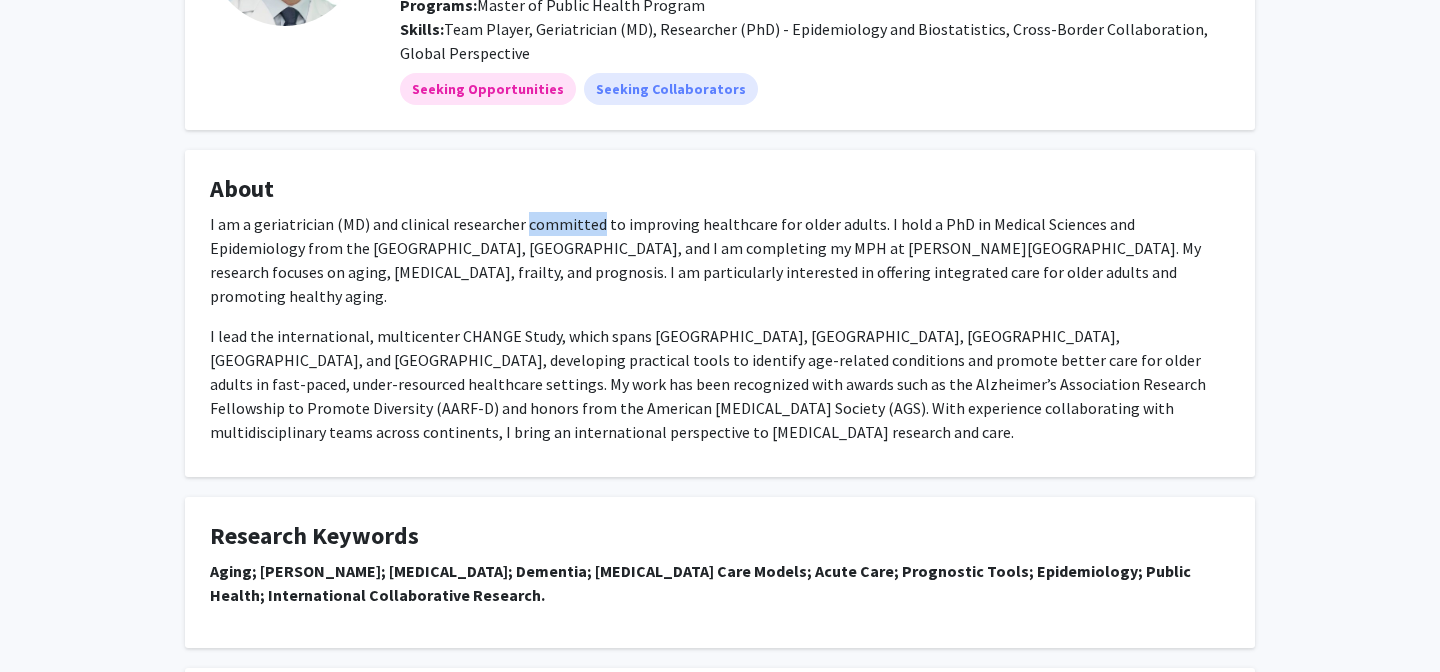 click on "I am a geriatrician (MD) and clinical researcher committed to improving healthcare for older adults. I hold a PhD in Medical Sciences and Epidemiology from the [GEOGRAPHIC_DATA], [GEOGRAPHIC_DATA], and I am completing my MPH at [PERSON_NAME][GEOGRAPHIC_DATA]. My research focuses on aging, [MEDICAL_DATA], frailty, and prognosis. I am particularly interested in offering integrated care for older adults and promoting healthy aging." 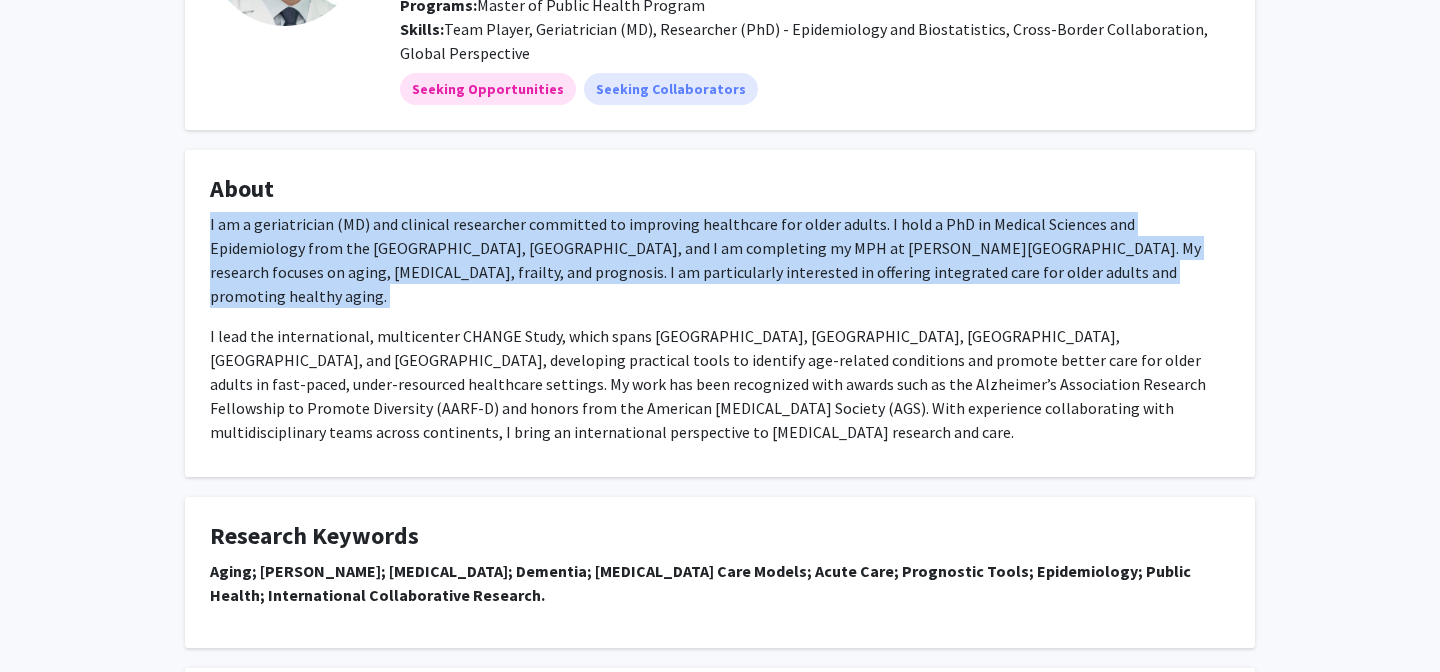 click on "I am a geriatrician (MD) and clinical researcher committed to improving healthcare for older adults. I hold a PhD in Medical Sciences and Epidemiology from the [GEOGRAPHIC_DATA], [GEOGRAPHIC_DATA], and I am completing my MPH at [PERSON_NAME][GEOGRAPHIC_DATA]. My research focuses on aging, [MEDICAL_DATA], frailty, and prognosis. I am particularly interested in offering integrated care for older adults and promoting healthy aging." 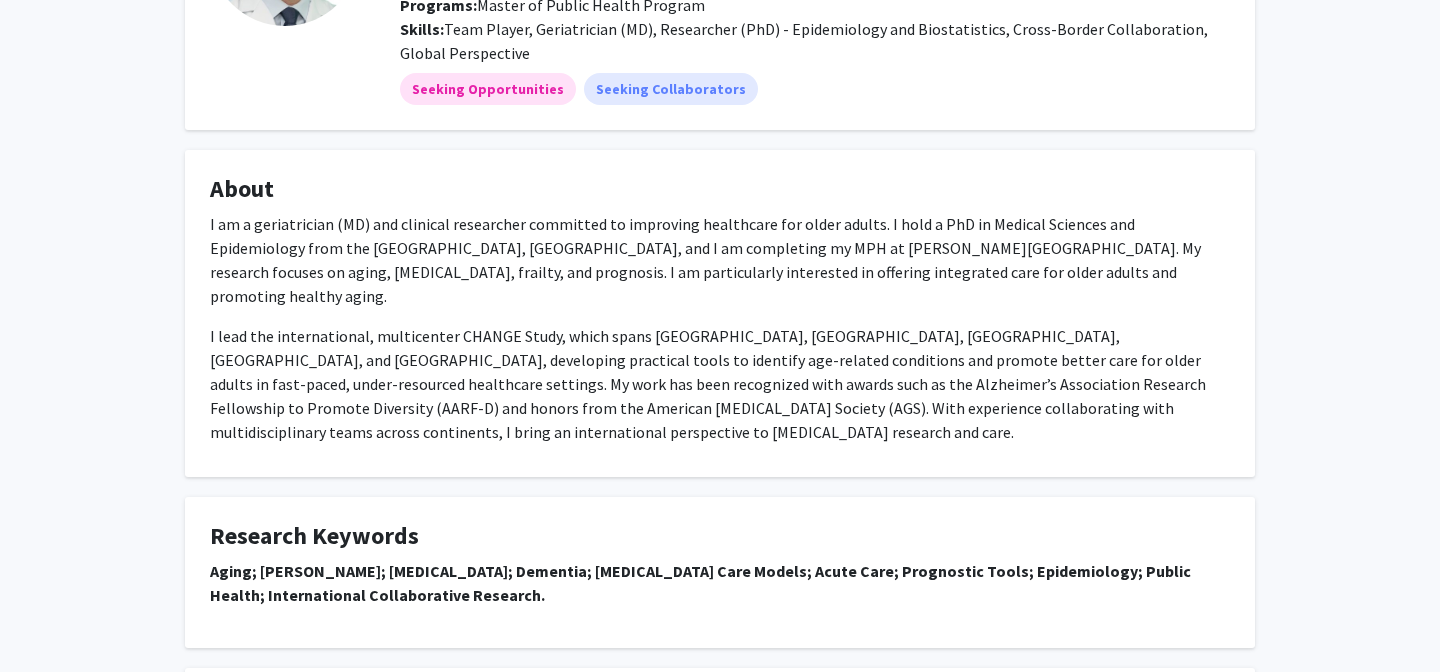click on "I am a geriatrician (MD) and clinical researcher committed to improving healthcare for older adults. I hold a PhD in Medical Sciences and Epidemiology from the [GEOGRAPHIC_DATA], [GEOGRAPHIC_DATA], and I am completing my MPH at [PERSON_NAME][GEOGRAPHIC_DATA]. My research focuses on aging, [MEDICAL_DATA], frailty, and prognosis. I am particularly interested in offering integrated care for older adults and promoting healthy aging." 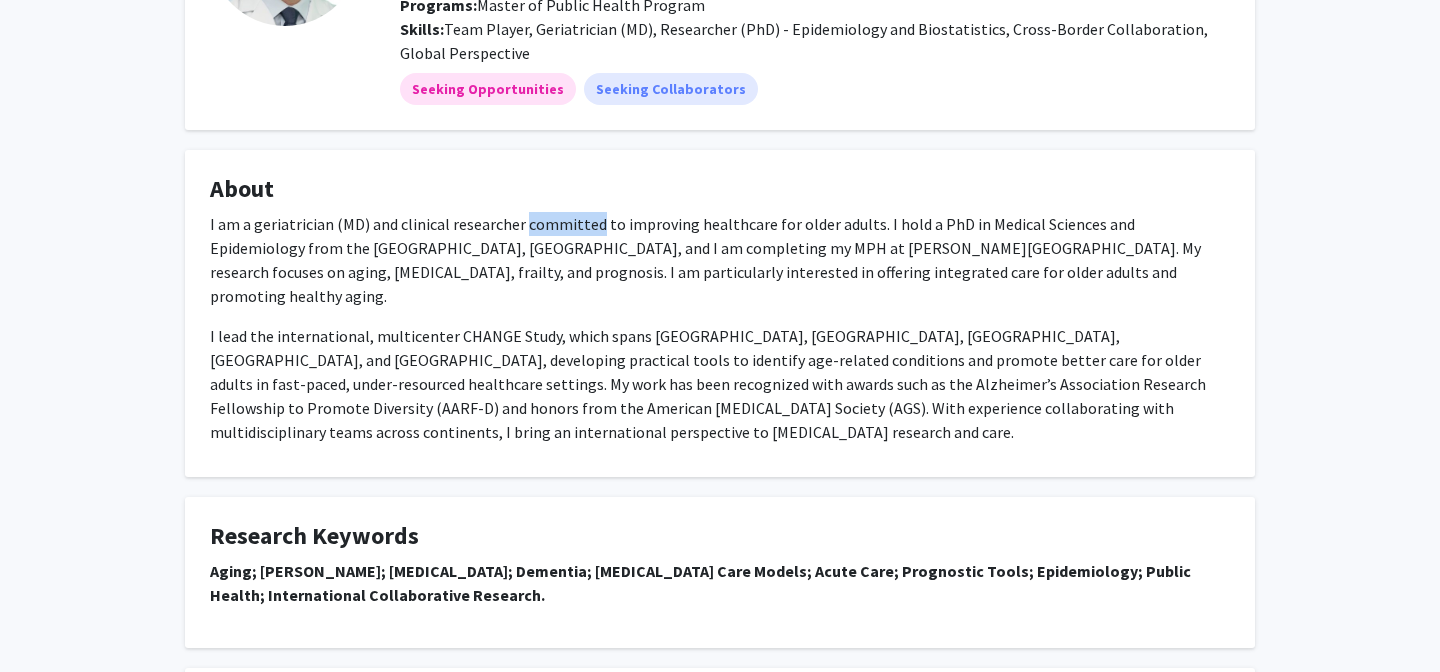 click on "I am a geriatrician (MD) and clinical researcher committed to improving healthcare for older adults. I hold a PhD in Medical Sciences and Epidemiology from the [GEOGRAPHIC_DATA], [GEOGRAPHIC_DATA], and I am completing my MPH at [PERSON_NAME][GEOGRAPHIC_DATA]. My research focuses on aging, [MEDICAL_DATA], frailty, and prognosis. I am particularly interested in offering integrated care for older adults and promoting healthy aging." 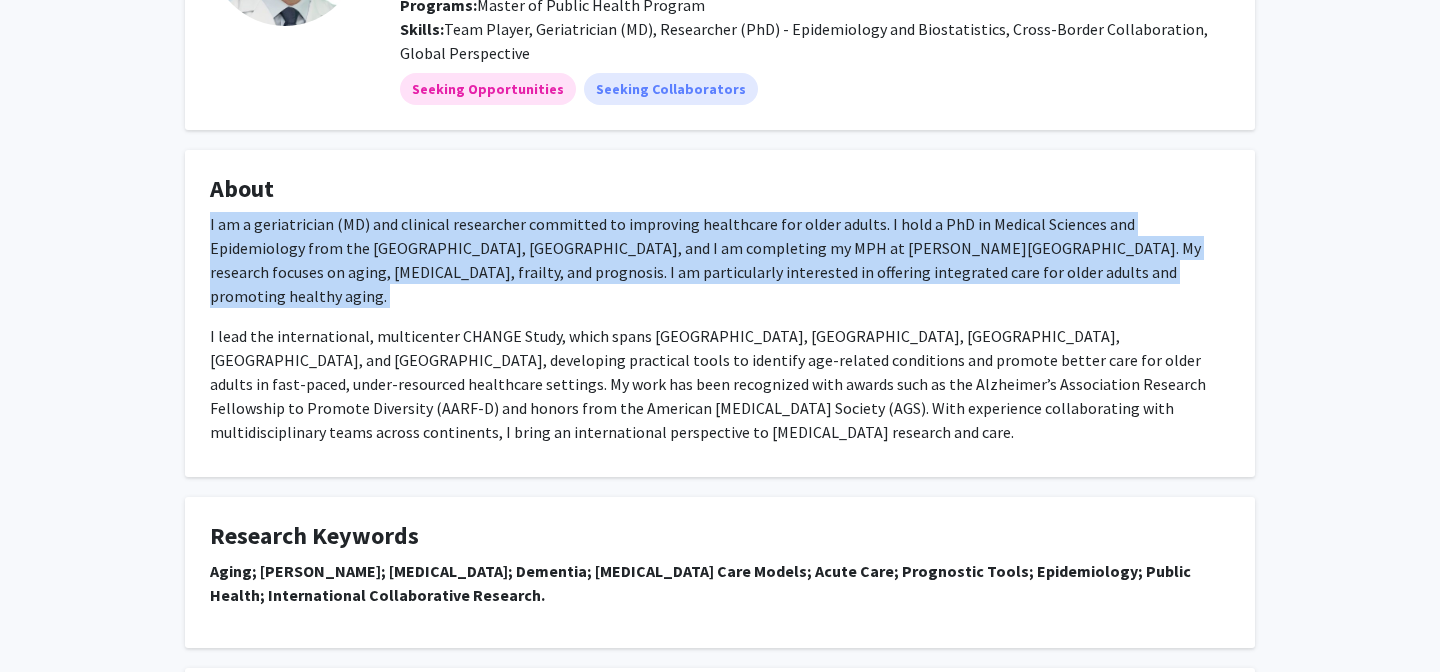 click on "I am a geriatrician (MD) and clinical researcher committed to improving healthcare for older adults. I hold a PhD in Medical Sciences and Epidemiology from the [GEOGRAPHIC_DATA], [GEOGRAPHIC_DATA], and I am completing my MPH at [PERSON_NAME][GEOGRAPHIC_DATA]. My research focuses on aging, [MEDICAL_DATA], frailty, and prognosis. I am particularly interested in offering integrated care for older adults and promoting healthy aging." 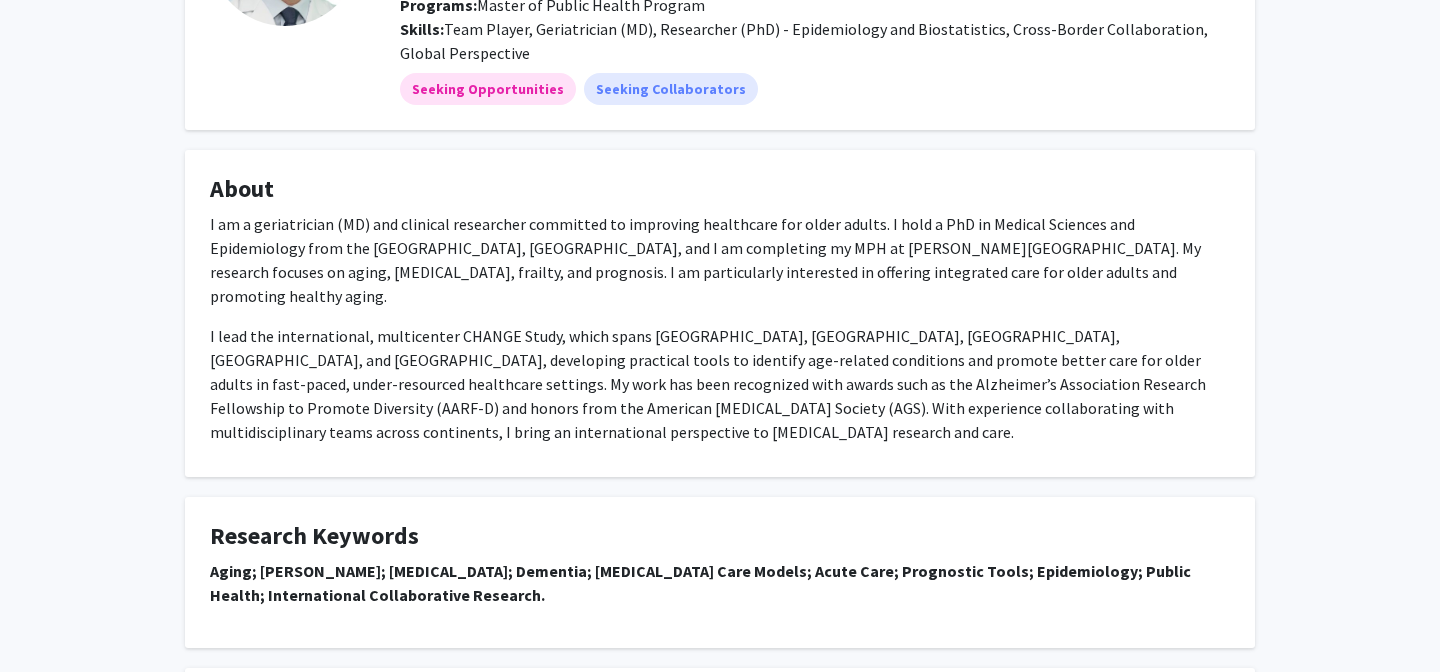 click on "I lead the international, multicenter CHANGE Study, which spans [GEOGRAPHIC_DATA], [GEOGRAPHIC_DATA], [GEOGRAPHIC_DATA], [GEOGRAPHIC_DATA], and [GEOGRAPHIC_DATA], developing practical tools to identify age-related conditions and promote better care for older adults in fast-paced, under-resourced healthcare settings. My work has been recognized with awards such as the Alzheimer’s Association Research Fellowship to Promote Diversity (AARF-D) and honors from the American [MEDICAL_DATA] Society (AGS). With experience collaborating with multidisciplinary teams across continents, I bring an international perspective to [MEDICAL_DATA] research and care." 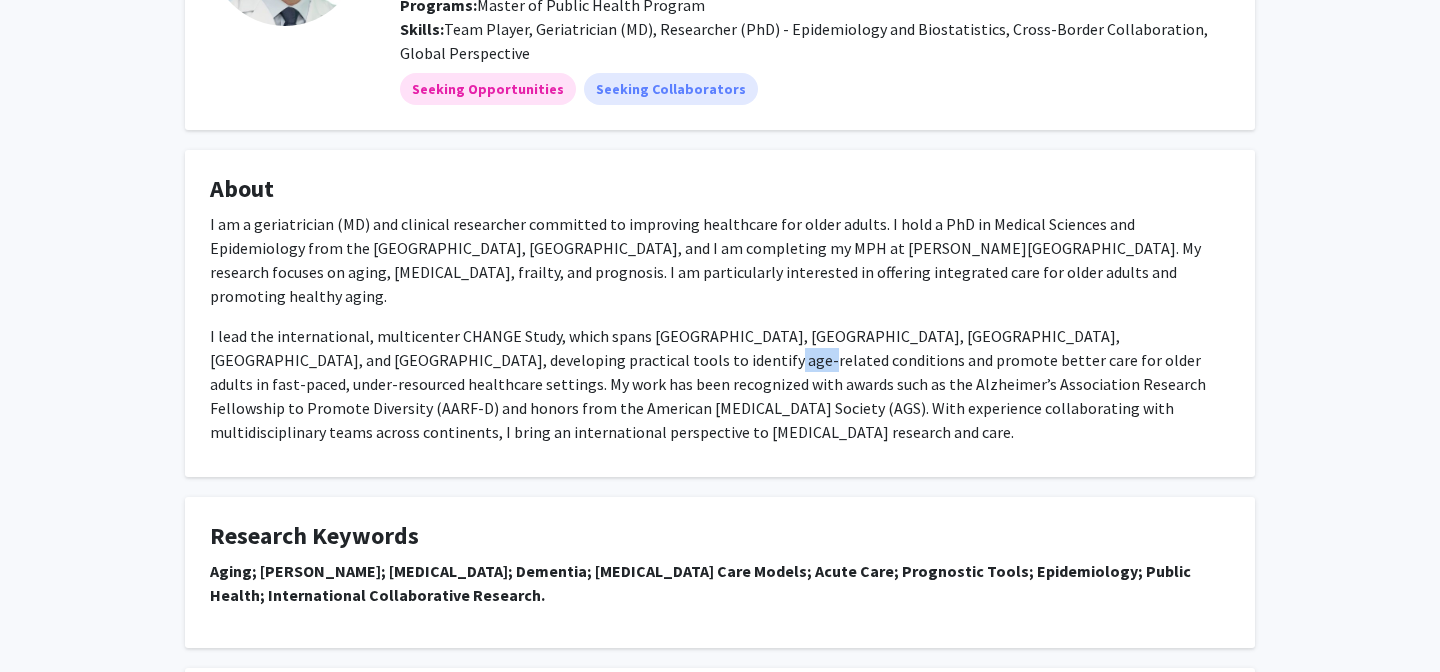 click on "I lead the international, multicenter CHANGE Study, which spans [GEOGRAPHIC_DATA], [GEOGRAPHIC_DATA], [GEOGRAPHIC_DATA], [GEOGRAPHIC_DATA], and [GEOGRAPHIC_DATA], developing practical tools to identify age-related conditions and promote better care for older adults in fast-paced, under-resourced healthcare settings. My work has been recognized with awards such as the Alzheimer’s Association Research Fellowship to Promote Diversity (AARF-D) and honors from the American [MEDICAL_DATA] Society (AGS). With experience collaborating with multidisciplinary teams across continents, I bring an international perspective to [MEDICAL_DATA] research and care." 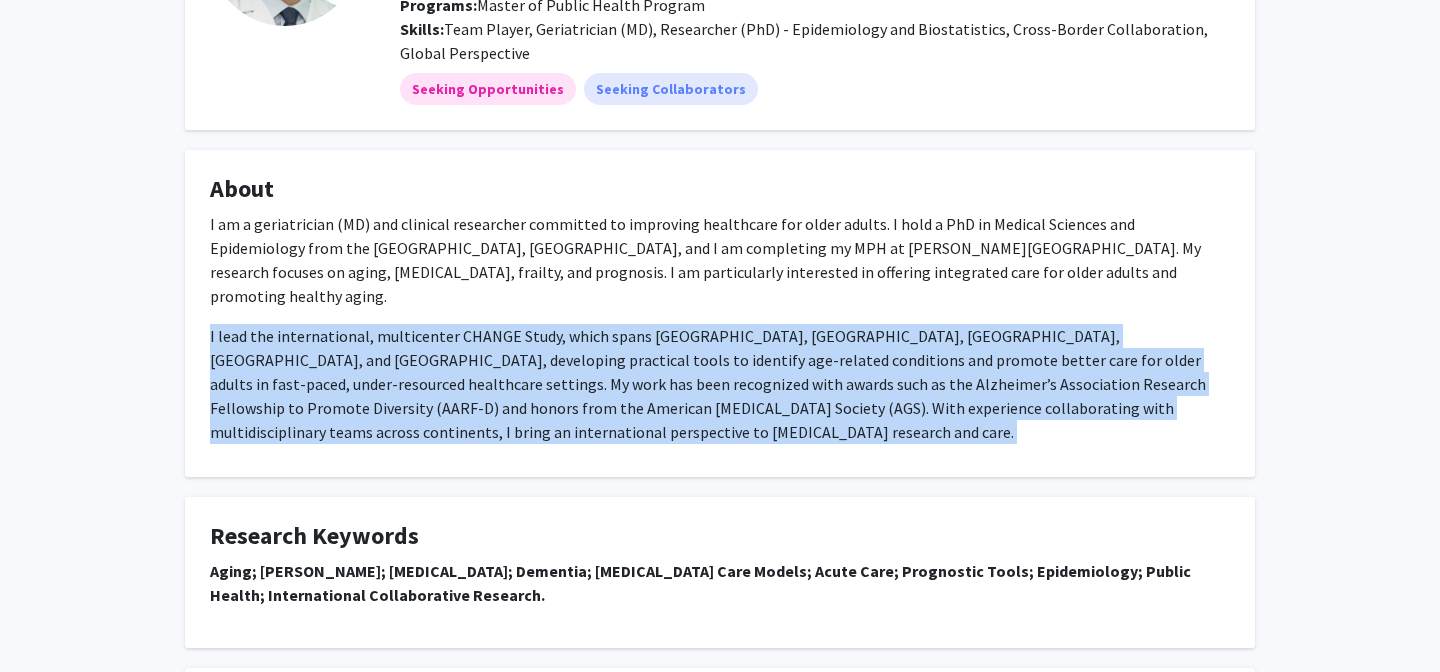 click on "I lead the international, multicenter CHANGE Study, which spans [GEOGRAPHIC_DATA], [GEOGRAPHIC_DATA], [GEOGRAPHIC_DATA], [GEOGRAPHIC_DATA], and [GEOGRAPHIC_DATA], developing practical tools to identify age-related conditions and promote better care for older adults in fast-paced, under-resourced healthcare settings. My work has been recognized with awards such as the Alzheimer’s Association Research Fellowship to Promote Diversity (AARF-D) and honors from the American [MEDICAL_DATA] Society (AGS). With experience collaborating with multidisciplinary teams across continents, I bring an international perspective to [MEDICAL_DATA] research and care." 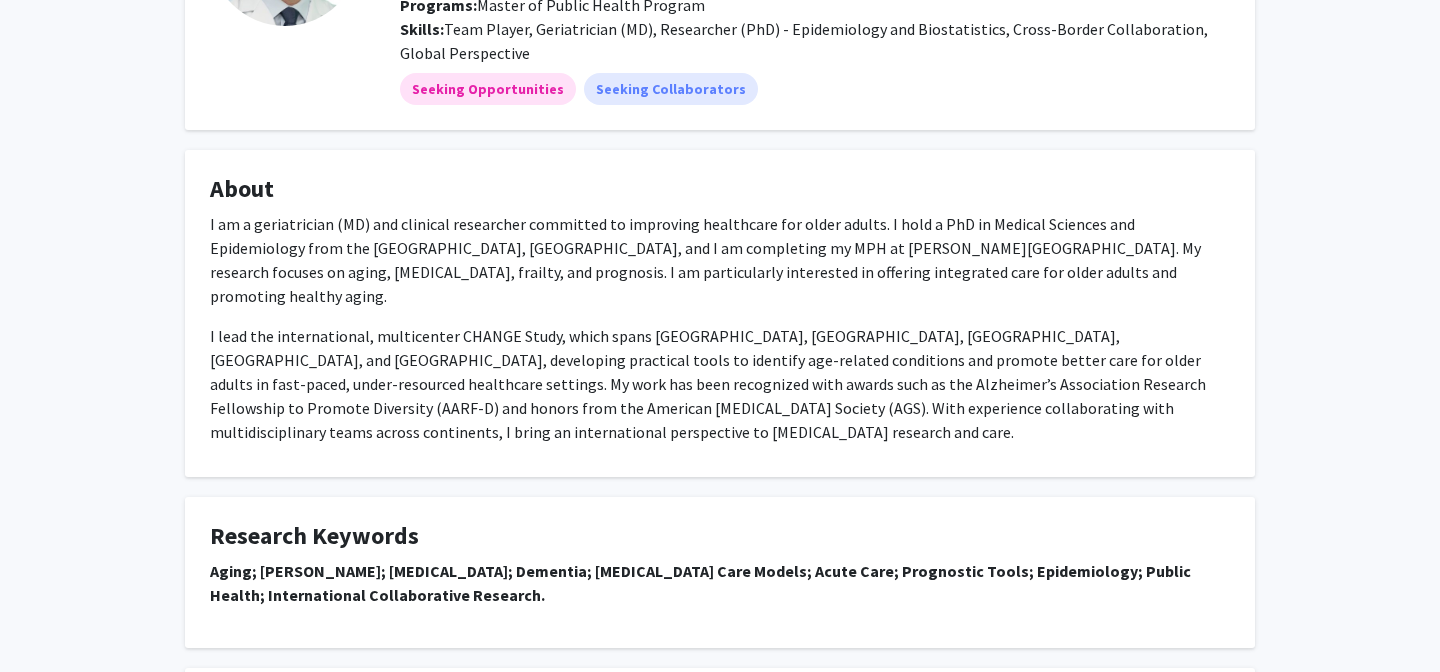 click on "I am a geriatrician (MD) and clinical researcher committed to improving healthcare for older adults. I hold a PhD in Medical Sciences and Epidemiology from the University of São Paulo, Brazil, and I am completing my MPH at Johns Hopkins Bloomberg School of Public Health. My research focuses on aging, cognitive impairment, frailty, and prognosis. I am particularly interested in offering integrated care for older adults and promoting healthy aging.   I am passionate about interdisciplinary learning and eager to contribute to projects that drive innovations in aging care worldwide." 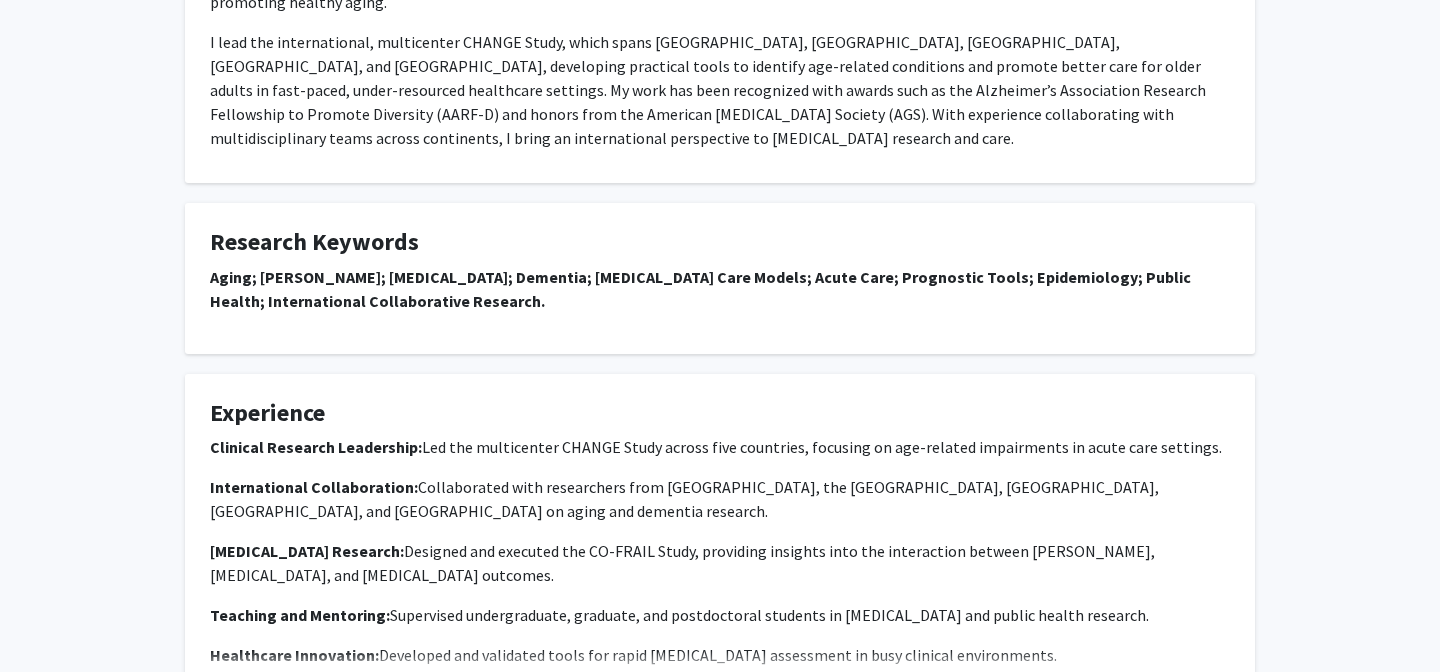 click on "Experience" 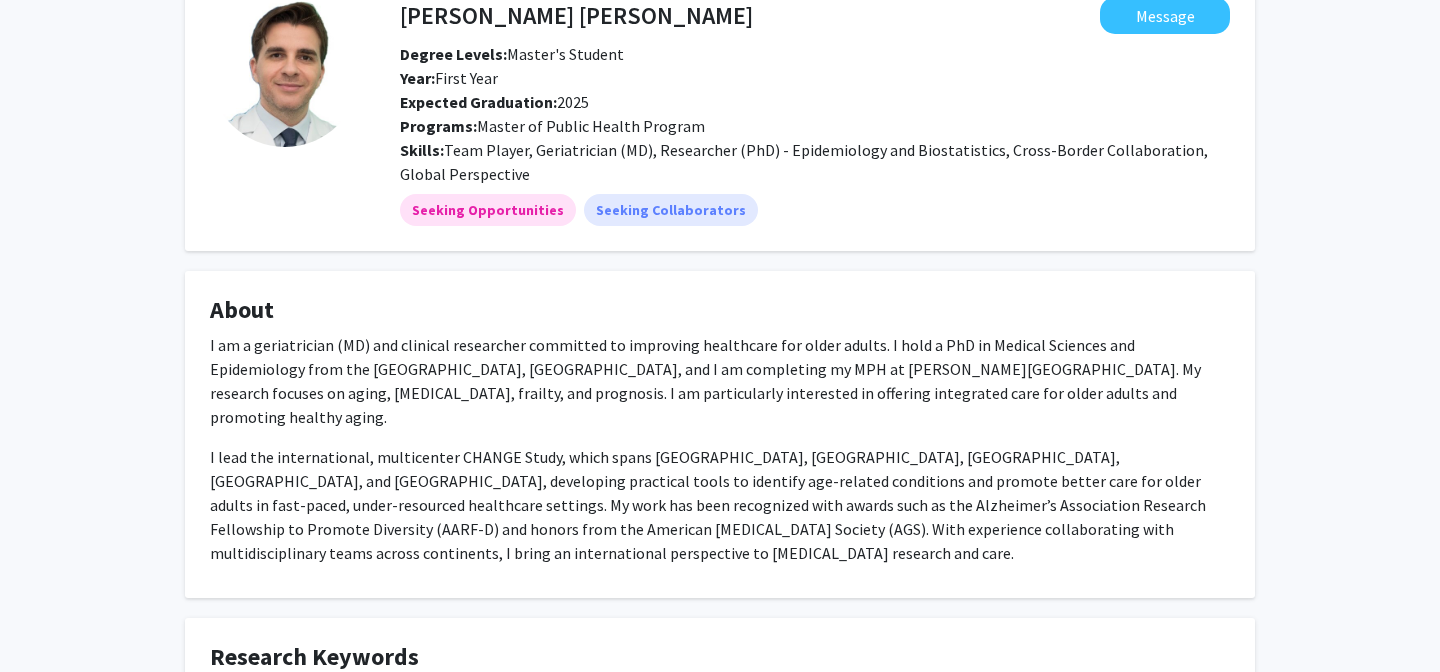 scroll, scrollTop: 0, scrollLeft: 0, axis: both 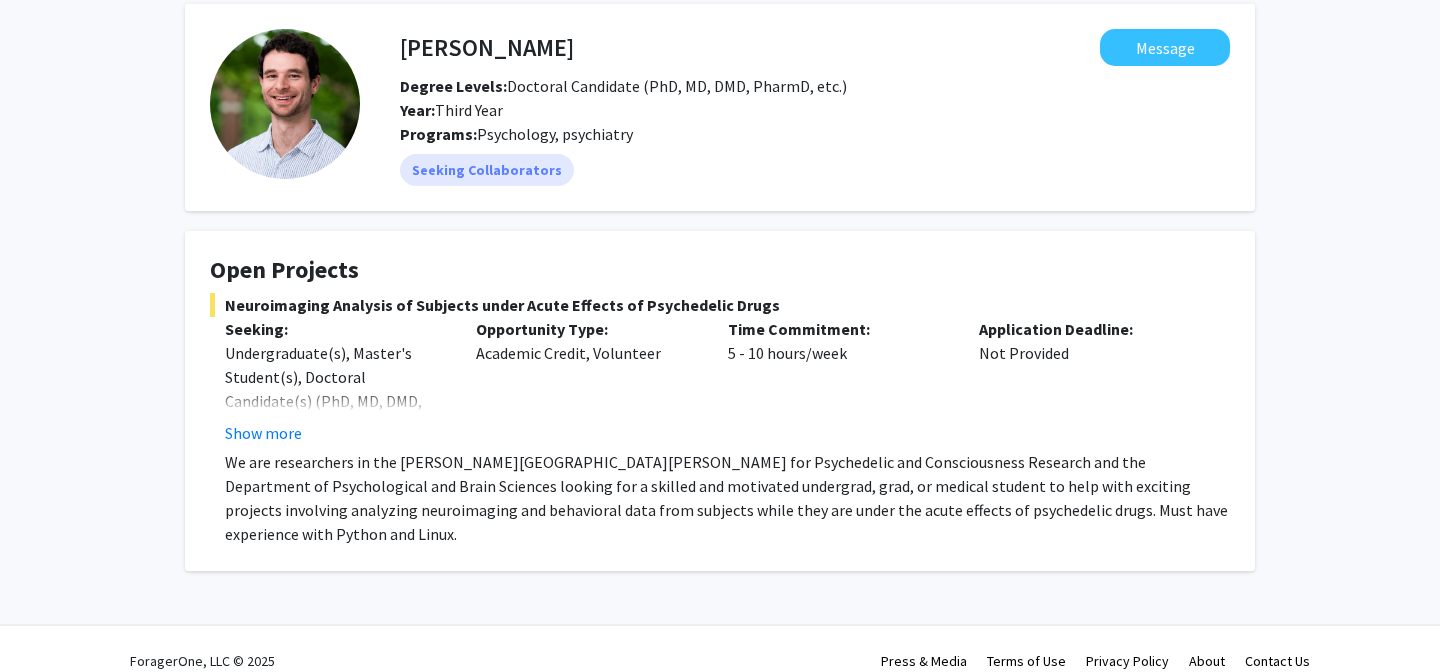 click on "We are researchers in the [PERSON_NAME][GEOGRAPHIC_DATA][PERSON_NAME] for Psychedelic and Consciousness Research and the Department of Psychological and Brain Sciences looking for a skilled and motivated undergrad, grad, or medical student to help with exciting projects involving analyzing neuroimaging and behavioral data from subjects while they are under the acute effects of psychedelic drugs. Must have experience with Python and Linux." 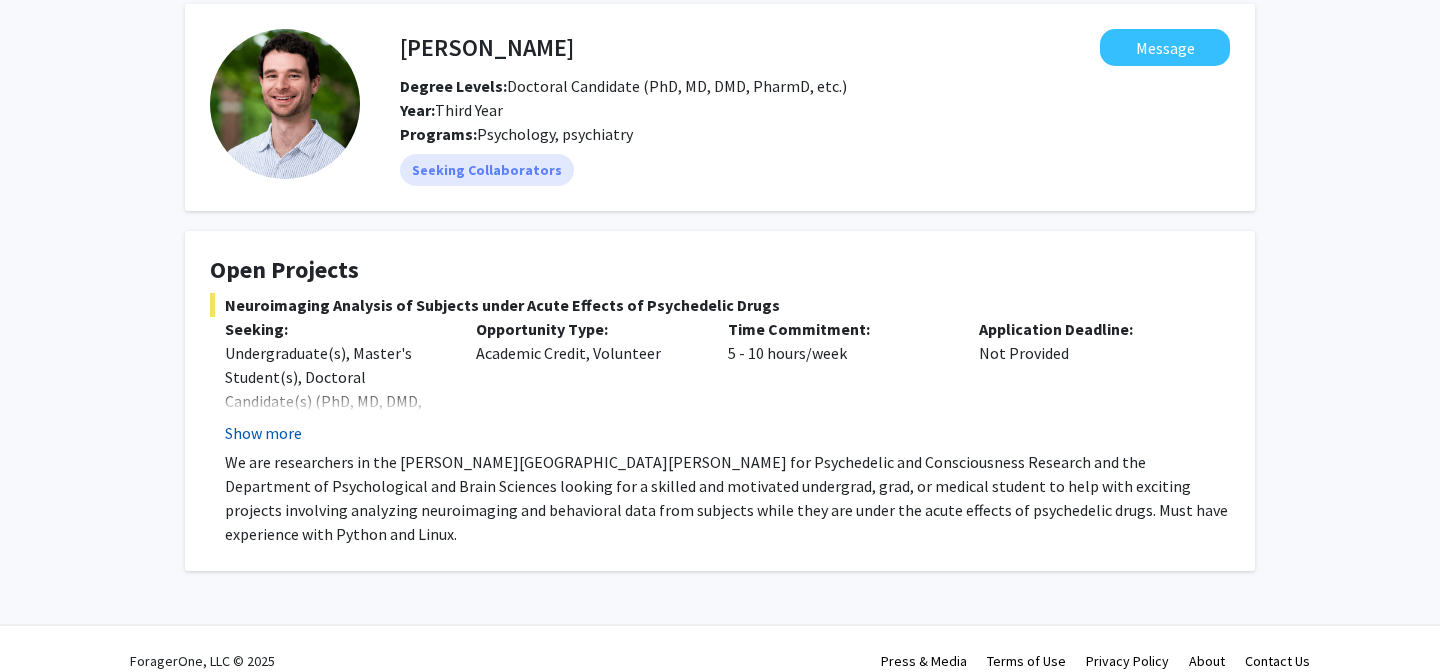 click on "Show more" 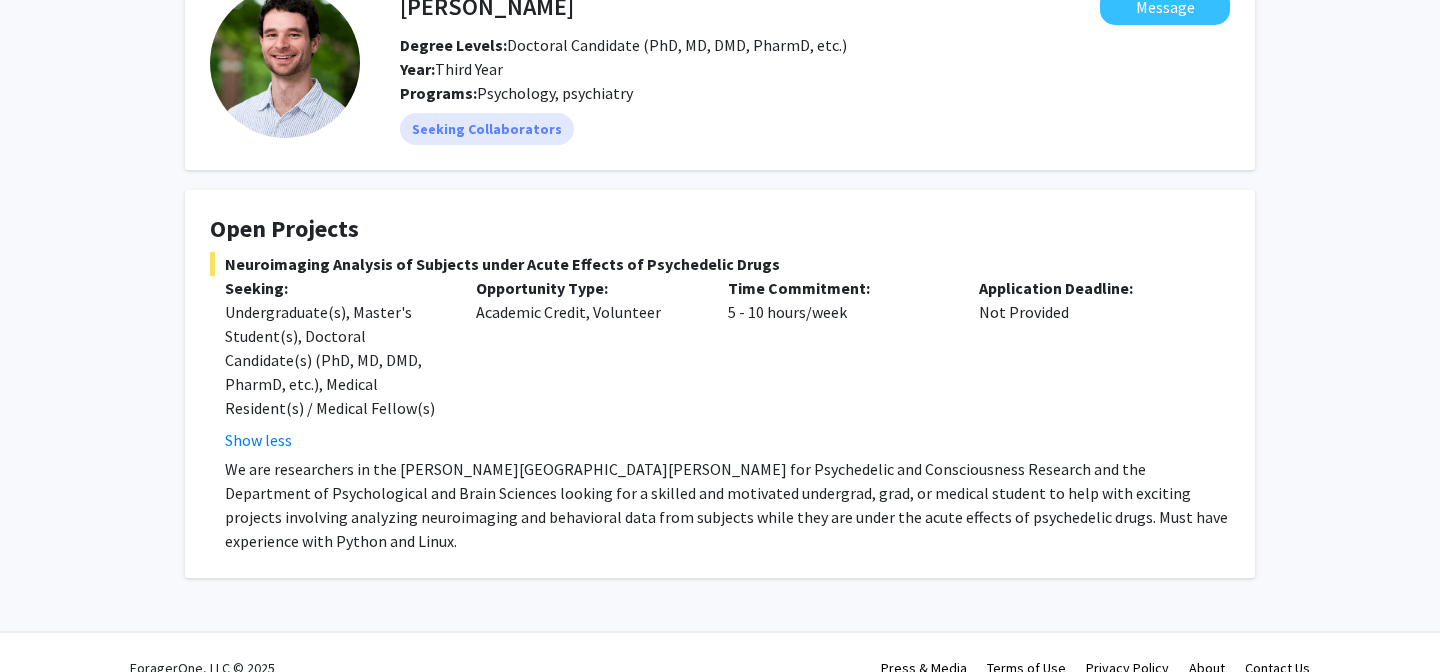 scroll, scrollTop: 121, scrollLeft: 0, axis: vertical 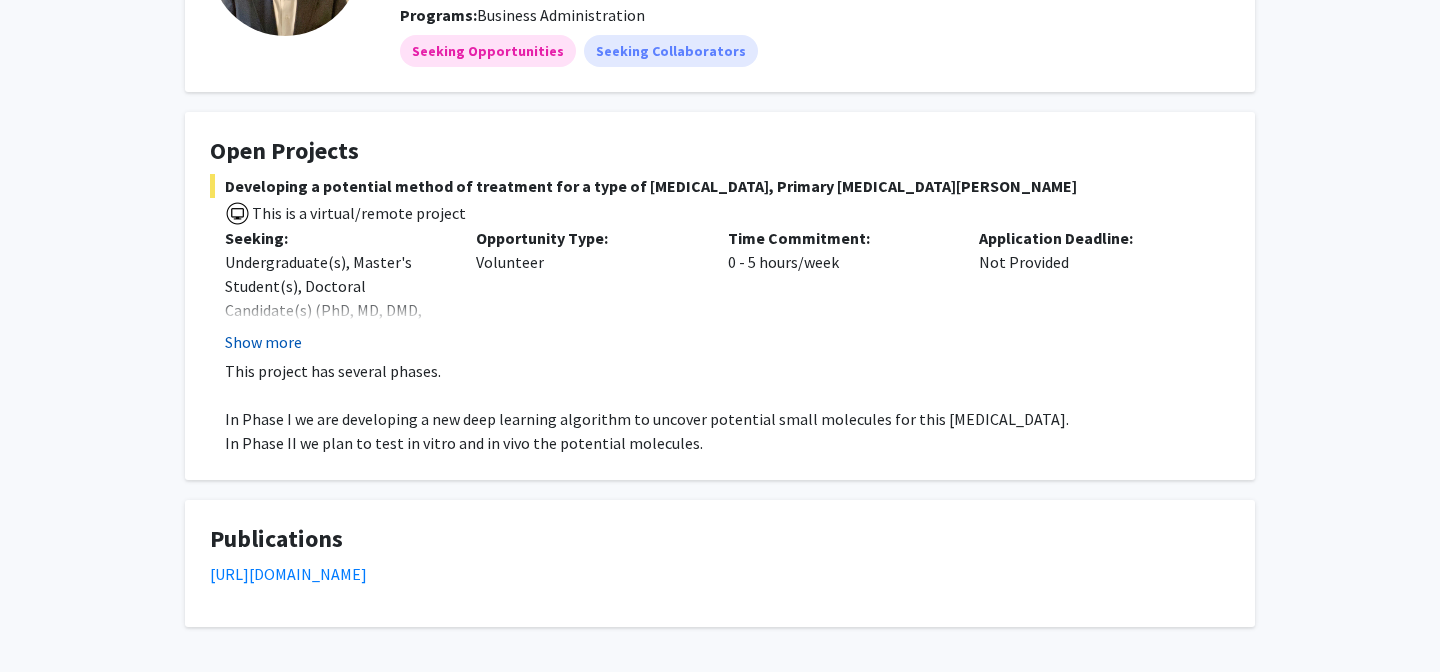 click on "Show more" 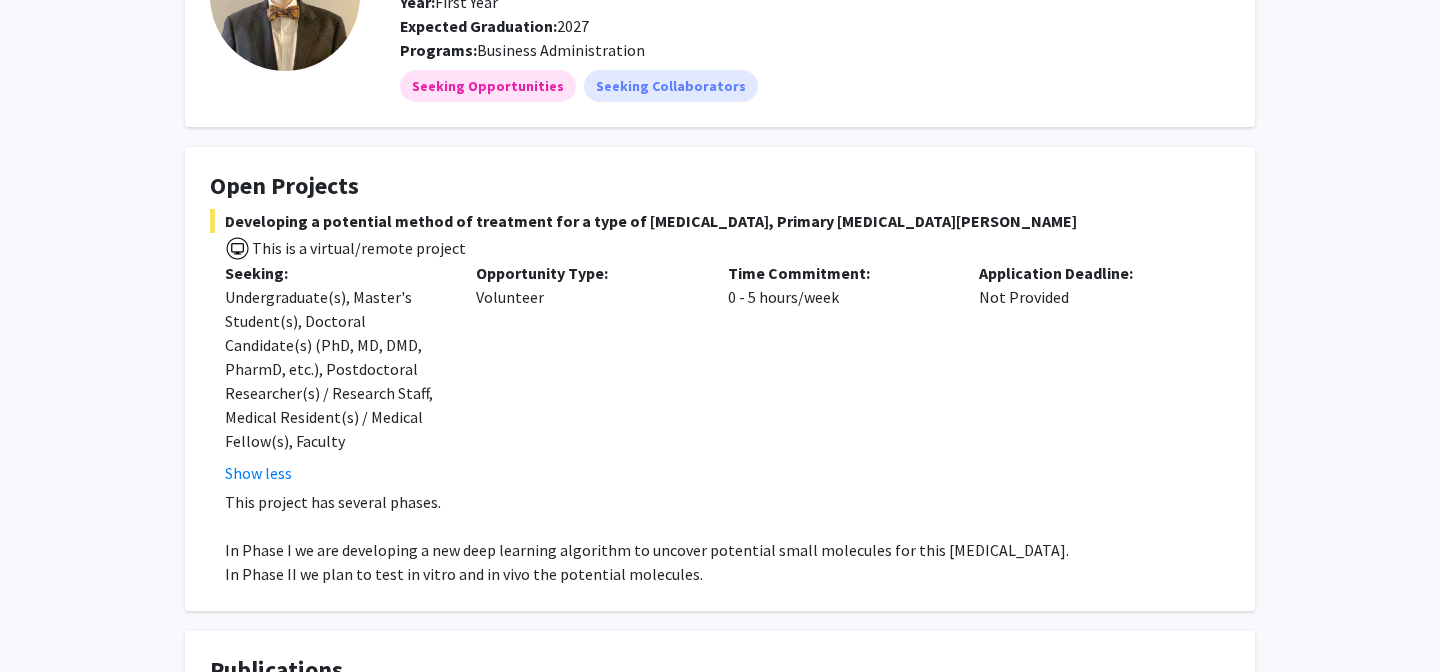 scroll, scrollTop: 0, scrollLeft: 0, axis: both 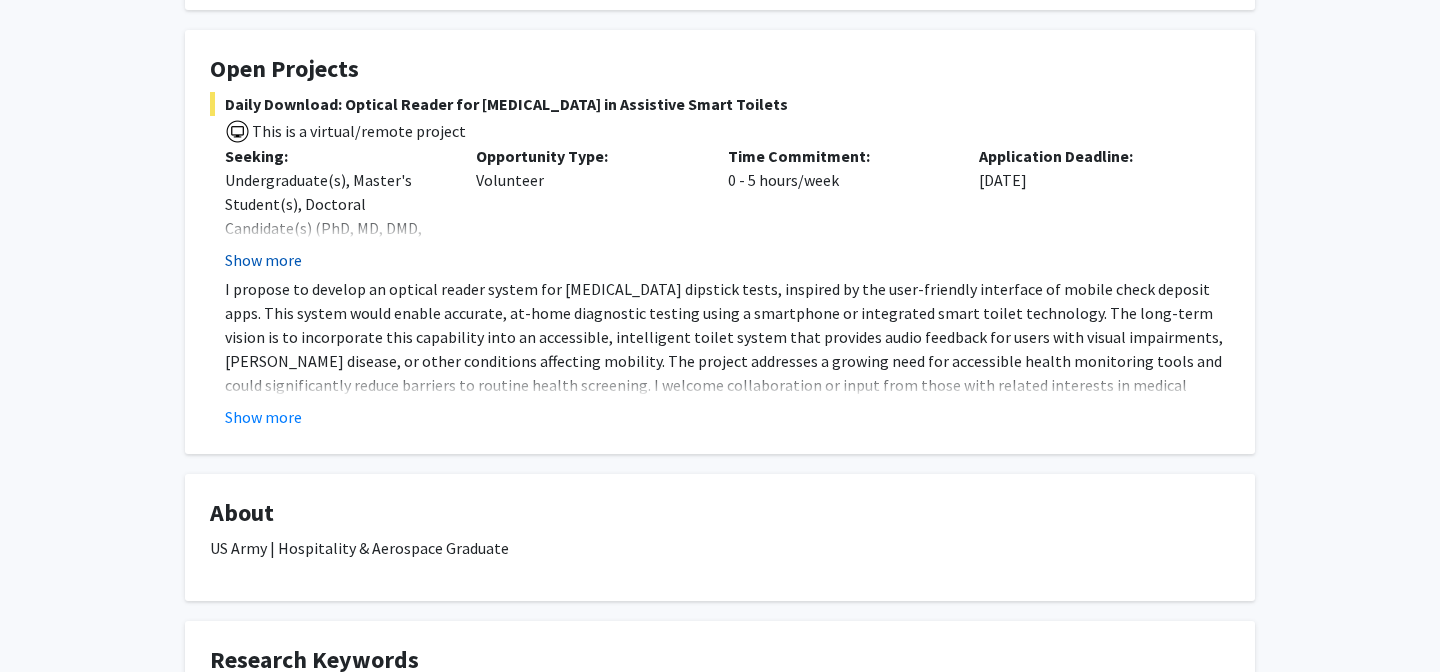 click on "Show more" 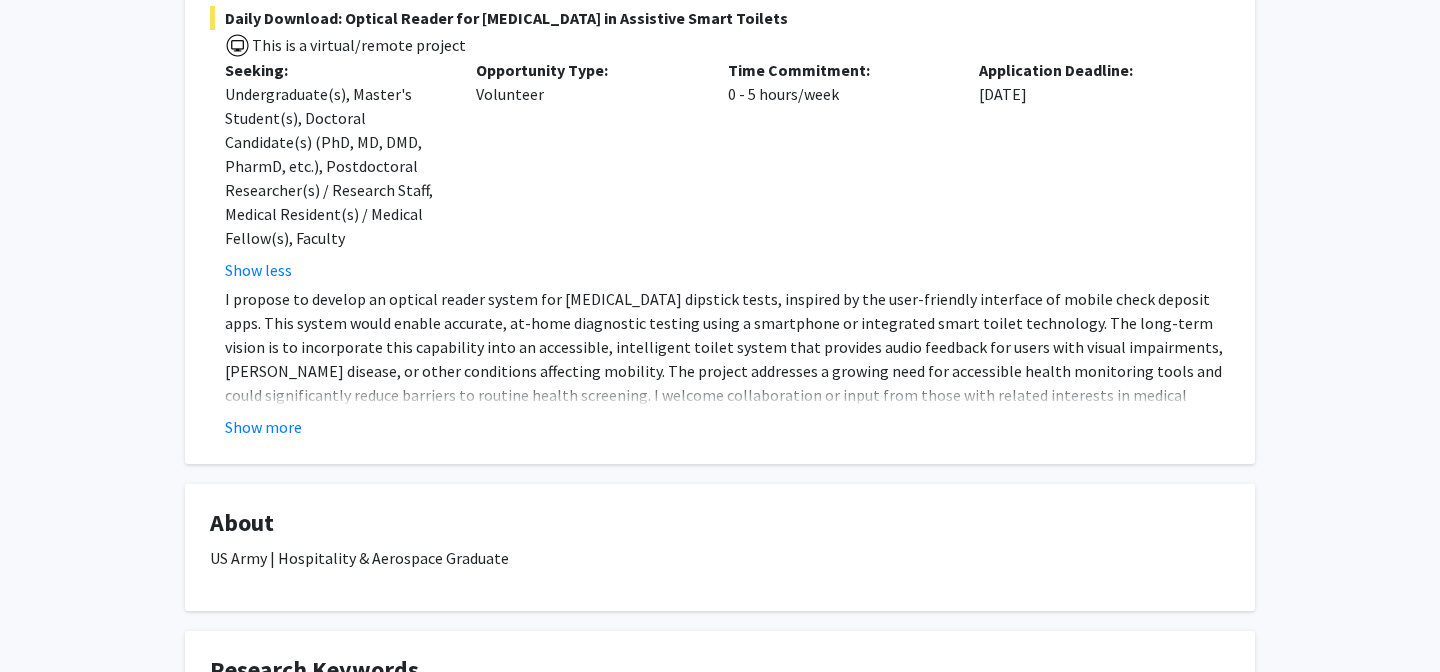 scroll, scrollTop: 426, scrollLeft: 0, axis: vertical 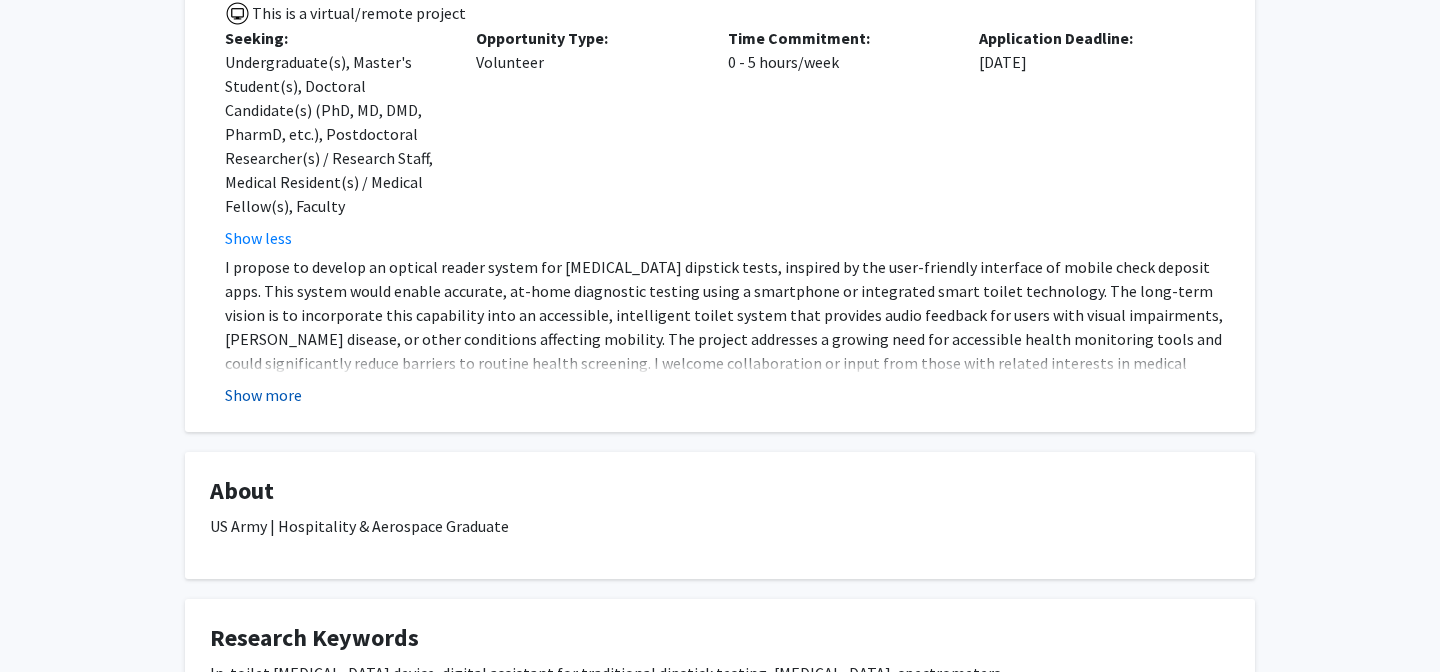 click on "Show more" 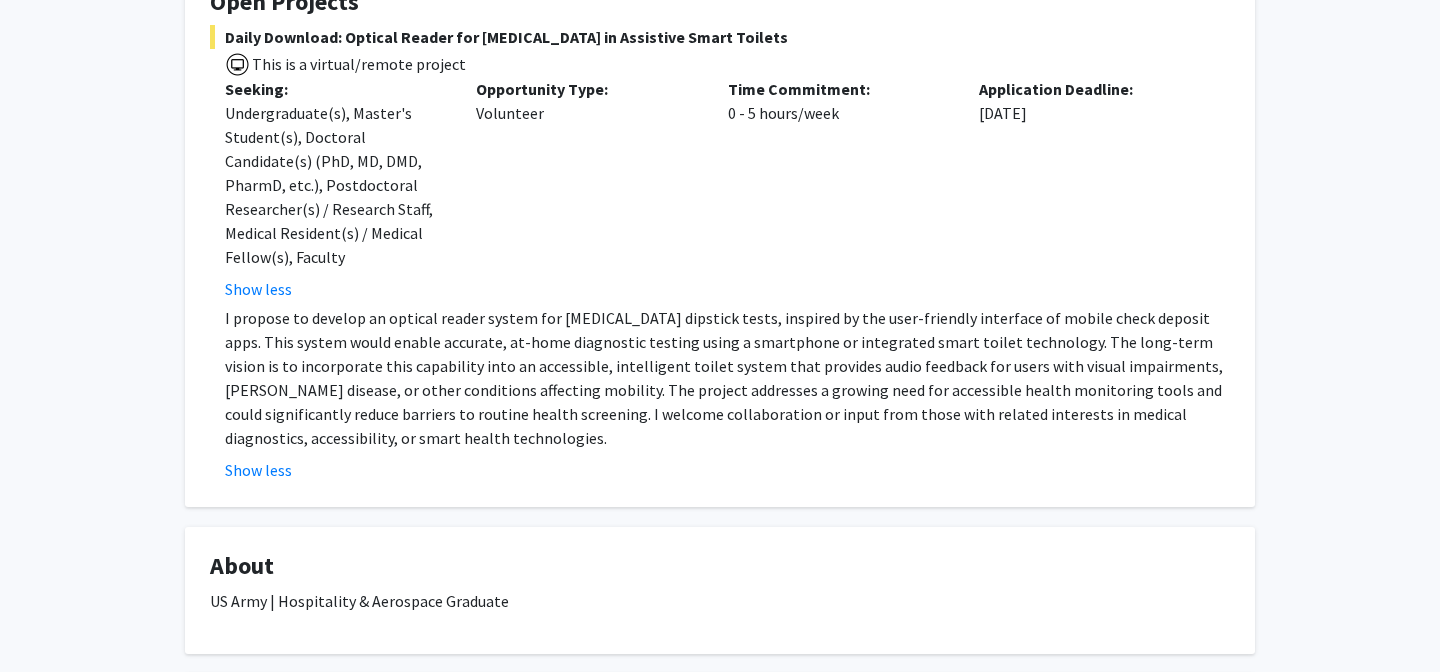 scroll, scrollTop: 0, scrollLeft: 0, axis: both 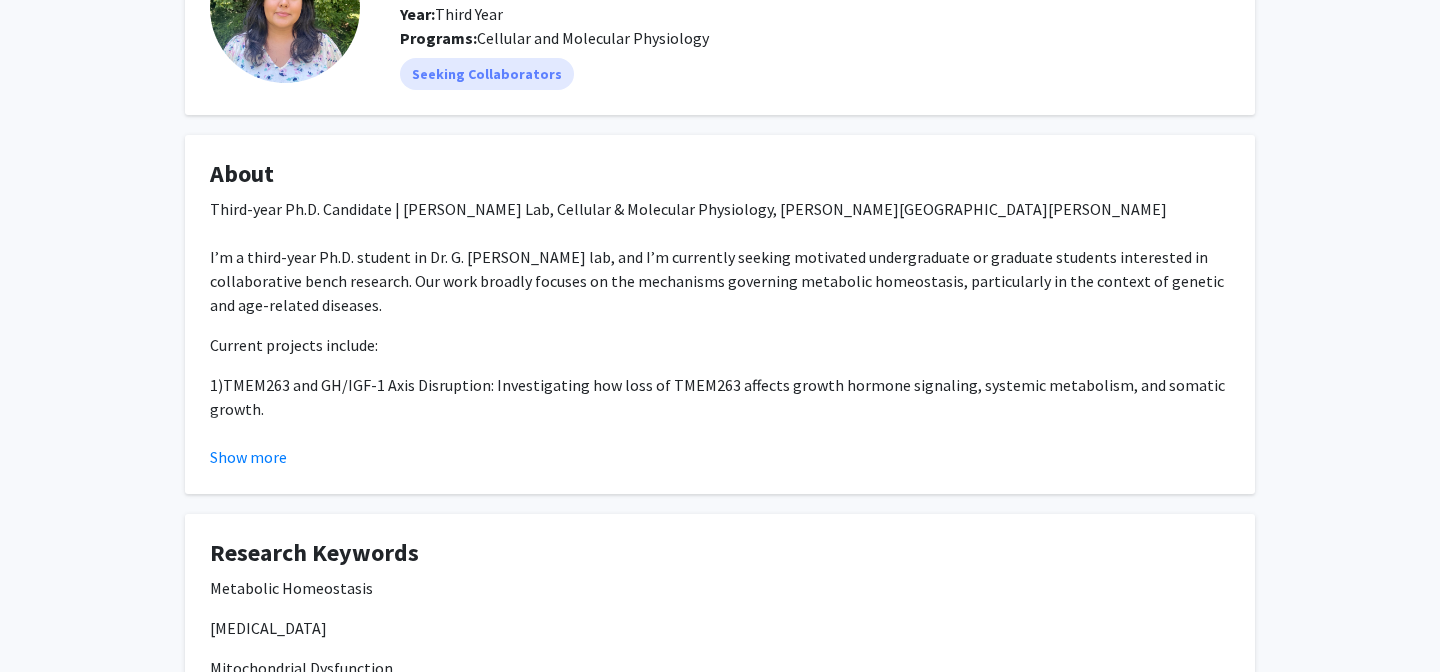 click on "I’m a third-year Ph.D. student in Dr. G. [PERSON_NAME] lab, and I’m currently seeking motivated undergraduate or graduate students interested in collaborative bench research. Our work broadly focuses on the mechanisms governing metabolic homeostasis, particularly in the context of genetic and age-related diseases." 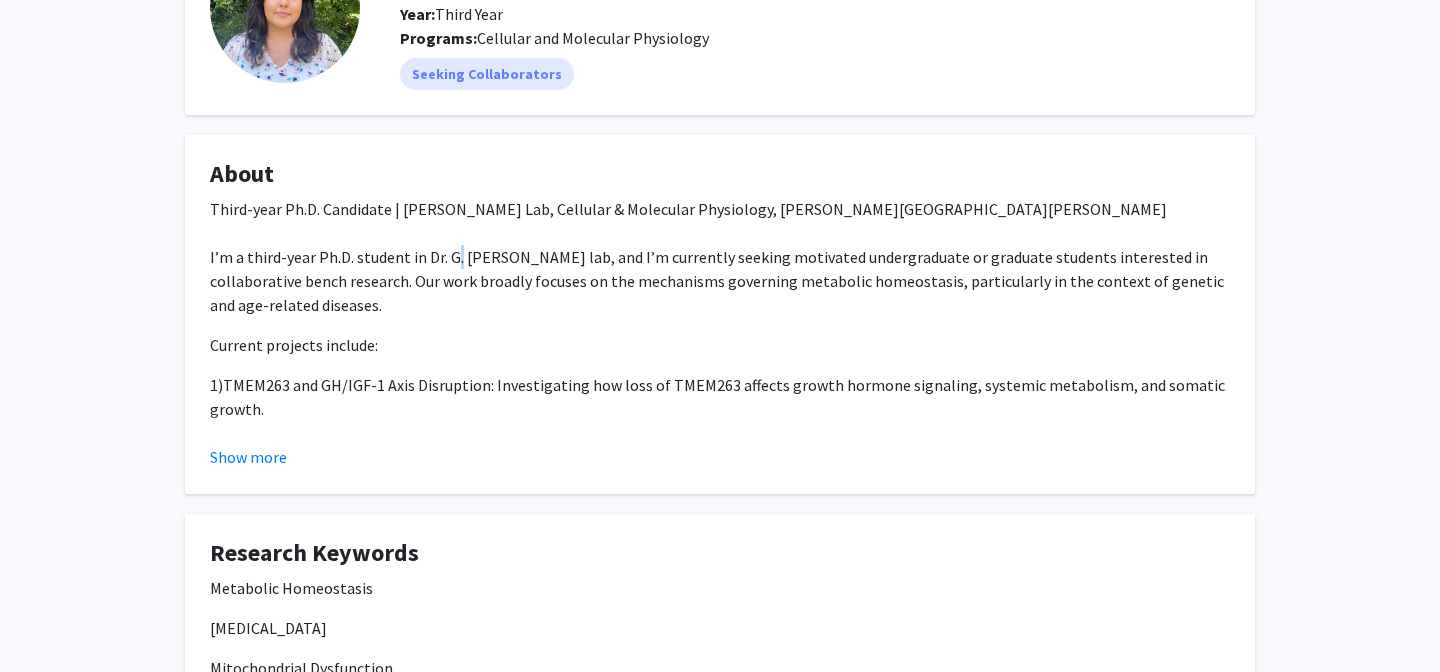 click on "I’m a third-year Ph.D. student in Dr. G. [PERSON_NAME] lab, and I’m currently seeking motivated undergraduate or graduate students interested in collaborative bench research. Our work broadly focuses on the mechanisms governing metabolic homeostasis, particularly in the context of genetic and age-related diseases." 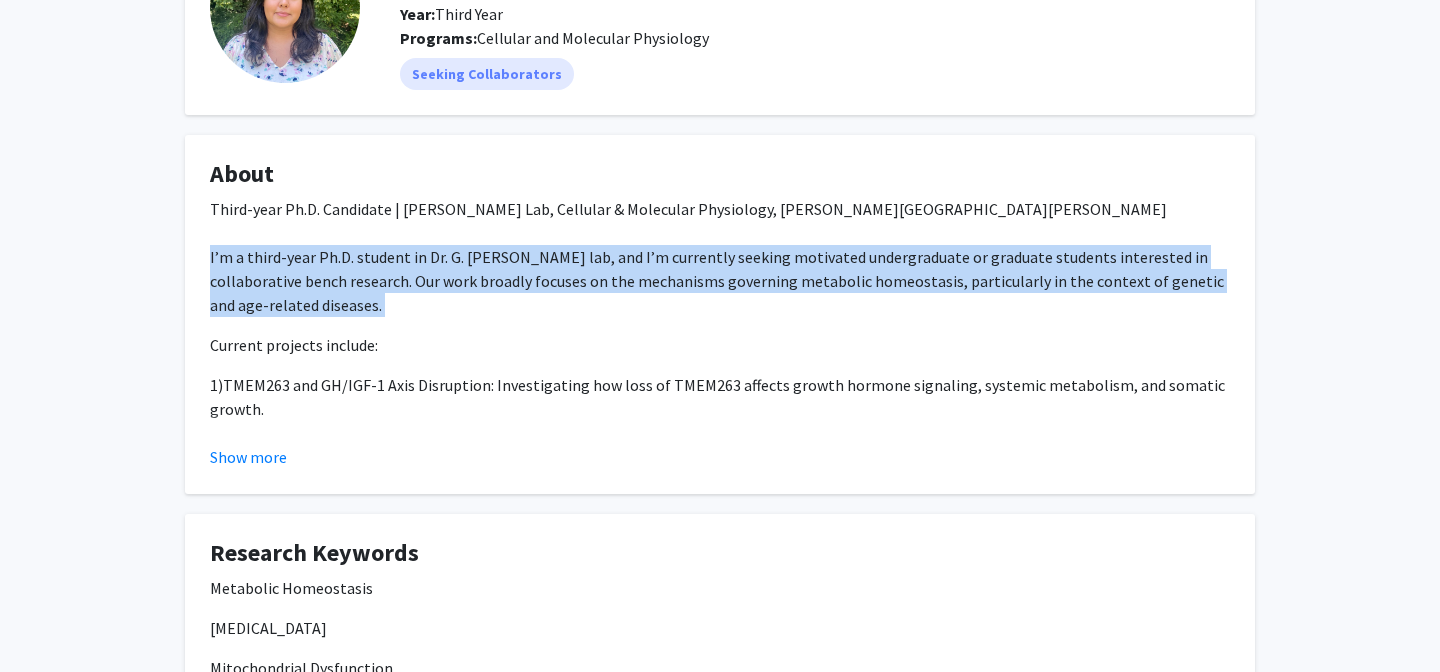 click on "I’m a third-year Ph.D. student in Dr. G. [PERSON_NAME] lab, and I’m currently seeking motivated undergraduate or graduate students interested in collaborative bench research. Our work broadly focuses on the mechanisms governing metabolic homeostasis, particularly in the context of genetic and age-related diseases." 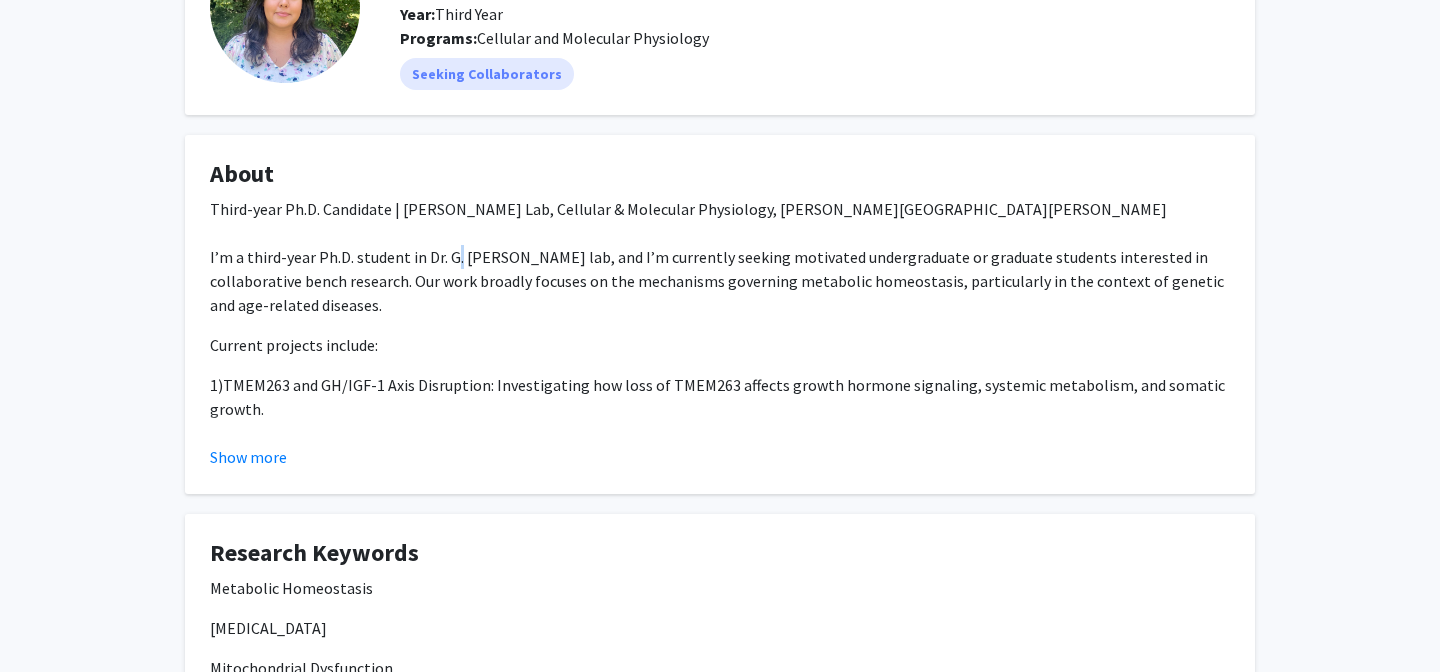 click on "I’m a third-year Ph.D. student in Dr. G. [PERSON_NAME] lab, and I’m currently seeking motivated undergraduate or graduate students interested in collaborative bench research. Our work broadly focuses on the mechanisms governing metabolic homeostasis, particularly in the context of genetic and age-related diseases." 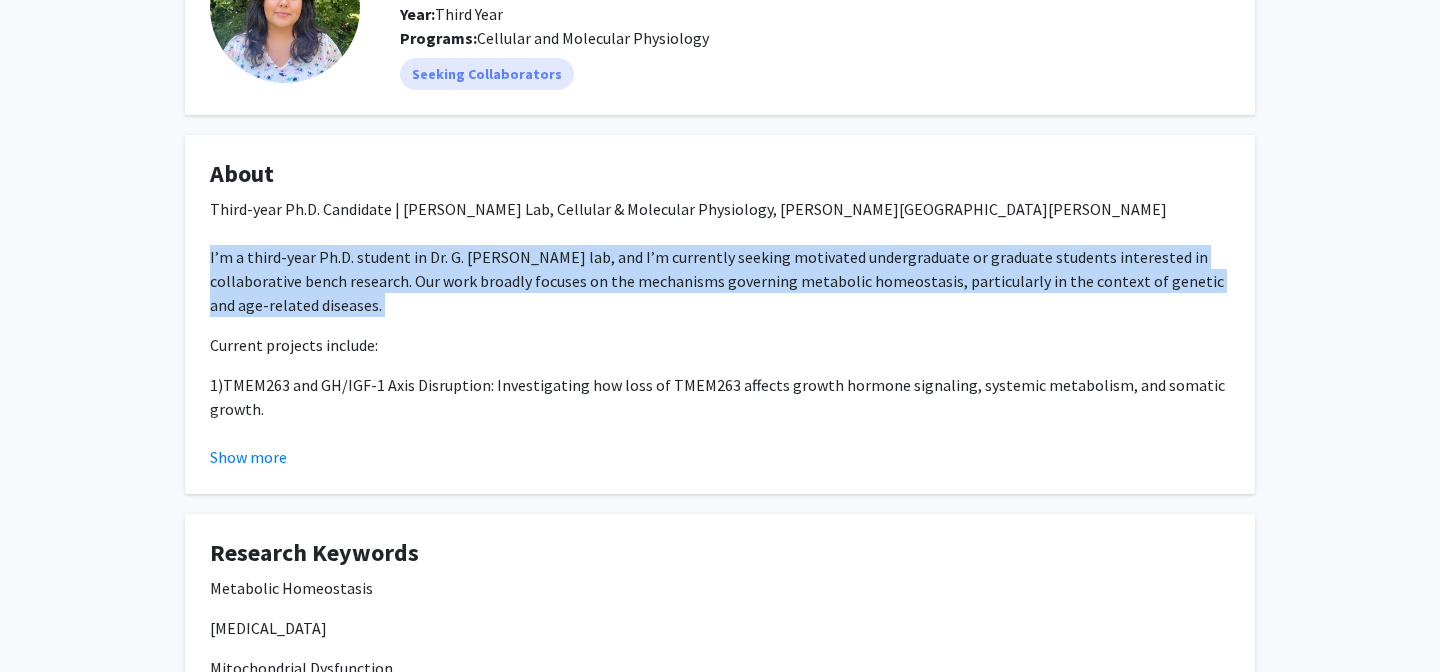 click on "I’m a third-year Ph.D. student in Dr. G. [PERSON_NAME] lab, and I’m currently seeking motivated undergraduate or graduate students interested in collaborative bench research. Our work broadly focuses on the mechanisms governing metabolic homeostasis, particularly in the context of genetic and age-related diseases." 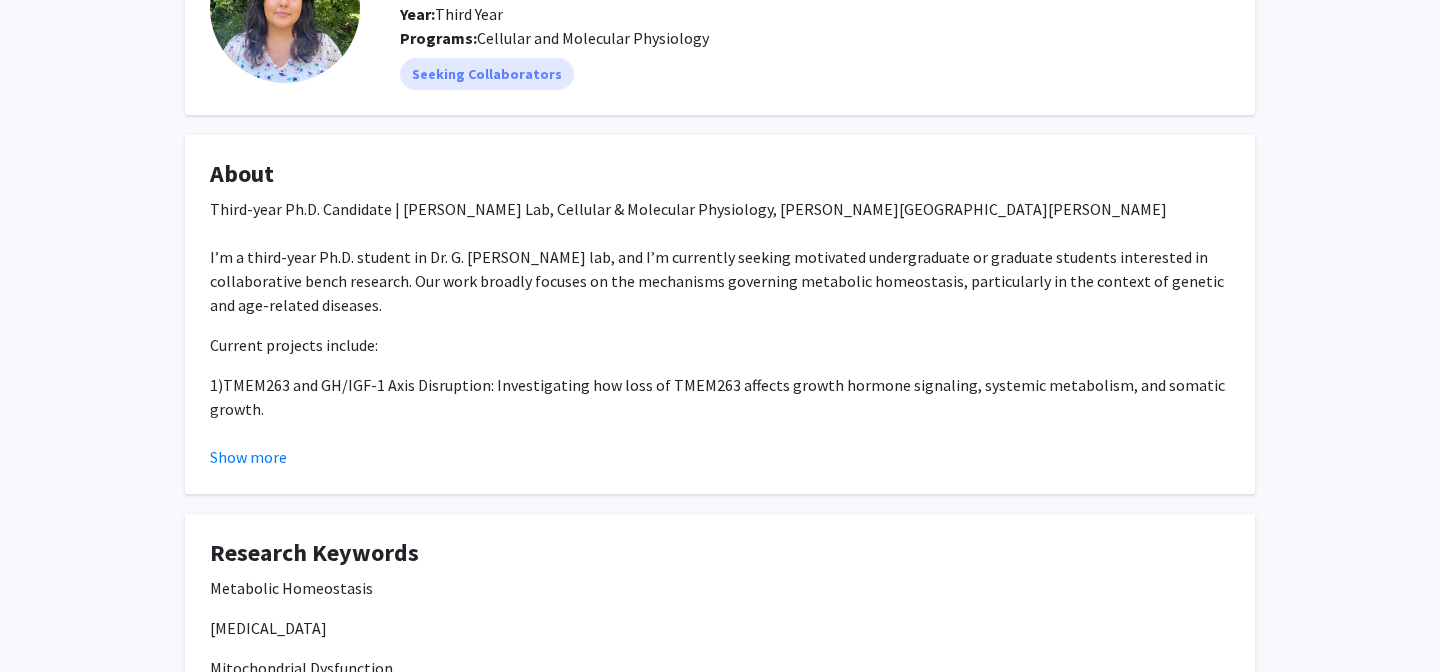 click on "I’m a third-year Ph.D. student in Dr. G. [PERSON_NAME] lab, and I’m currently seeking motivated undergraduate or graduate students interested in collaborative bench research. Our work broadly focuses on the mechanisms governing metabolic homeostasis, particularly in the context of genetic and age-related diseases." 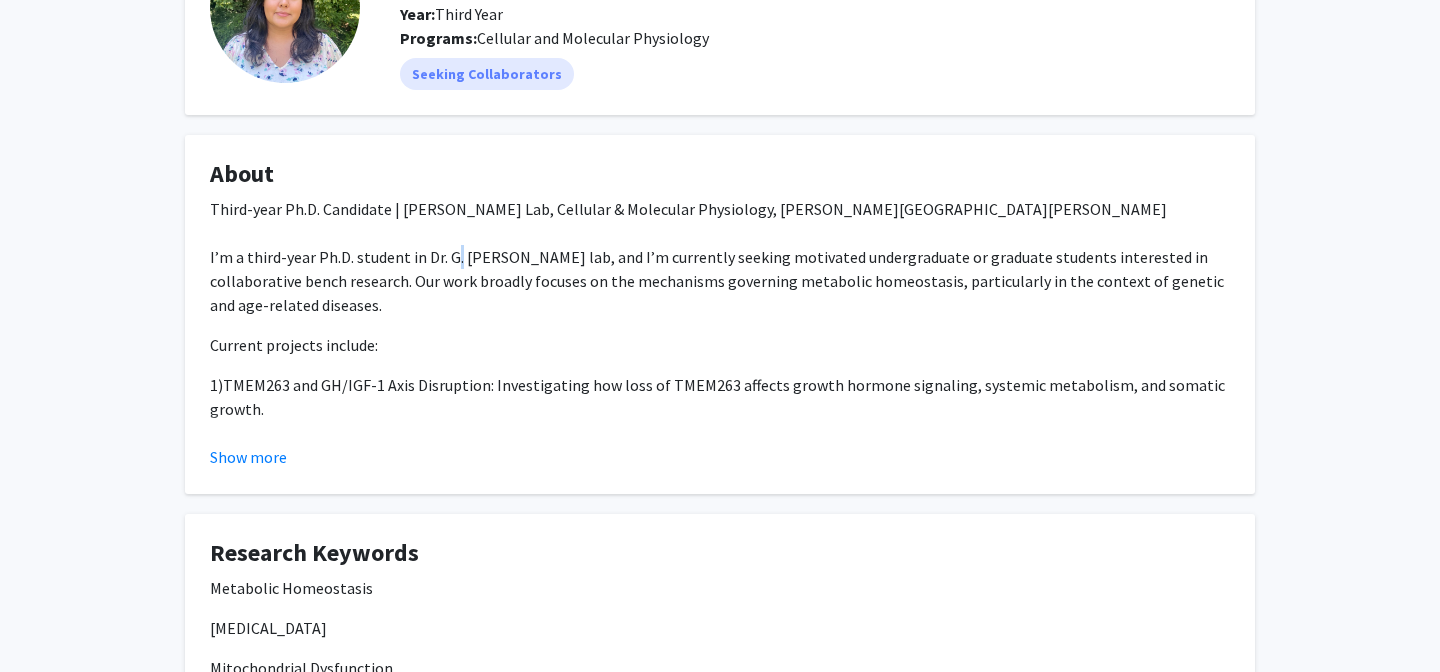 click on "I’m a third-year Ph.D. student in Dr. G. [PERSON_NAME] lab, and I’m currently seeking motivated undergraduate or graduate students interested in collaborative bench research. Our work broadly focuses on the mechanisms governing metabolic homeostasis, particularly in the context of genetic and age-related diseases." 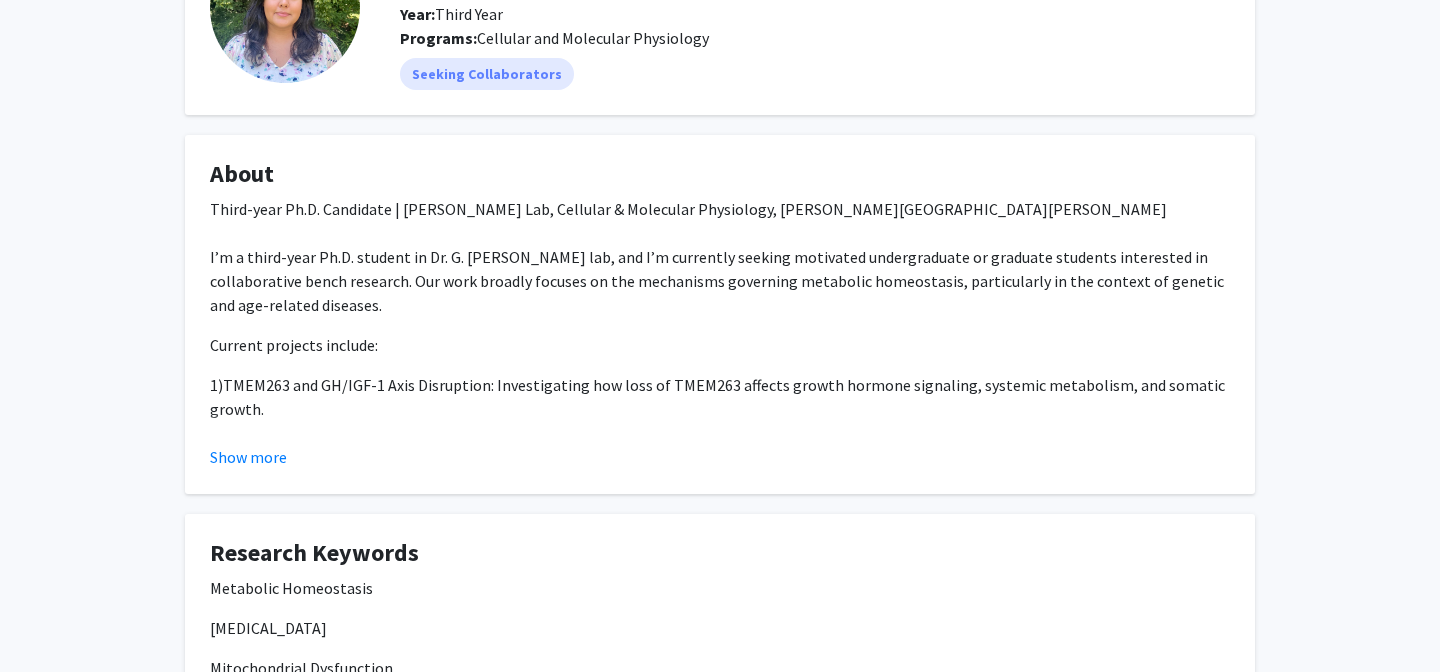 click on "Third-year Ph.D. Candidate | [PERSON_NAME] Lab, Cellular & Molecular Physiology, [PERSON_NAME][GEOGRAPHIC_DATA][PERSON_NAME] I’m a third-year Ph.D. student in Dr. G. [PERSON_NAME] lab, and I’m currently seeking motivated undergraduate or graduate students interested in collaborative bench research. Our work broadly focuses on the mechanisms governing metabolic homeostasis, particularly in the context of genetic and age-related diseases." 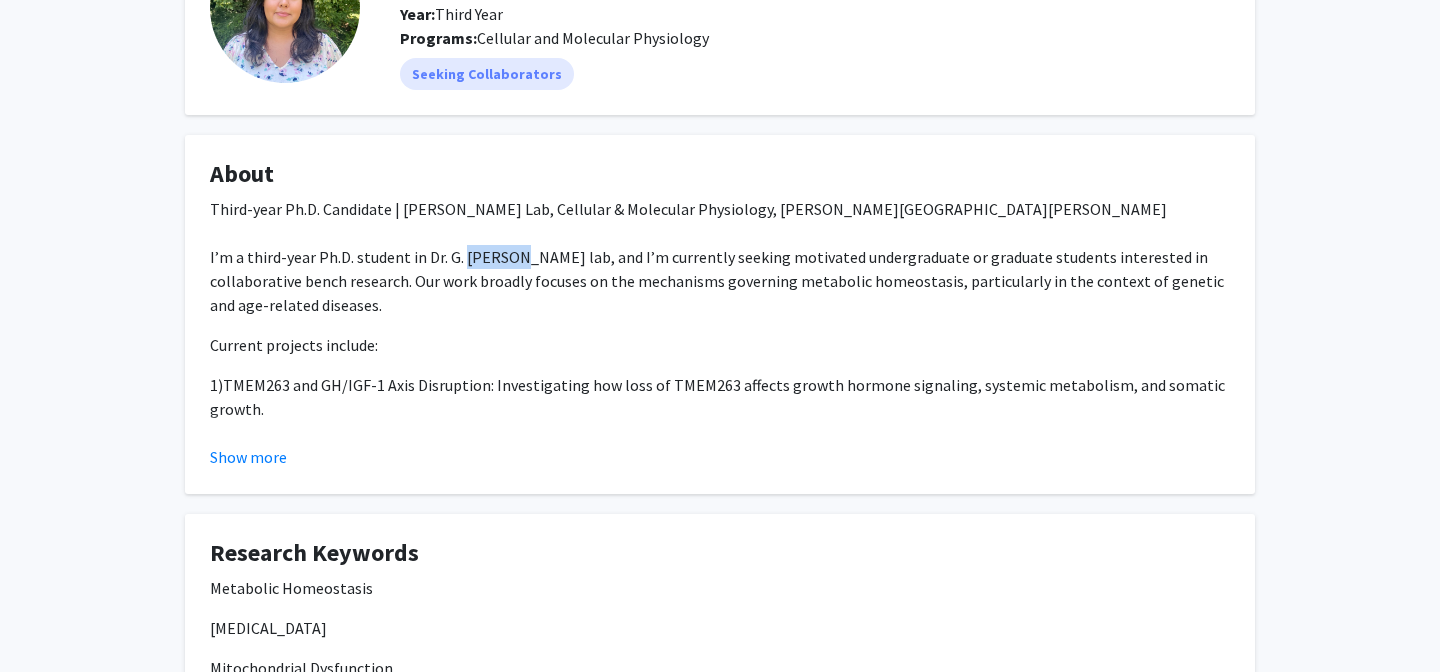 click on "Third-year Ph.D. Candidate | [PERSON_NAME] Lab, Cellular & Molecular Physiology, [PERSON_NAME][GEOGRAPHIC_DATA][PERSON_NAME] I’m a third-year Ph.D. student in Dr. G. [PERSON_NAME] lab, and I’m currently seeking motivated undergraduate or graduate students interested in collaborative bench research. Our work broadly focuses on the mechanisms governing metabolic homeostasis, particularly in the context of genetic and age-related diseases." 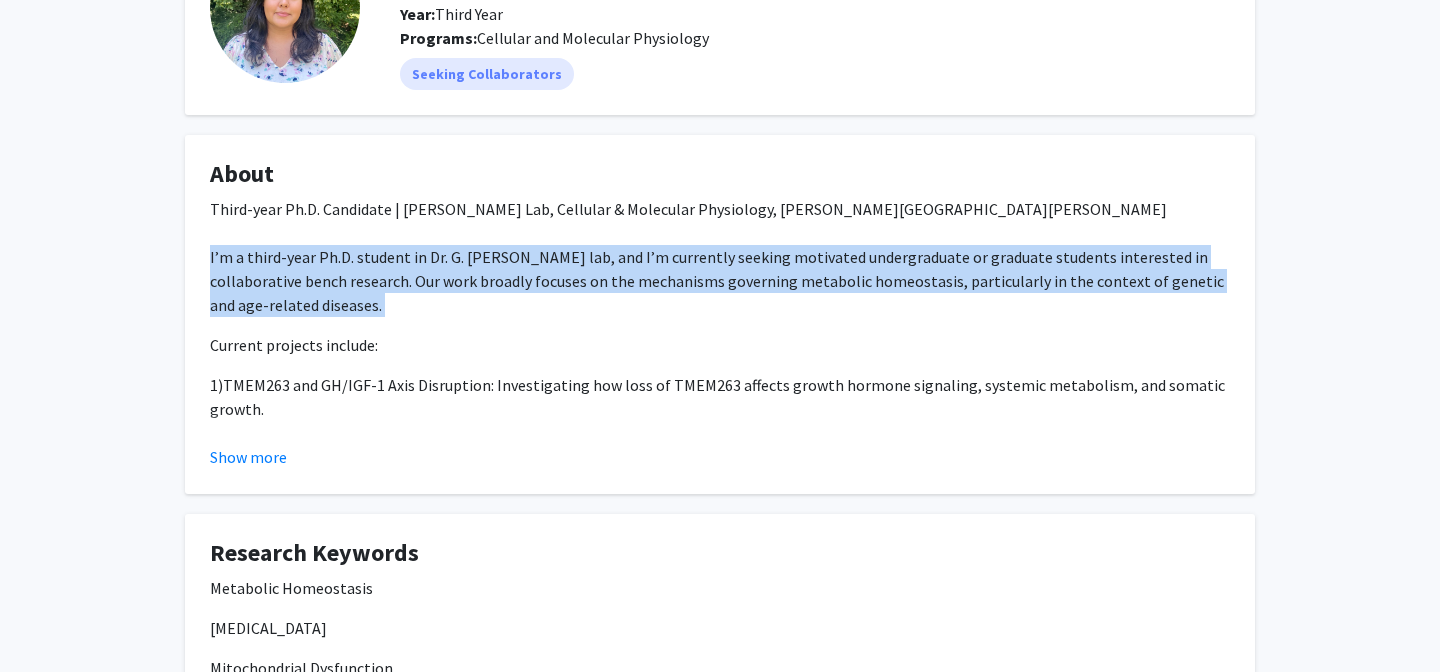 click on "Third-year Ph.D. Candidate | [PERSON_NAME] Lab, Cellular & Molecular Physiology, [PERSON_NAME][GEOGRAPHIC_DATA][PERSON_NAME] I’m a third-year Ph.D. student in Dr. G. [PERSON_NAME] lab, and I’m currently seeking motivated undergraduate or graduate students interested in collaborative bench research. Our work broadly focuses on the mechanisms governing metabolic homeostasis, particularly in the context of genetic and age-related diseases." 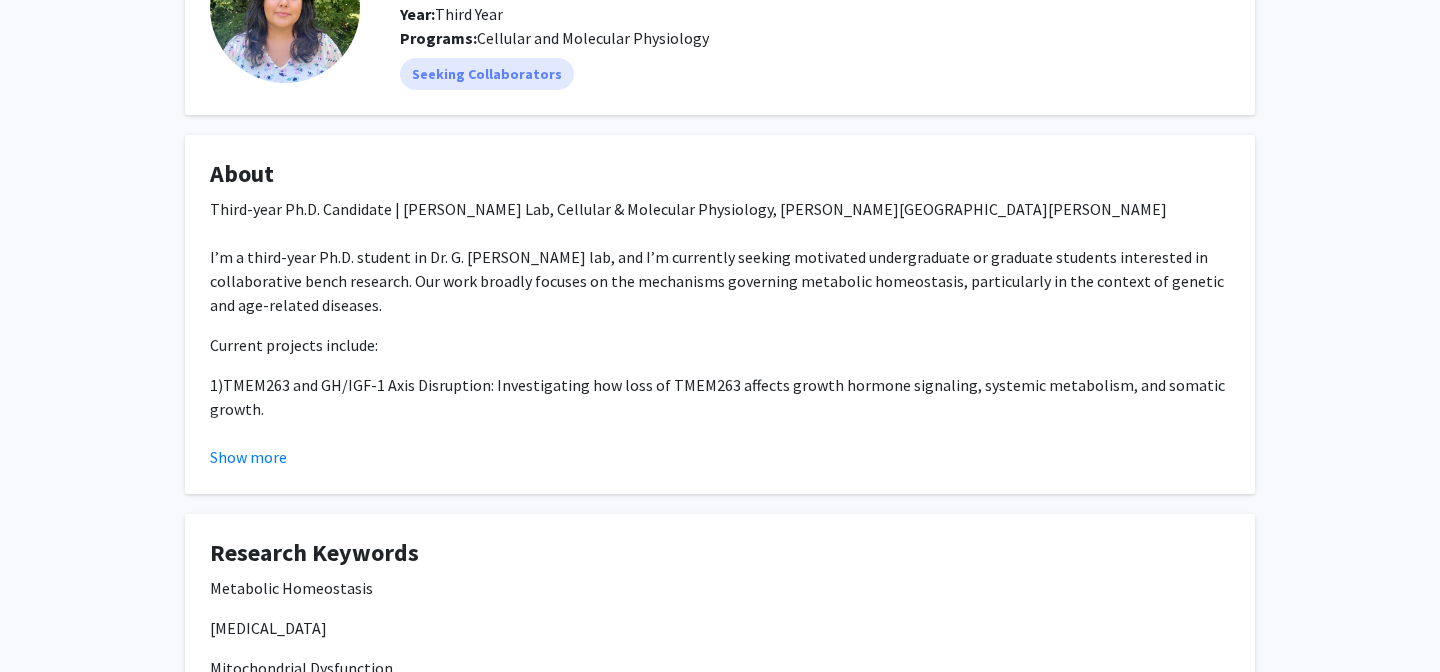 click on "I’m a third-year Ph.D. student in Dr. G. [PERSON_NAME] lab, and I’m currently seeking motivated undergraduate or graduate students interested in collaborative bench research. Our work broadly focuses on the mechanisms governing metabolic homeostasis, particularly in the context of genetic and age-related diseases." 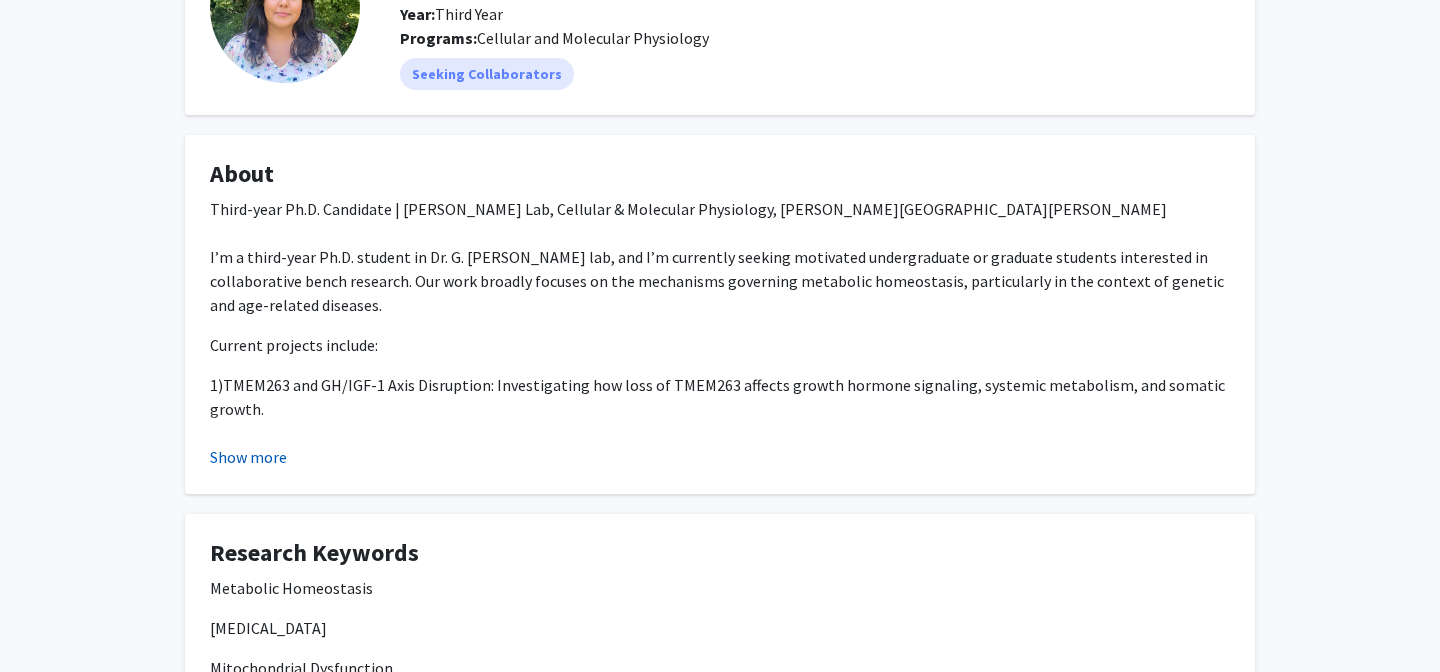 click on "Show more" 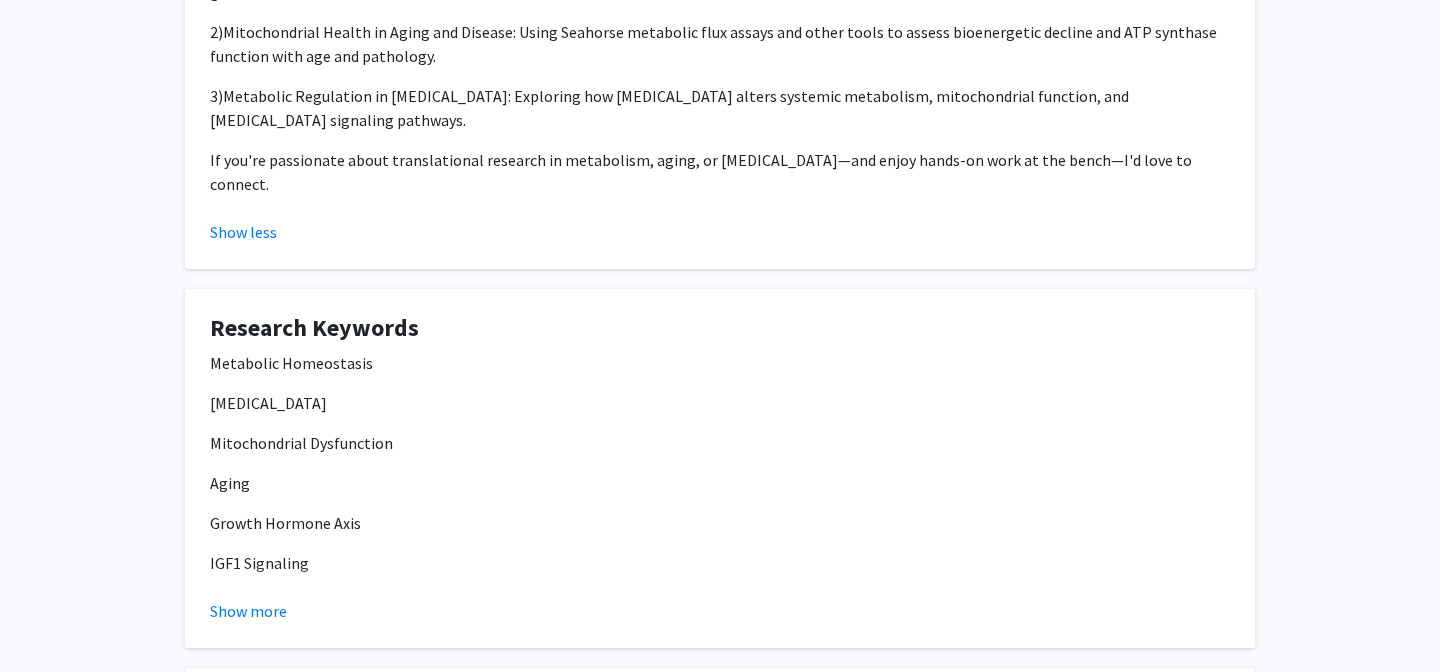 scroll, scrollTop: 591, scrollLeft: 0, axis: vertical 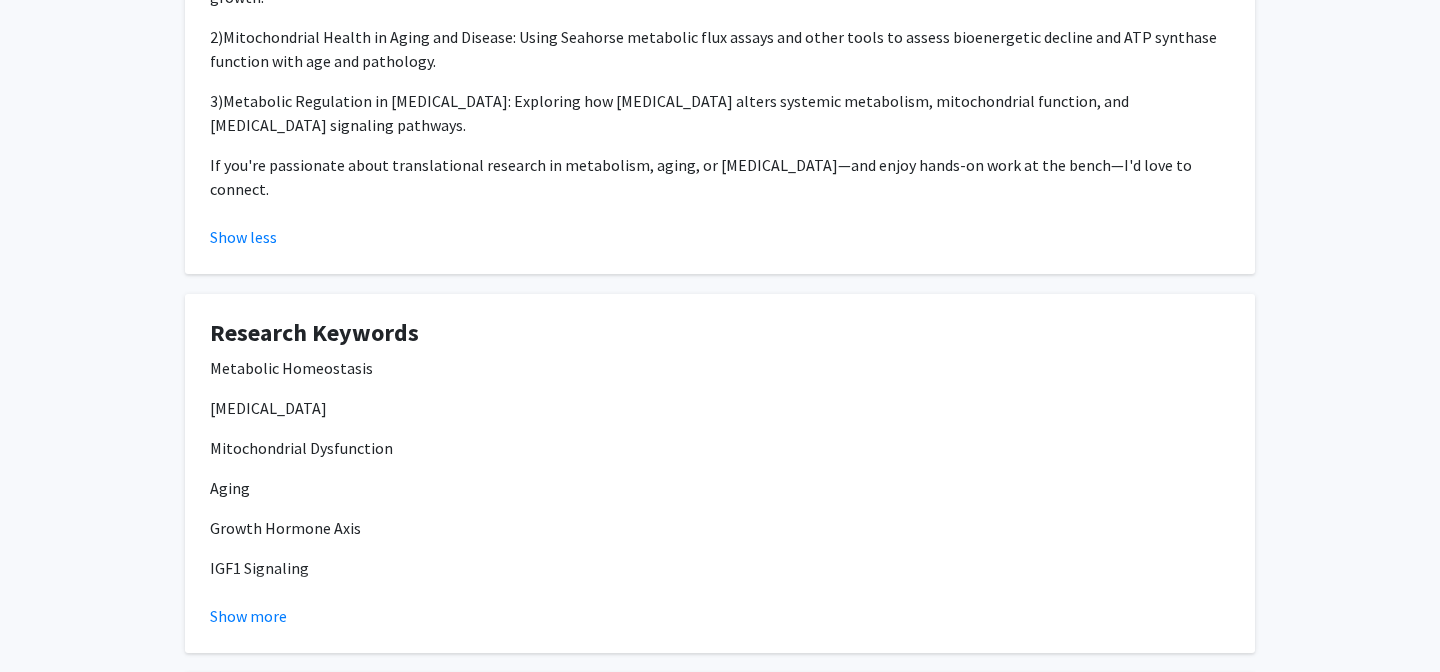 click on "If you're passionate about translational research in metabolism, aging, or [MEDICAL_DATA]—and enjoy hands-on work at the bench—I'd love to connect." 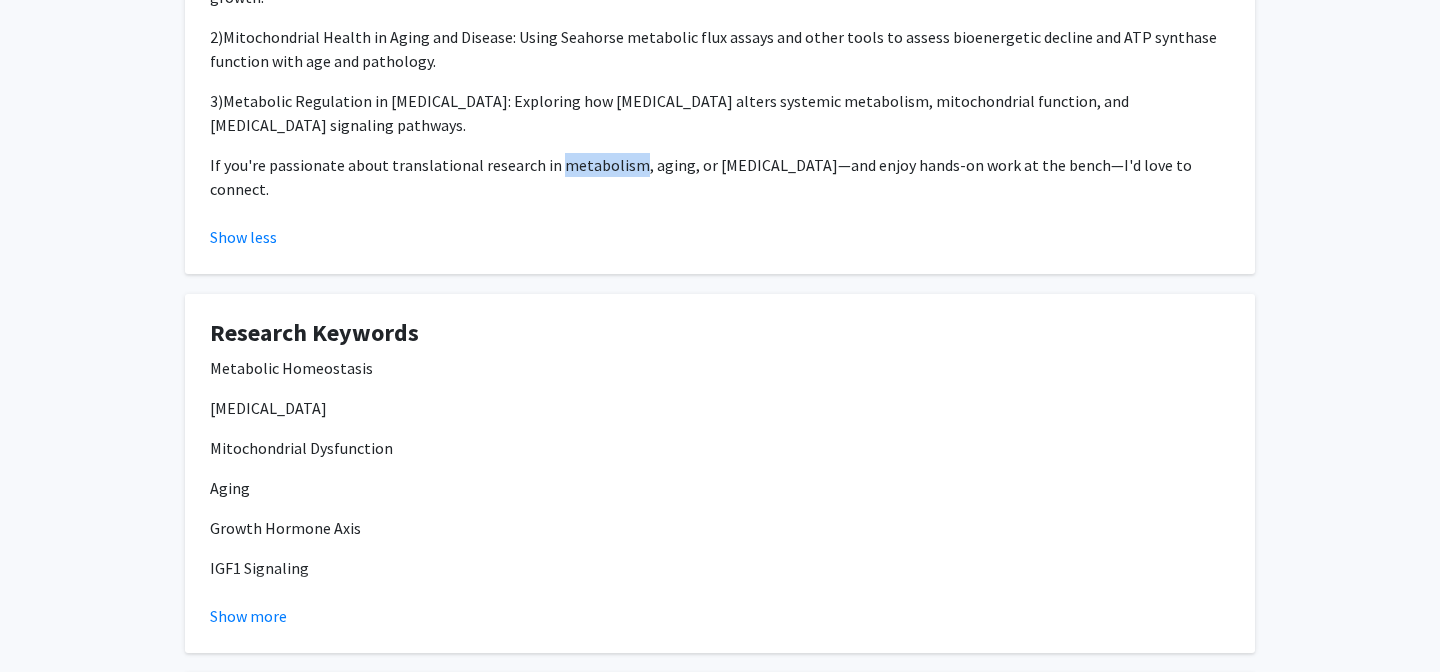 click on "If you're passionate about translational research in metabolism, aging, or [MEDICAL_DATA]—and enjoy hands-on work at the bench—I'd love to connect." 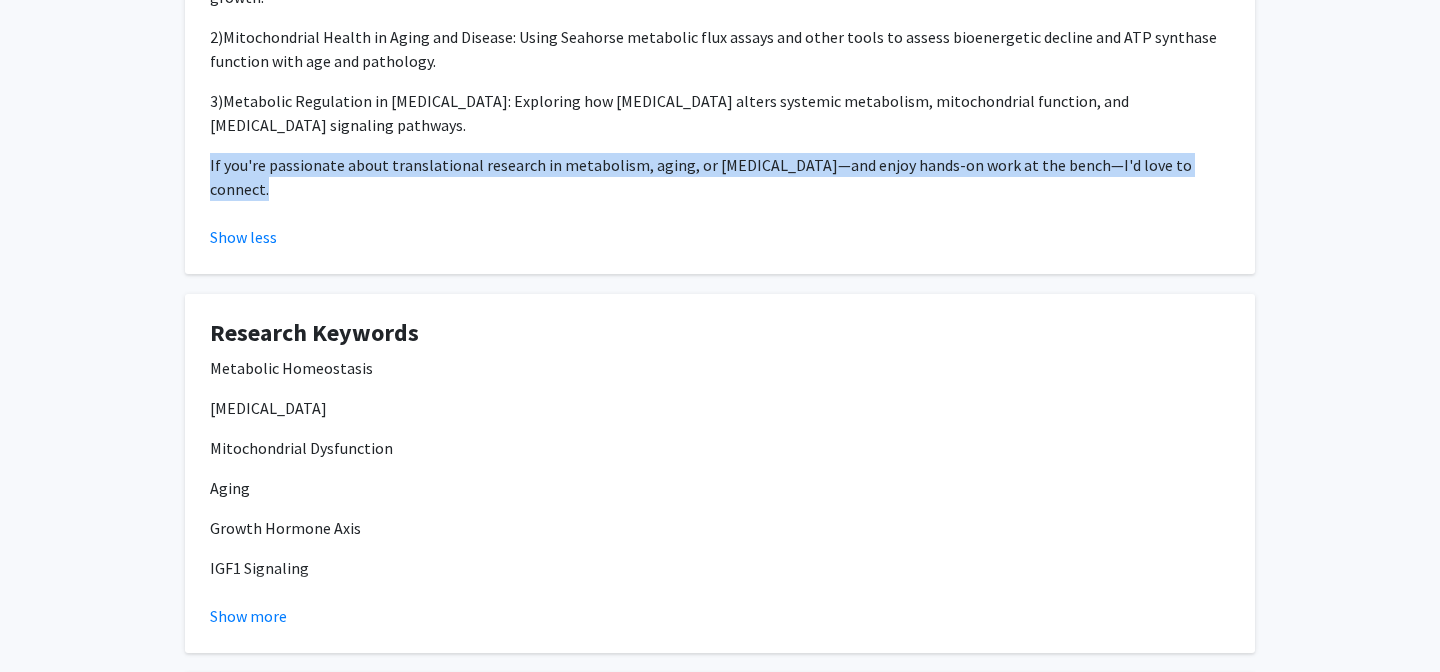 click on "If you're passionate about translational research in metabolism, aging, or [MEDICAL_DATA]—and enjoy hands-on work at the bench—I'd love to connect." 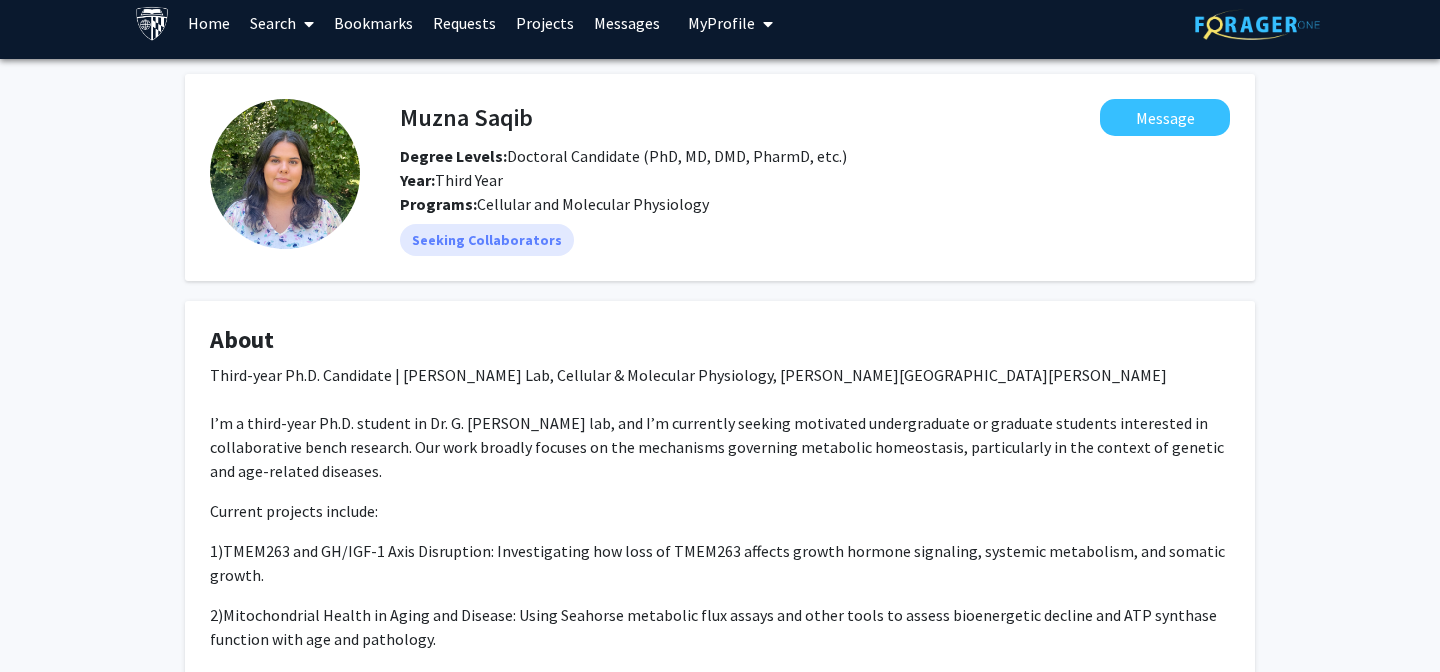 scroll, scrollTop: 0, scrollLeft: 0, axis: both 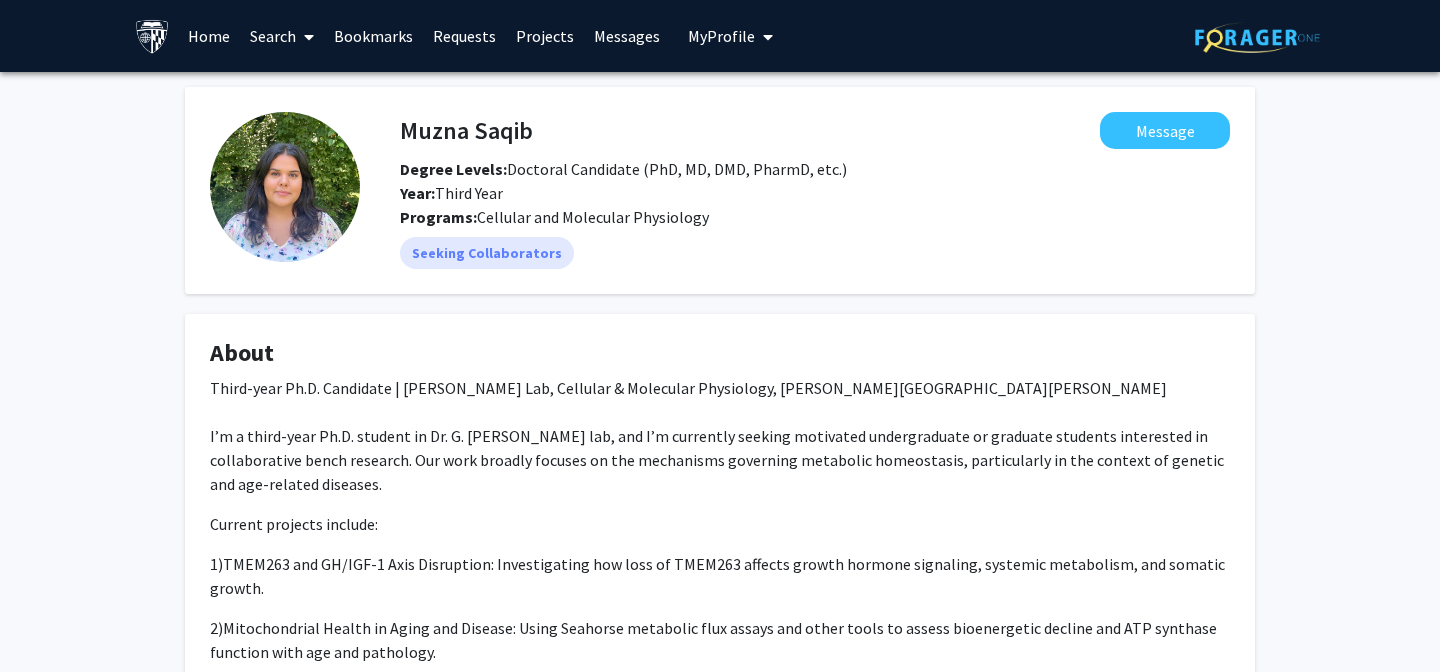 click on "Muzna Saqib" 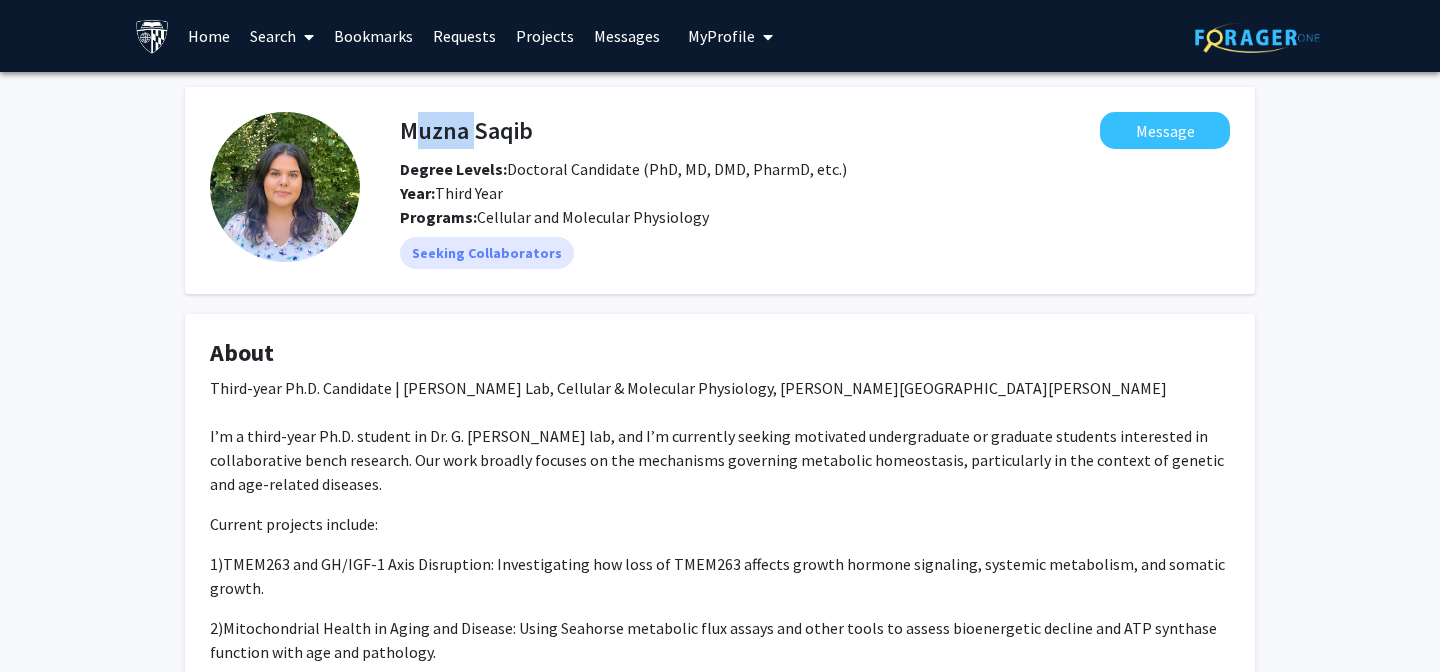 click on "Muzna Saqib" 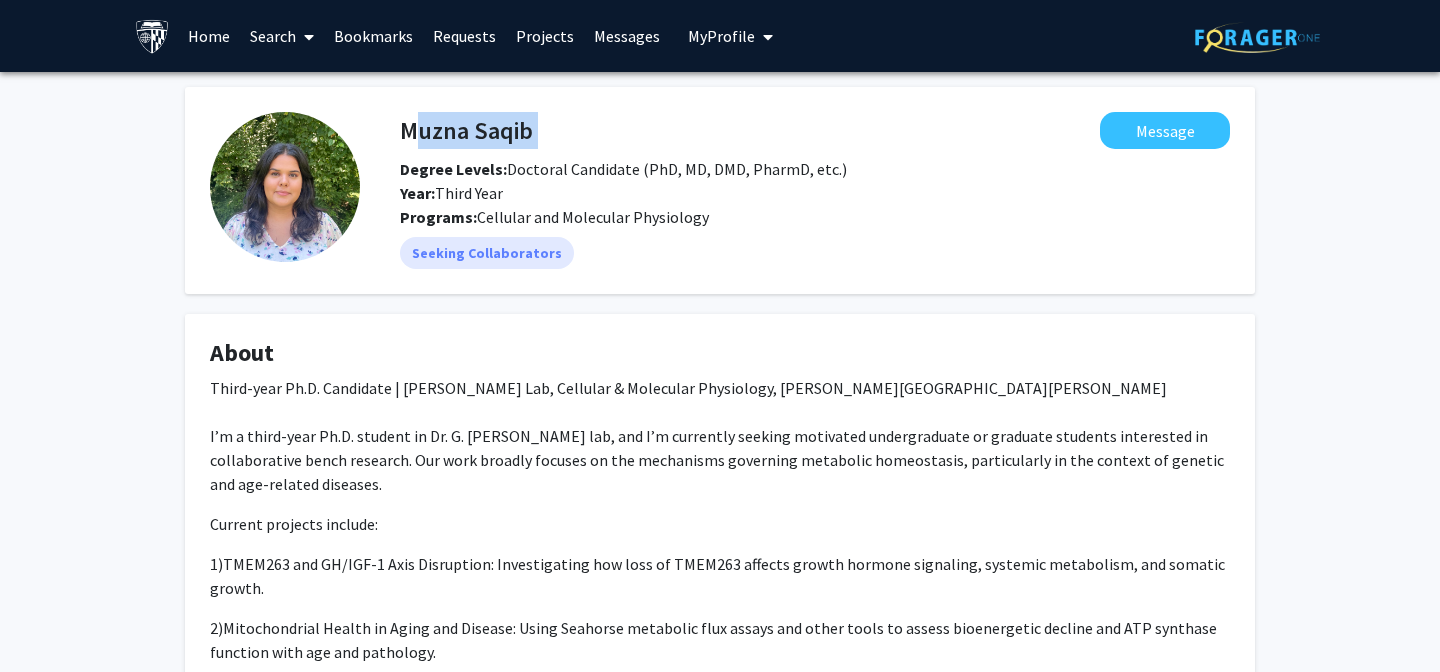 click on "Muzna Saqib" 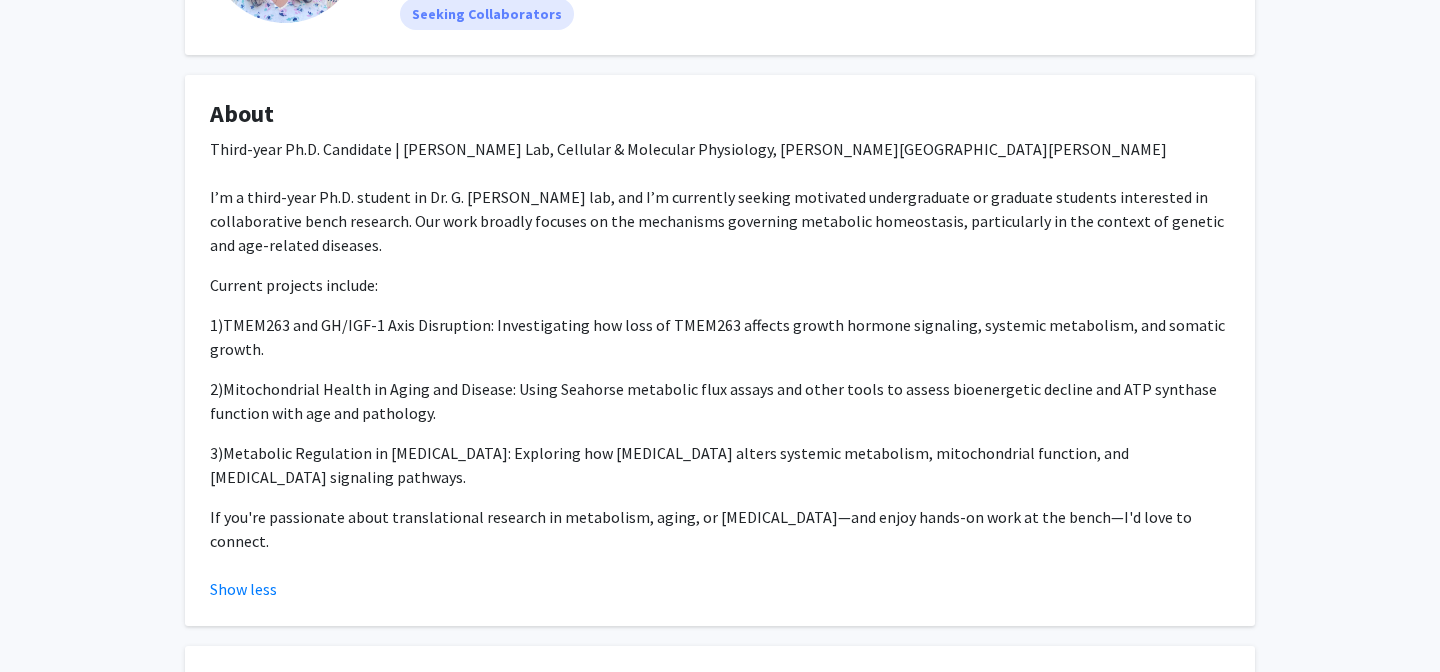 scroll, scrollTop: 243, scrollLeft: 0, axis: vertical 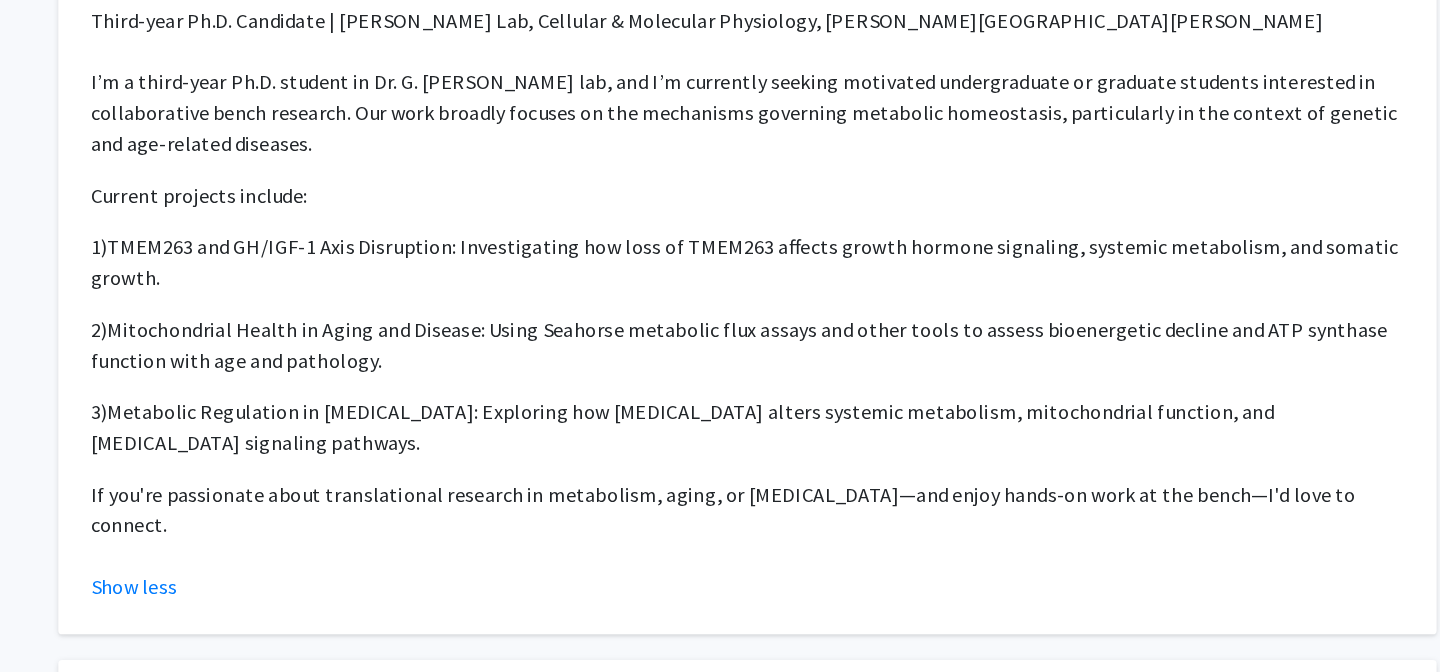 click on "3)Metabolic Regulation in [MEDICAL_DATA]: Exploring how [MEDICAL_DATA] alters systemic metabolism, mitochondrial function, and [MEDICAL_DATA] signaling pathways." 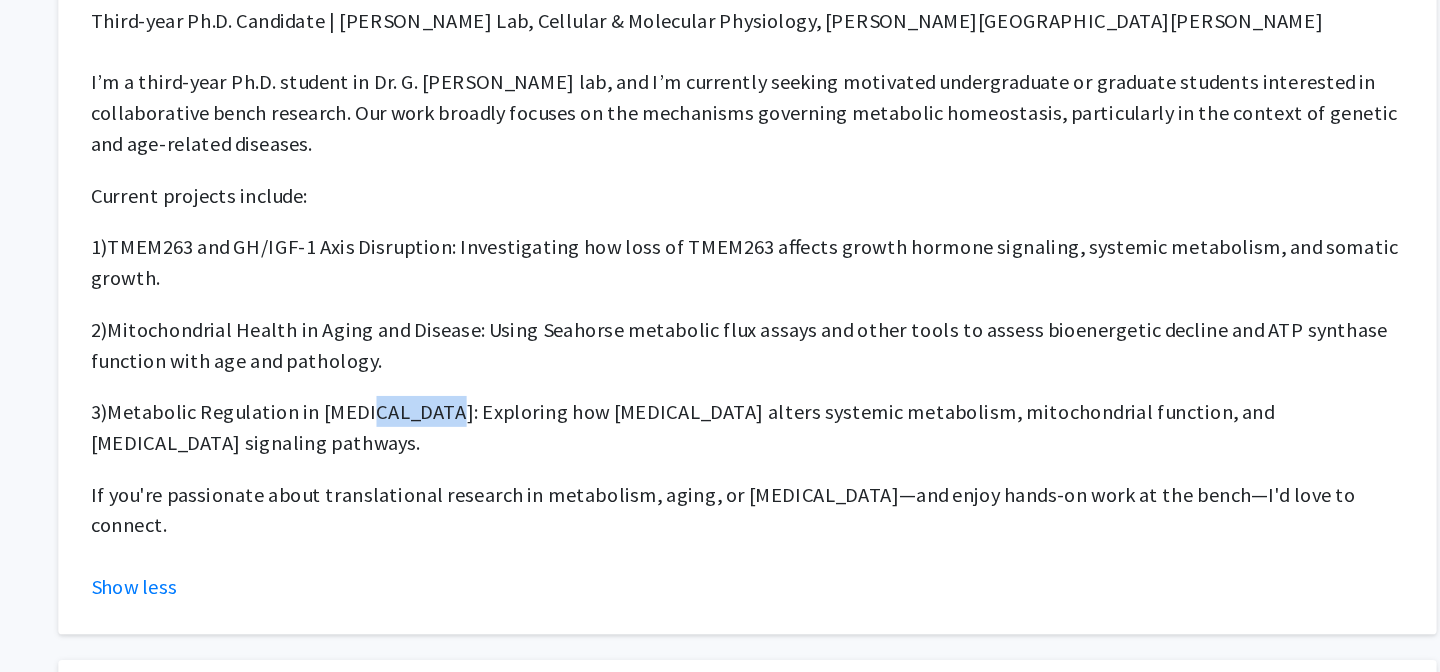 click on "3)Metabolic Regulation in [MEDICAL_DATA]: Exploring how [MEDICAL_DATA] alters systemic metabolism, mitochondrial function, and [MEDICAL_DATA] signaling pathways." 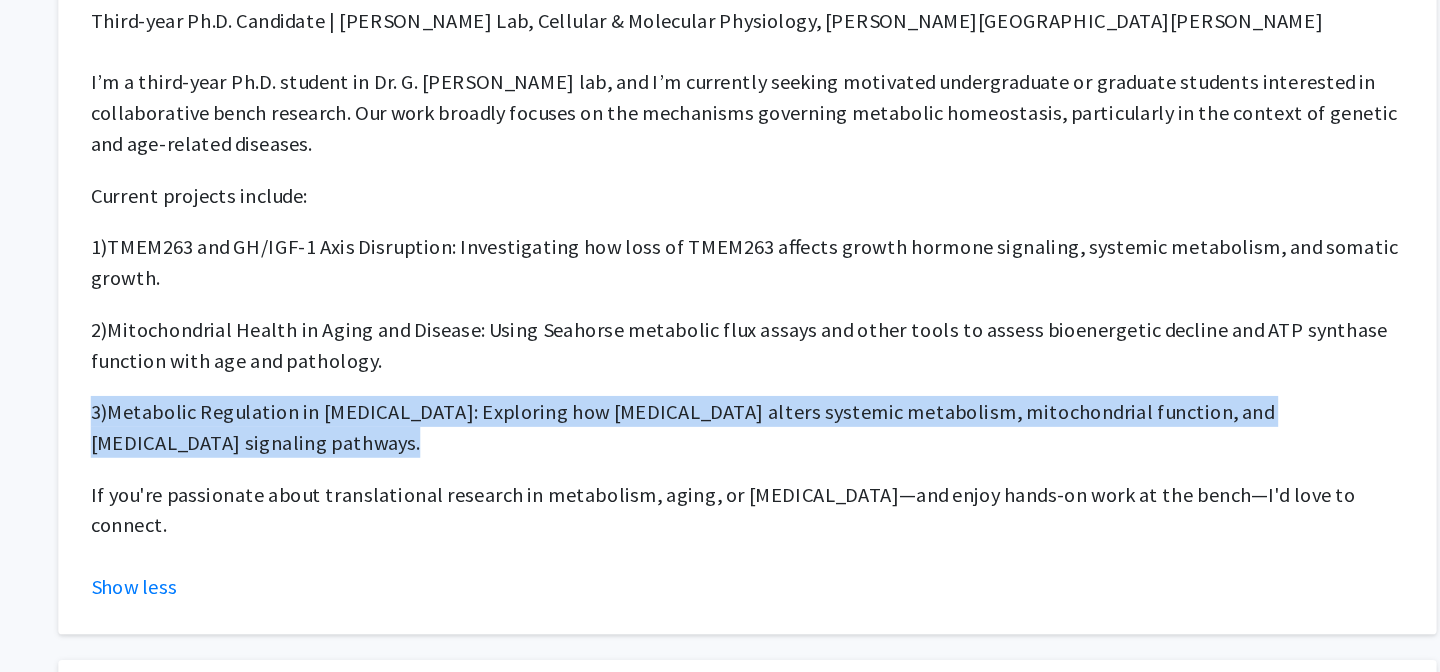 click on "3)Metabolic Regulation in [MEDICAL_DATA]: Exploring how [MEDICAL_DATA] alters systemic metabolism, mitochondrial function, and [MEDICAL_DATA] signaling pathways." 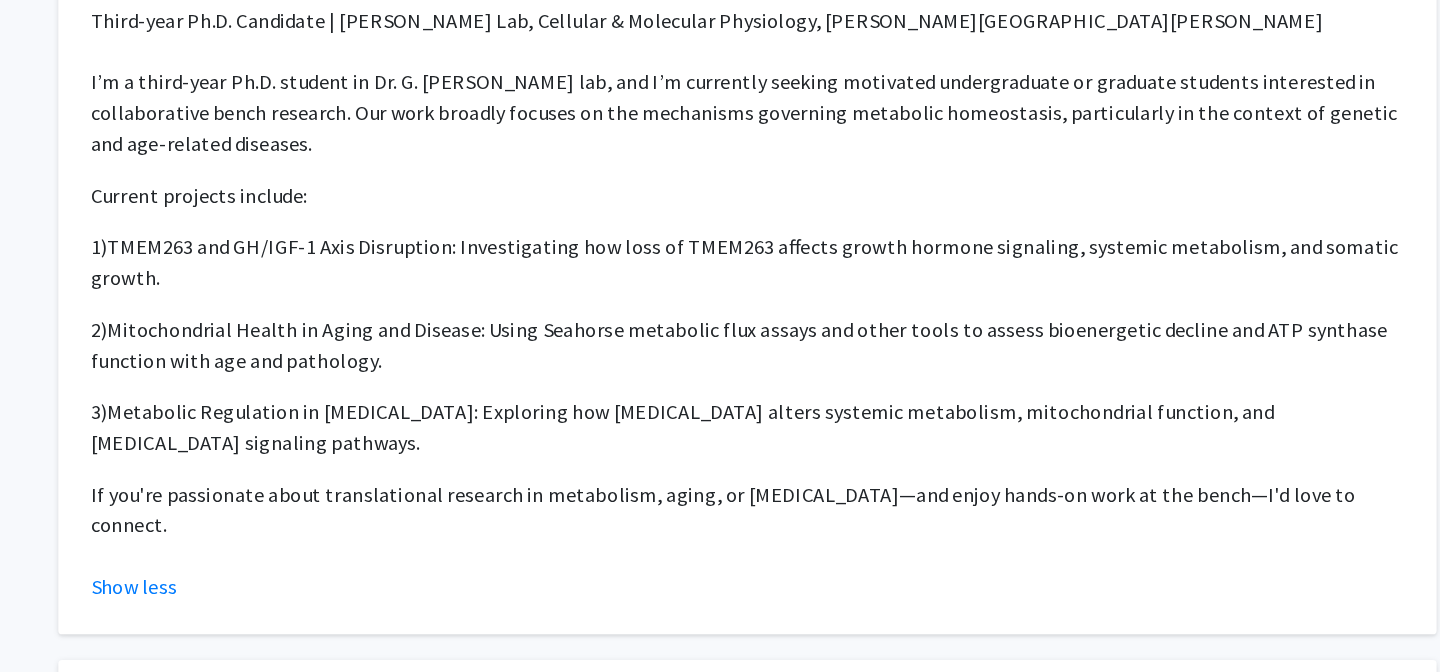 click on "If you're passionate about translational research in metabolism, aging, or [MEDICAL_DATA]—and enjoy hands-on work at the bench—I'd love to connect." 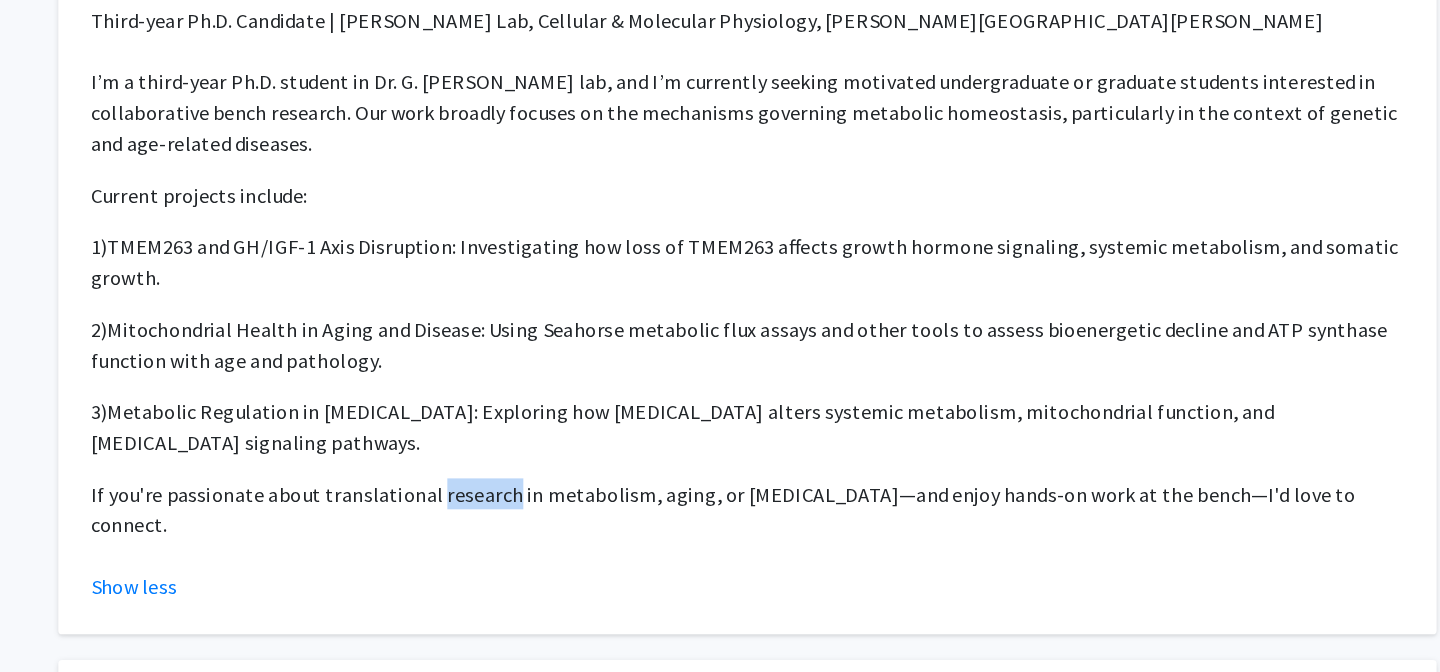 click on "If you're passionate about translational research in metabolism, aging, or [MEDICAL_DATA]—and enjoy hands-on work at the bench—I'd love to connect." 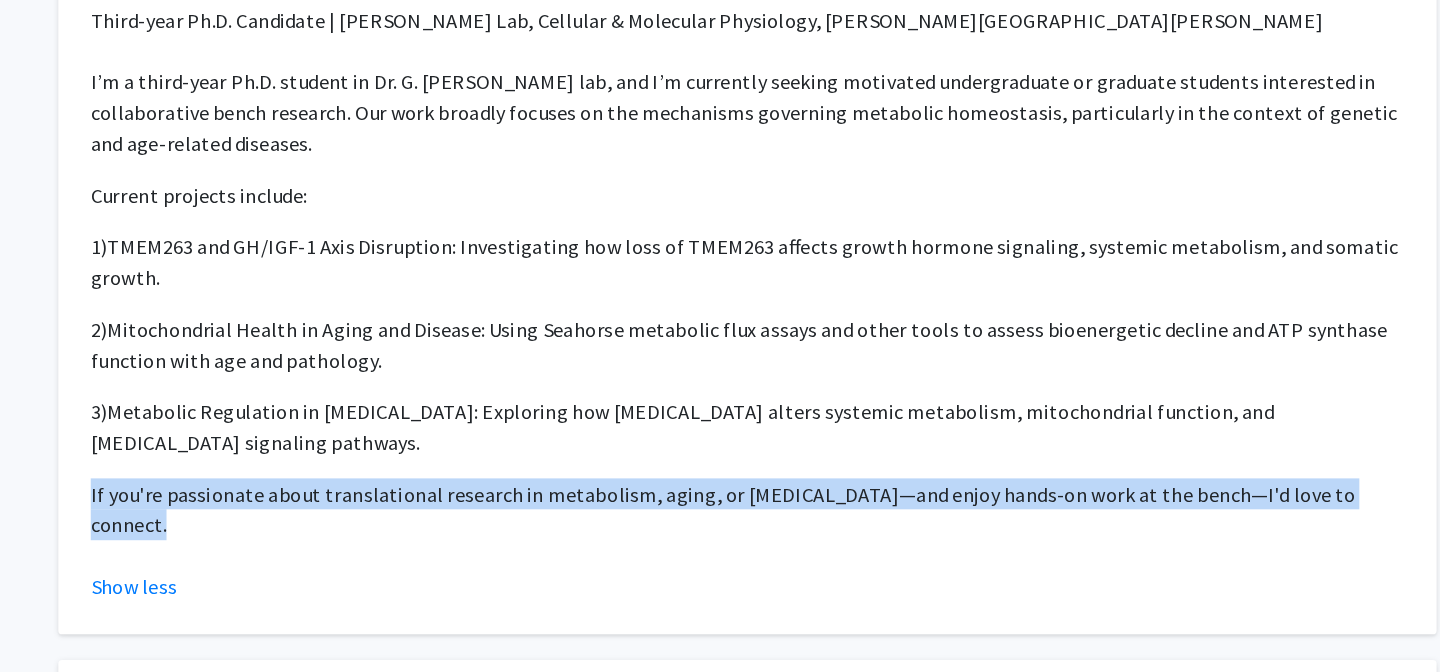 click on "If you're passionate about translational research in metabolism, aging, or [MEDICAL_DATA]—and enjoy hands-on work at the bench—I'd love to connect." 